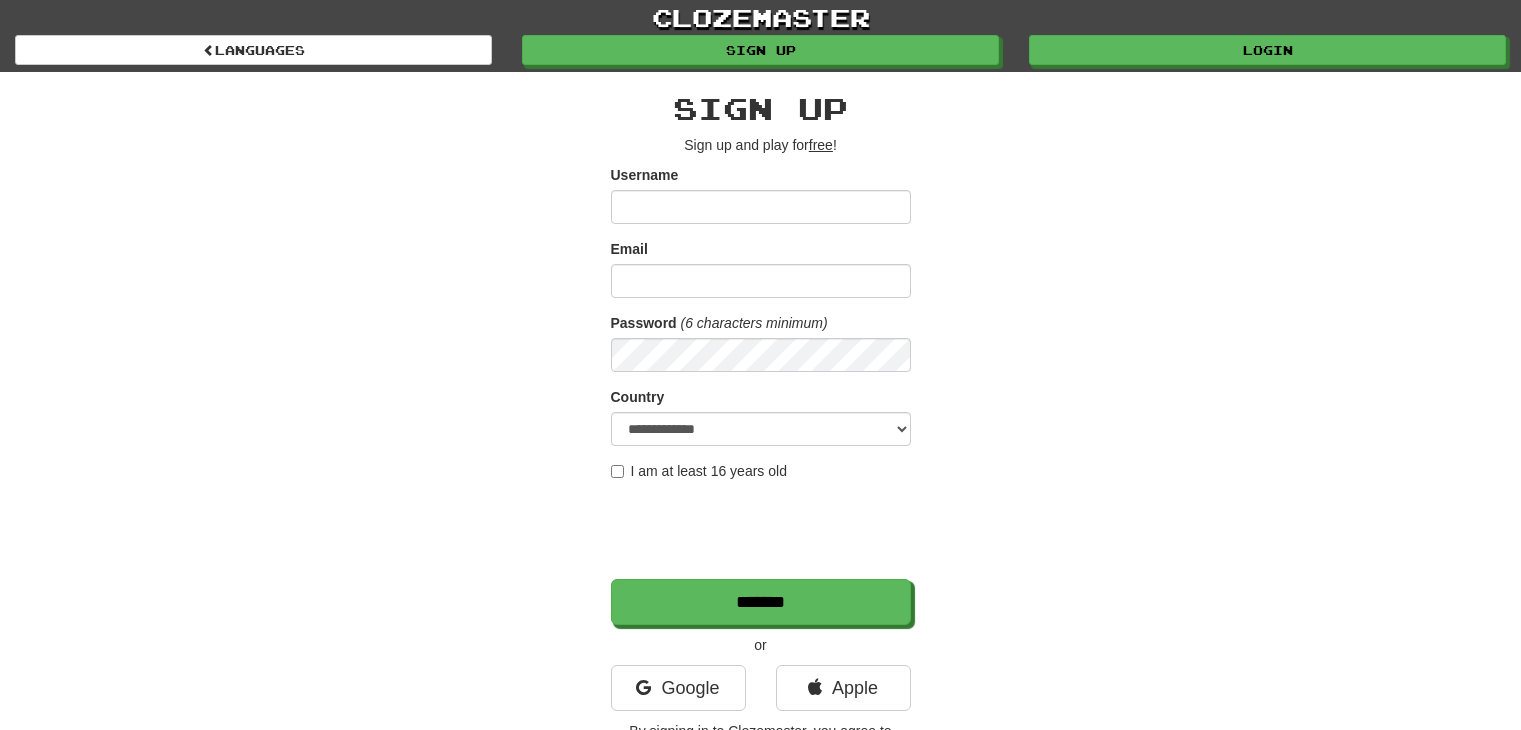scroll, scrollTop: 0, scrollLeft: 0, axis: both 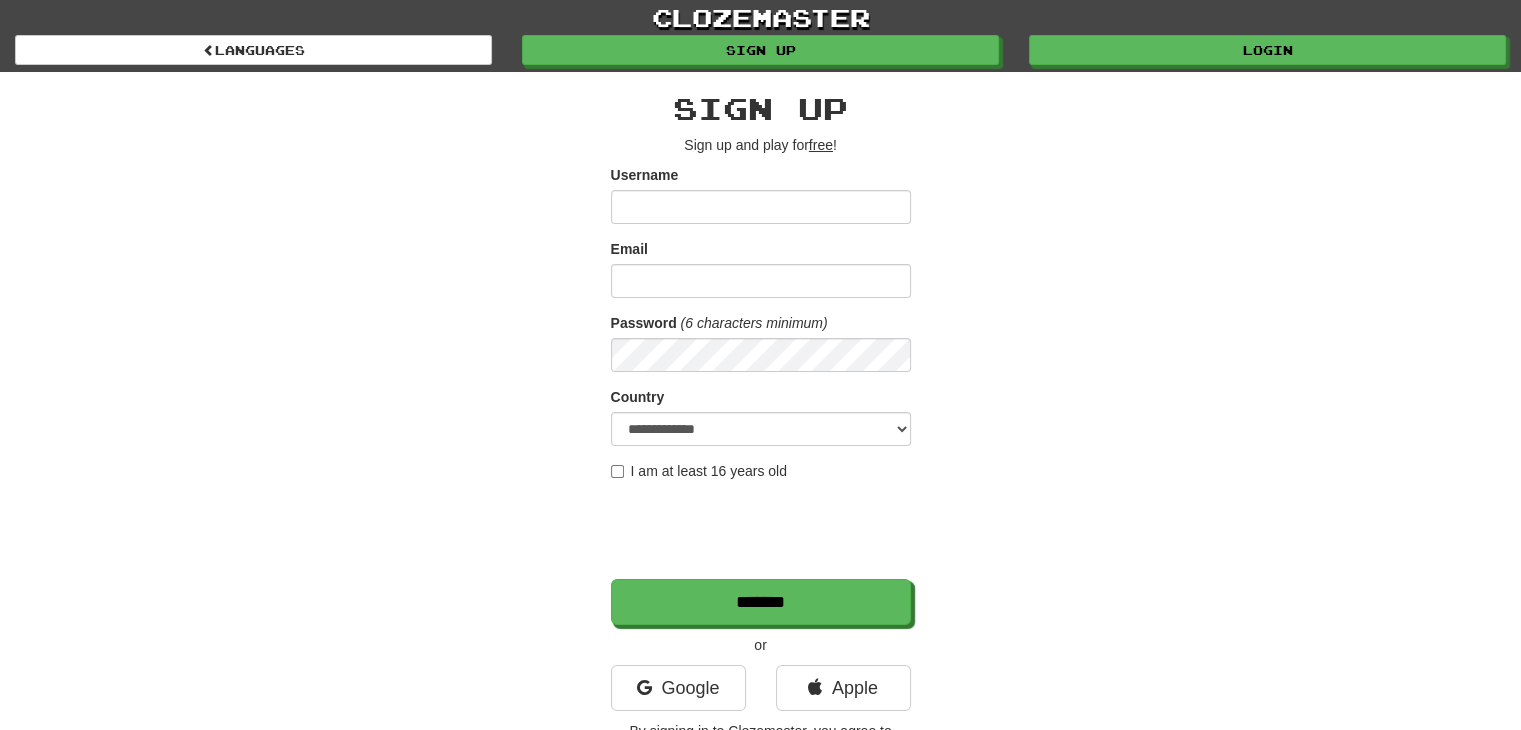 type on "*******" 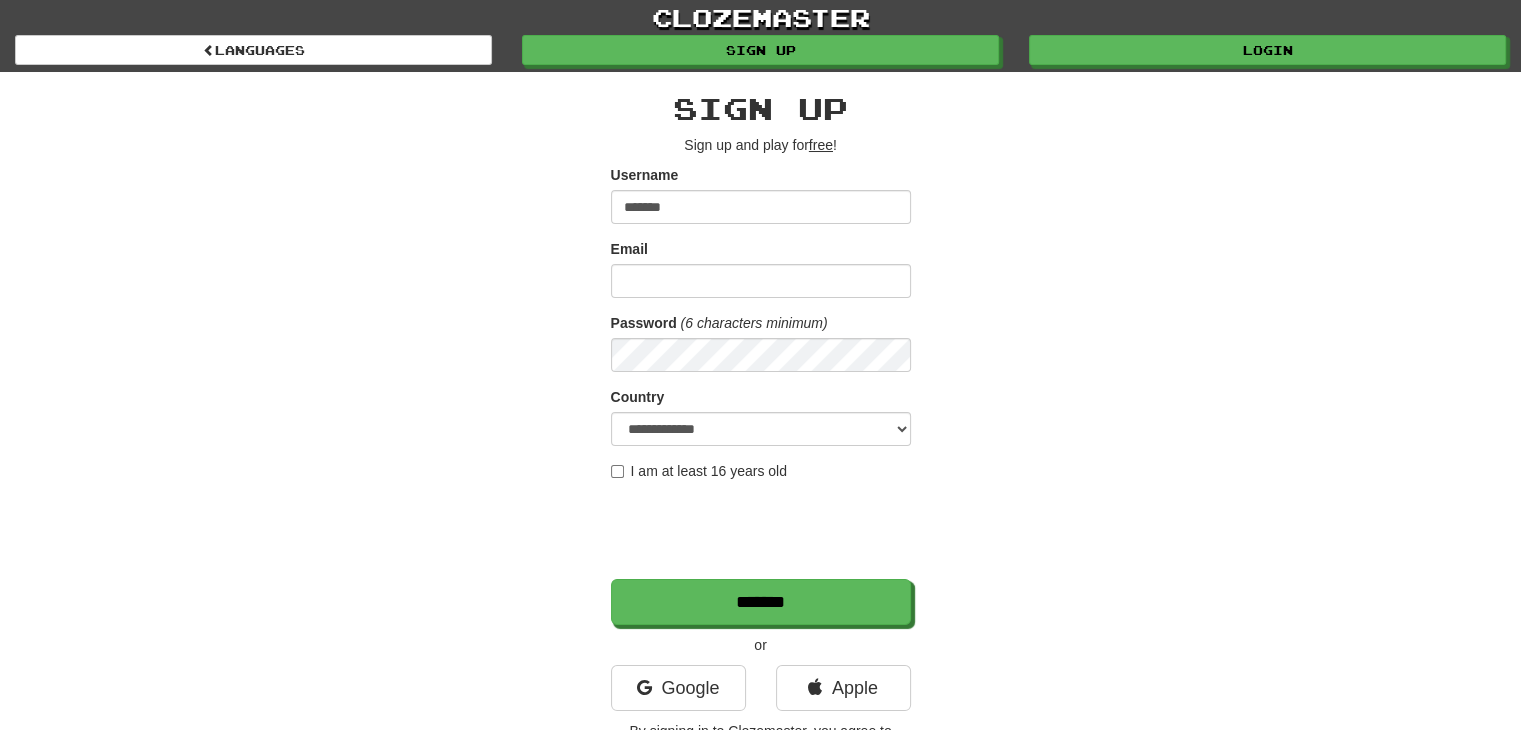 drag, startPoint x: 0, startPoint y: 0, endPoint x: 1208, endPoint y: 65, distance: 1209.7474 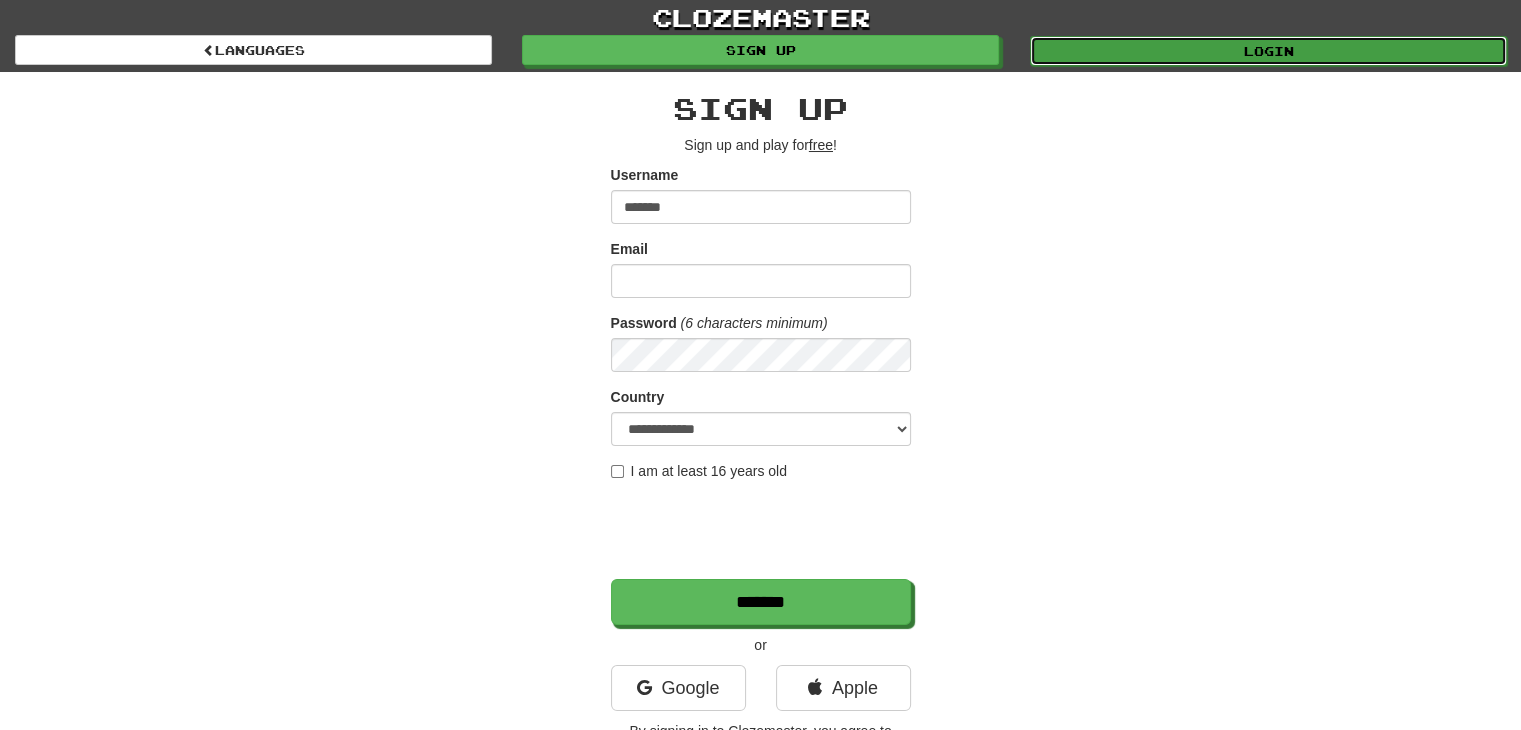 click on "Login" at bounding box center (1268, 51) 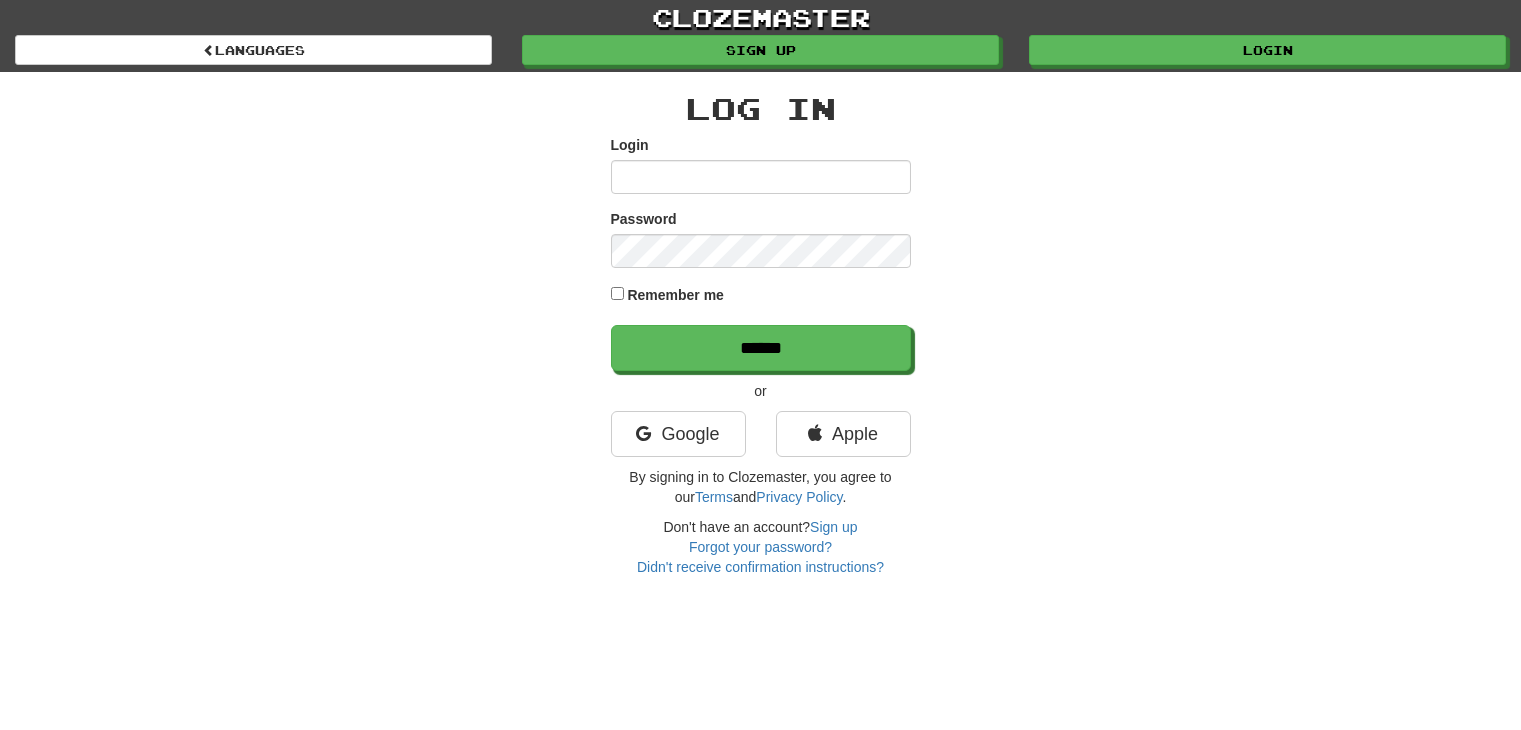 scroll, scrollTop: 0, scrollLeft: 0, axis: both 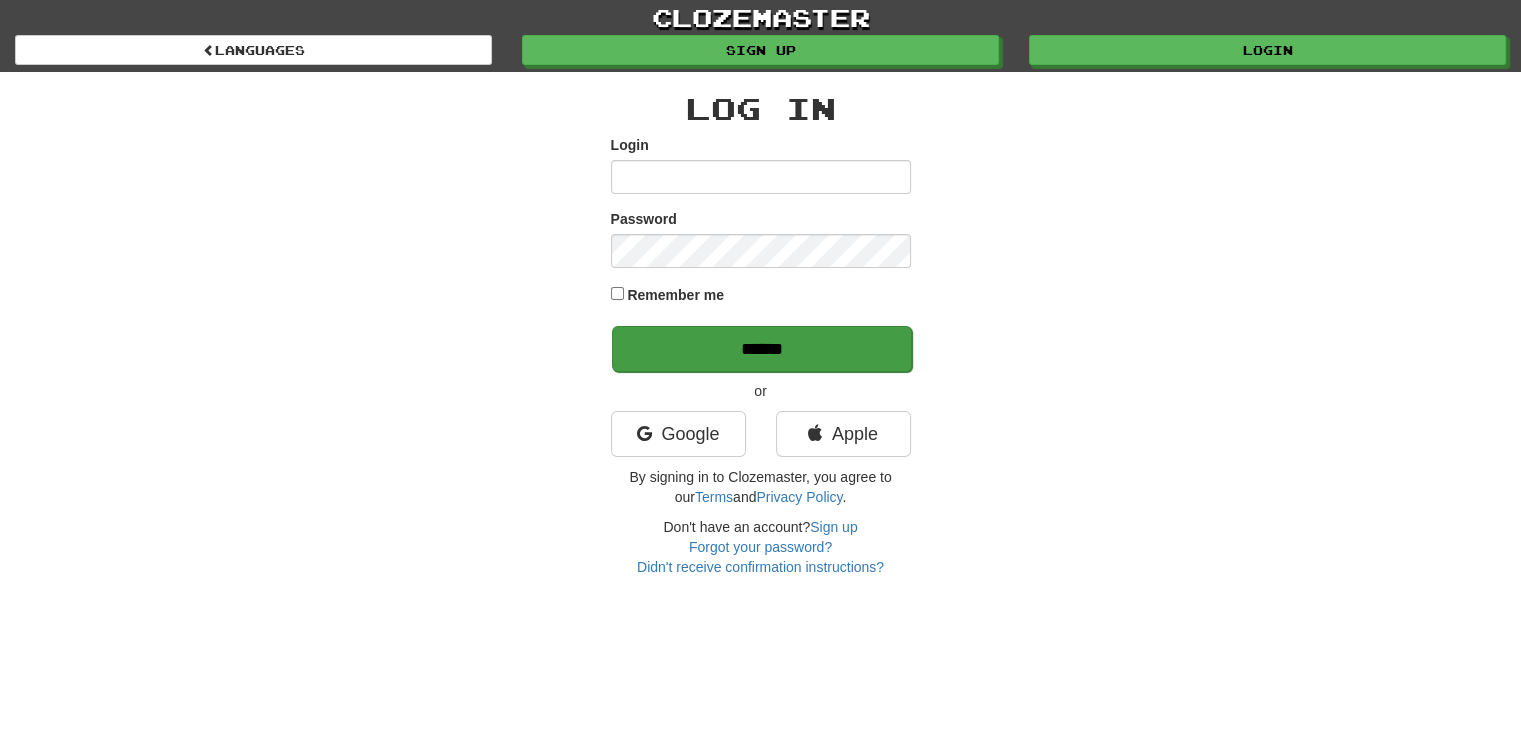 type on "*******" 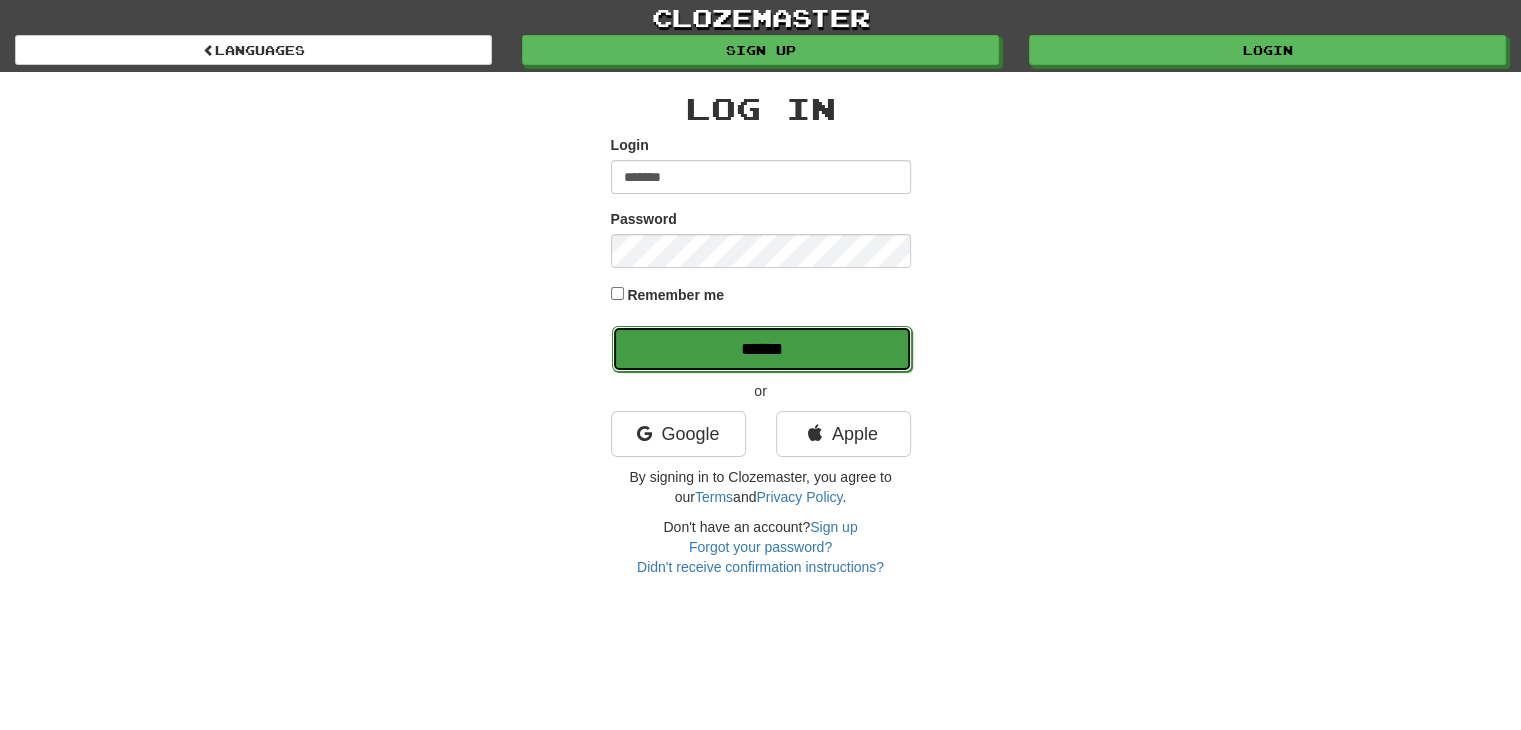 click on "******" at bounding box center [762, 349] 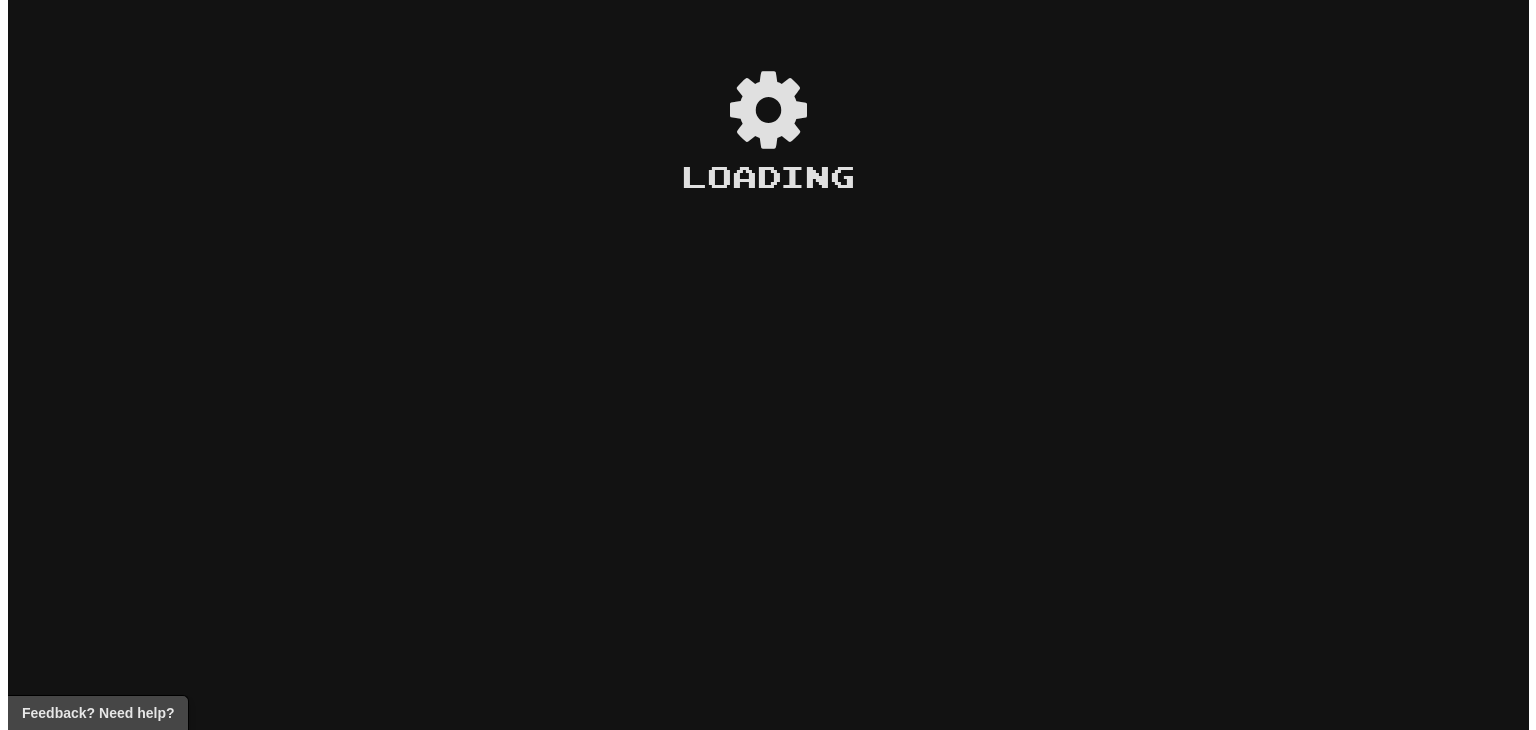 scroll, scrollTop: 0, scrollLeft: 0, axis: both 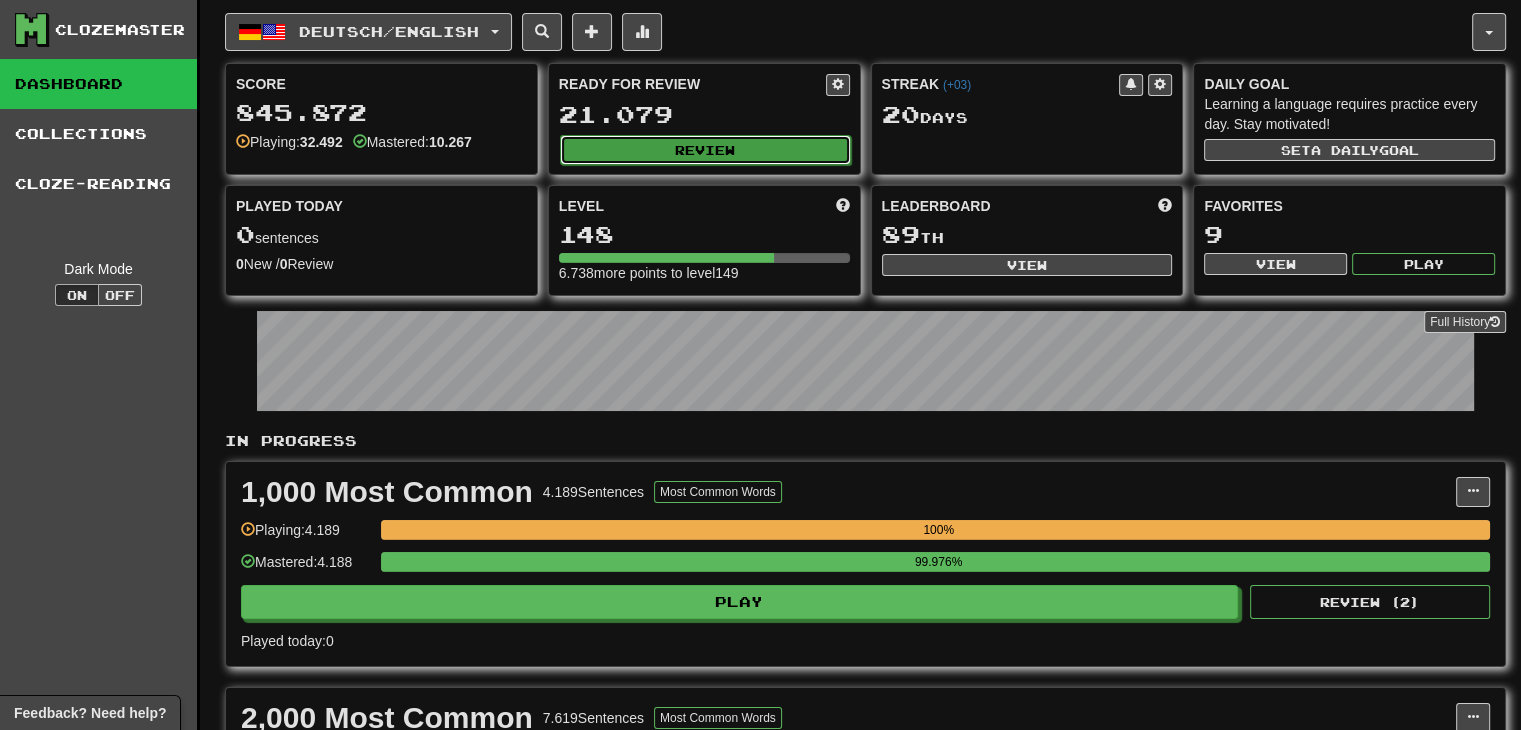 click on "Review" at bounding box center (705, 150) 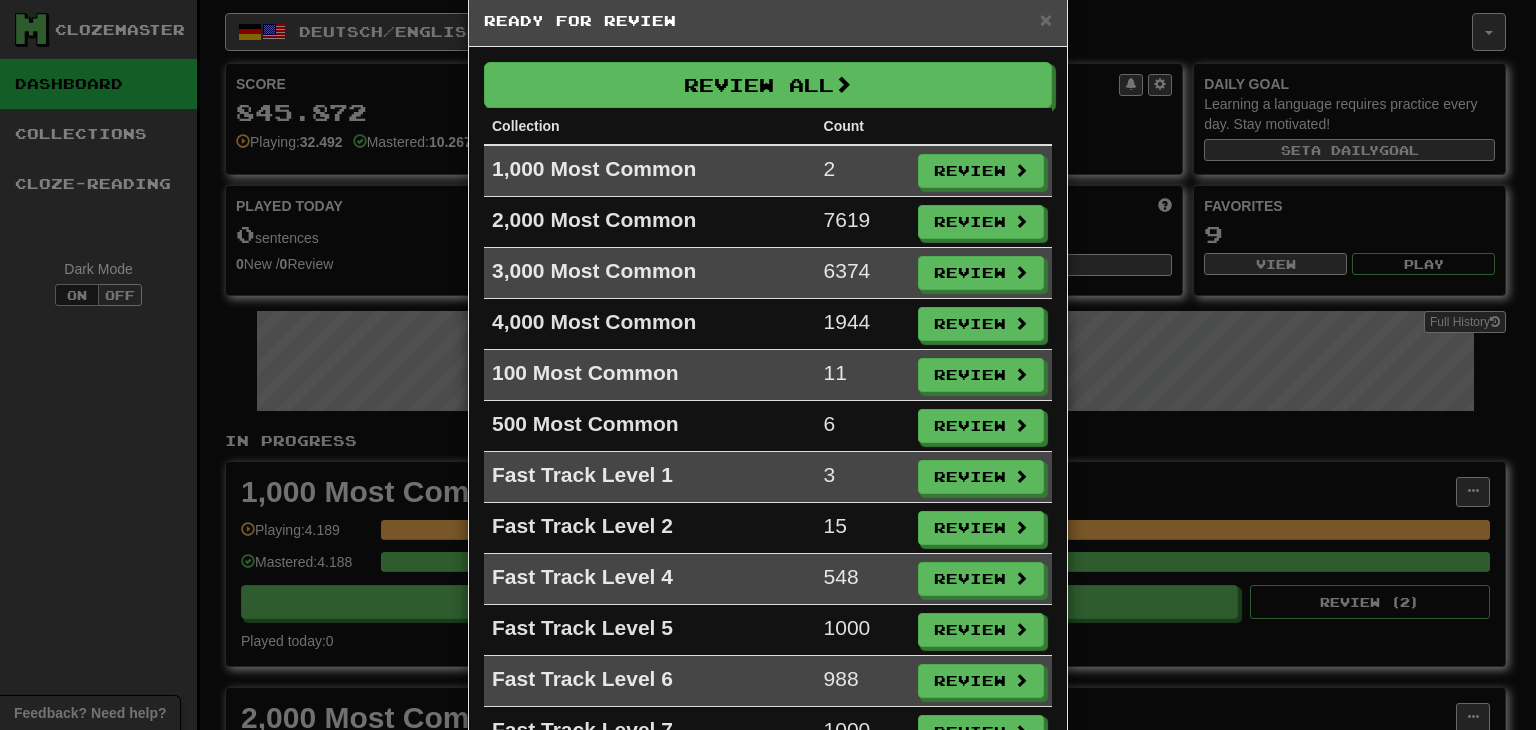 scroll, scrollTop: 0, scrollLeft: 0, axis: both 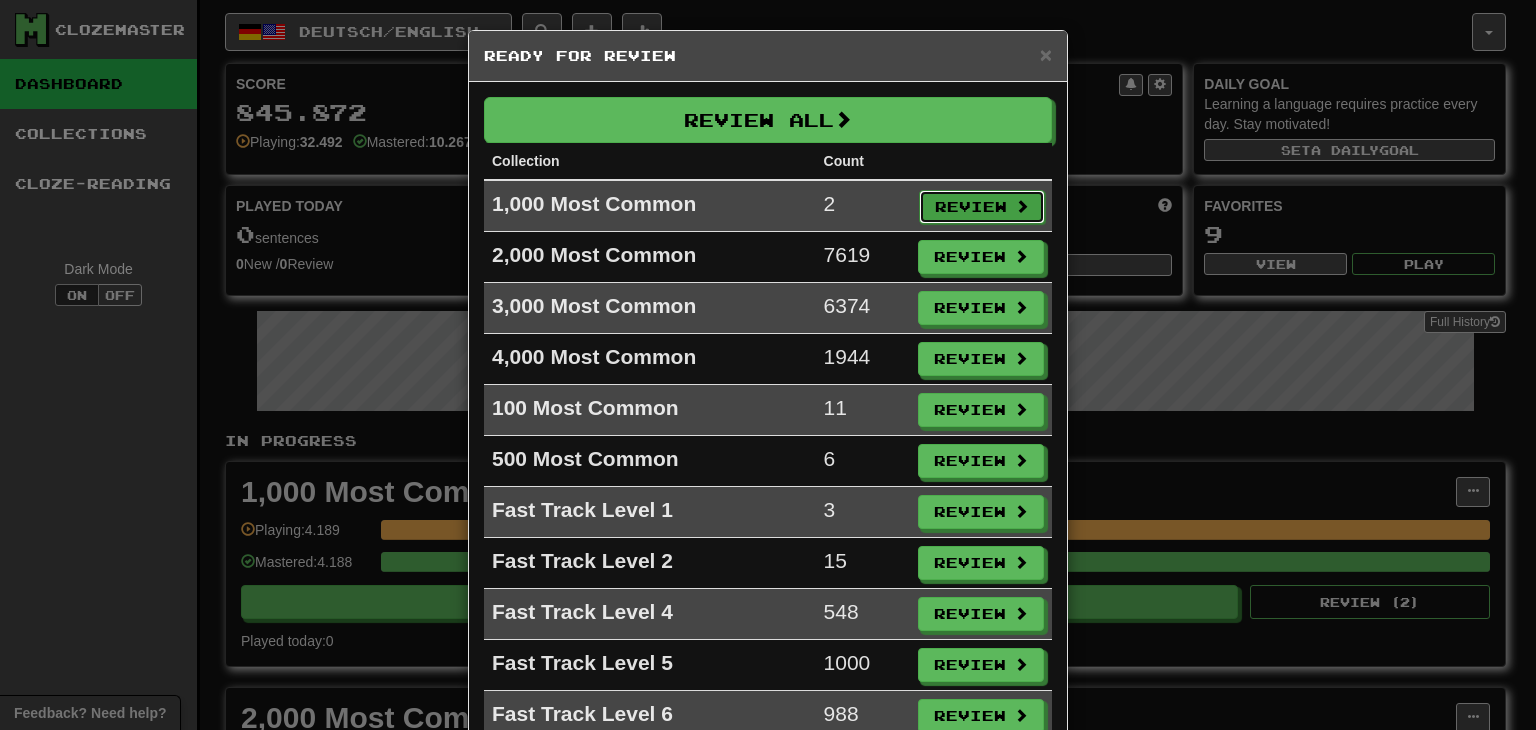 click on "Review" at bounding box center (982, 207) 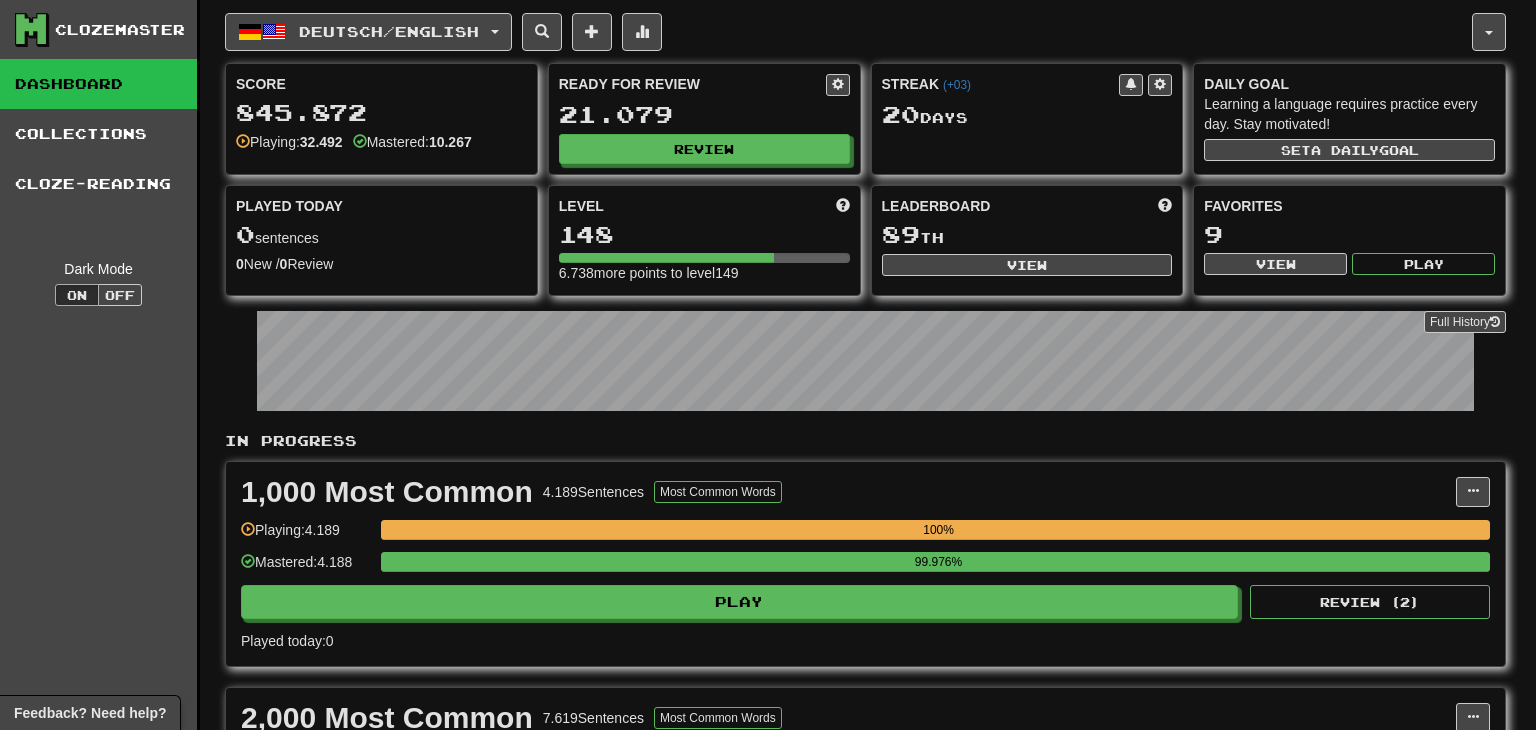 select on "**" 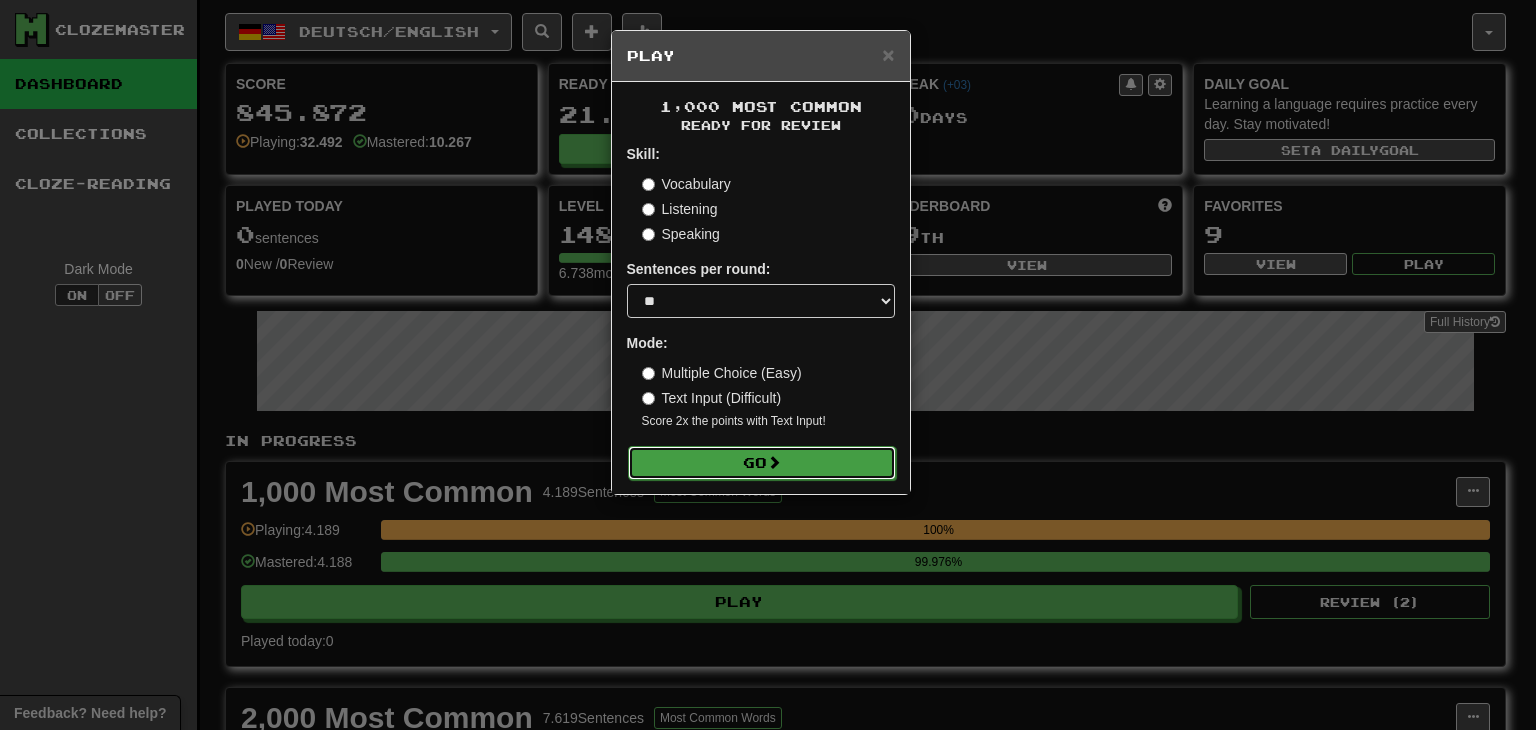 click on "Go" at bounding box center [762, 463] 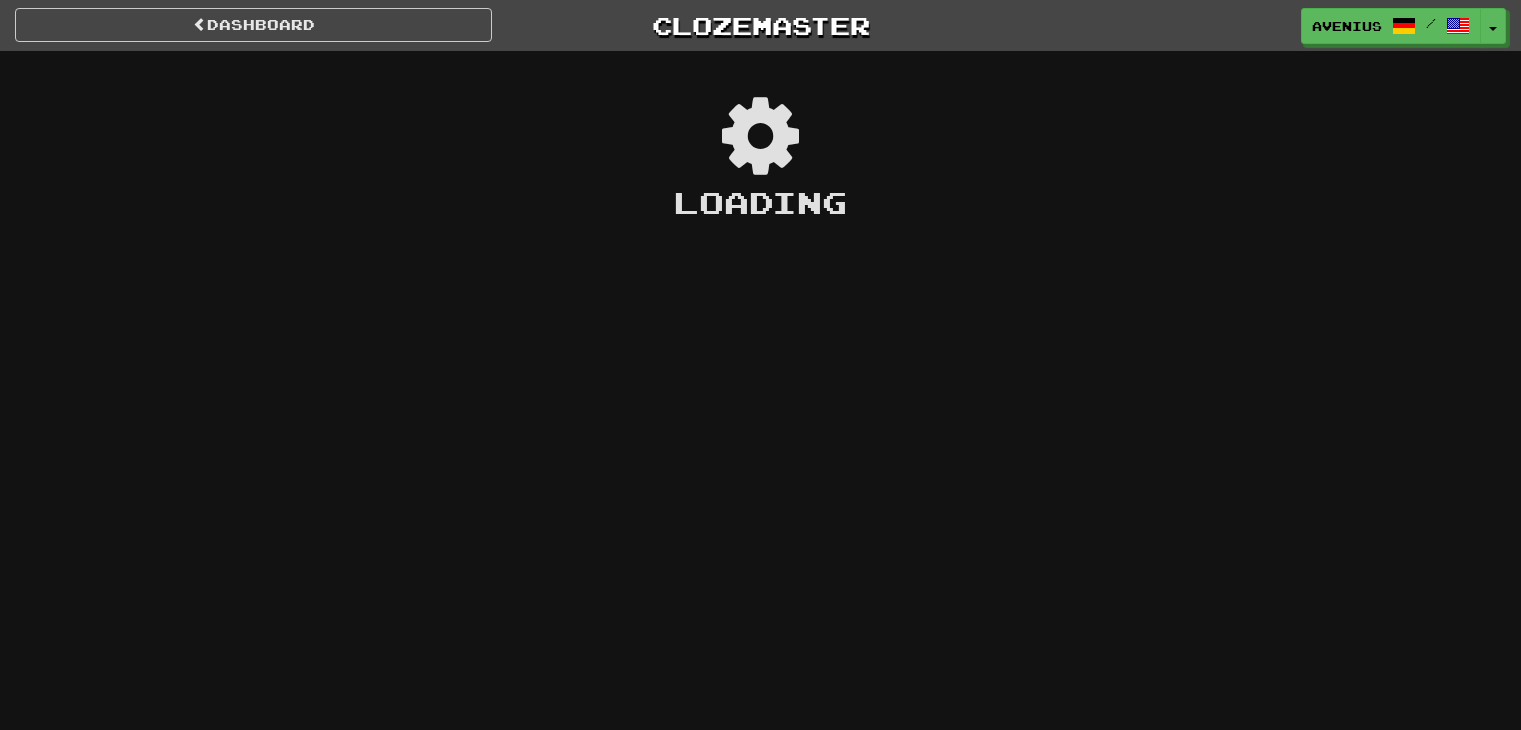 scroll, scrollTop: 0, scrollLeft: 0, axis: both 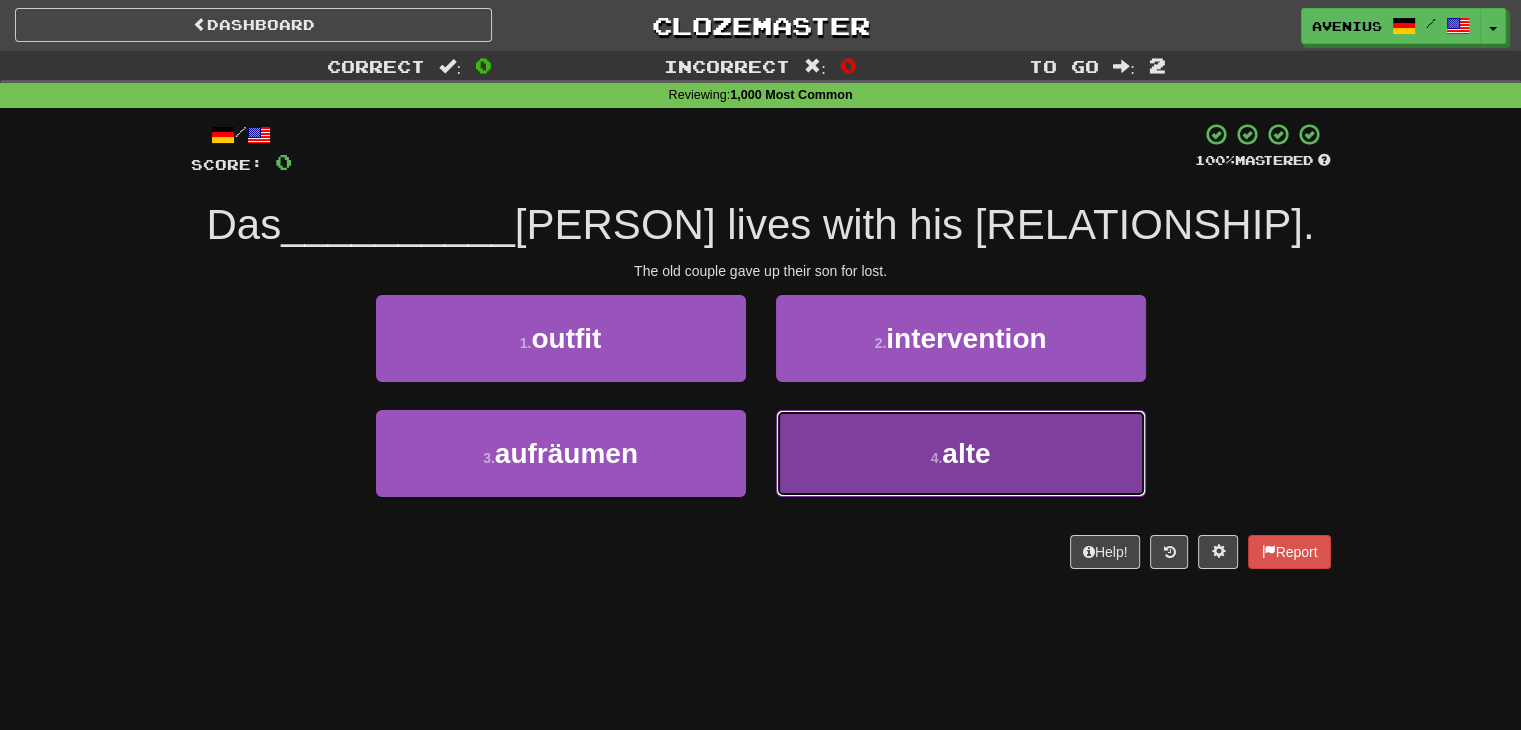 click on "4 .  alte" at bounding box center [961, 453] 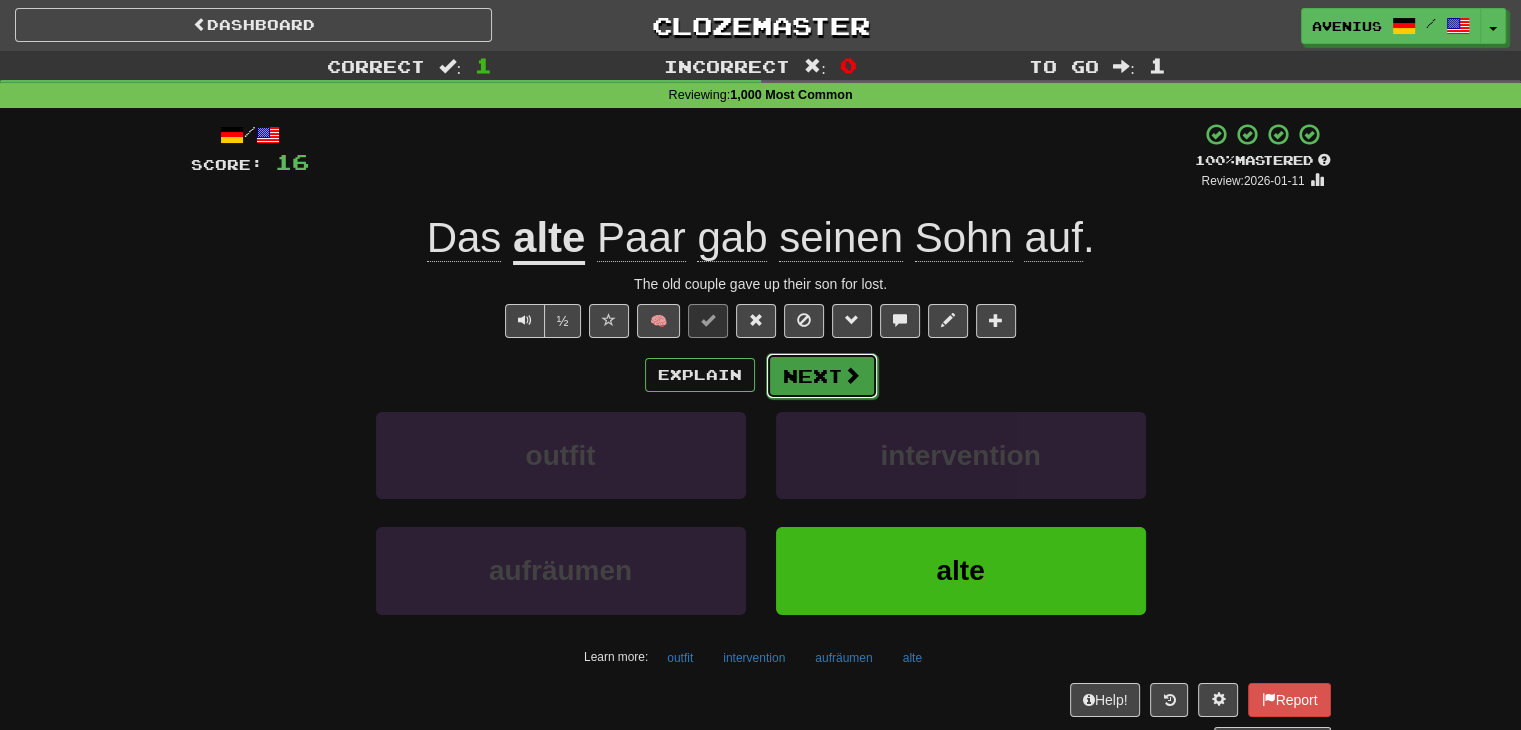 click on "Next" at bounding box center (822, 376) 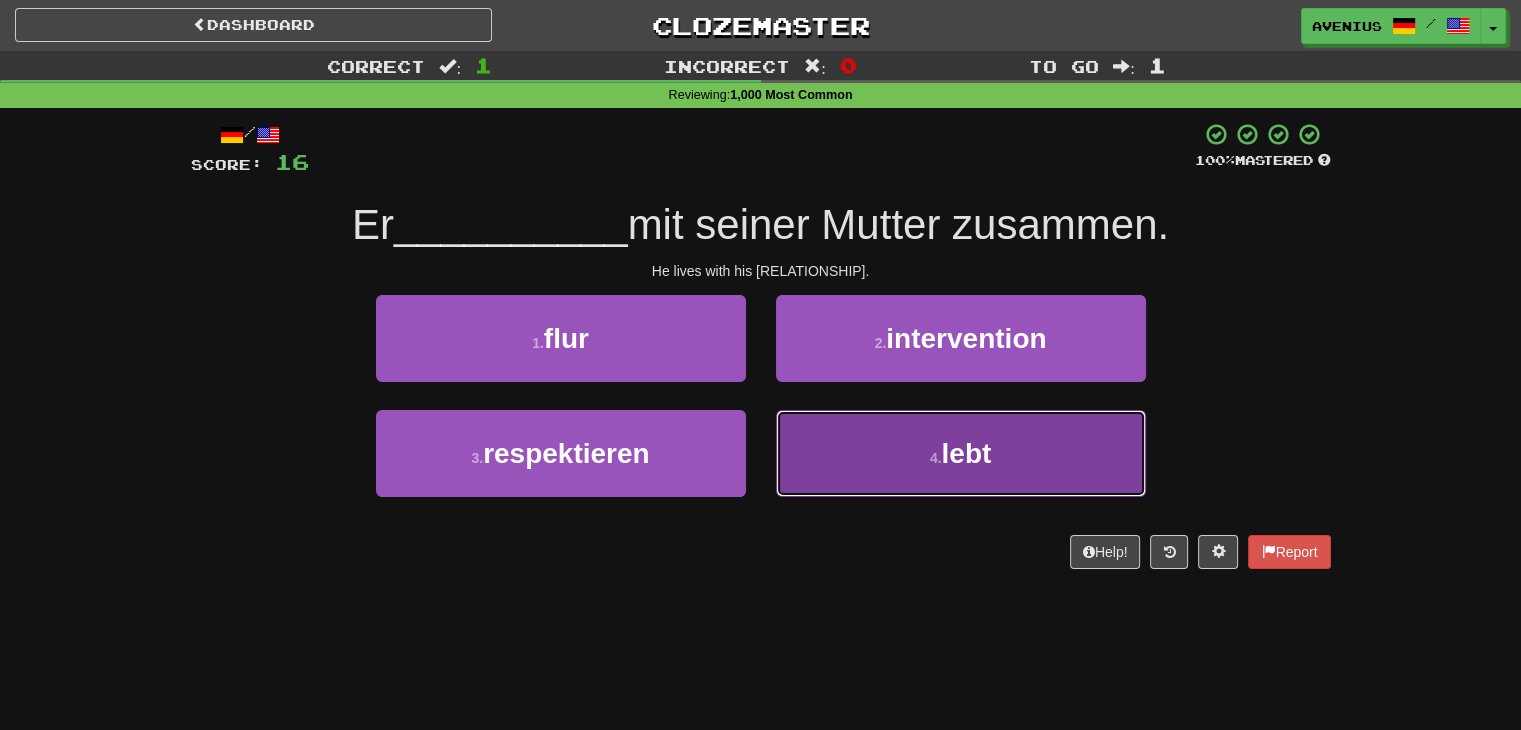 click on "4 .  lebt" at bounding box center (961, 453) 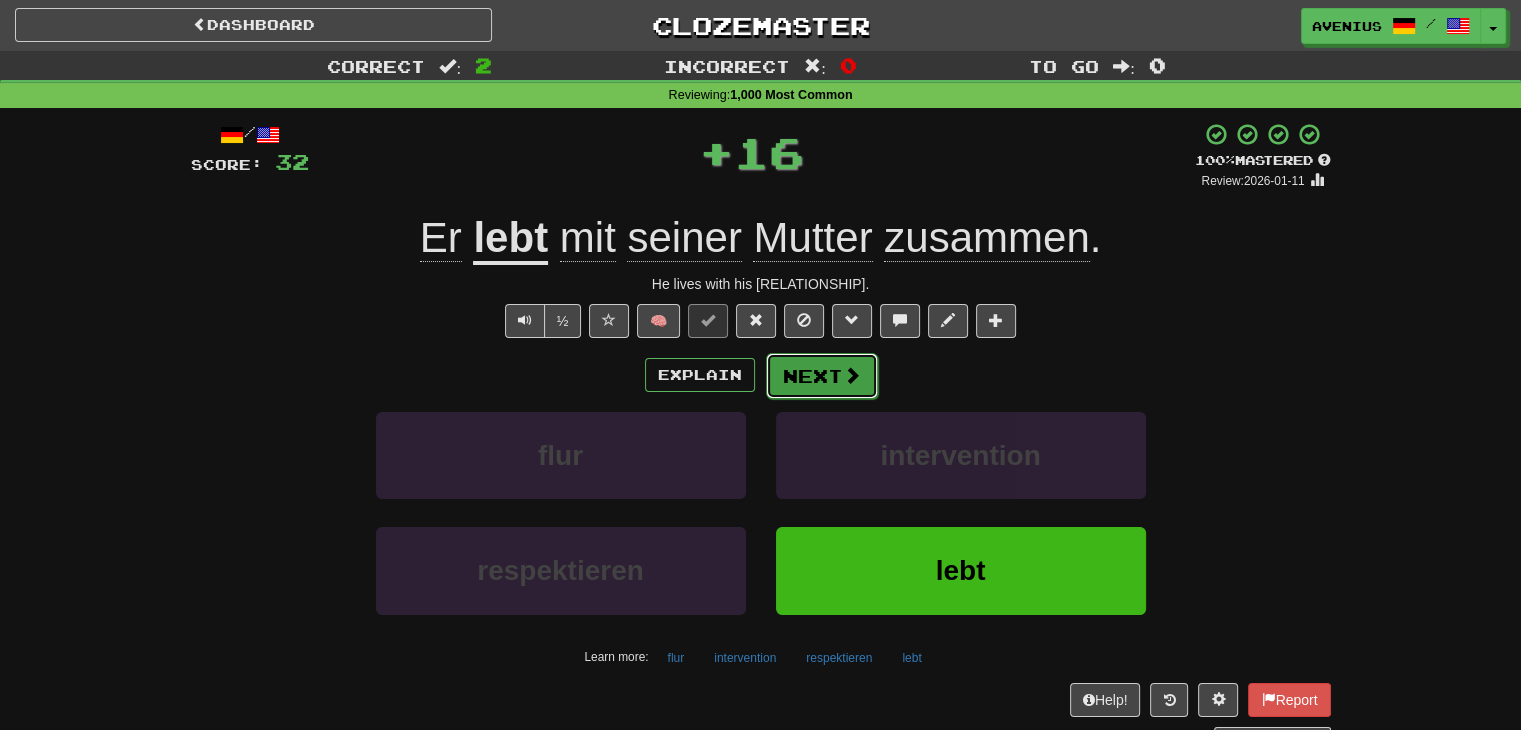 click on "Next" at bounding box center [822, 376] 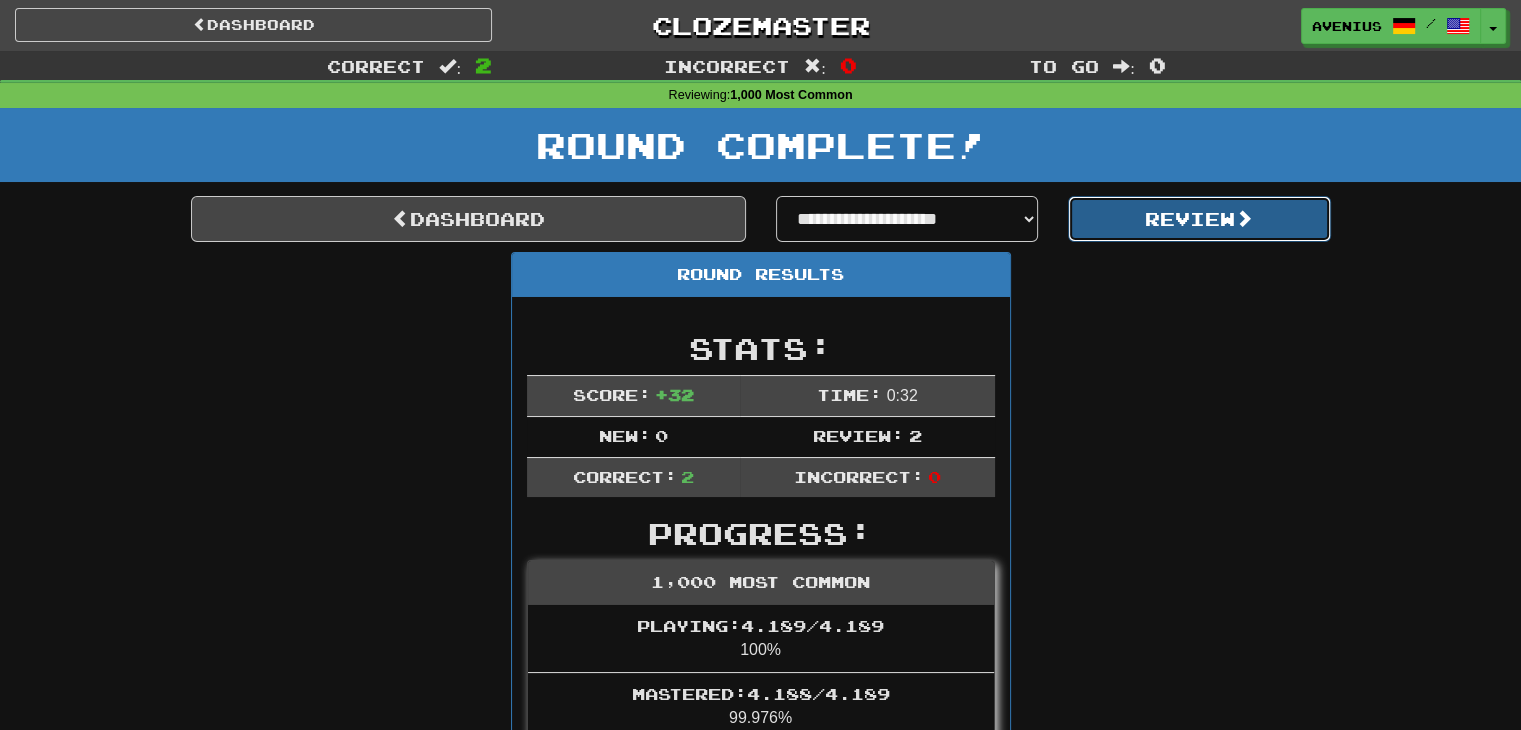 click on "Review" at bounding box center [1199, 219] 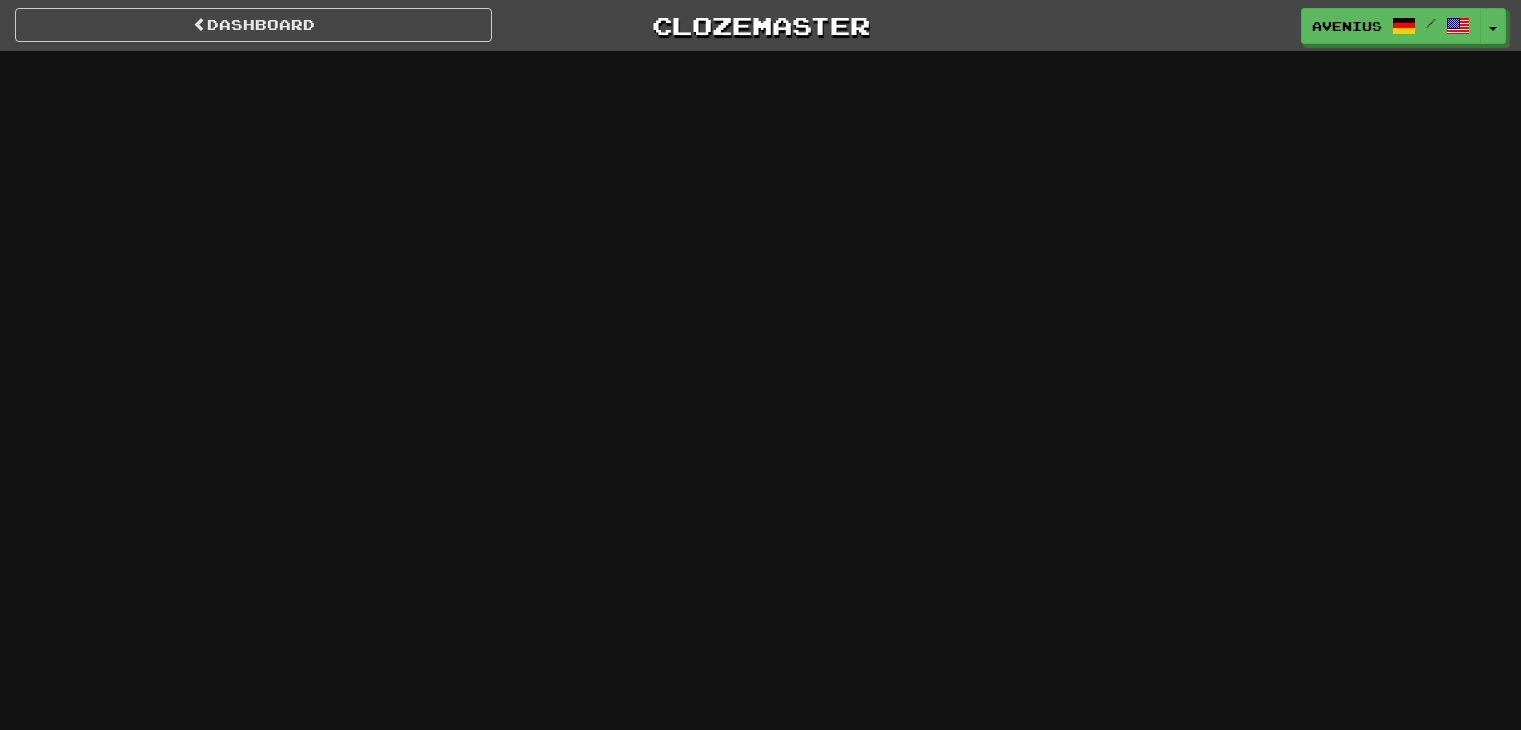 scroll, scrollTop: 0, scrollLeft: 0, axis: both 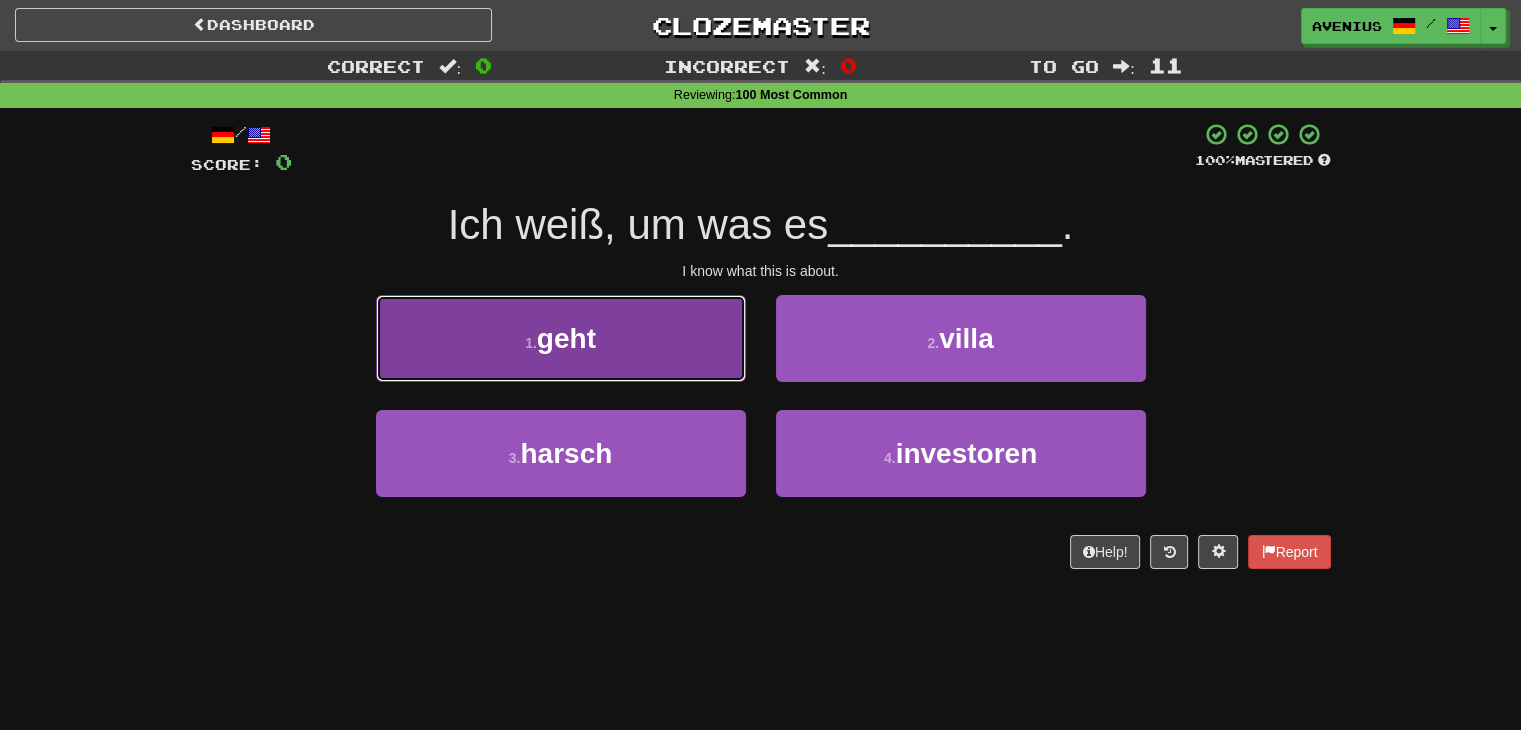 click on "1 .  geht" at bounding box center [561, 338] 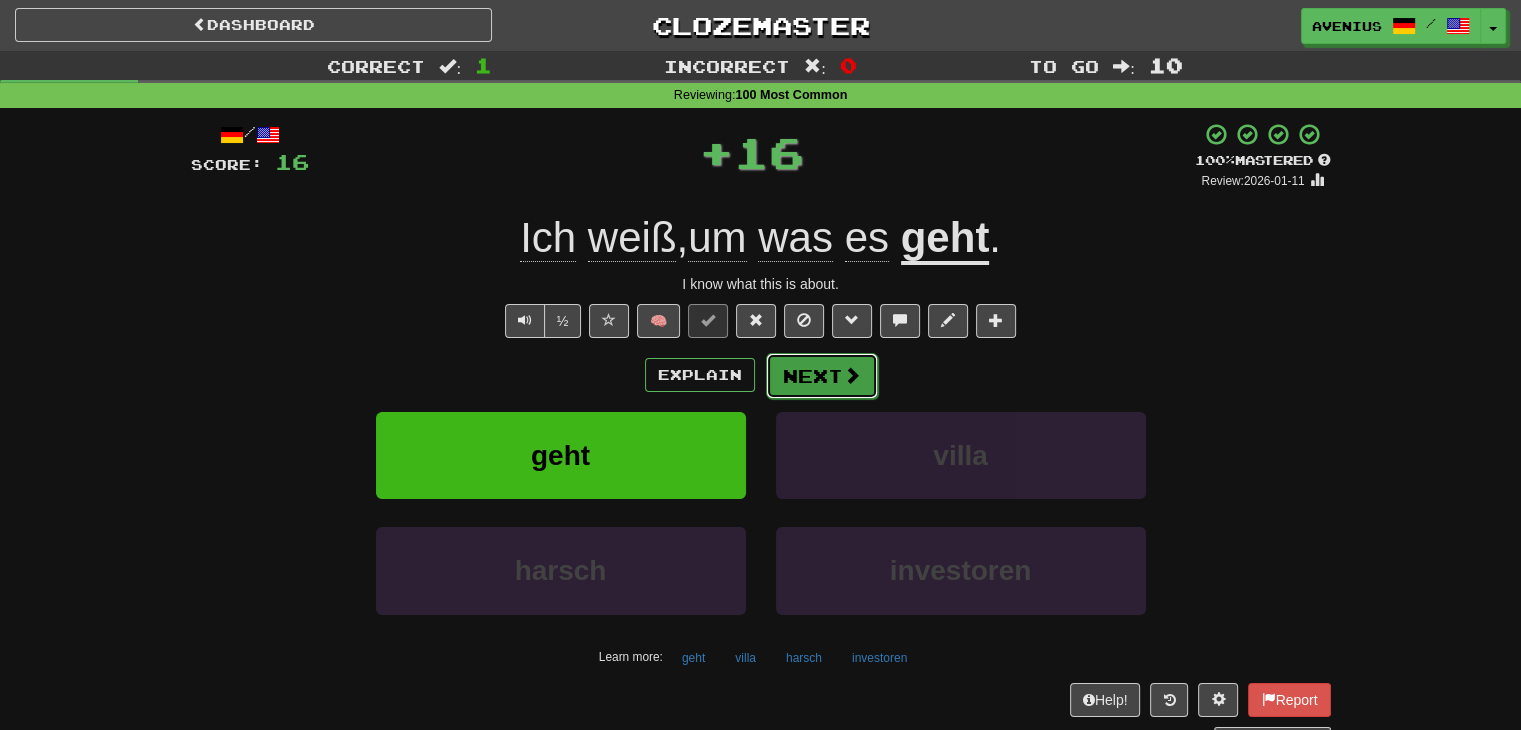 click on "Next" at bounding box center (822, 376) 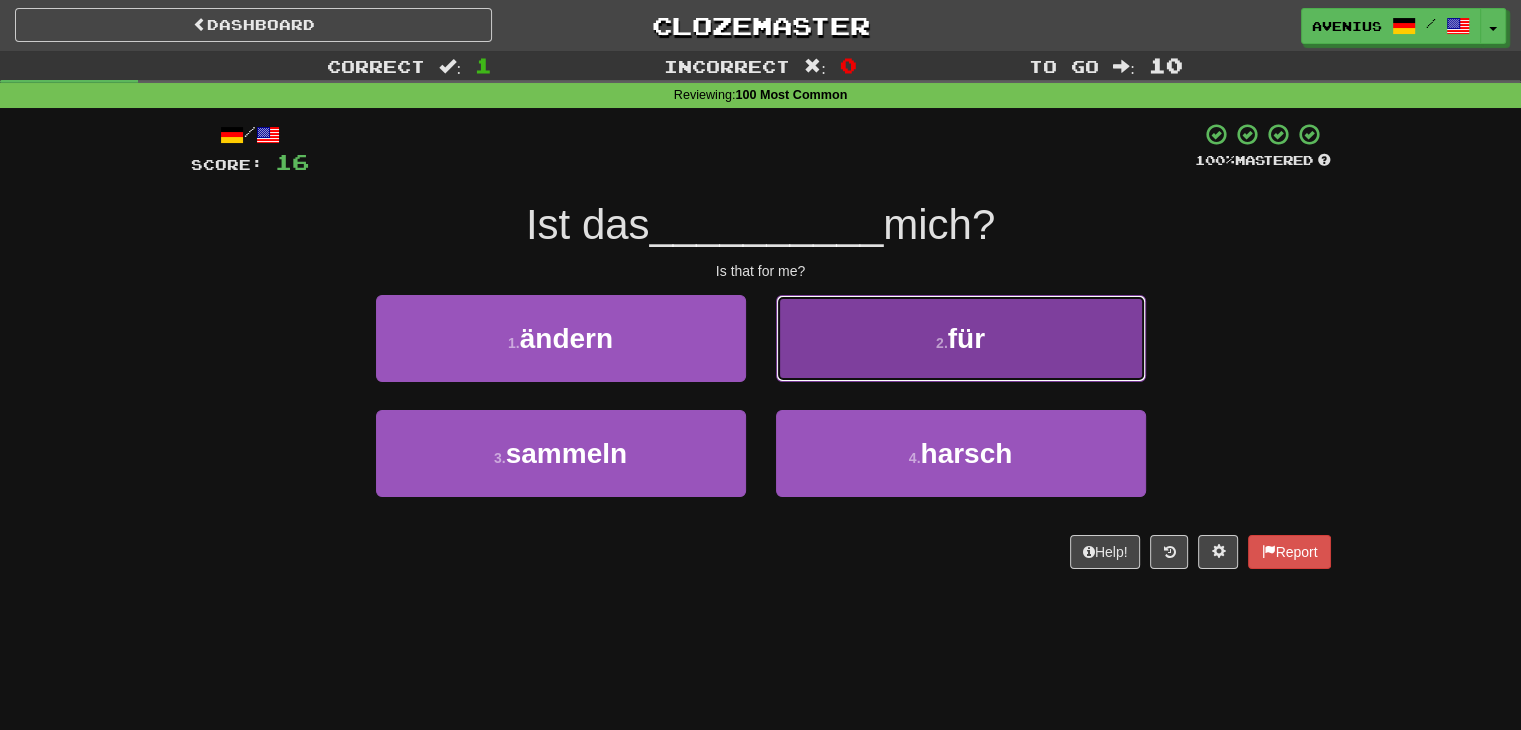 click on "2 .  für" at bounding box center (961, 338) 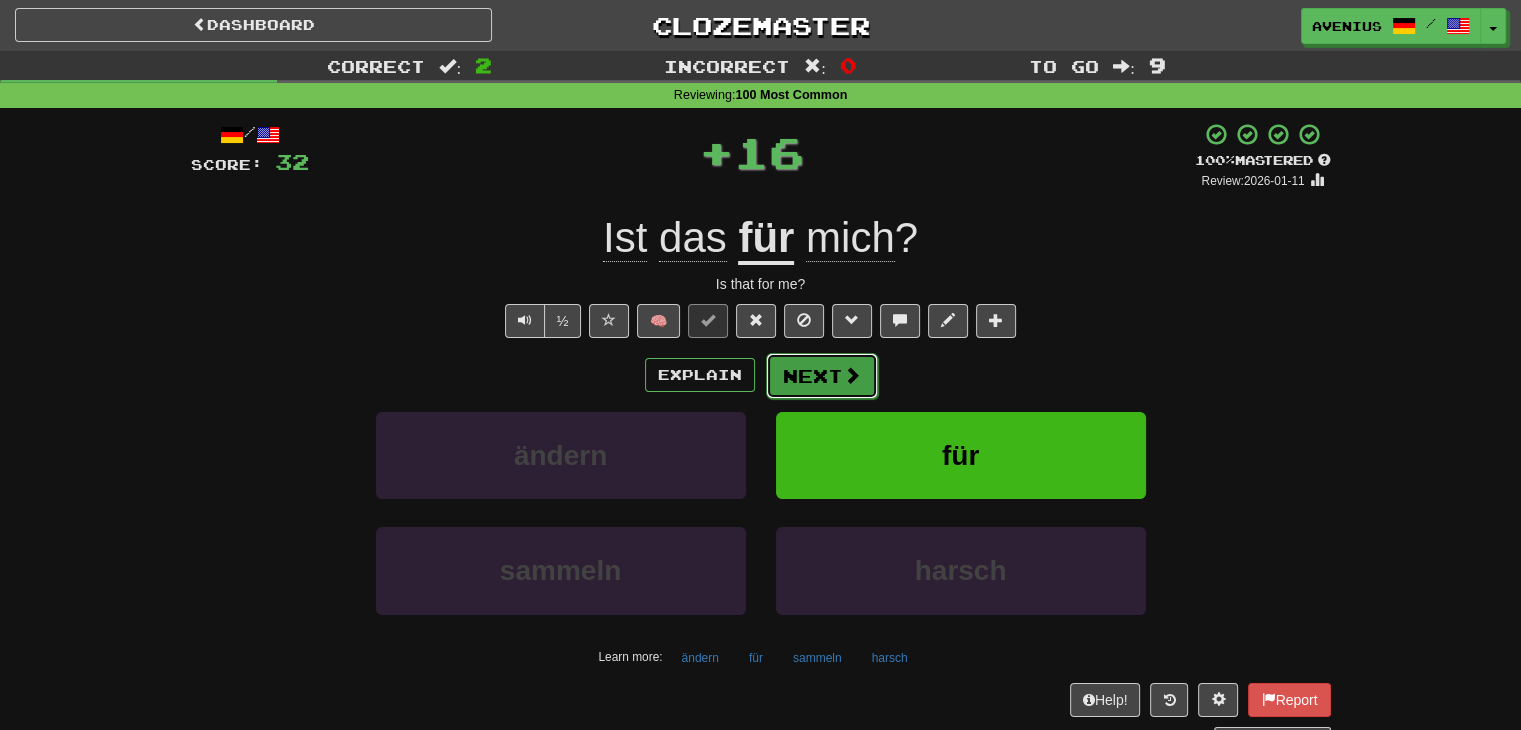 click on "Next" at bounding box center (822, 376) 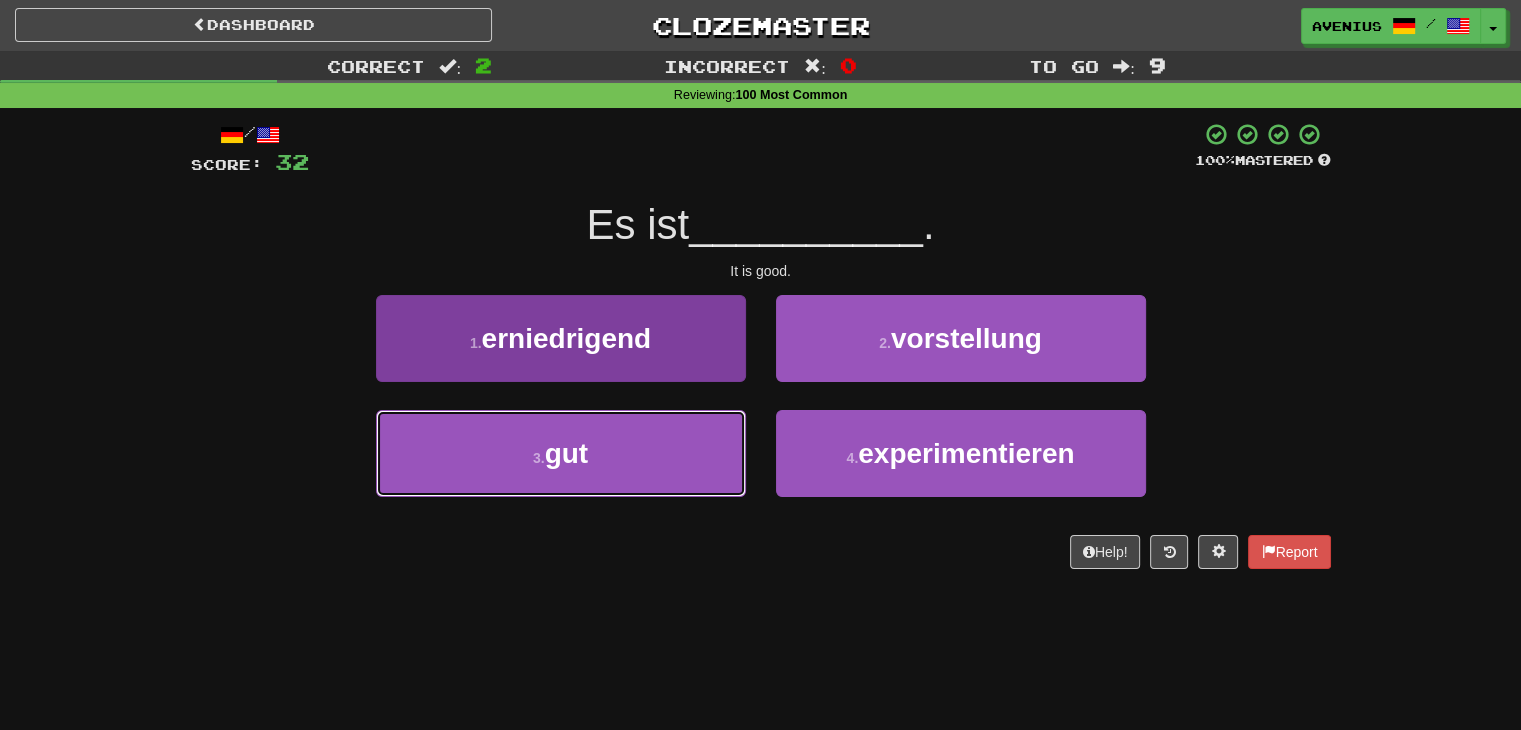 click on "3 .  gut" at bounding box center (561, 453) 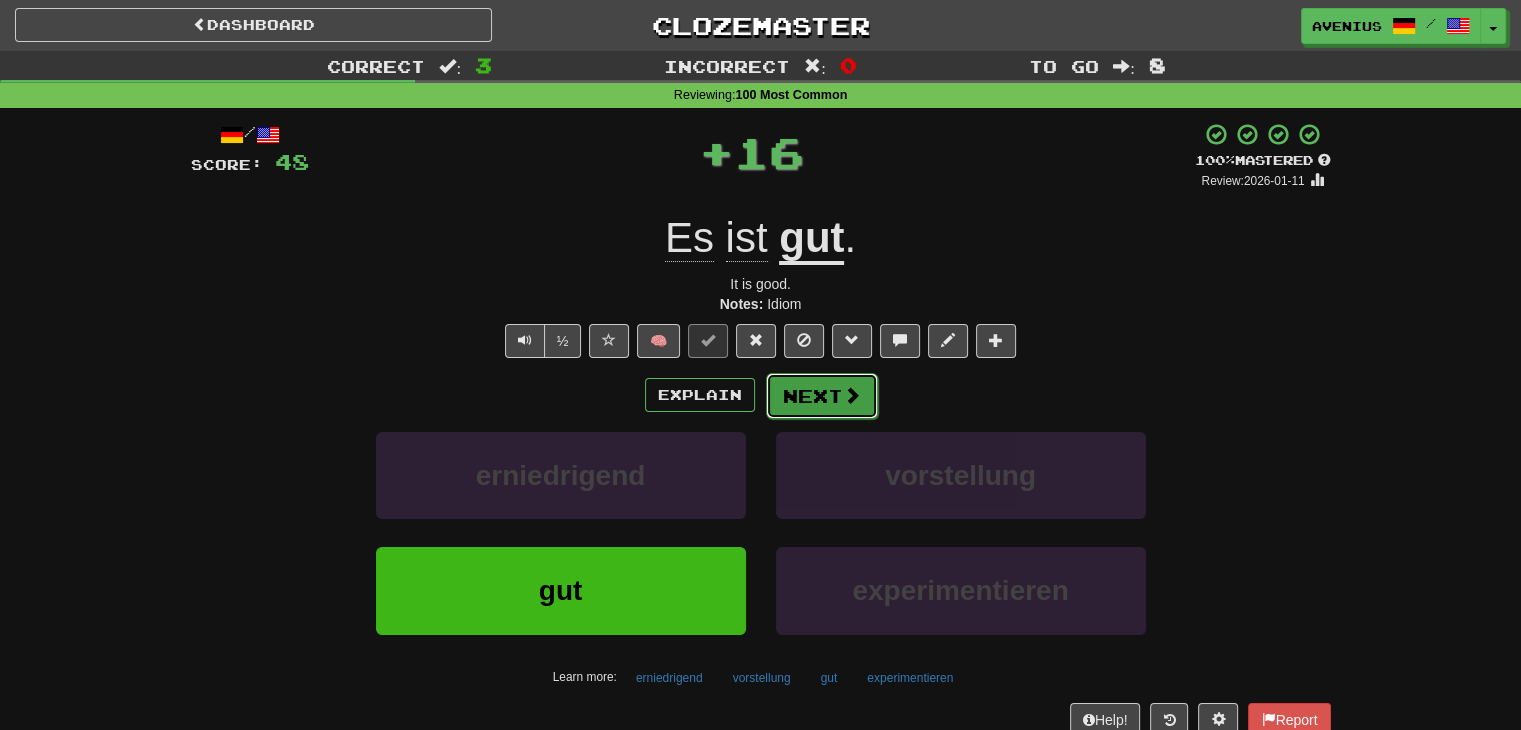 click on "Next" at bounding box center (822, 396) 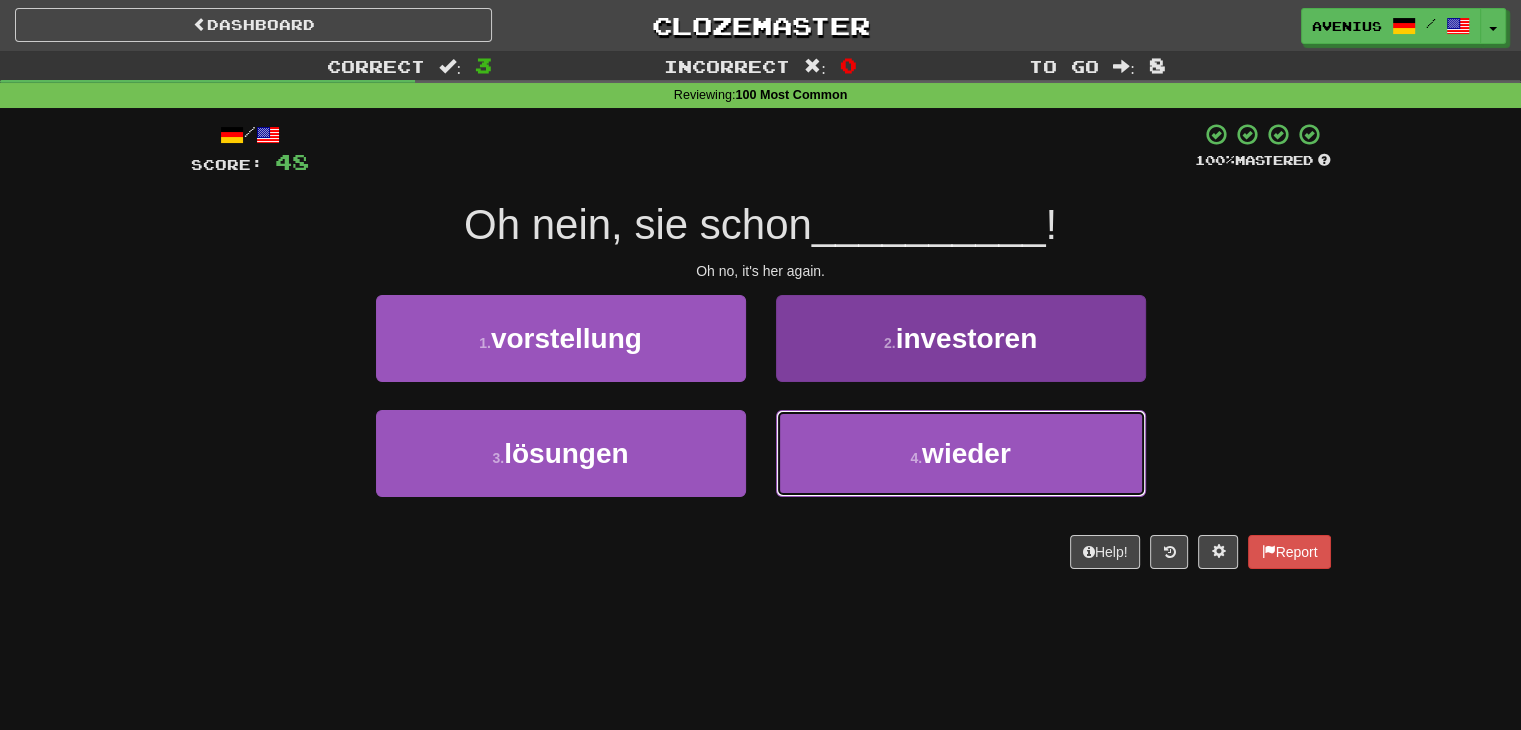 drag, startPoint x: 936, startPoint y: 473, endPoint x: 926, endPoint y: 461, distance: 15.6205 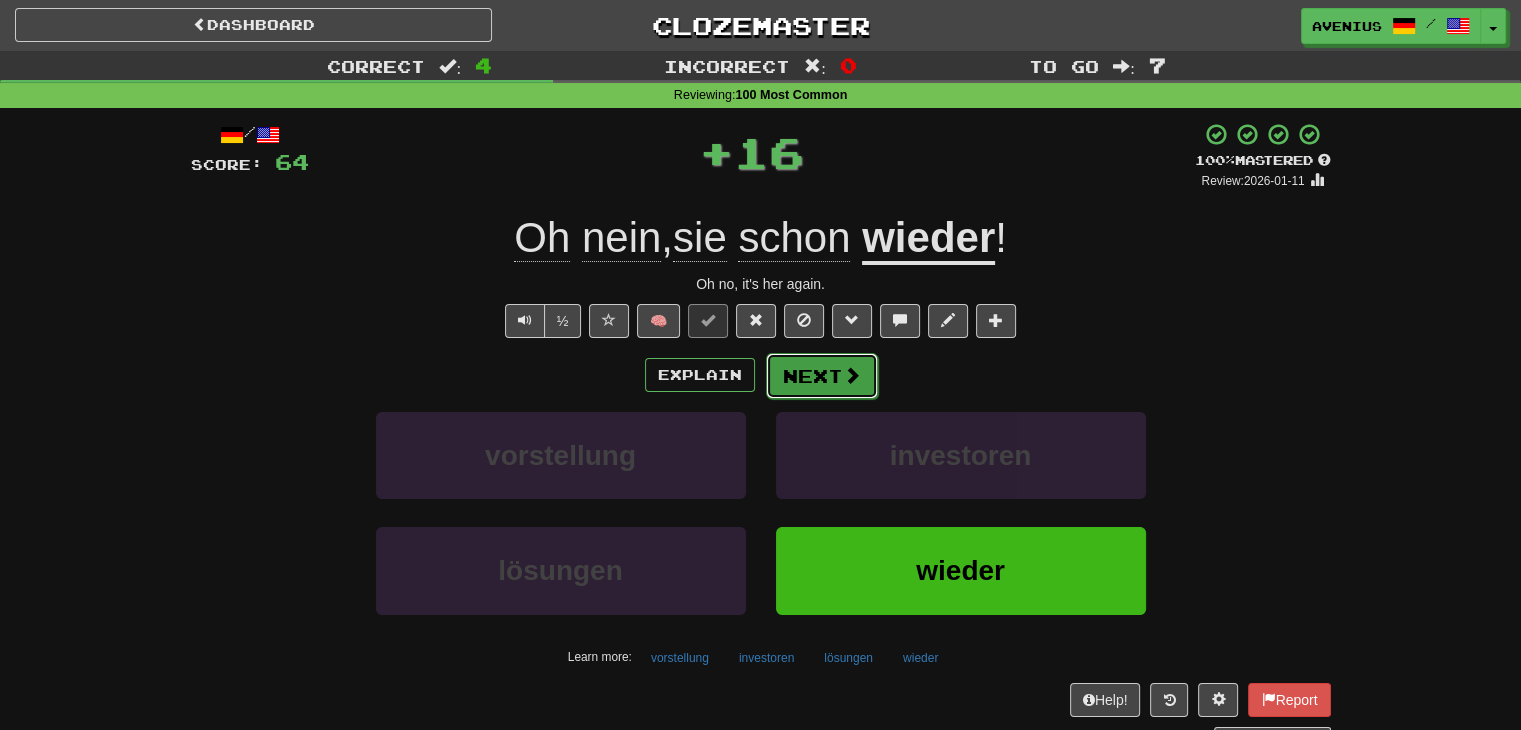 click on "Next" at bounding box center (822, 376) 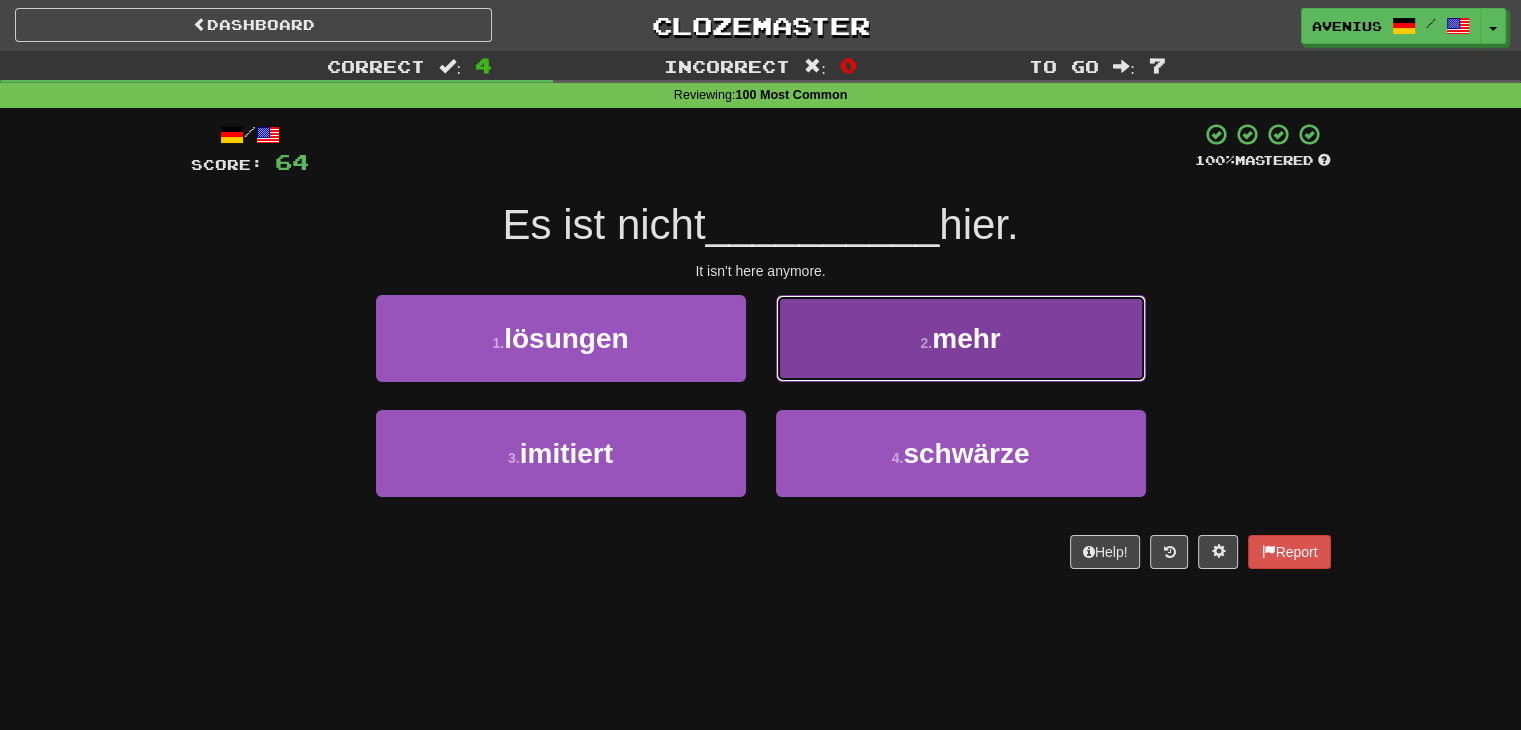 click on "2 .  mehr" at bounding box center (961, 338) 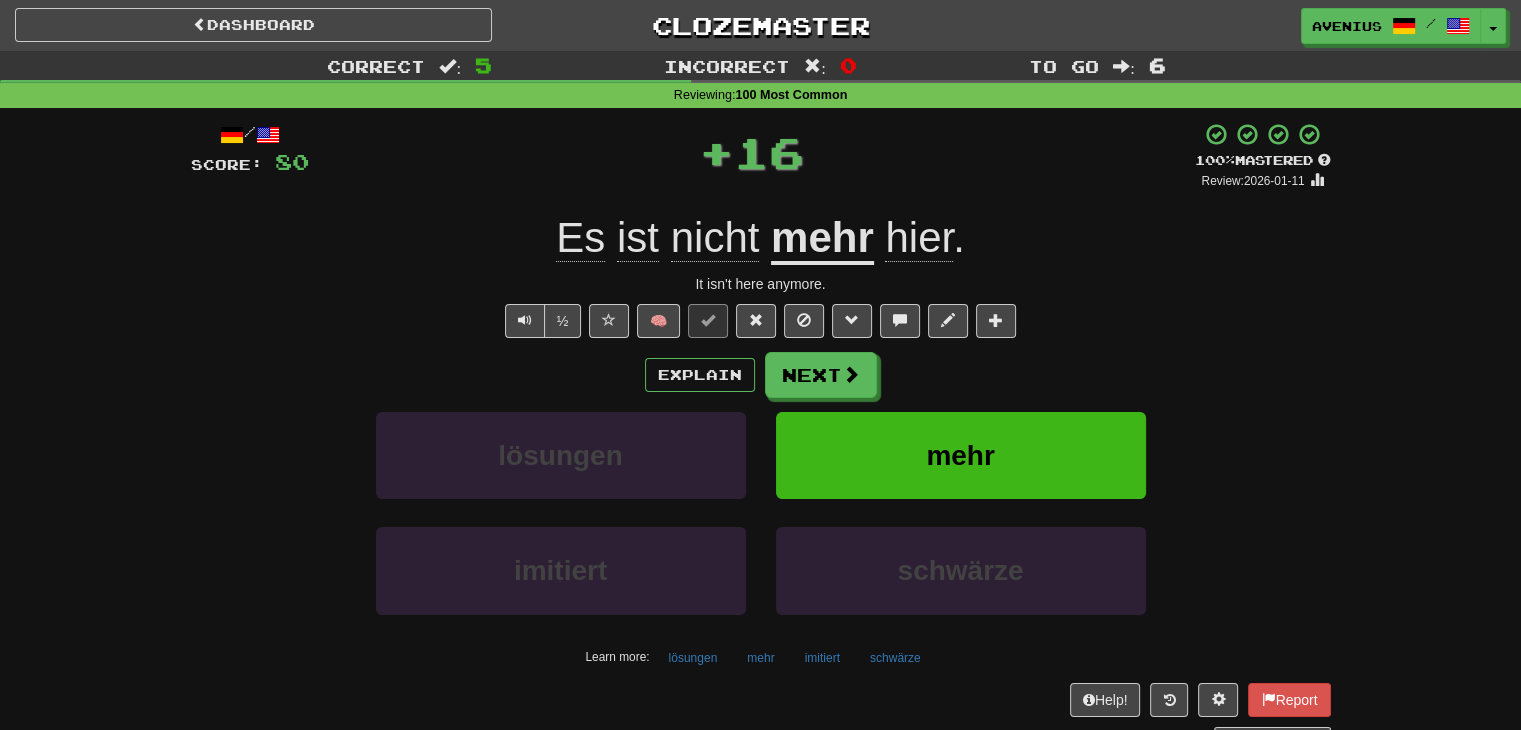 click on "Next" at bounding box center [821, 375] 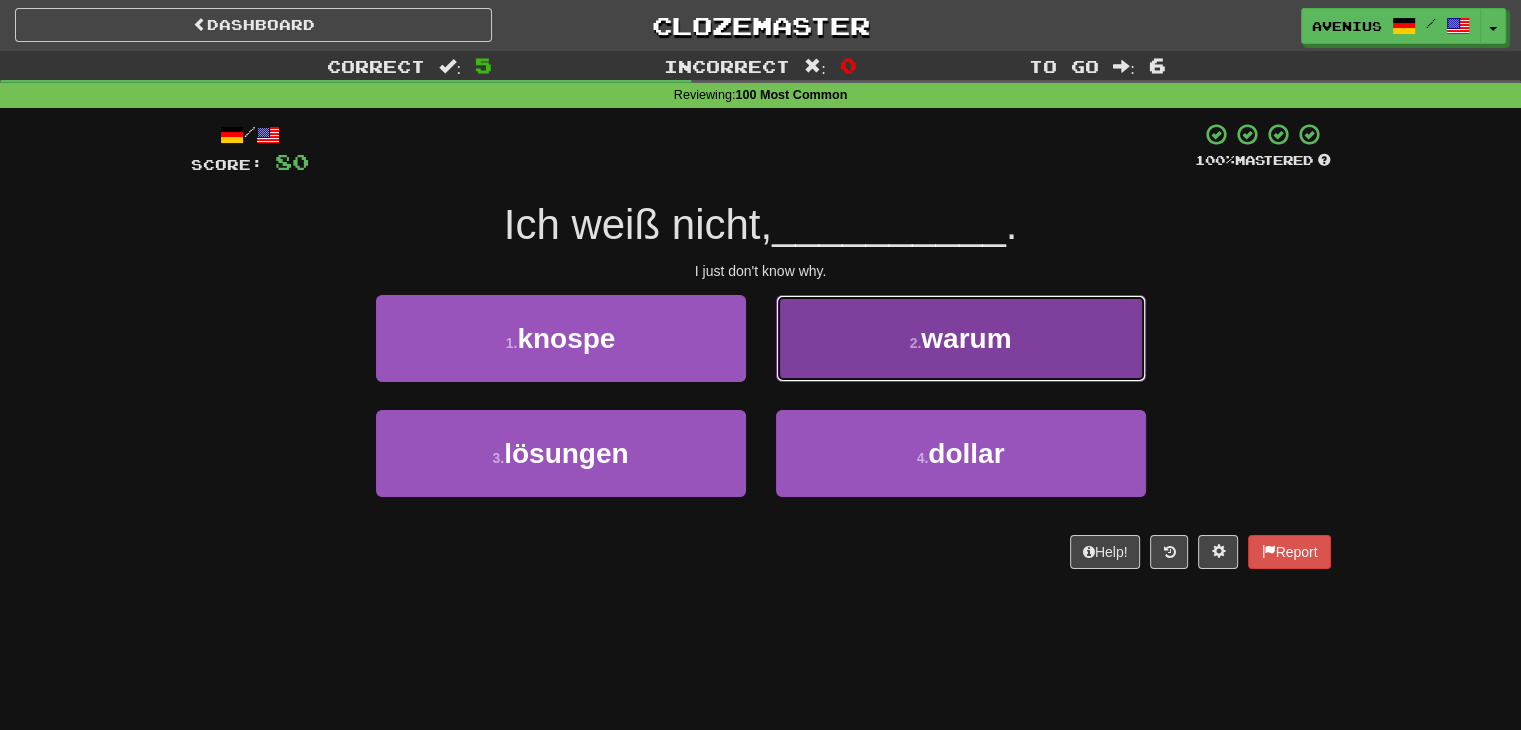 click on "2 .  warum" at bounding box center [961, 338] 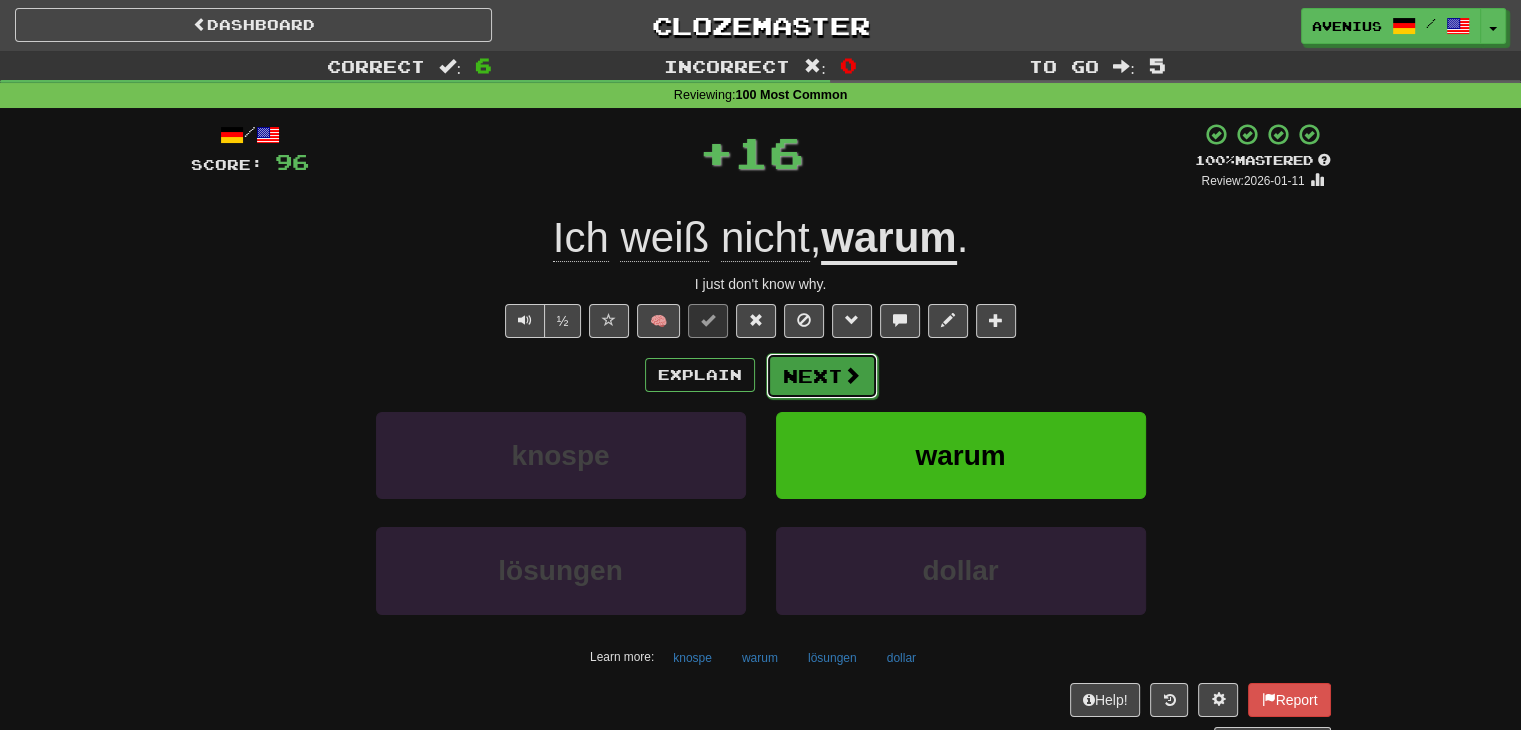 click on "Next" at bounding box center [822, 376] 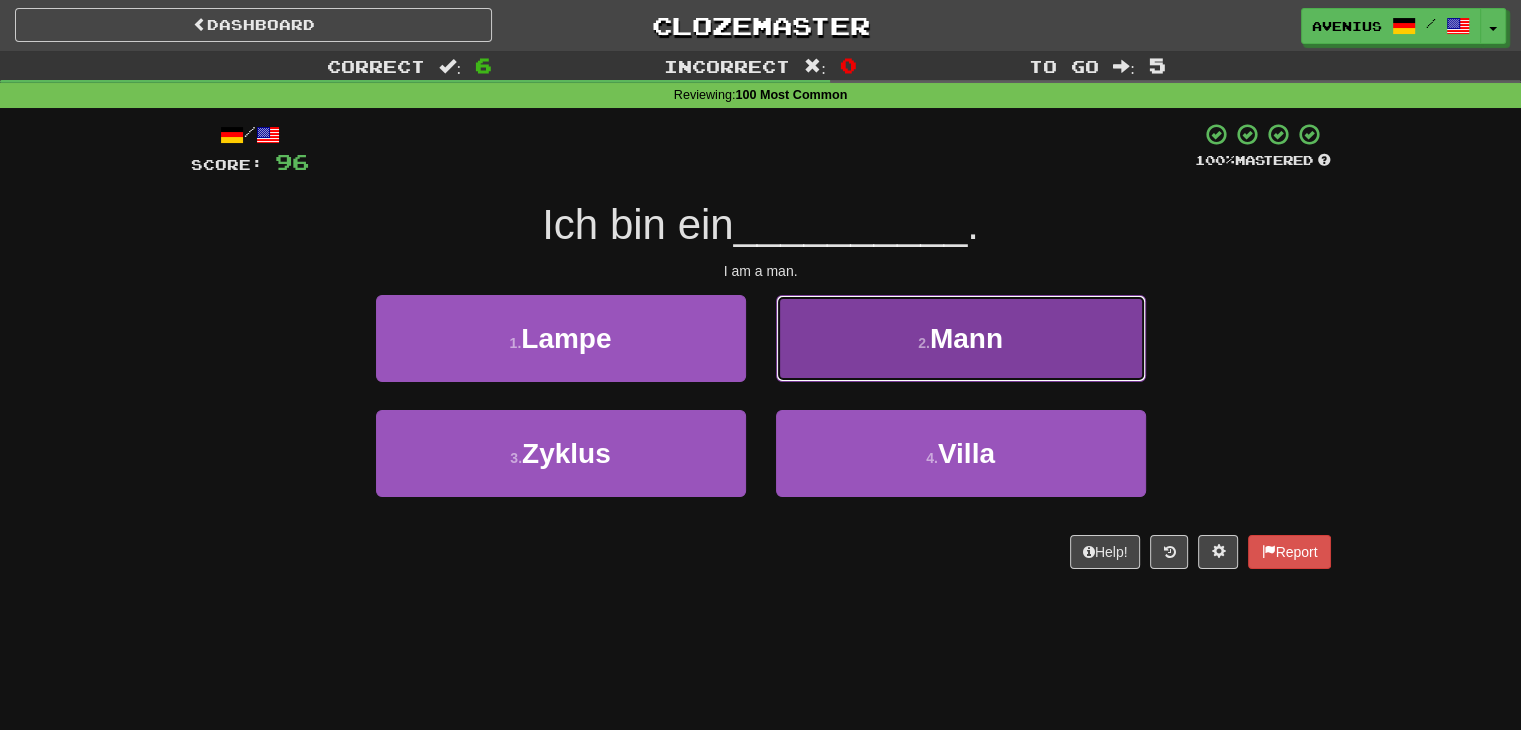 click on "2 .  Mann" at bounding box center (961, 338) 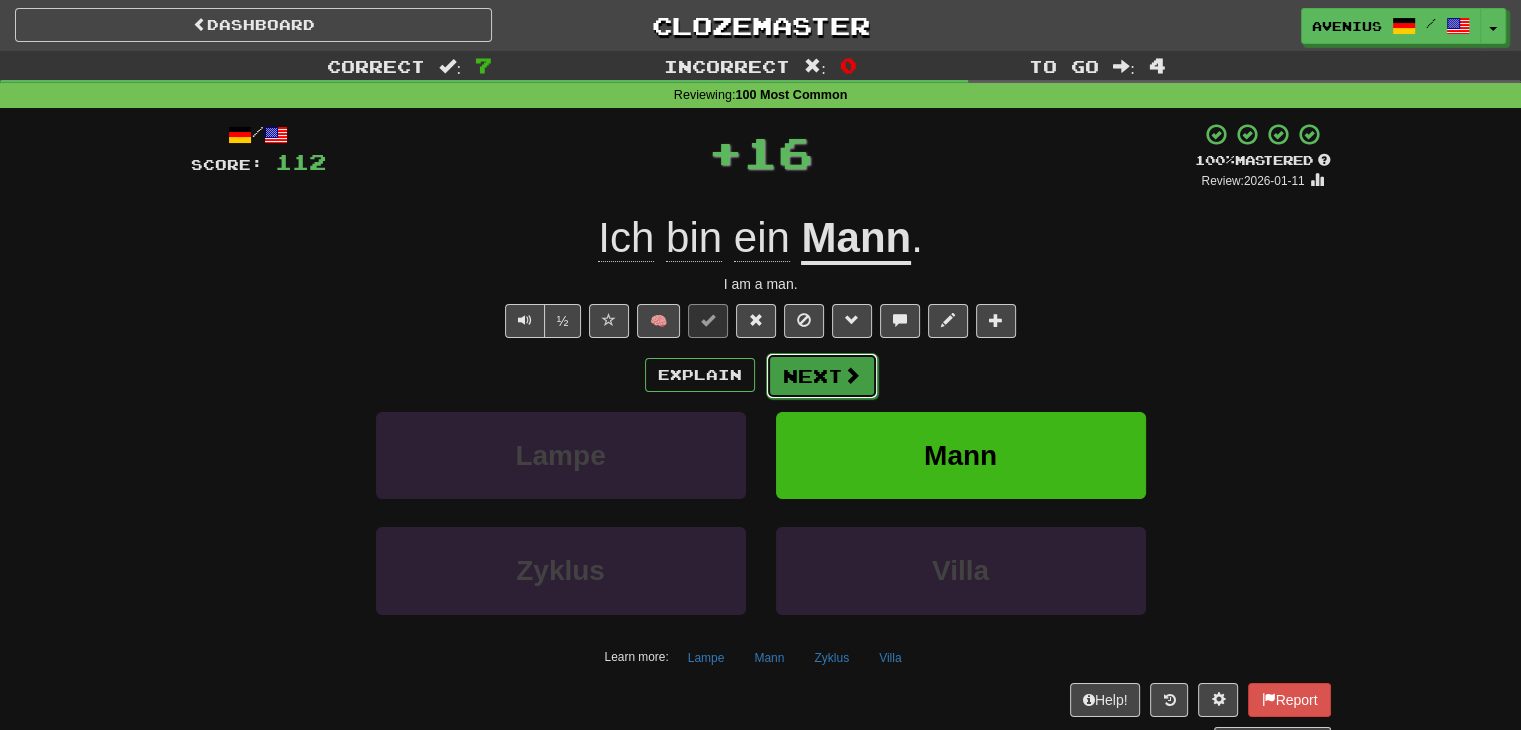 click on "Next" at bounding box center (822, 376) 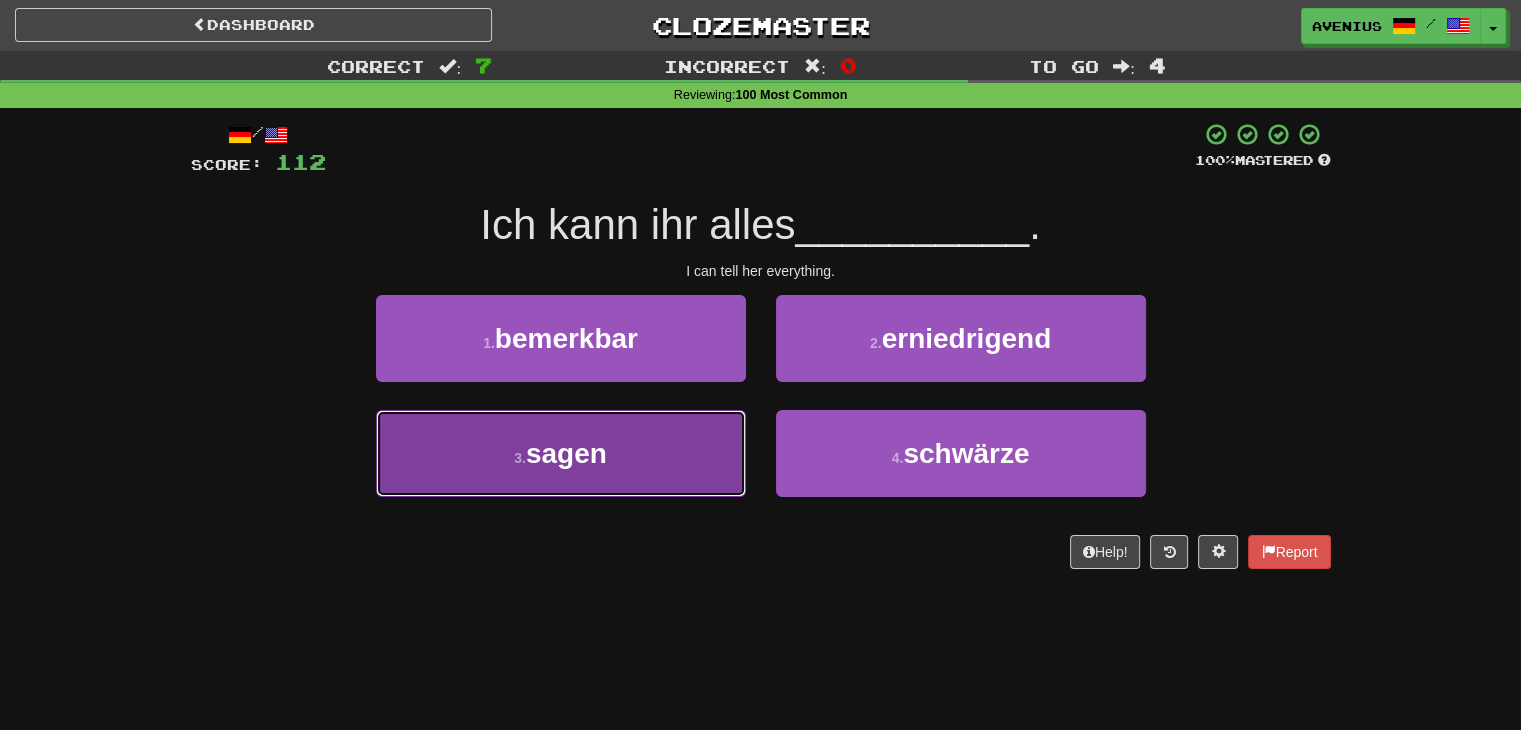 click on "3 .  sagen" at bounding box center [561, 453] 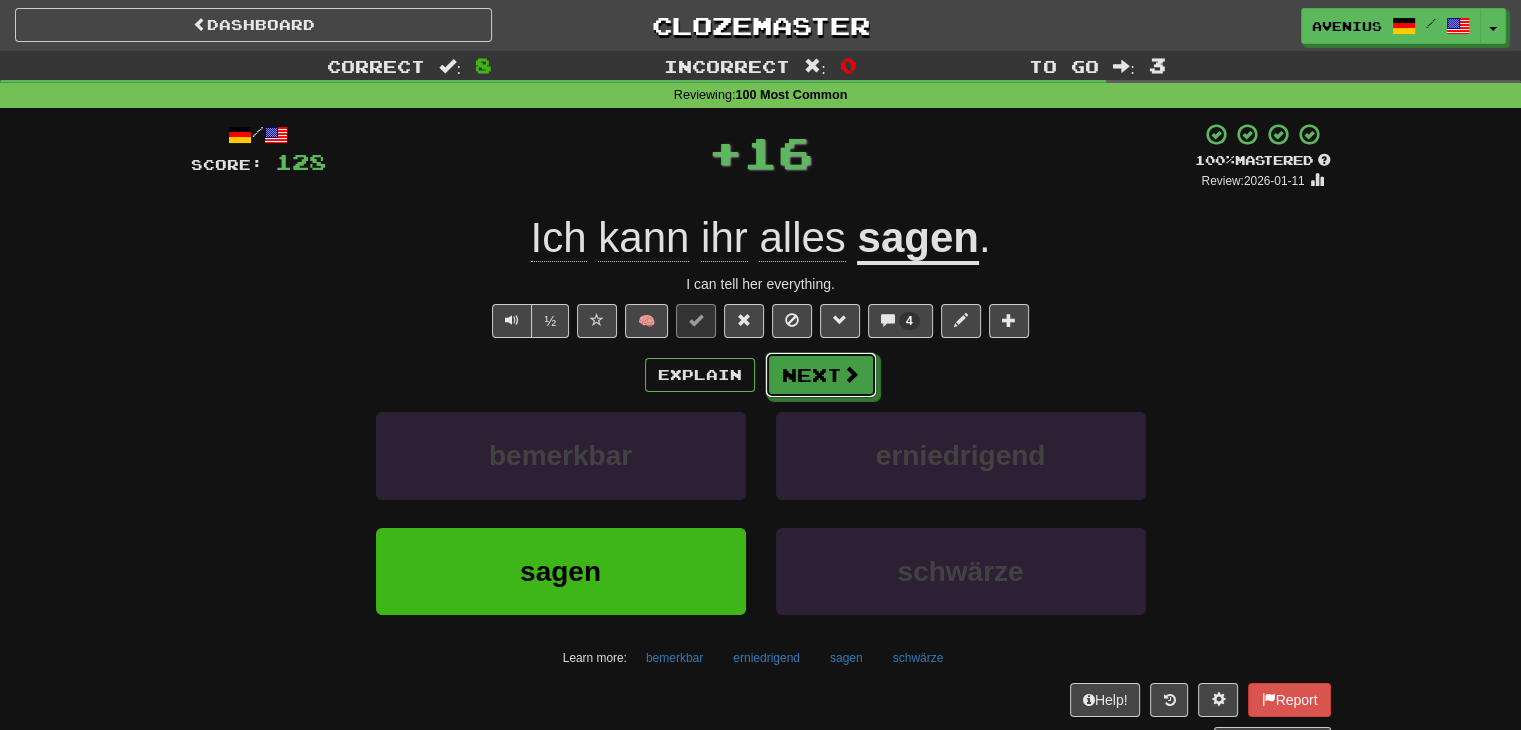 click at bounding box center [851, 374] 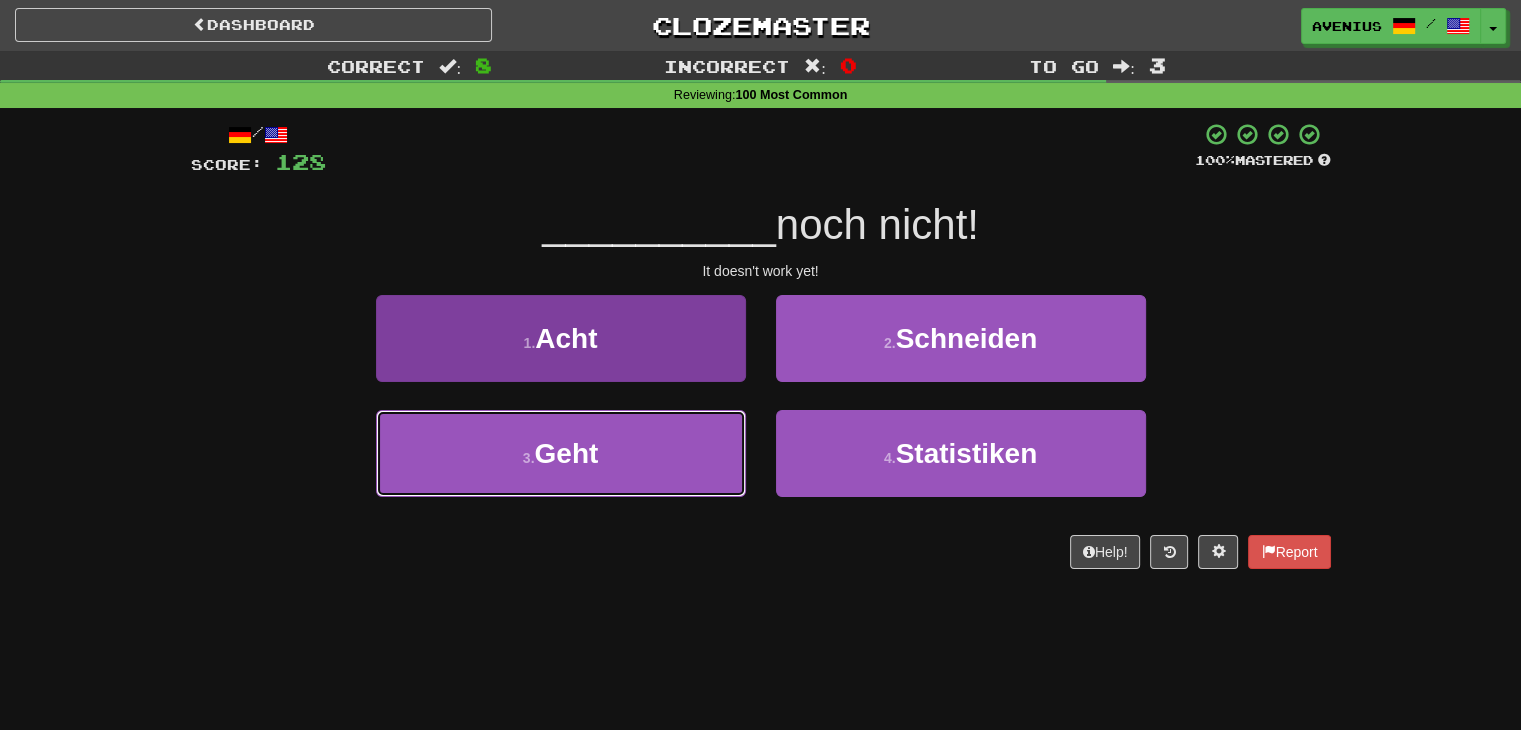 drag, startPoint x: 749, startPoint y: 421, endPoint x: 616, endPoint y: 428, distance: 133.18408 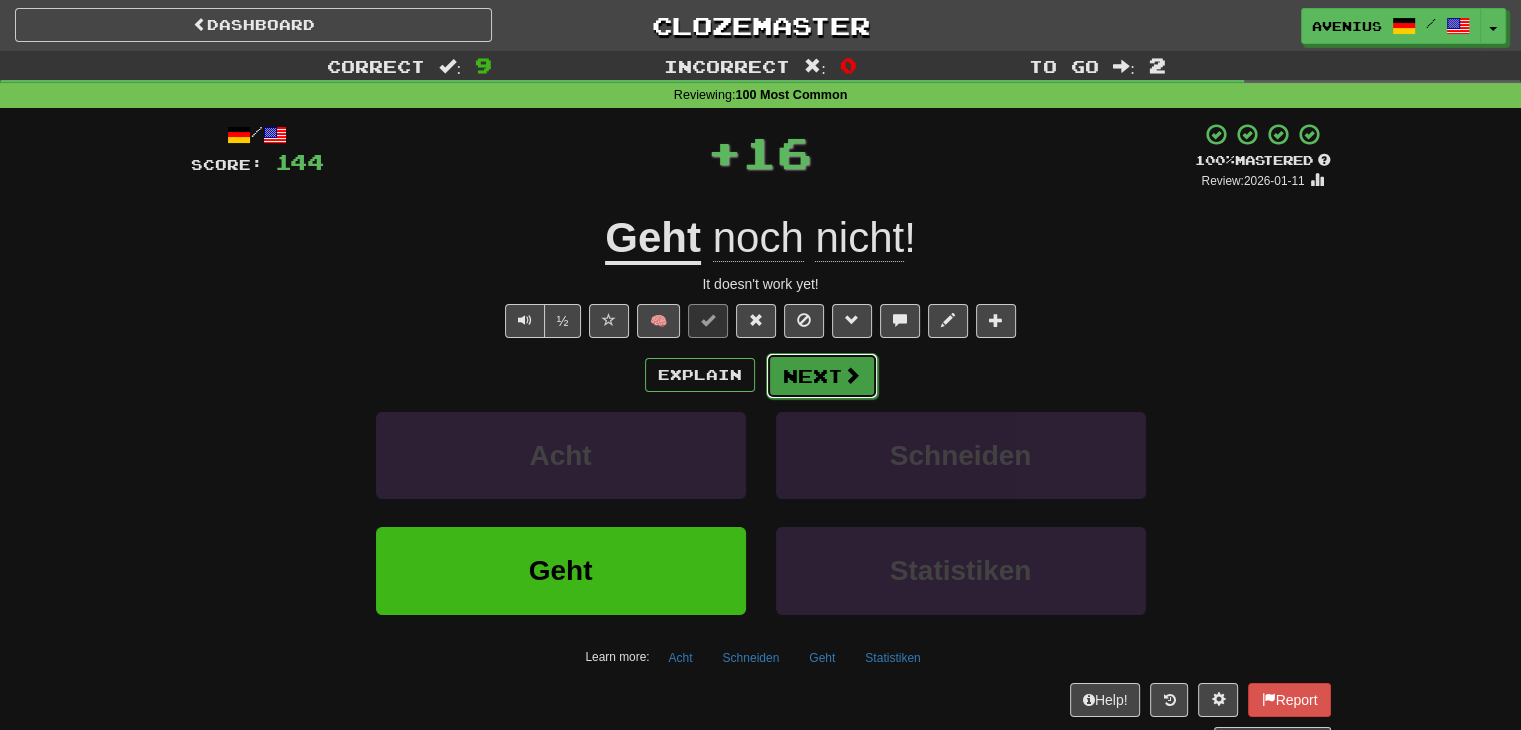 click on "Next" at bounding box center [822, 376] 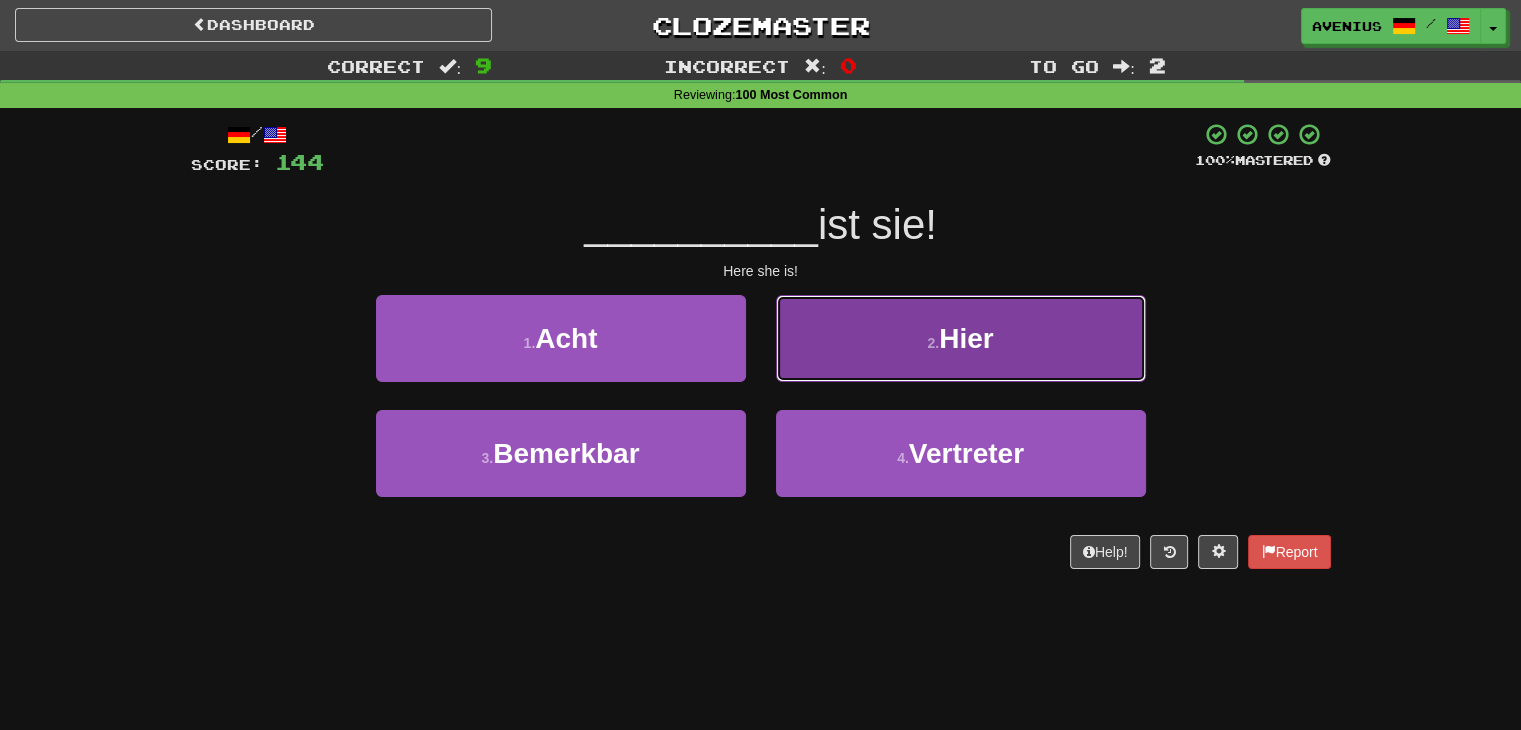 click on "2 .  Hier" at bounding box center [961, 338] 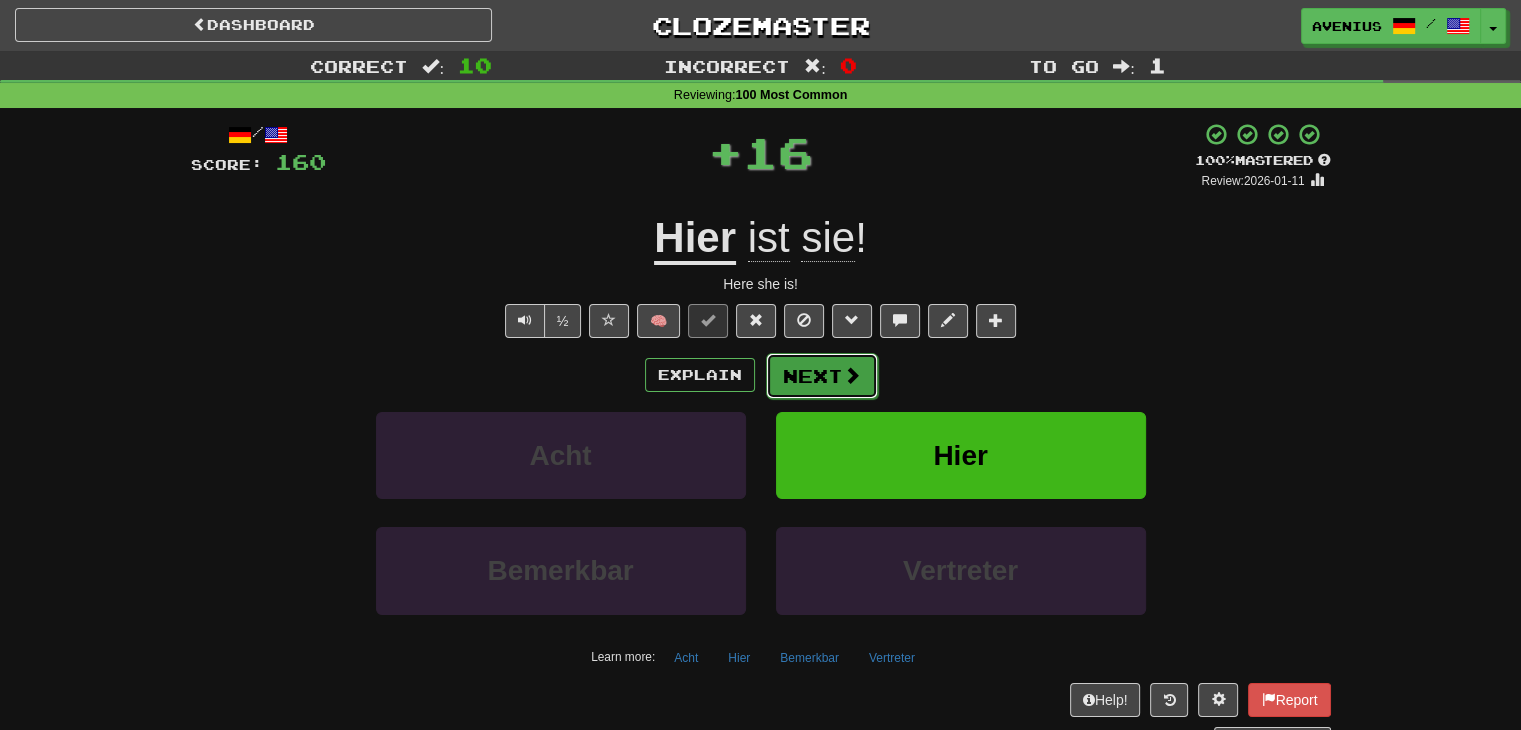 click on "Next" at bounding box center [822, 376] 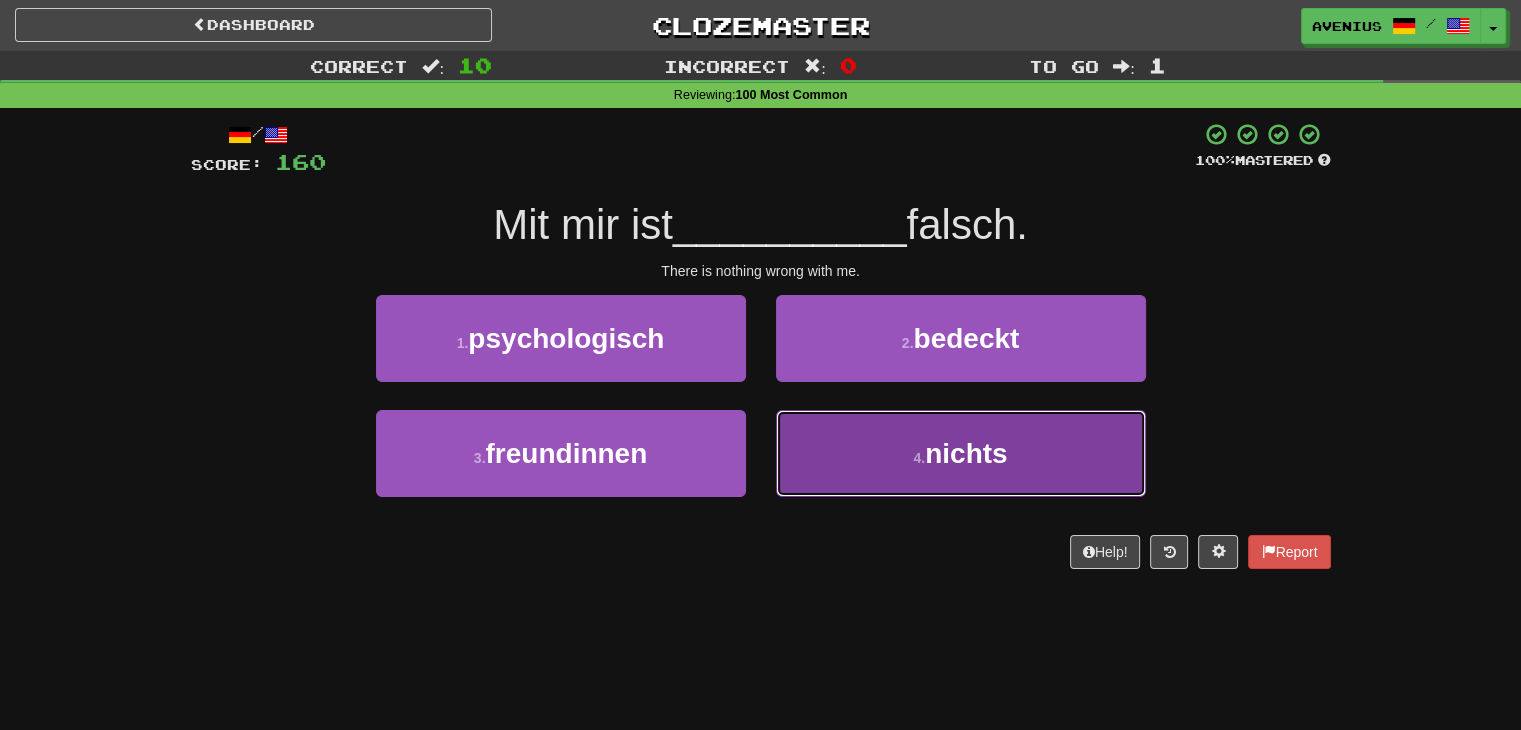 click on "4 .  nichts" at bounding box center (961, 453) 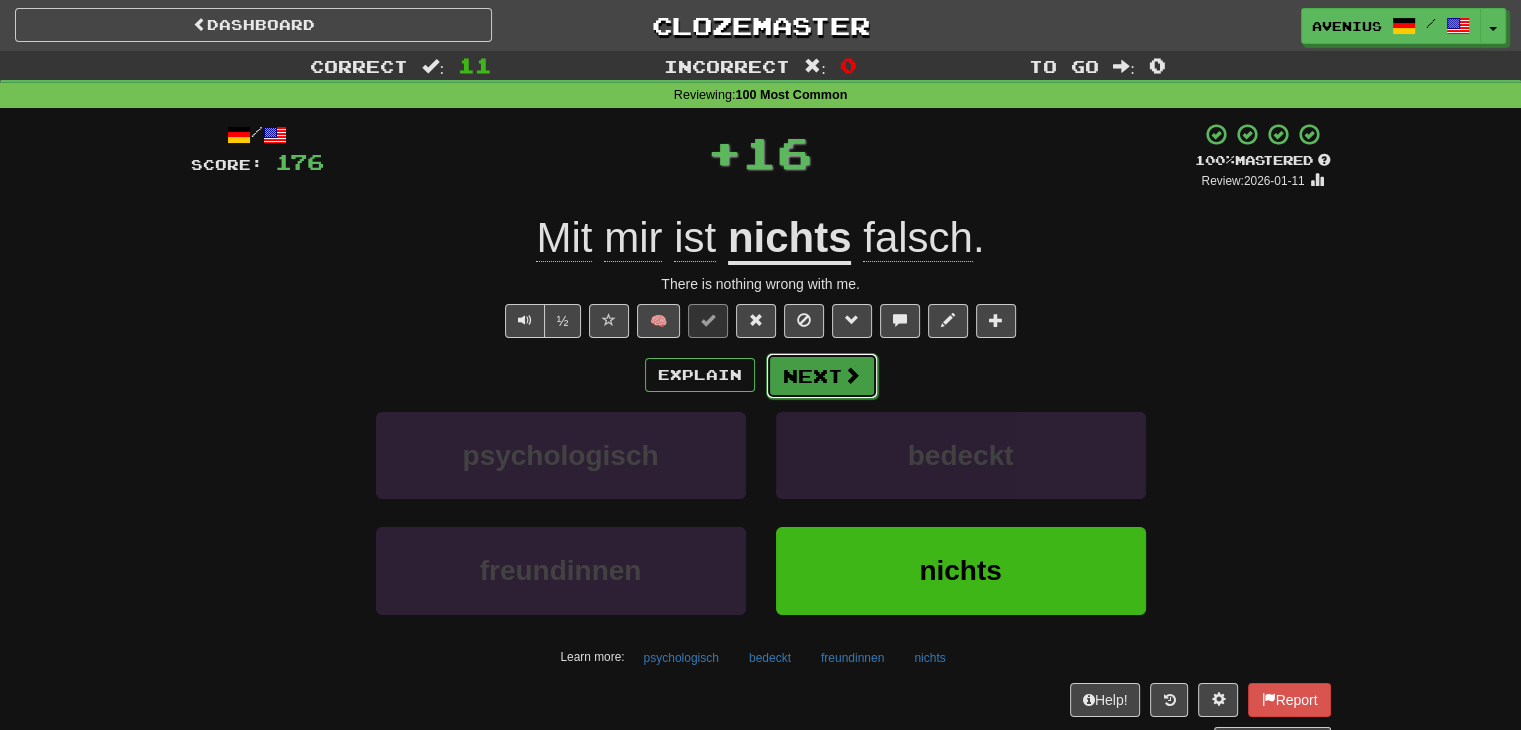 click on "Next" at bounding box center (822, 376) 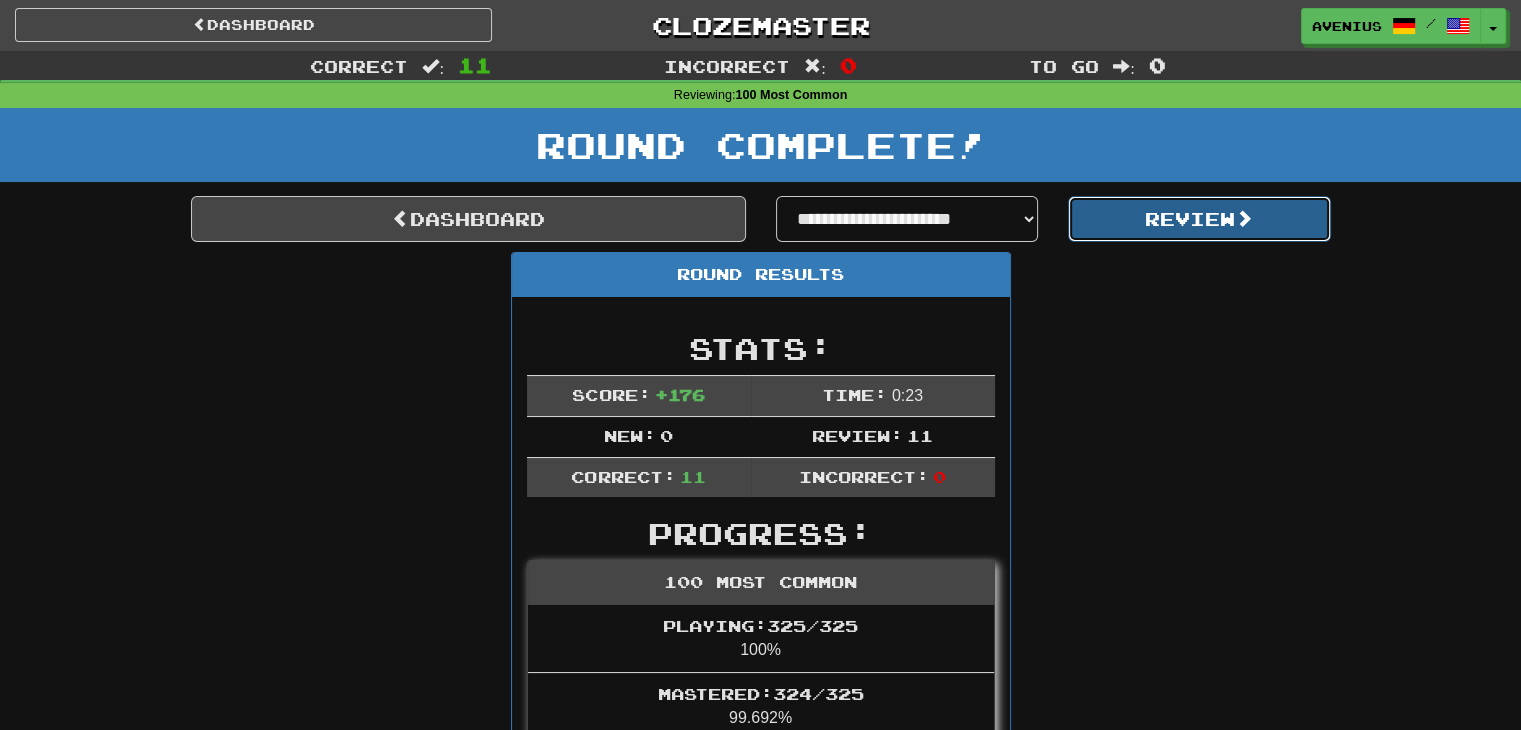 click on "Review" at bounding box center [1199, 219] 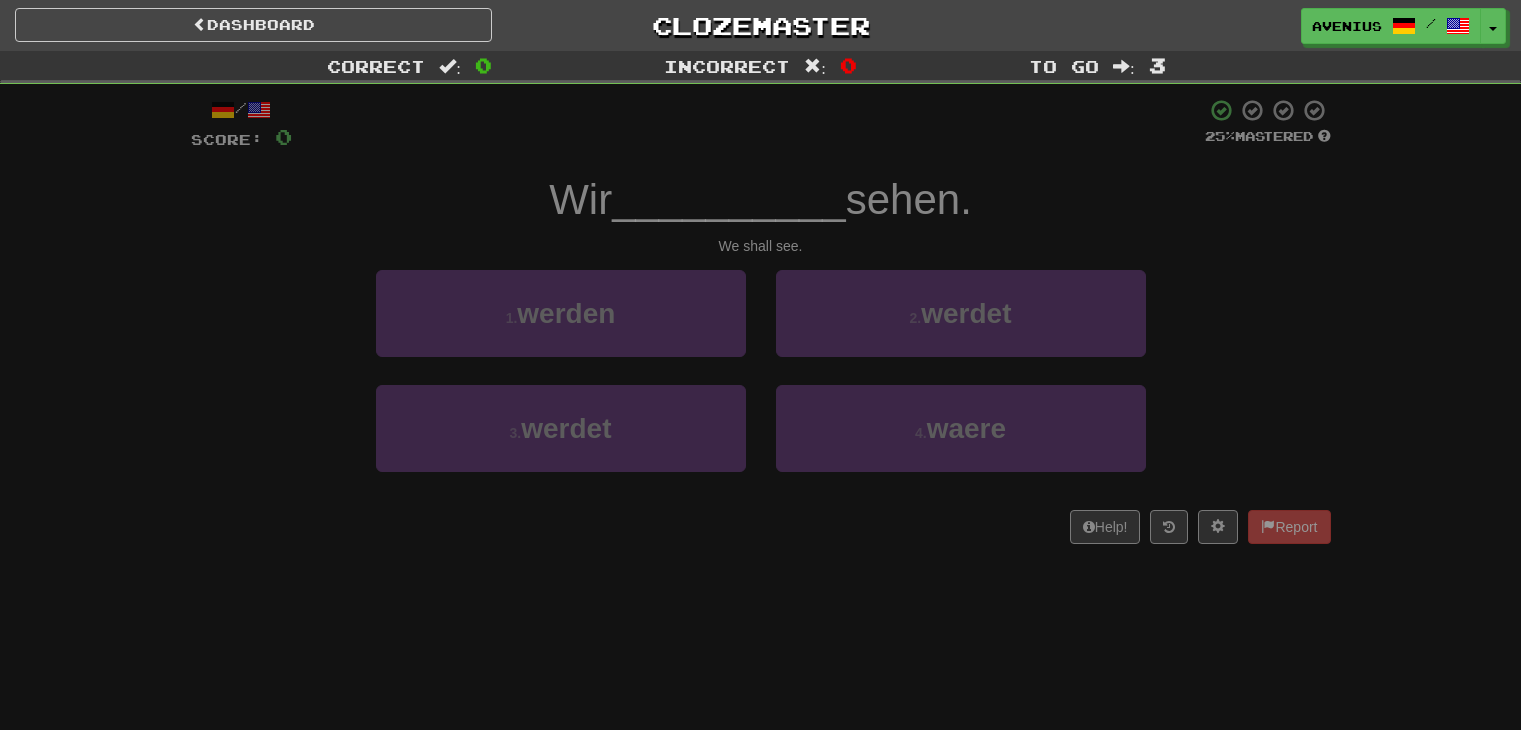 scroll, scrollTop: 0, scrollLeft: 0, axis: both 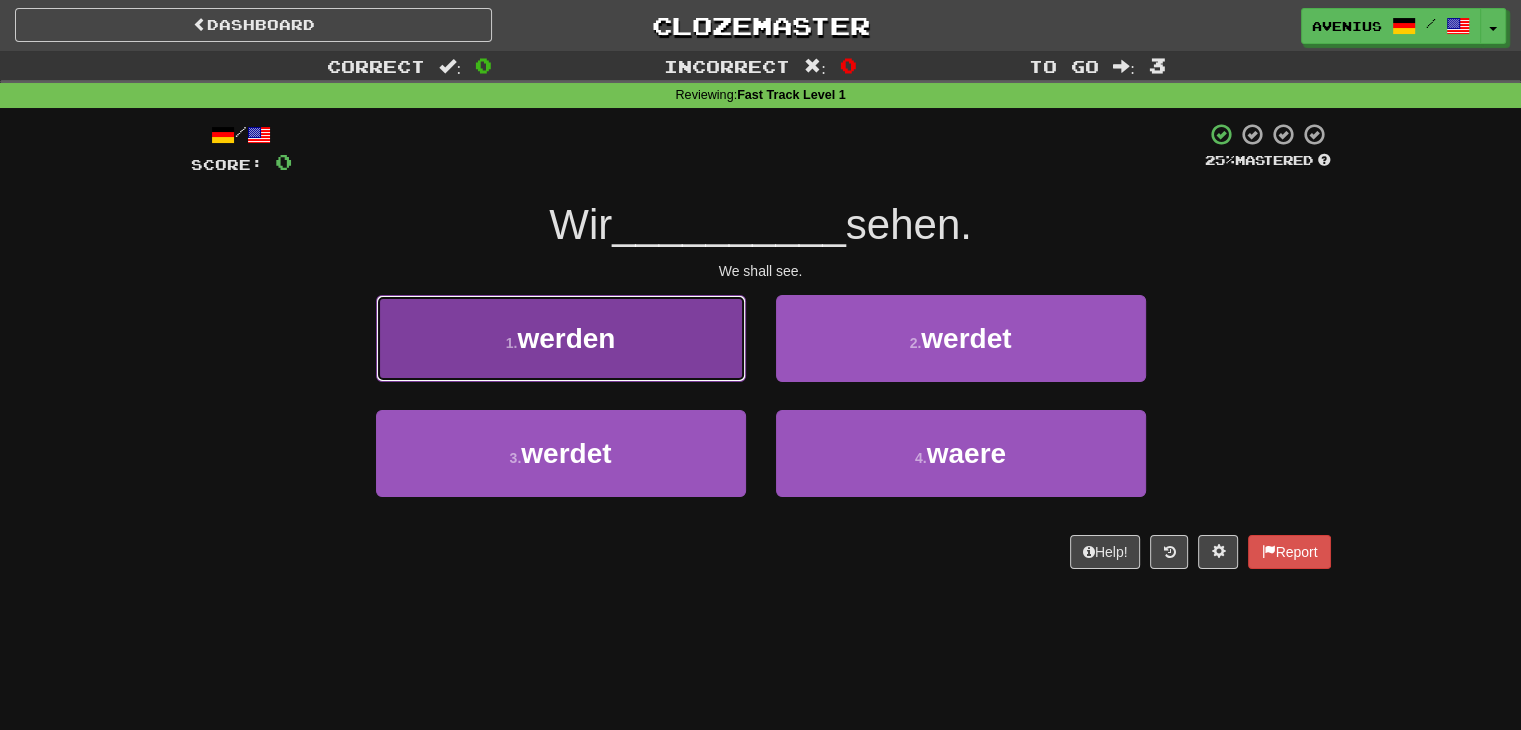 click on "1 .  werden" at bounding box center (561, 338) 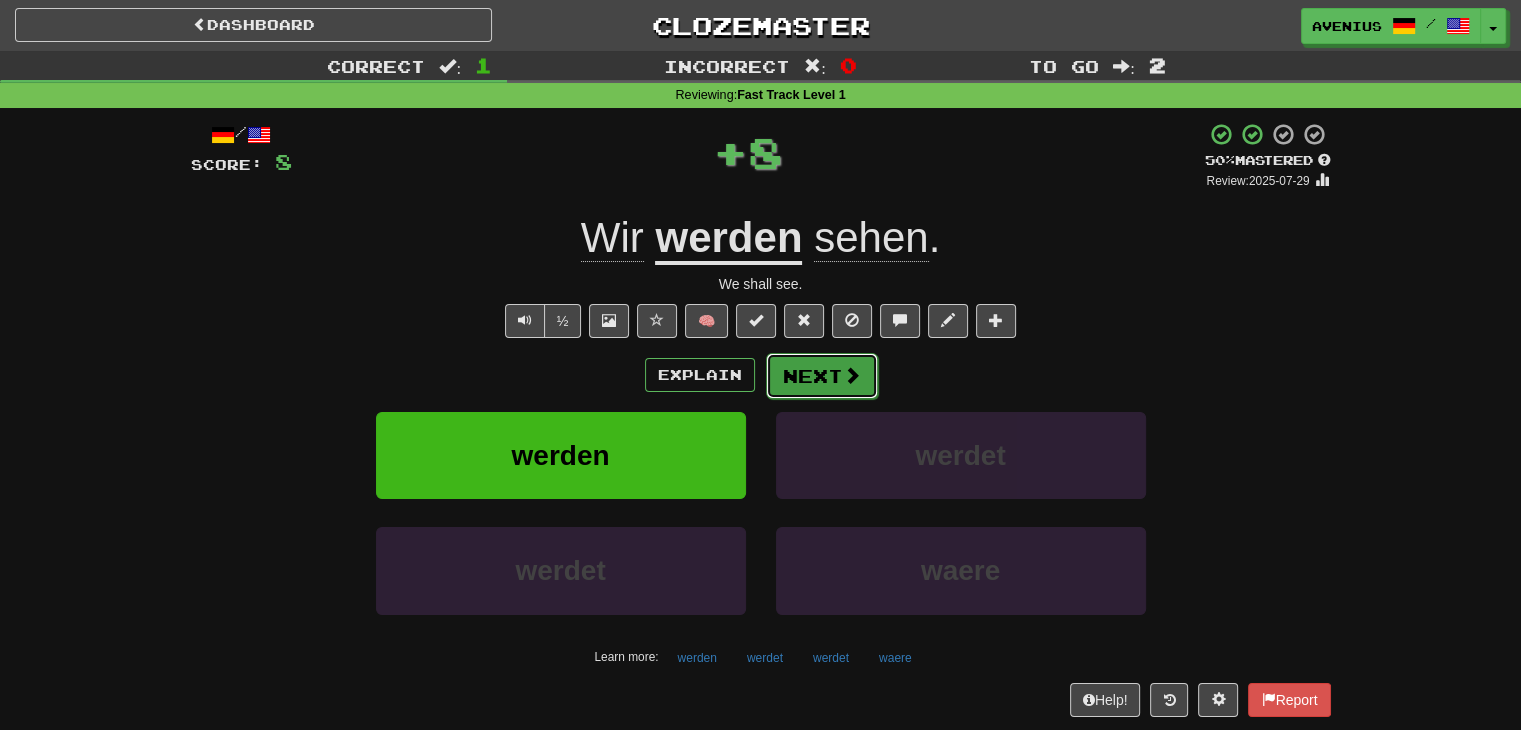 click on "Next" at bounding box center (822, 376) 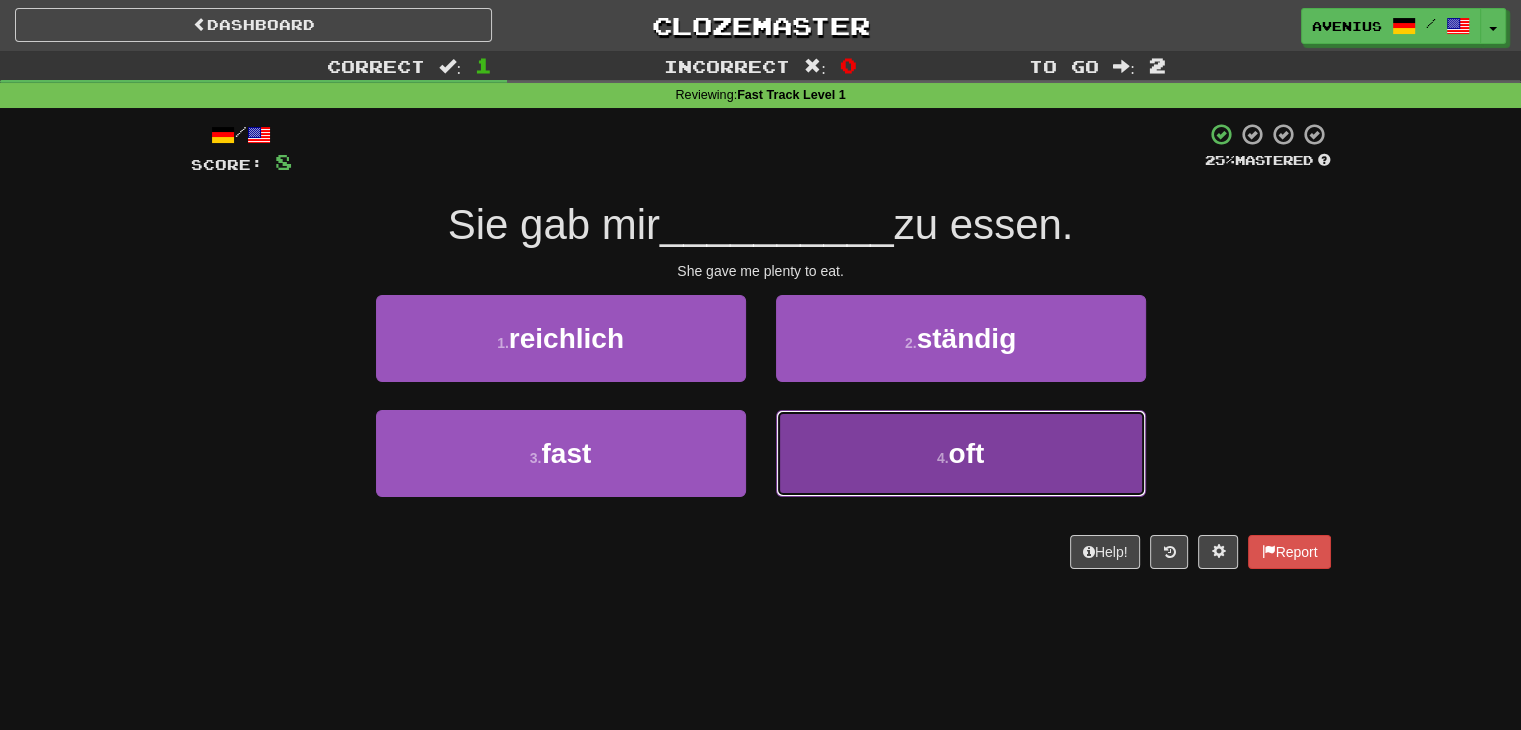 click on "4 .  oft" at bounding box center [961, 453] 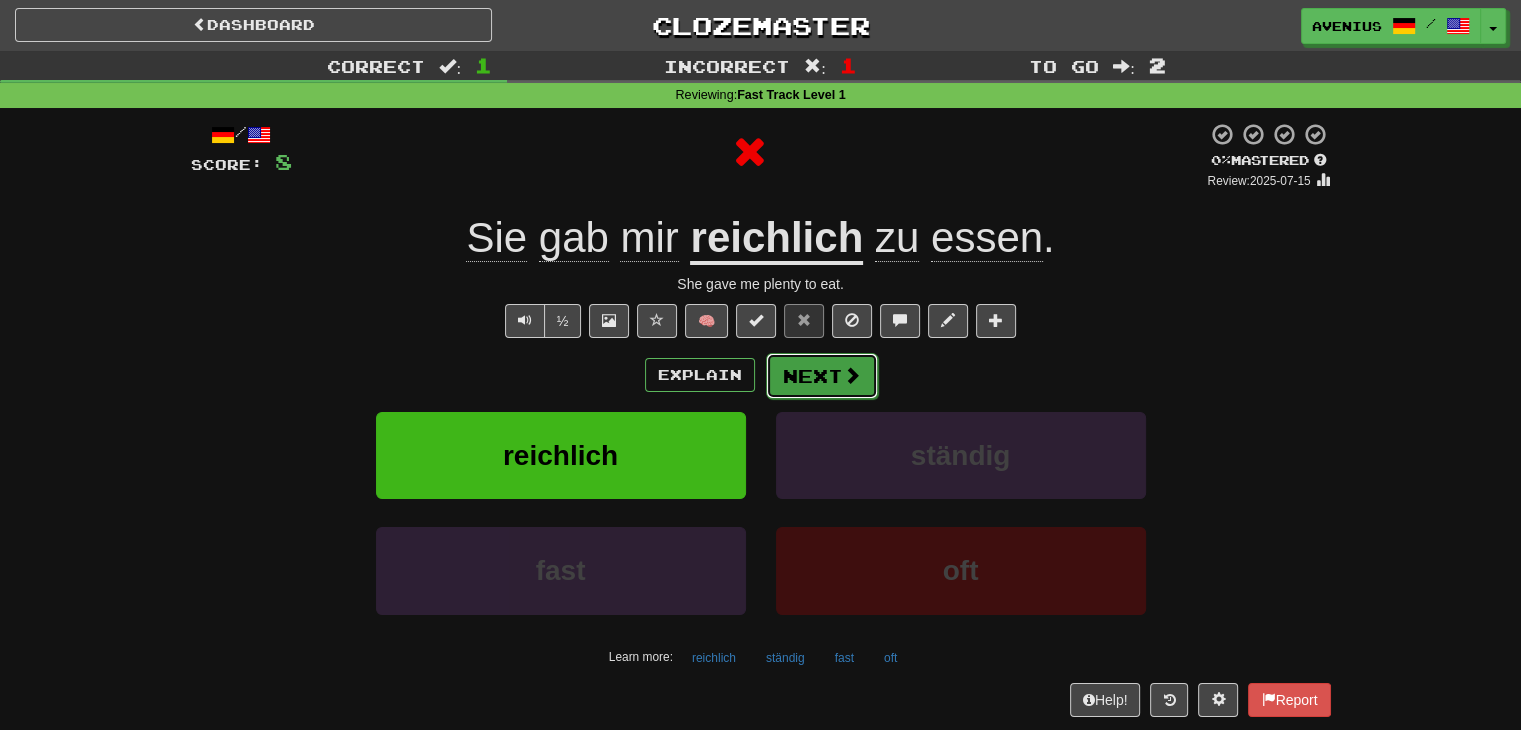 drag, startPoint x: 819, startPoint y: 407, endPoint x: 798, endPoint y: 385, distance: 30.413813 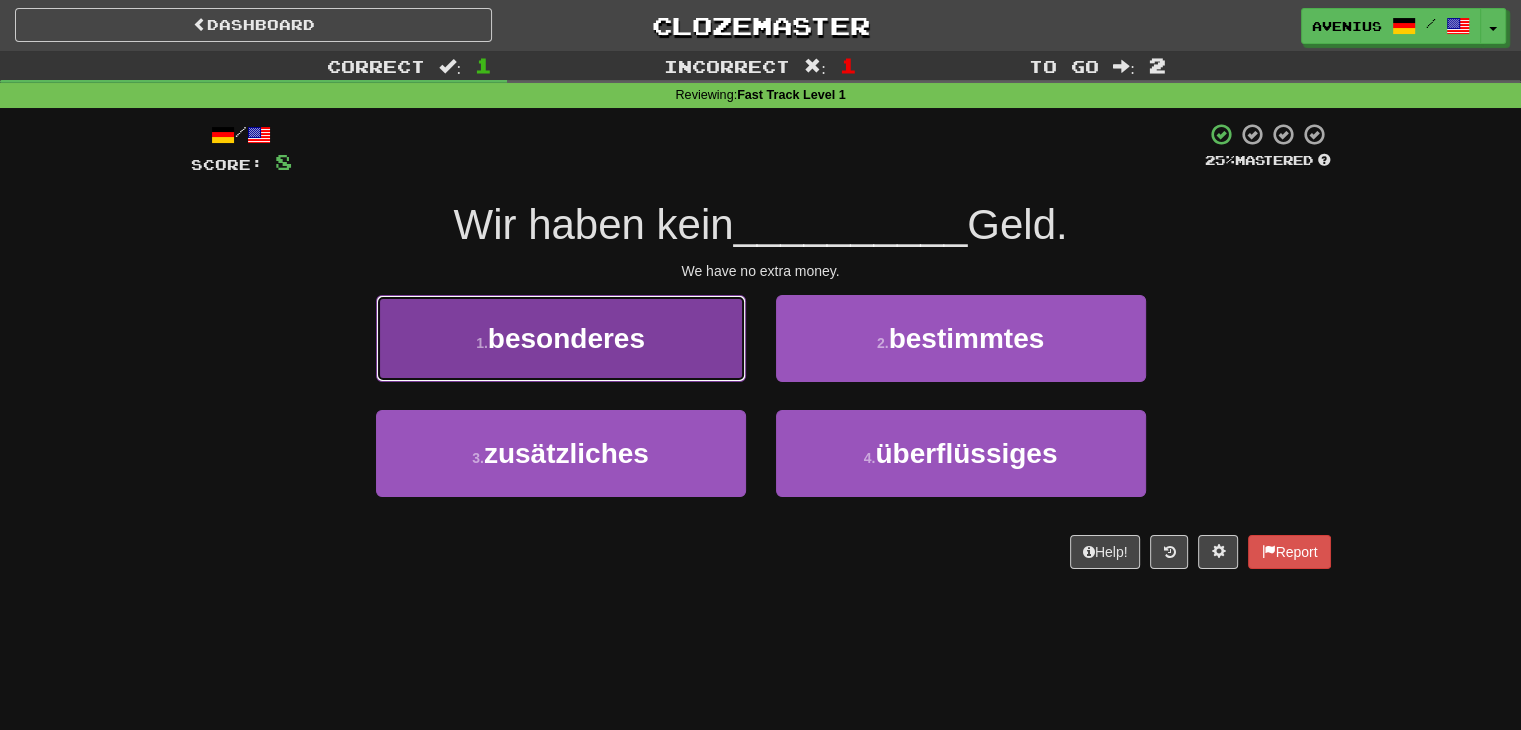 click on "1 .  besonderes" at bounding box center (561, 338) 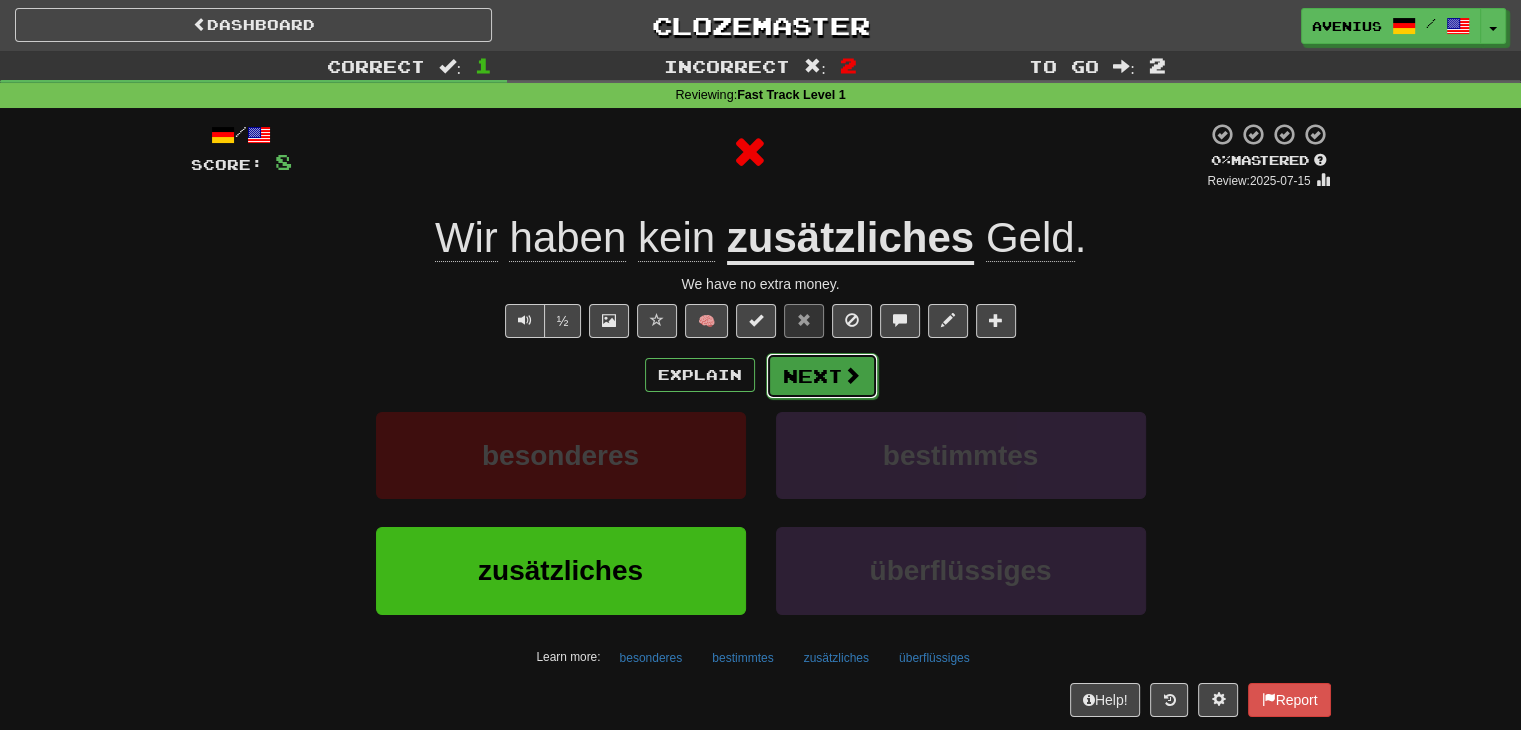 click on "Next" at bounding box center (822, 376) 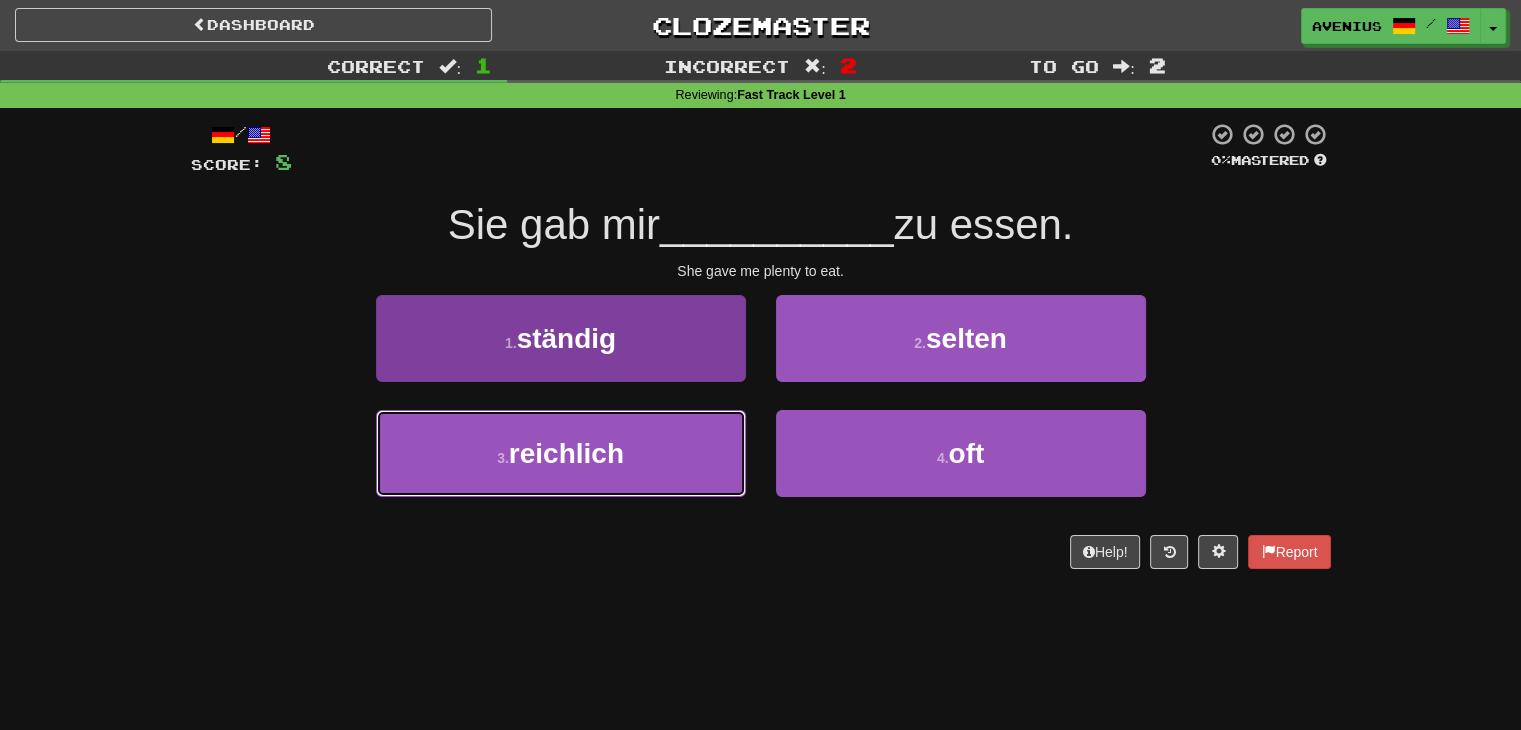drag, startPoint x: 720, startPoint y: 433, endPoint x: 738, endPoint y: 410, distance: 29.206163 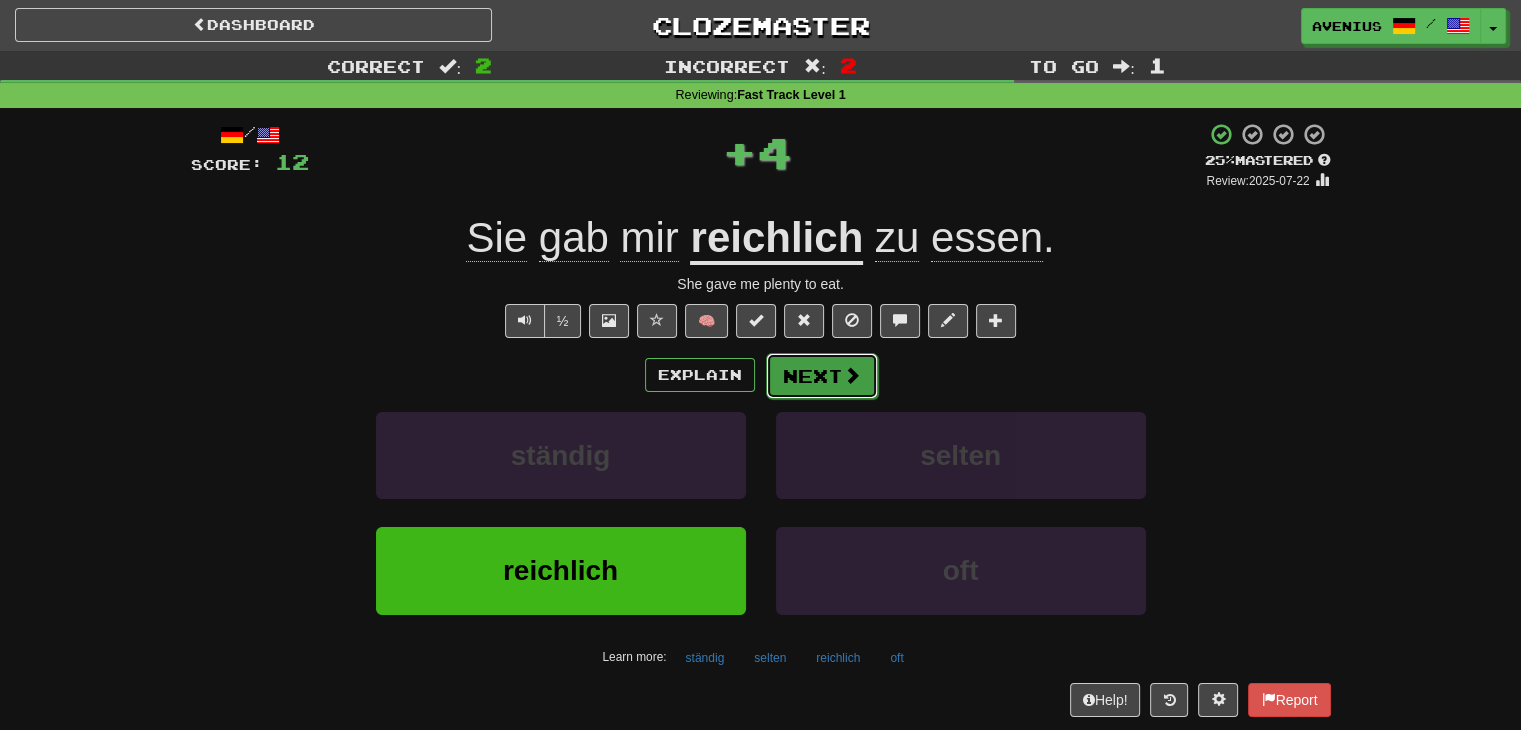 click on "Next" at bounding box center [822, 376] 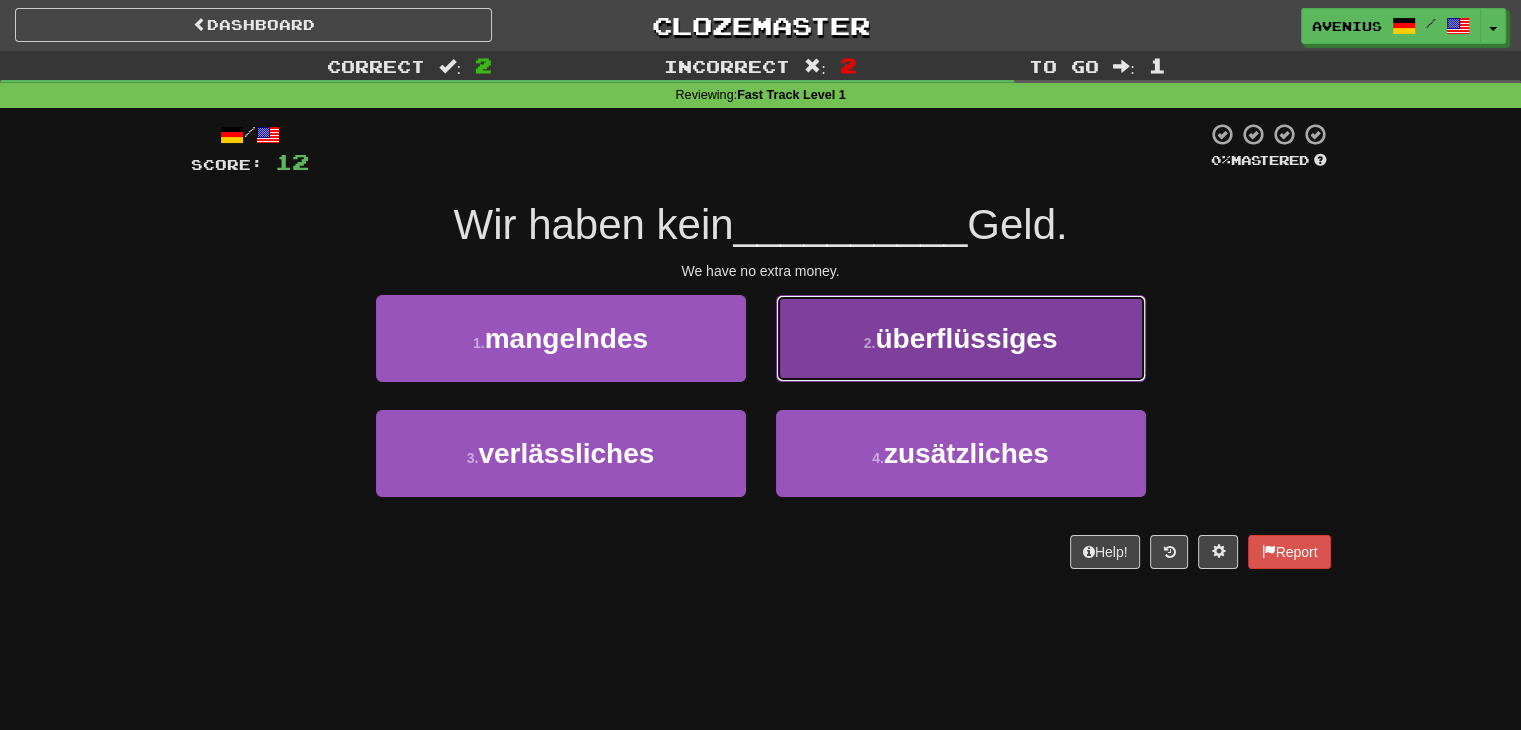 click on "2 .  überflüssiges" at bounding box center [961, 338] 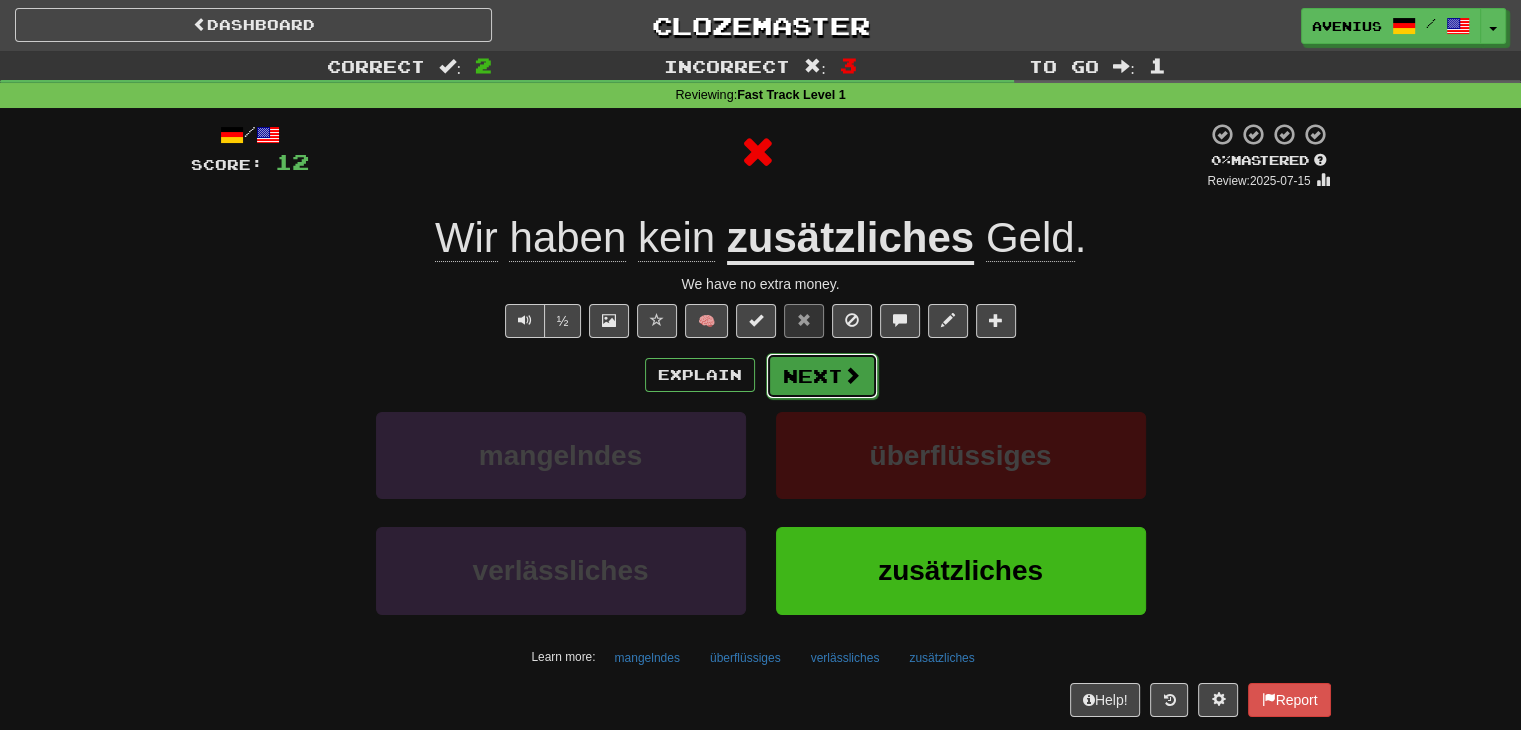click on "Next" at bounding box center (822, 376) 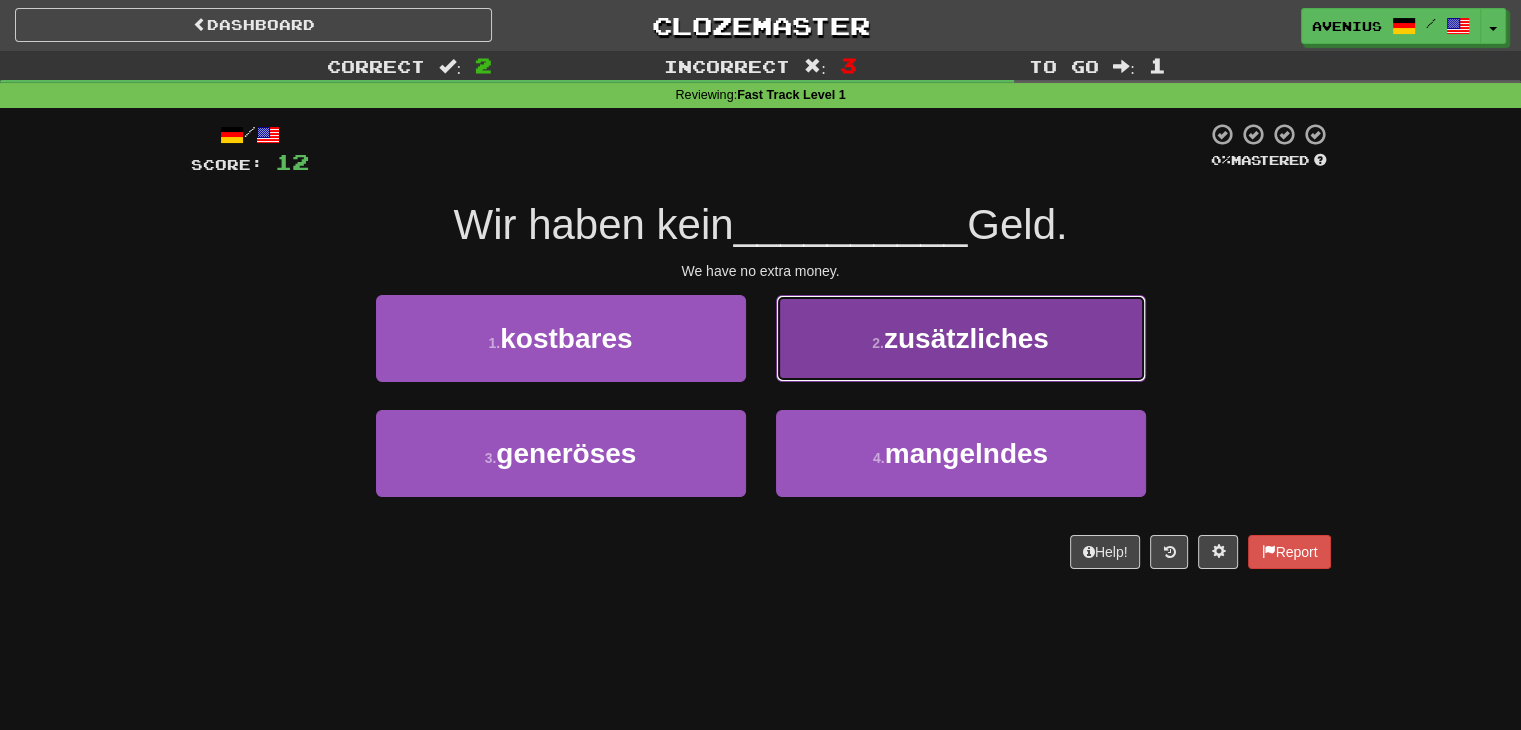 click on "2 .  zusätzliches" at bounding box center [961, 338] 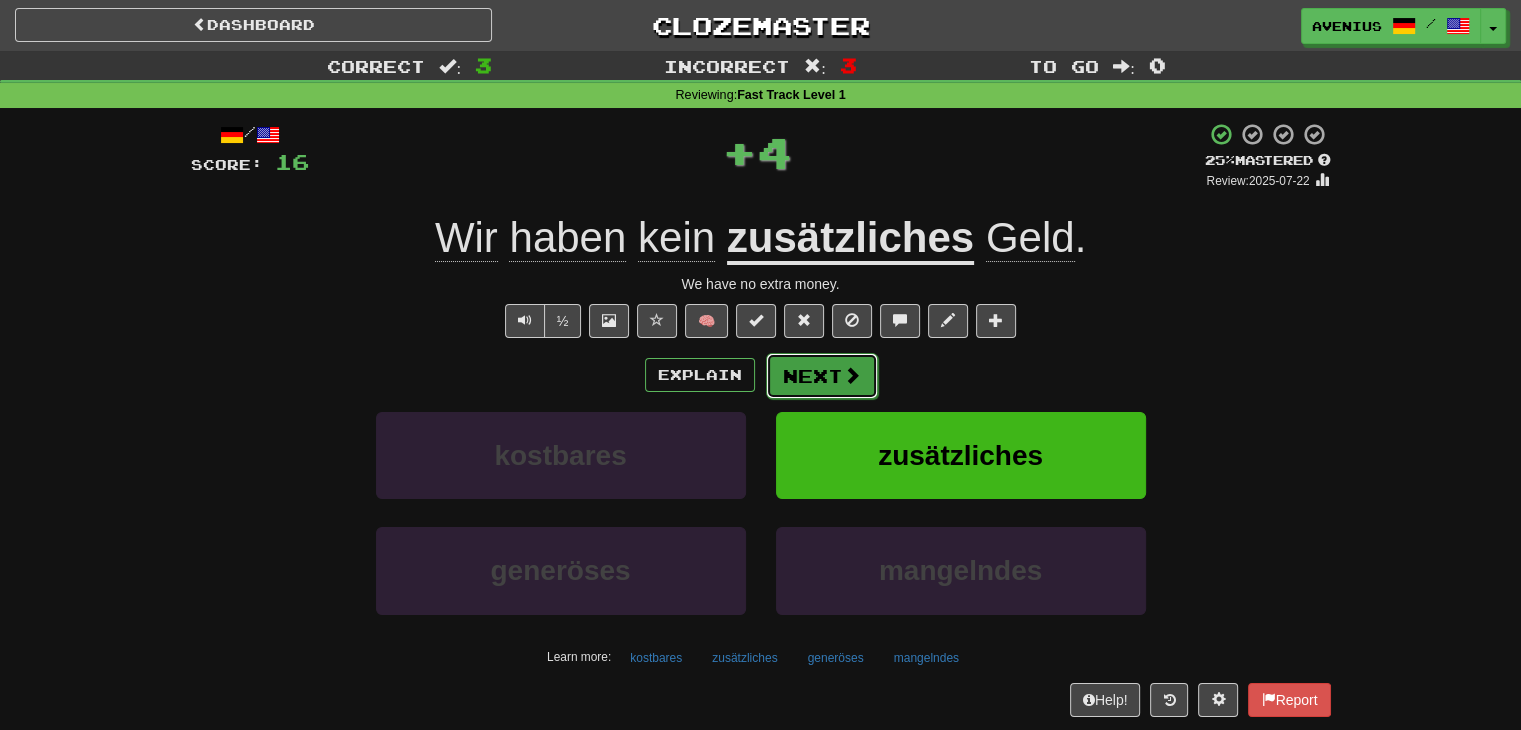 click on "Next" at bounding box center (822, 376) 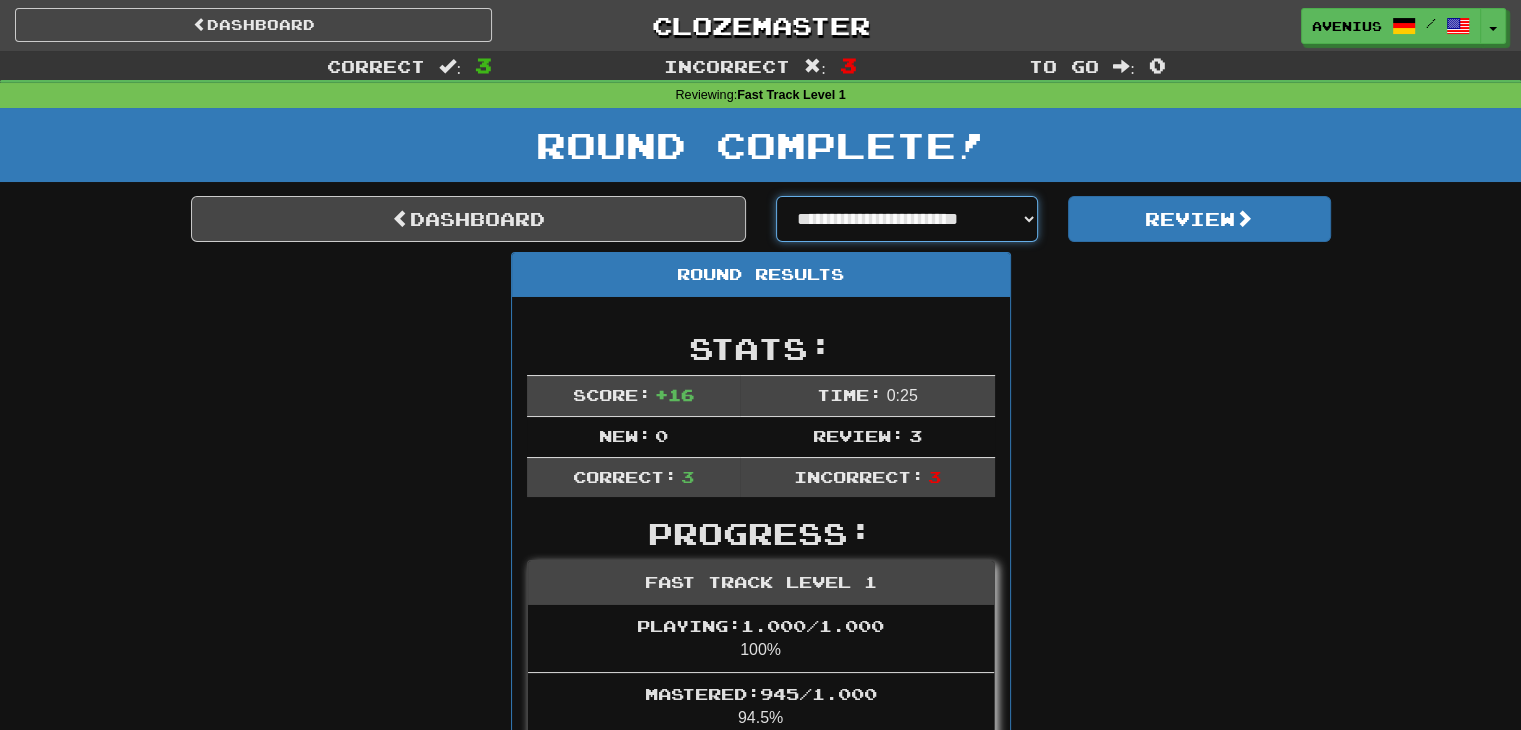 click on "**********" at bounding box center [907, 219] 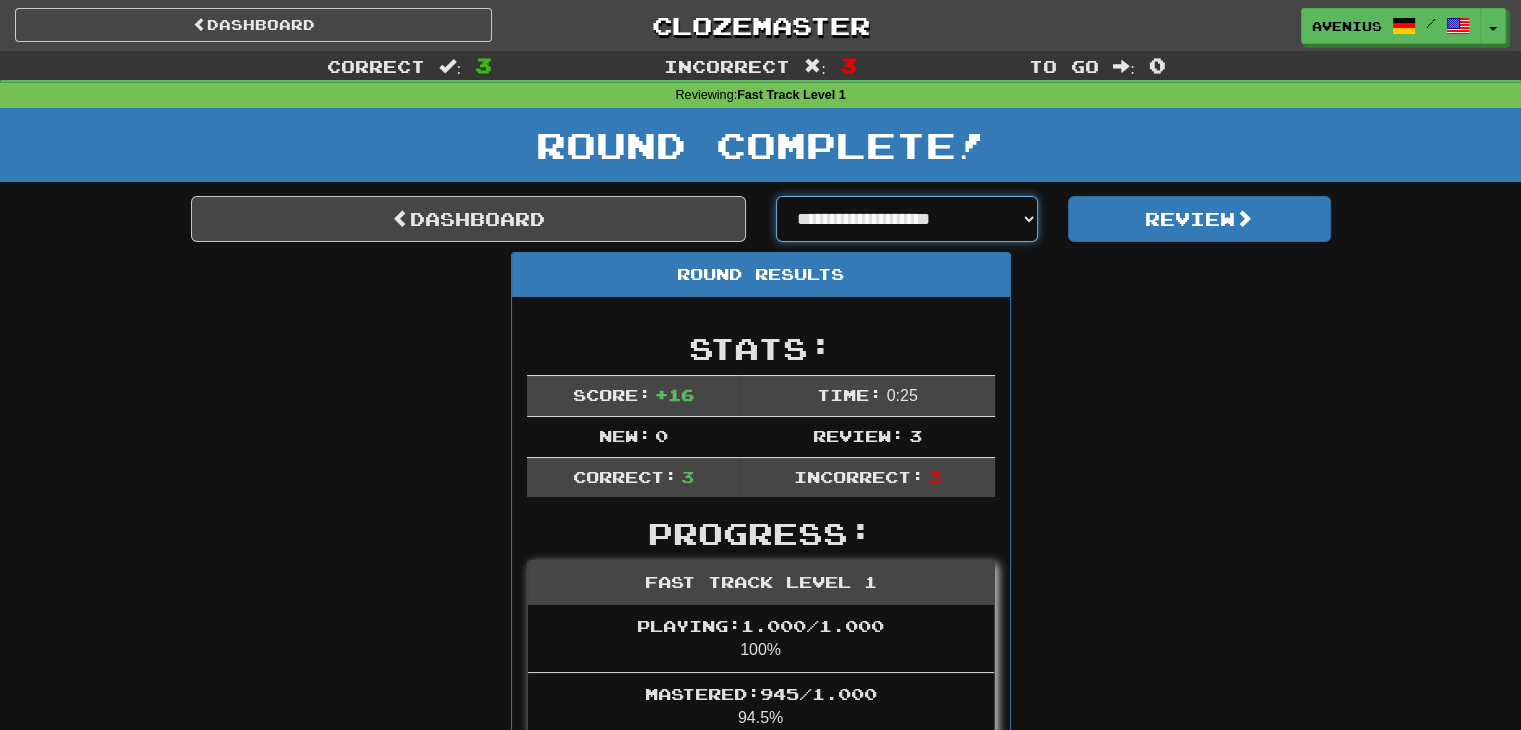 click on "**********" at bounding box center (907, 219) 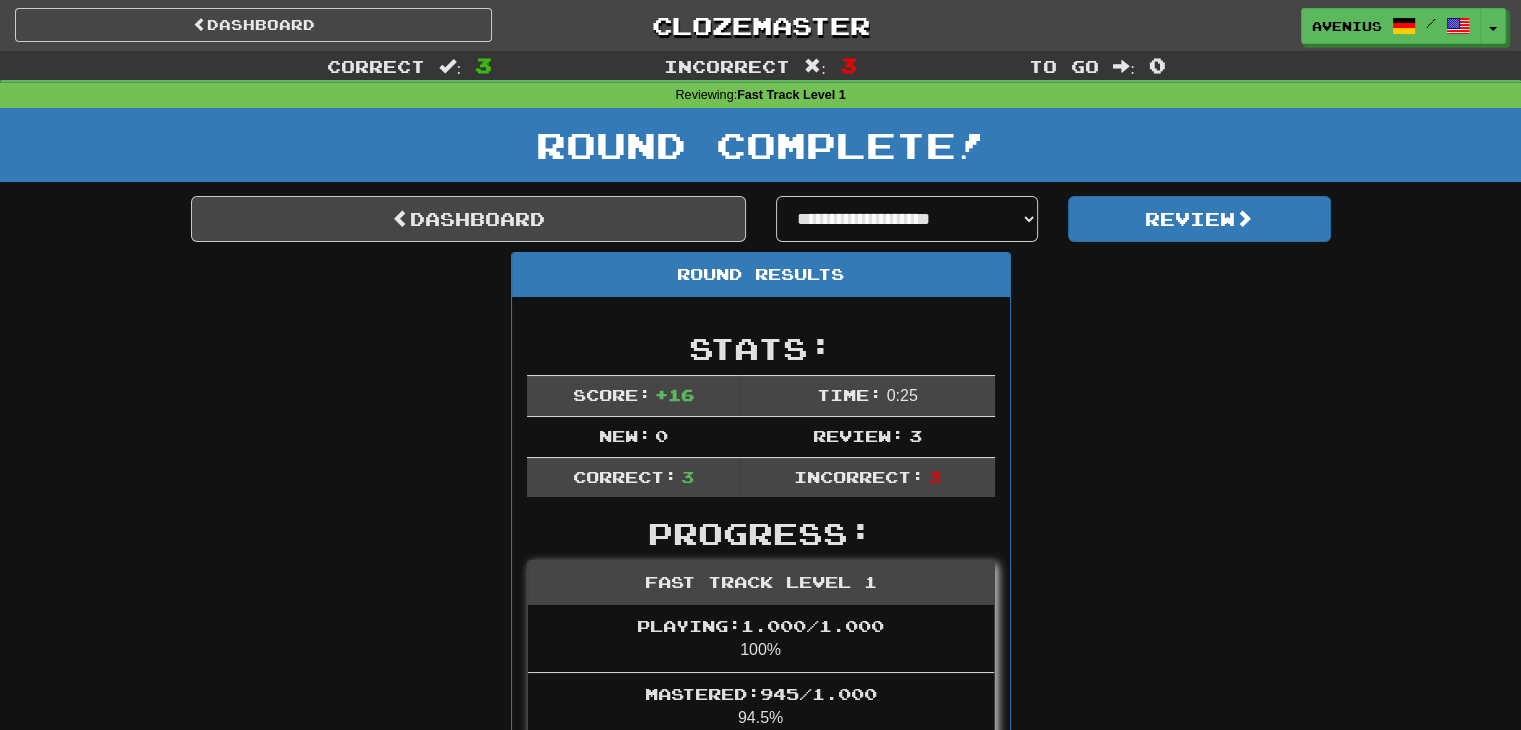 click on "Round Results Stats: Score:   + 16 Time:   0 : 25 New:   0 Review:   3 Correct:   3 Incorrect:   3 Progress: Fast Track Level 1 Playing:  1.000  /  1.000 100% Mastered:  945  /  1.000 94.5% Ready for Review:  0  /  Level:  148 6.514  points to level  149  - keep going! Ranked:  76 th  this week ( 16  points to  75 th ) Sentences:  Report Wir  werden  sehen. We shall see.  Report Sie gab mir  reichlich  zu essen. She gave me plenty to eat.  Report Wir haben kein  zusätzliches  Geld. We have no extra money." at bounding box center (761, 809) 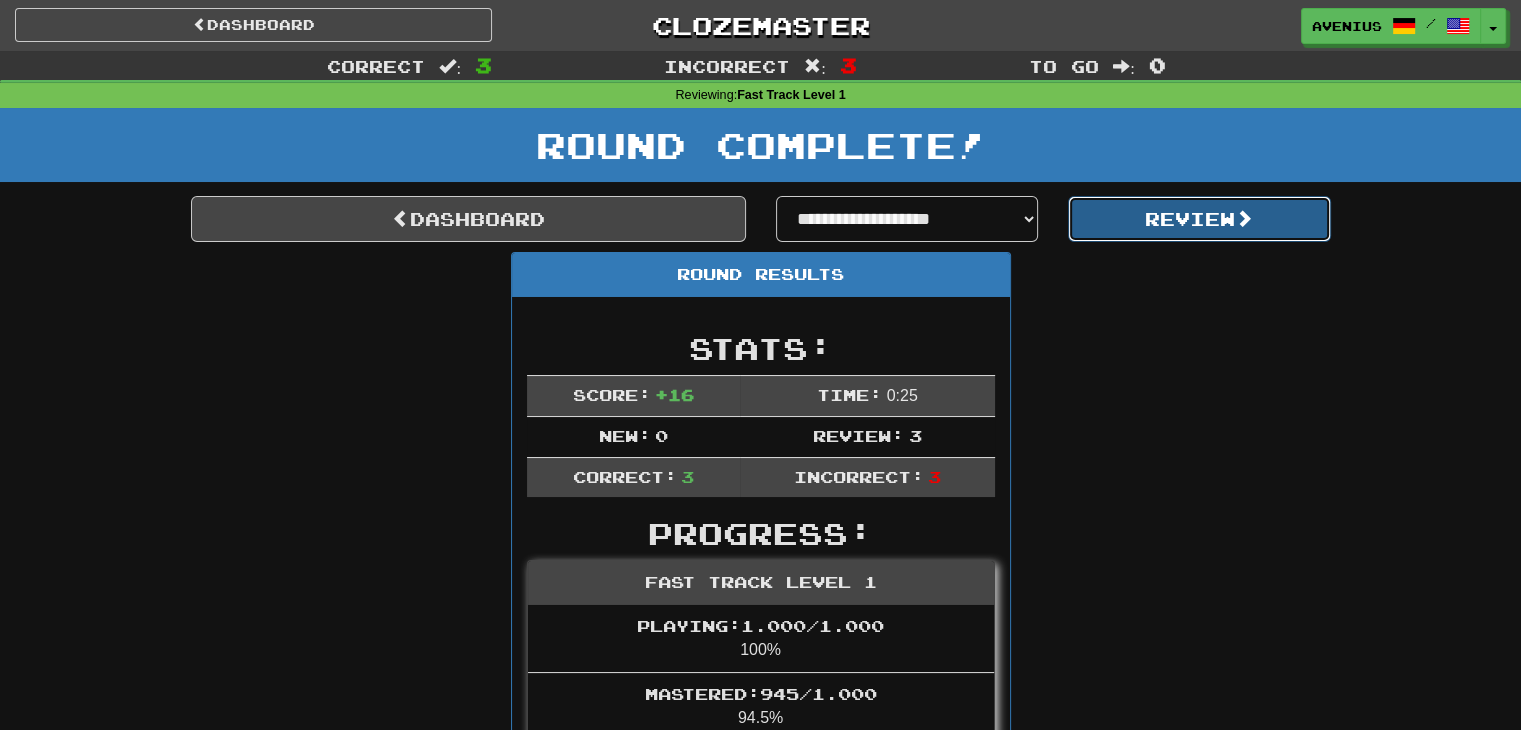 click on "Review" at bounding box center (1199, 219) 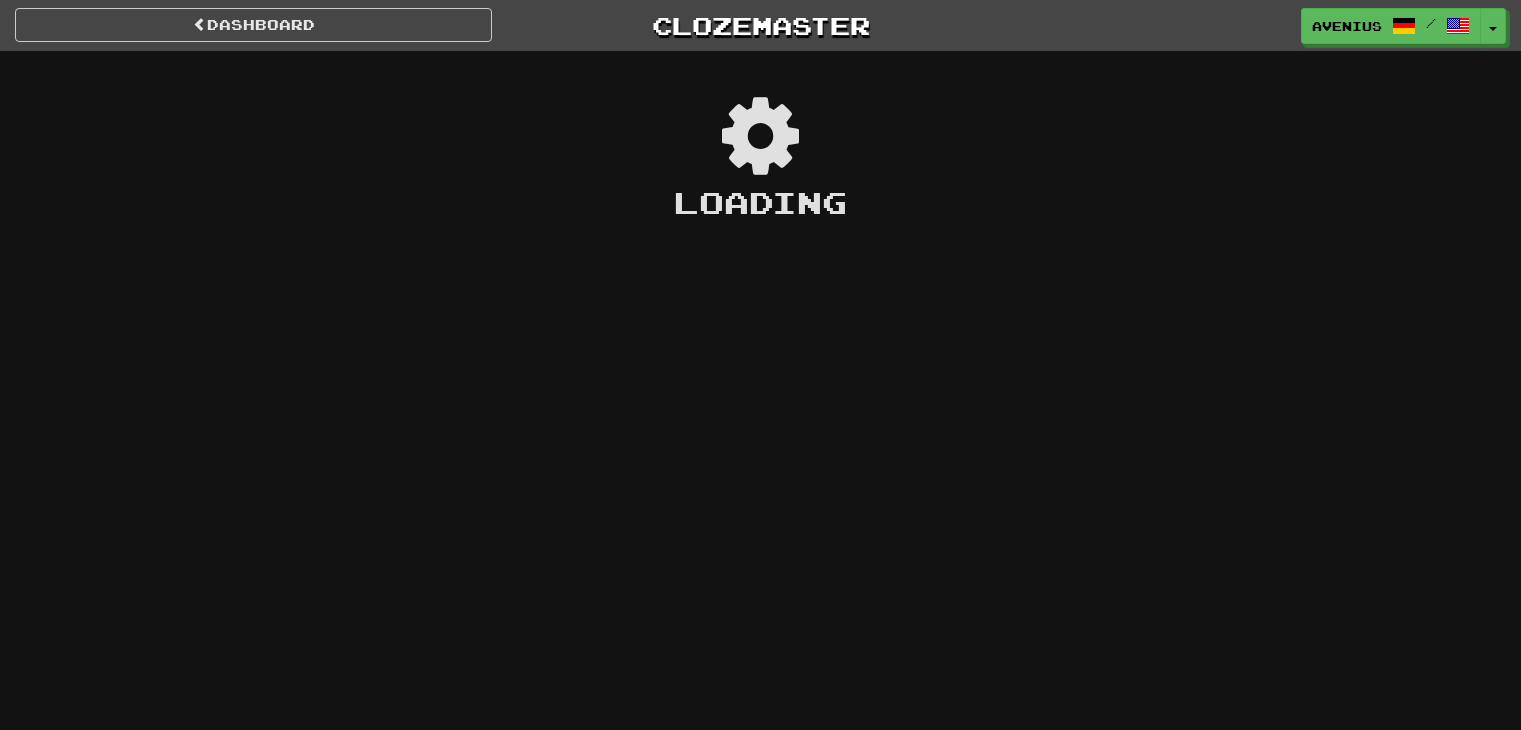 scroll, scrollTop: 0, scrollLeft: 0, axis: both 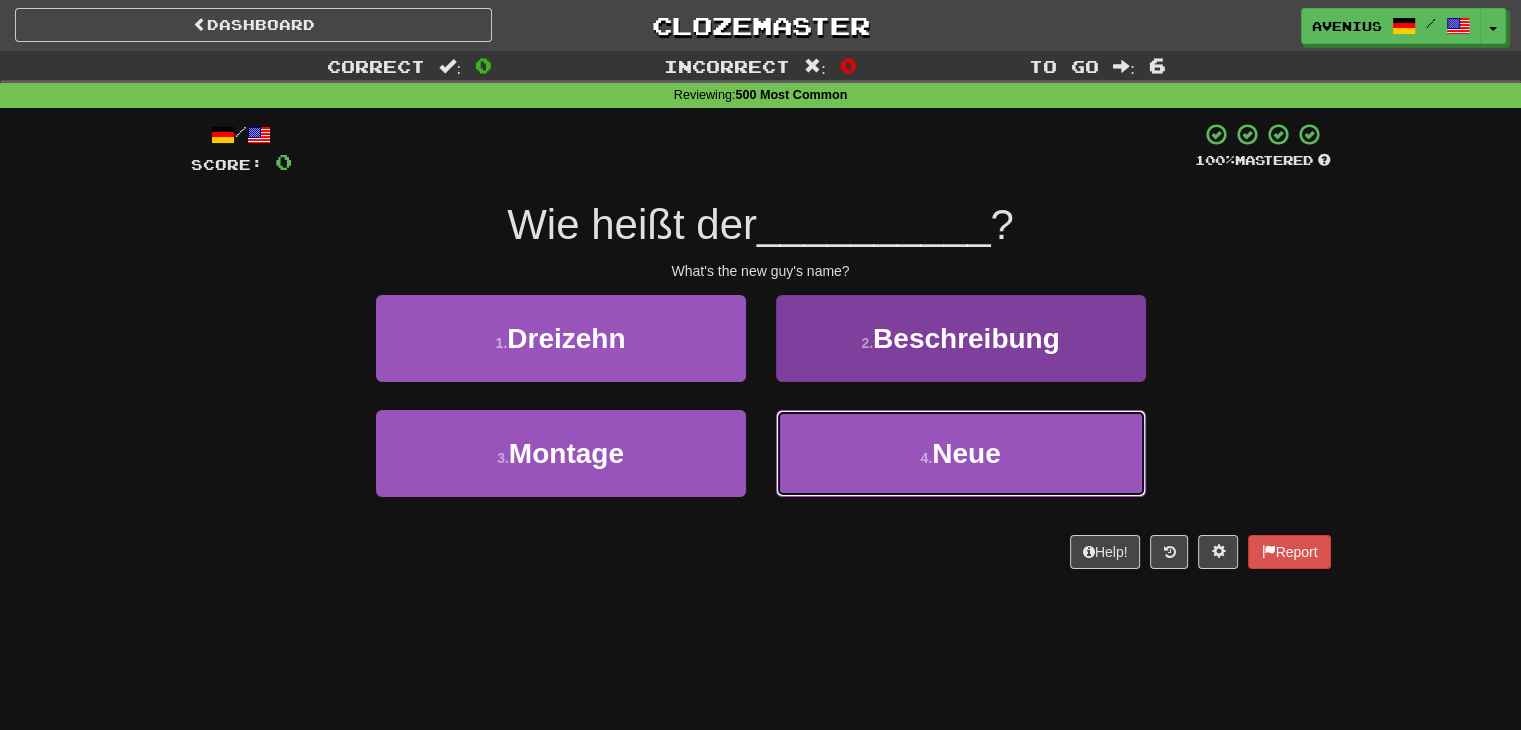 click on "4 .  Neue" at bounding box center (961, 453) 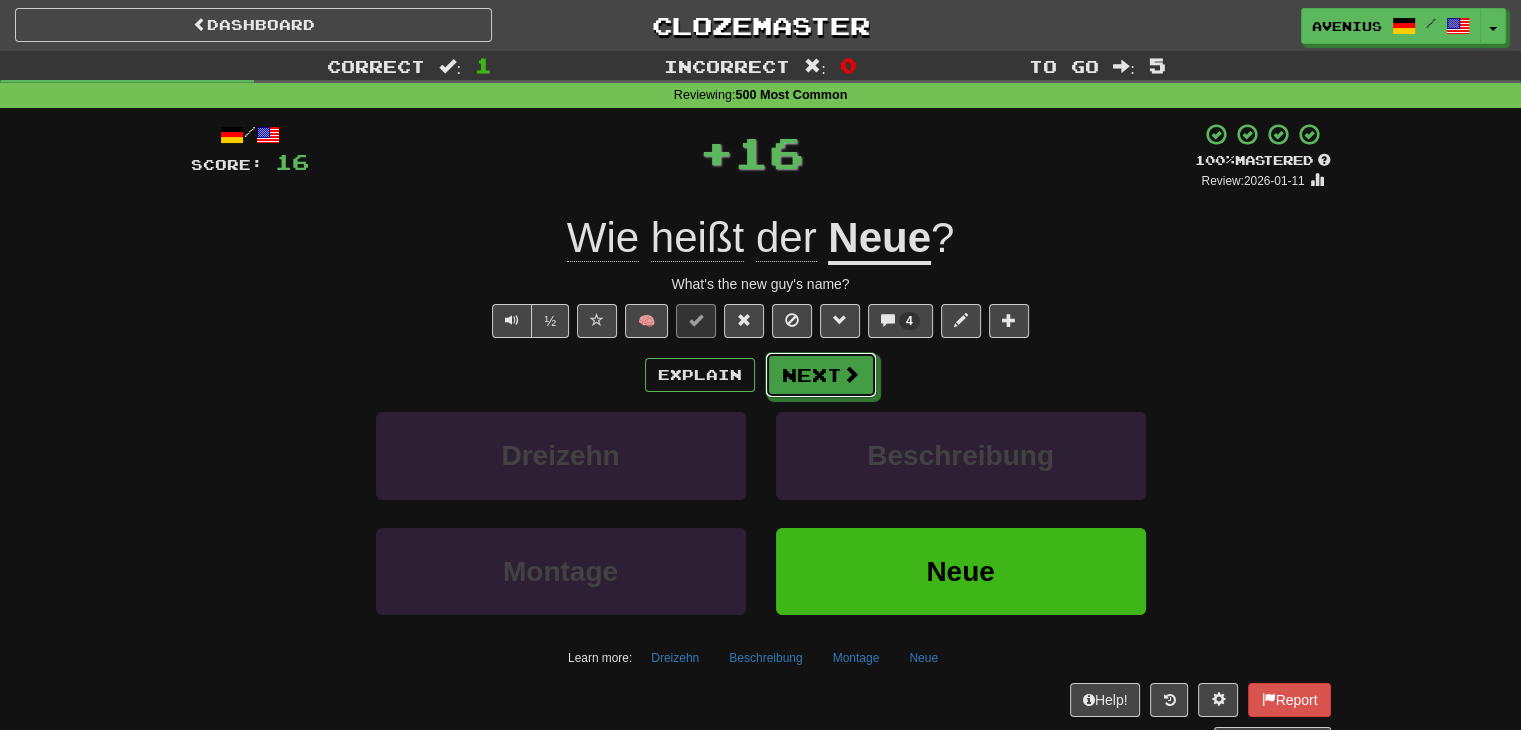 click on "Next" at bounding box center (821, 375) 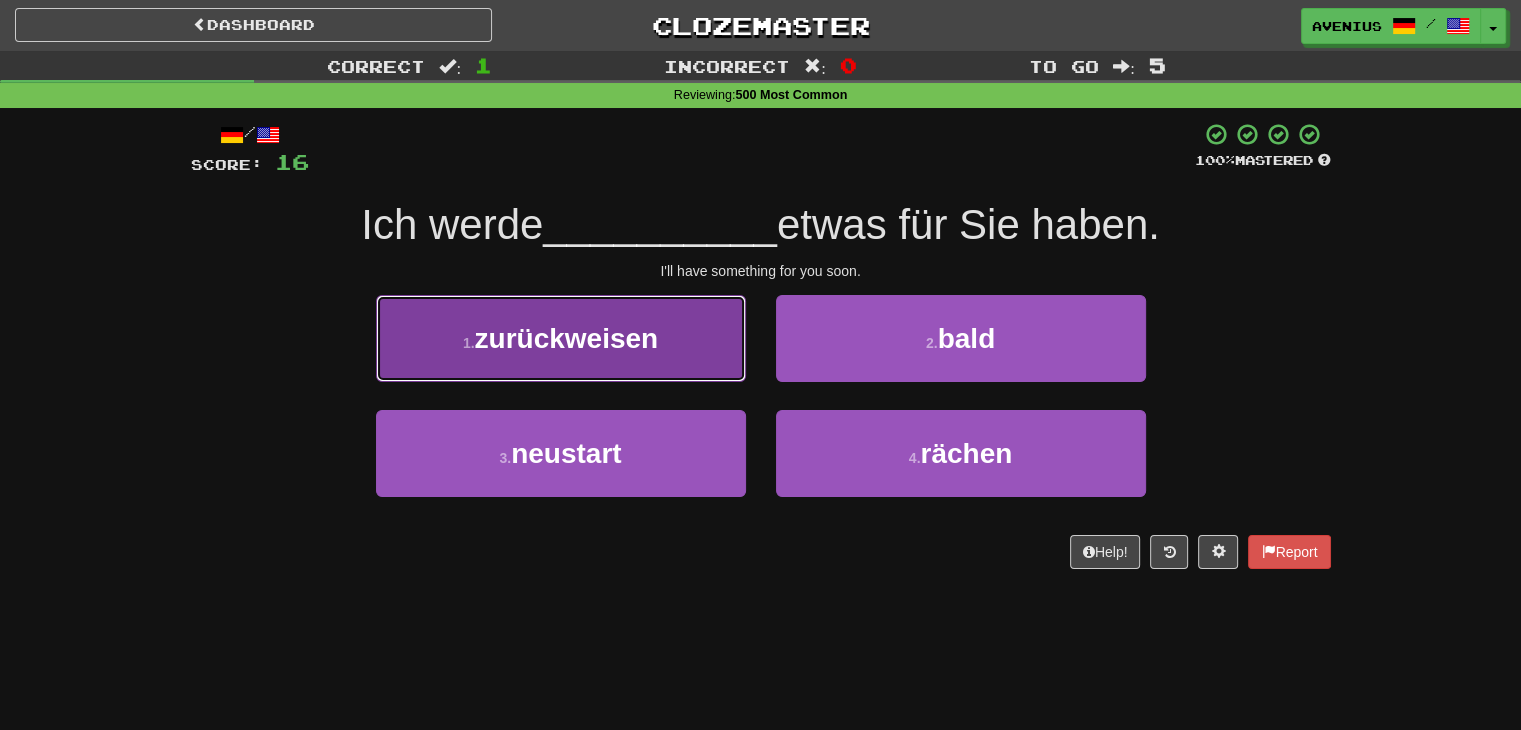 click on "1 .  zurückweisen" at bounding box center [561, 338] 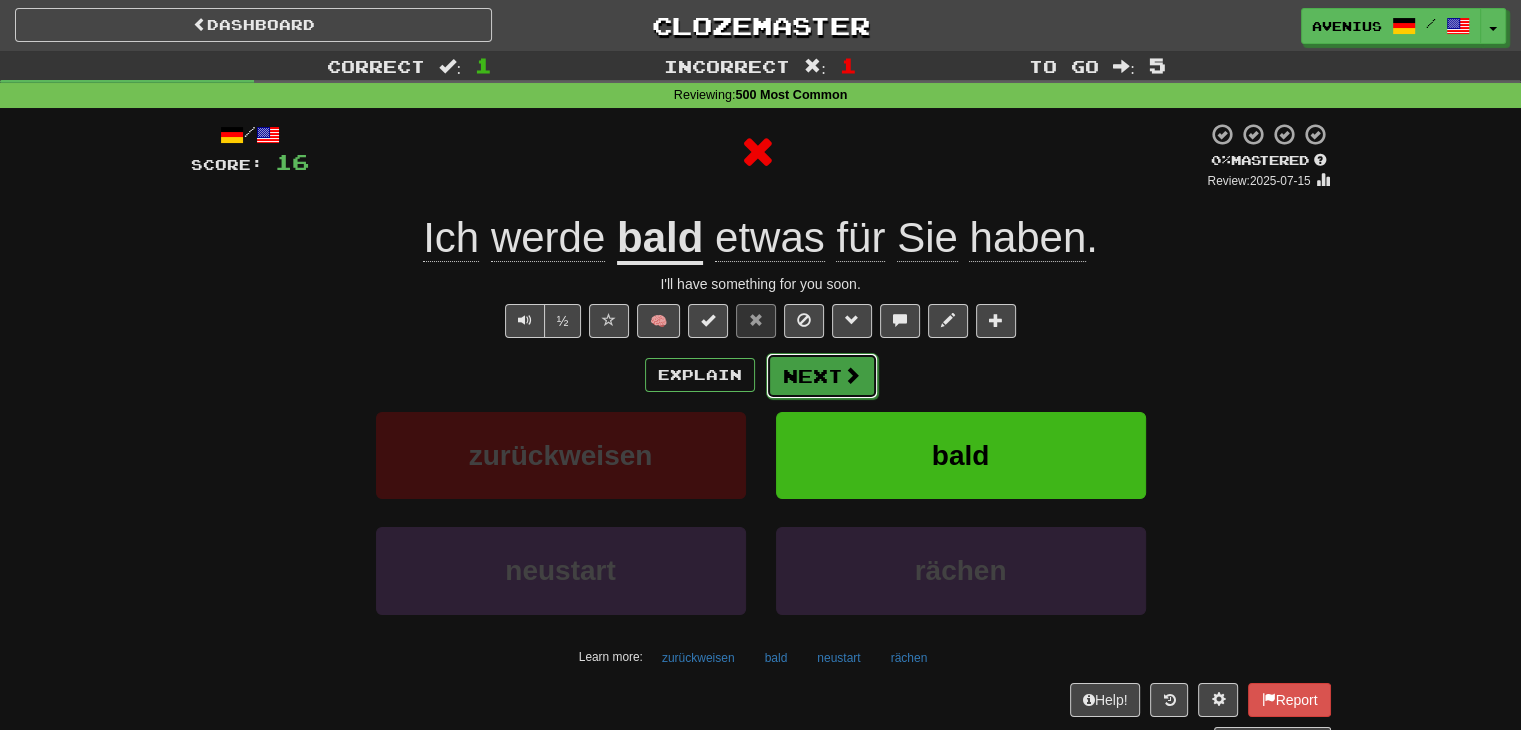 click on "Next" at bounding box center [822, 376] 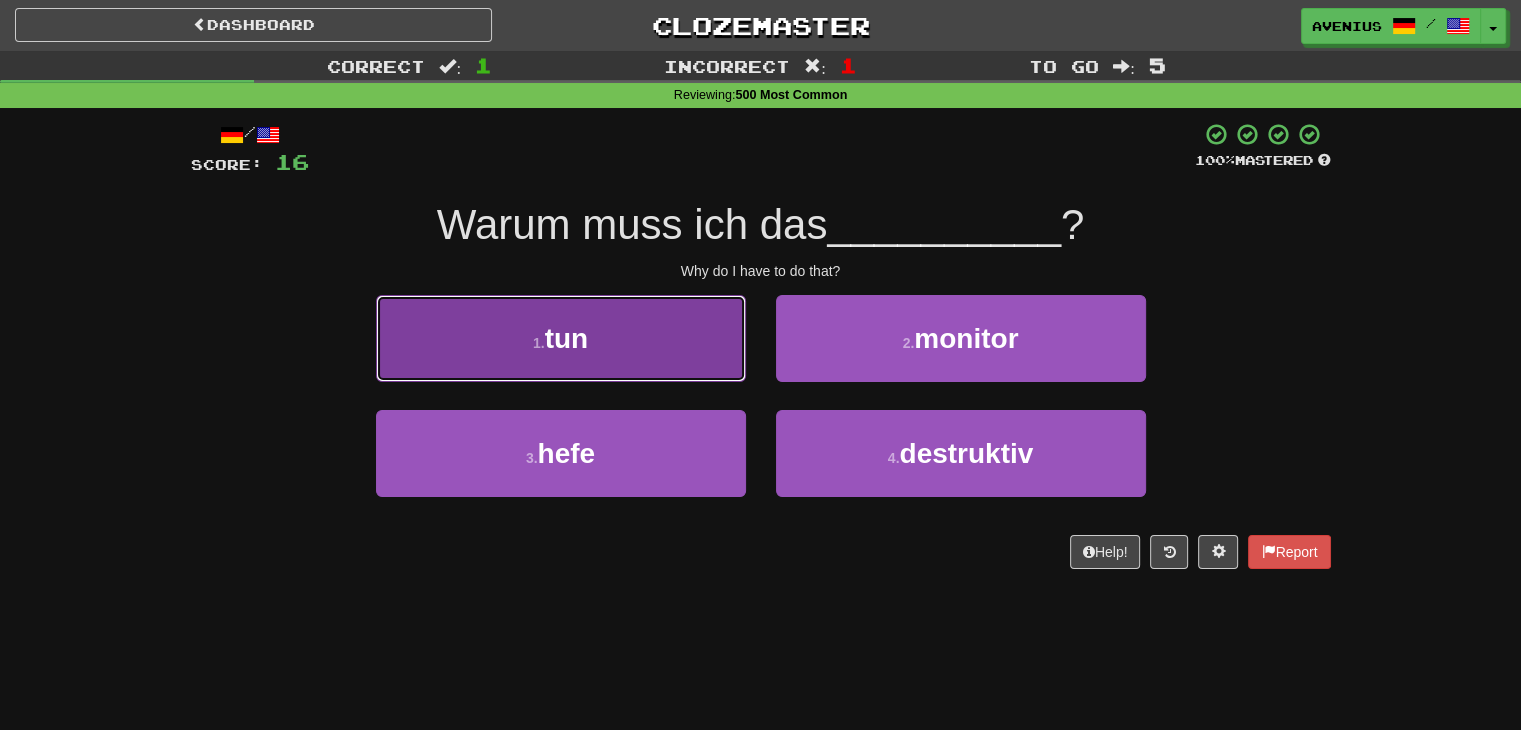 click on "1 .  tun" at bounding box center [561, 338] 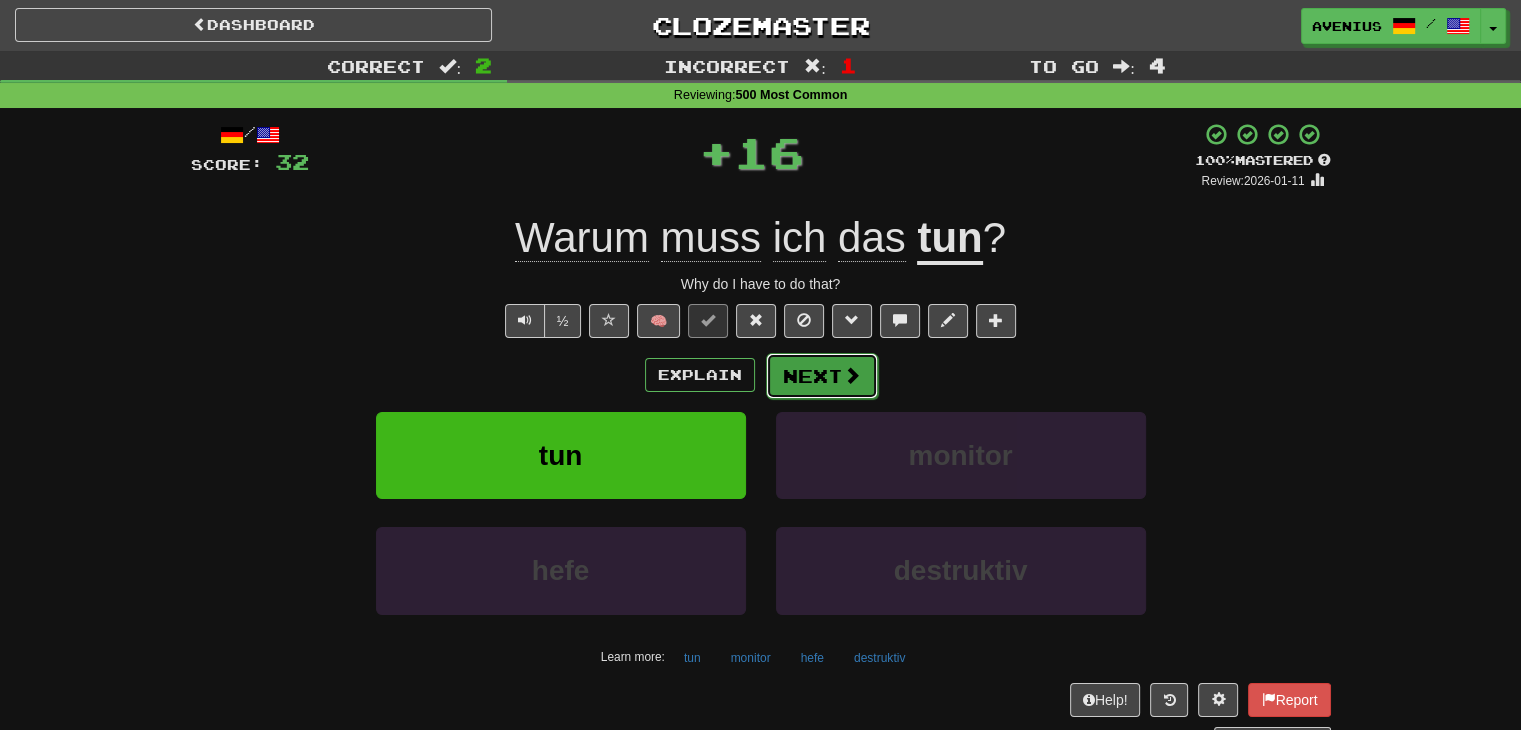 click at bounding box center (852, 375) 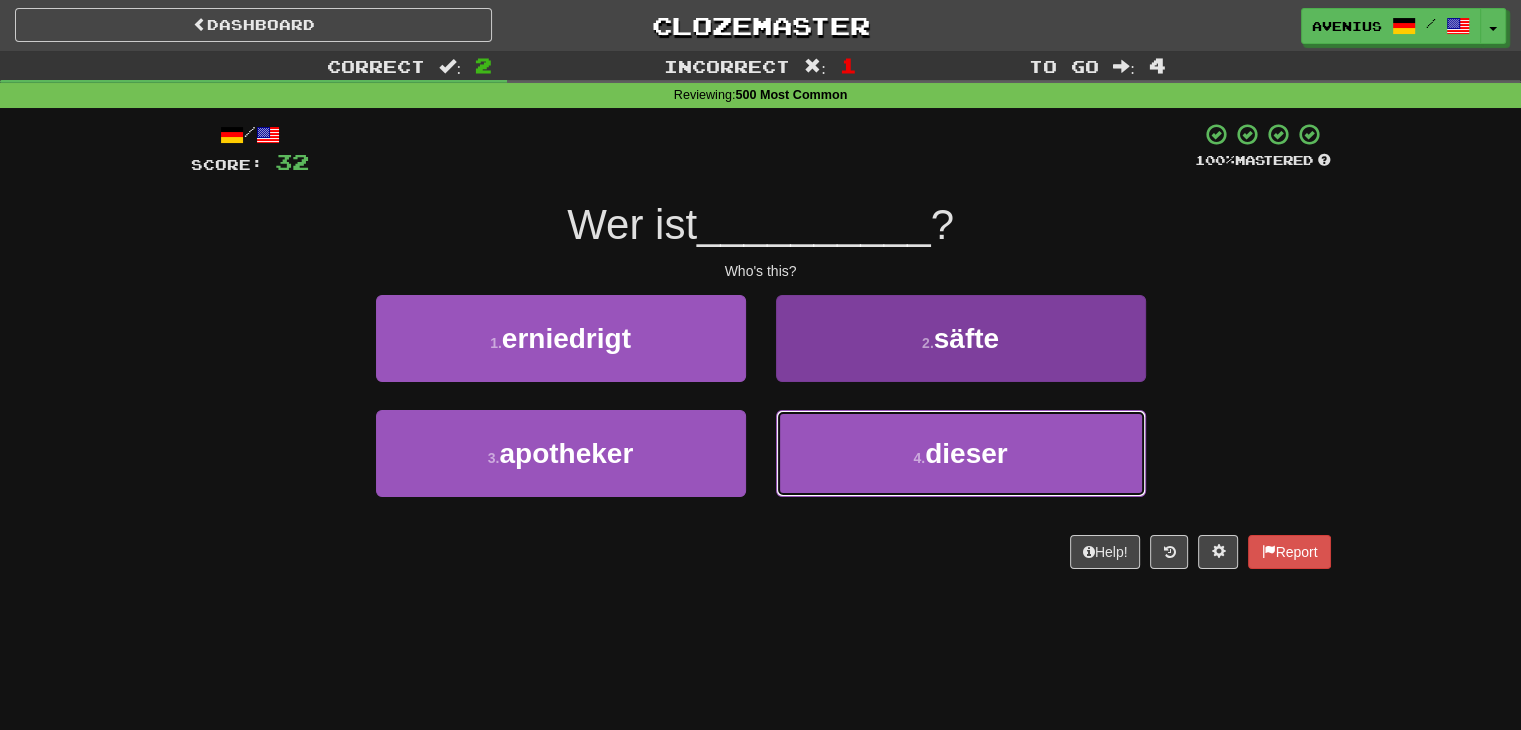 click on "4 .  dieser" at bounding box center [961, 453] 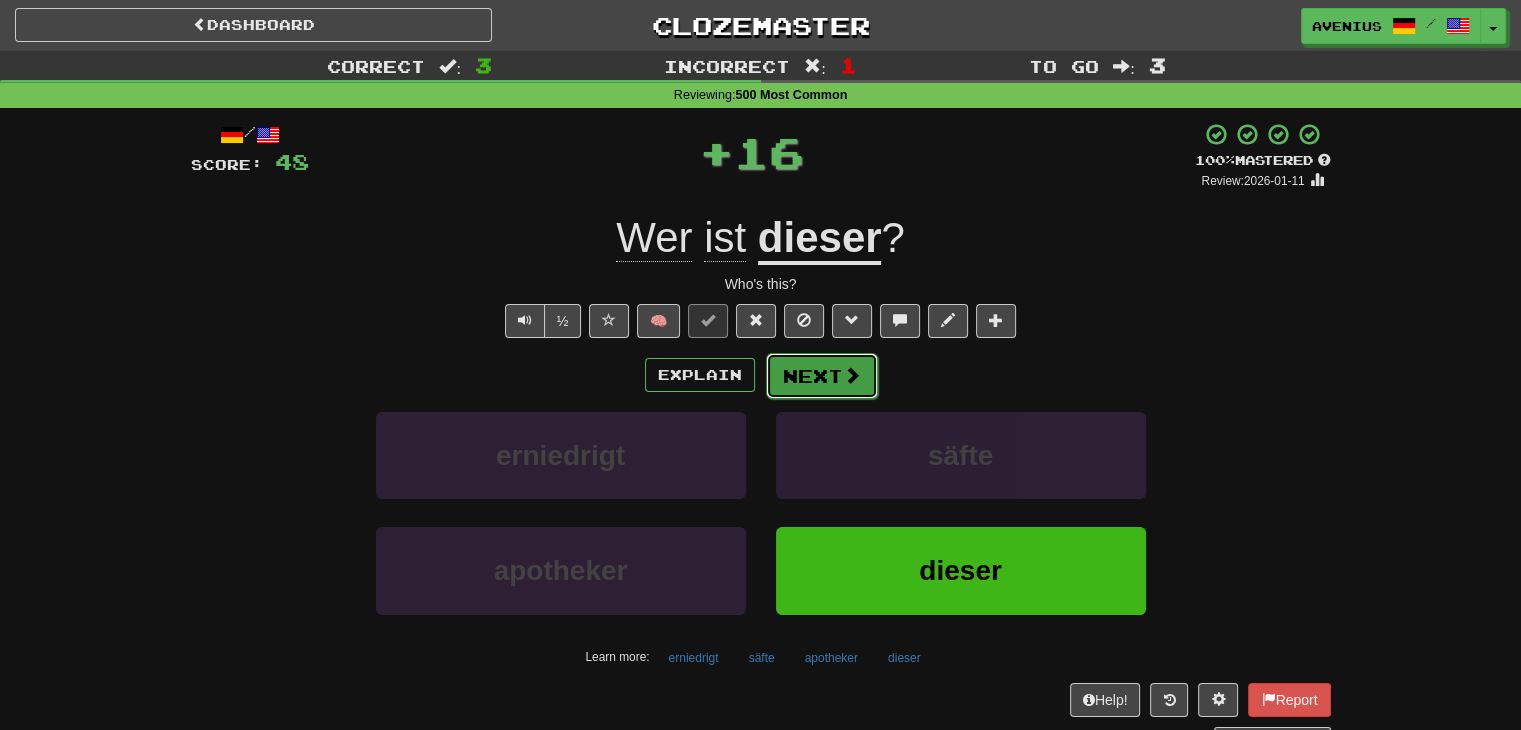 click on "Next" at bounding box center [822, 376] 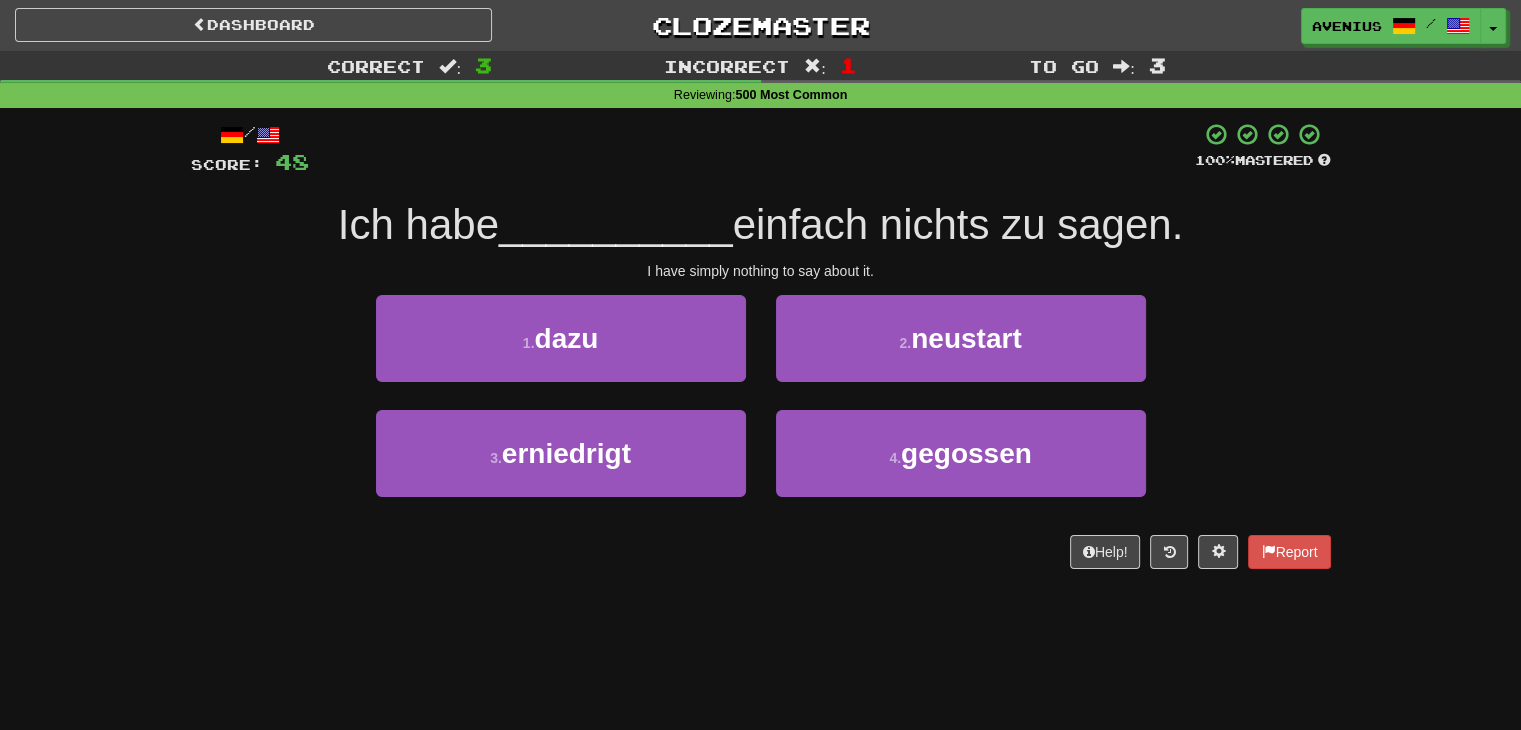 click on "1 .  dazu" at bounding box center [561, 352] 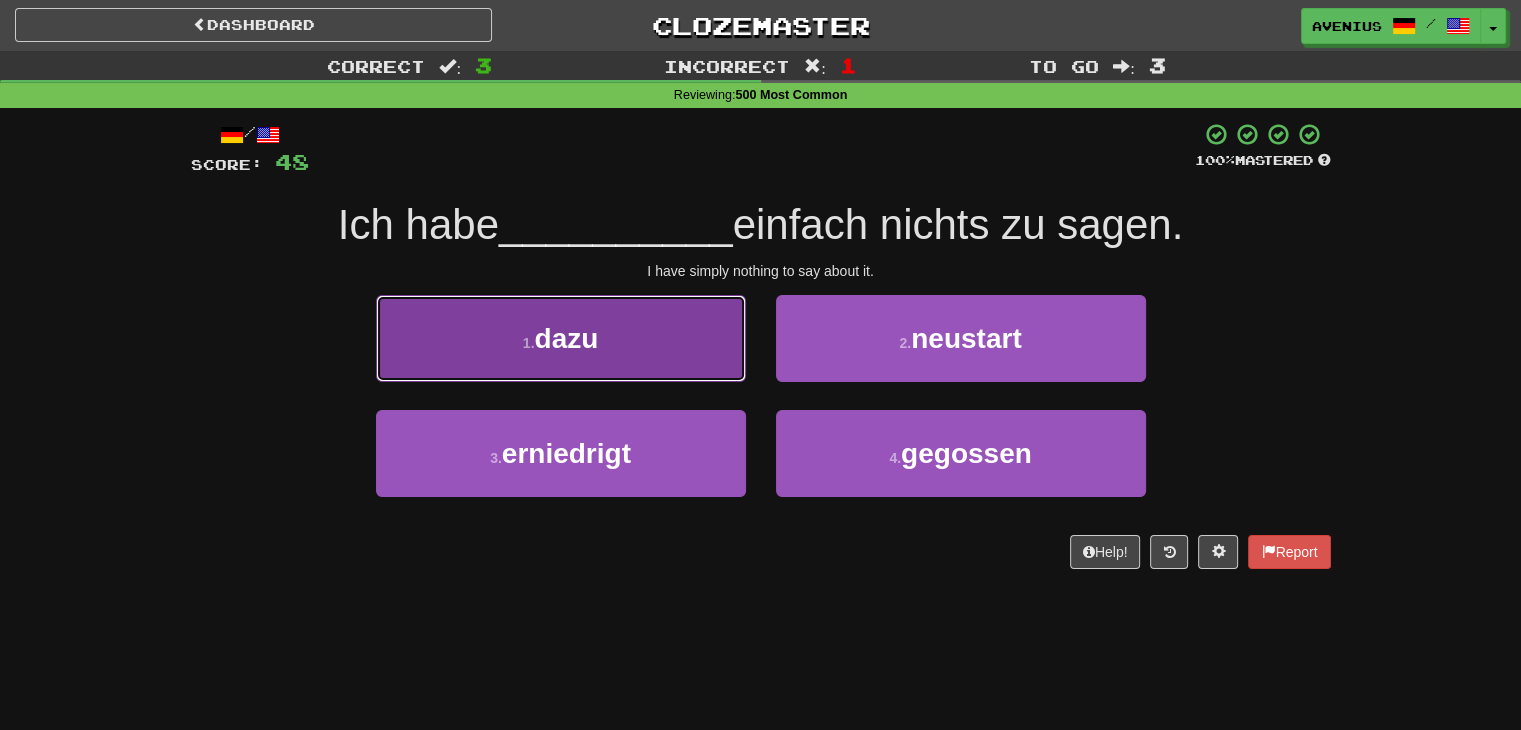 click on "1 .  dazu" at bounding box center (561, 338) 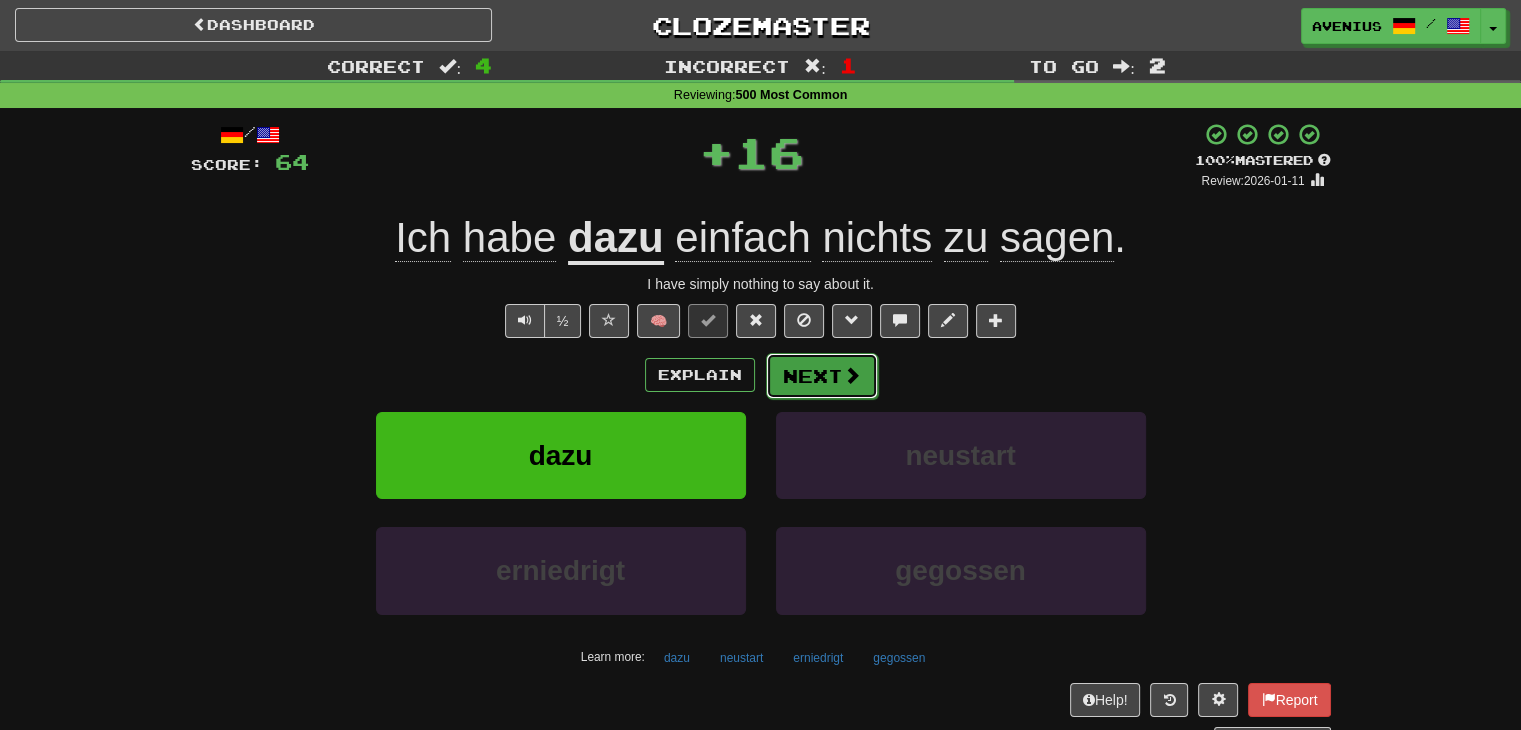 click on "Next" at bounding box center [822, 376] 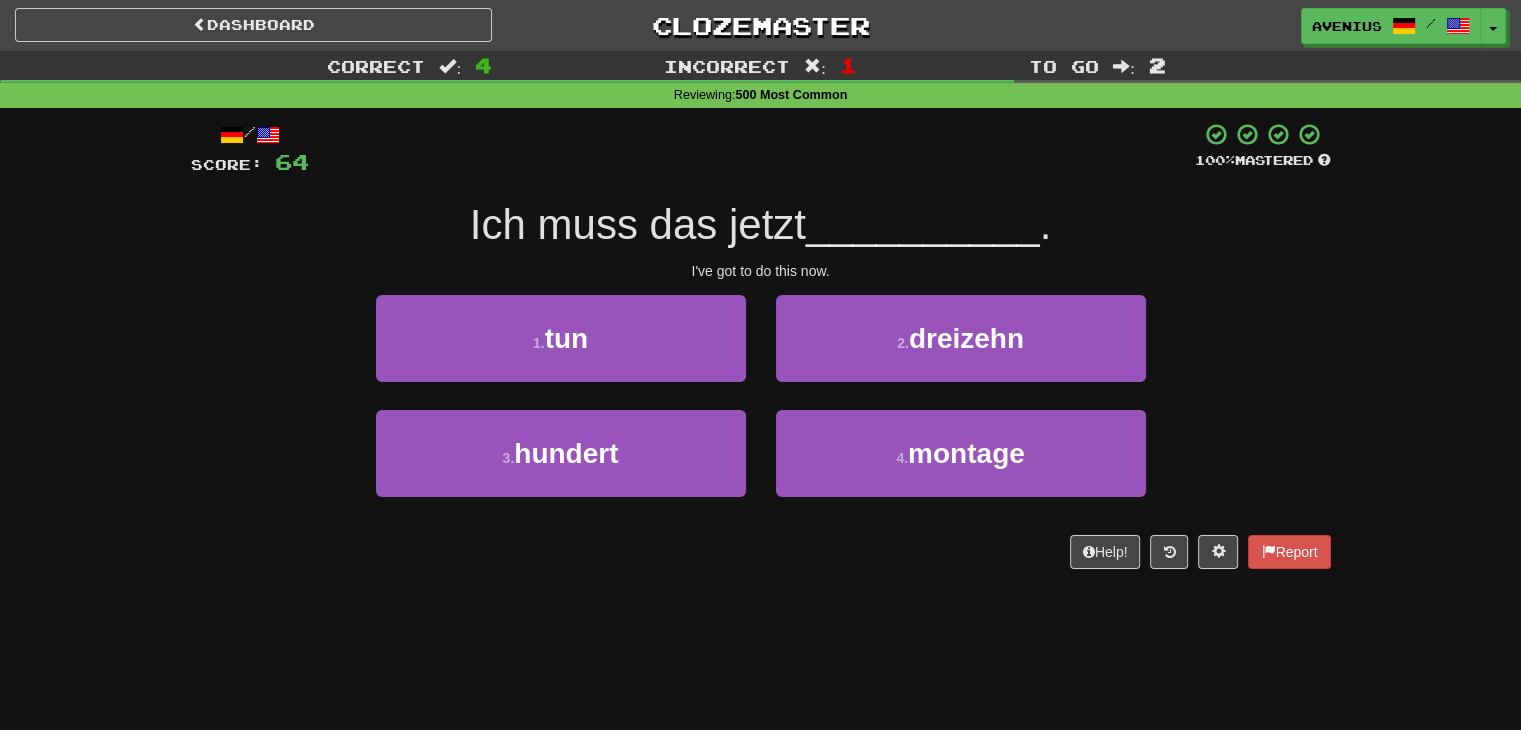 click on "4 .  montage" at bounding box center [961, 467] 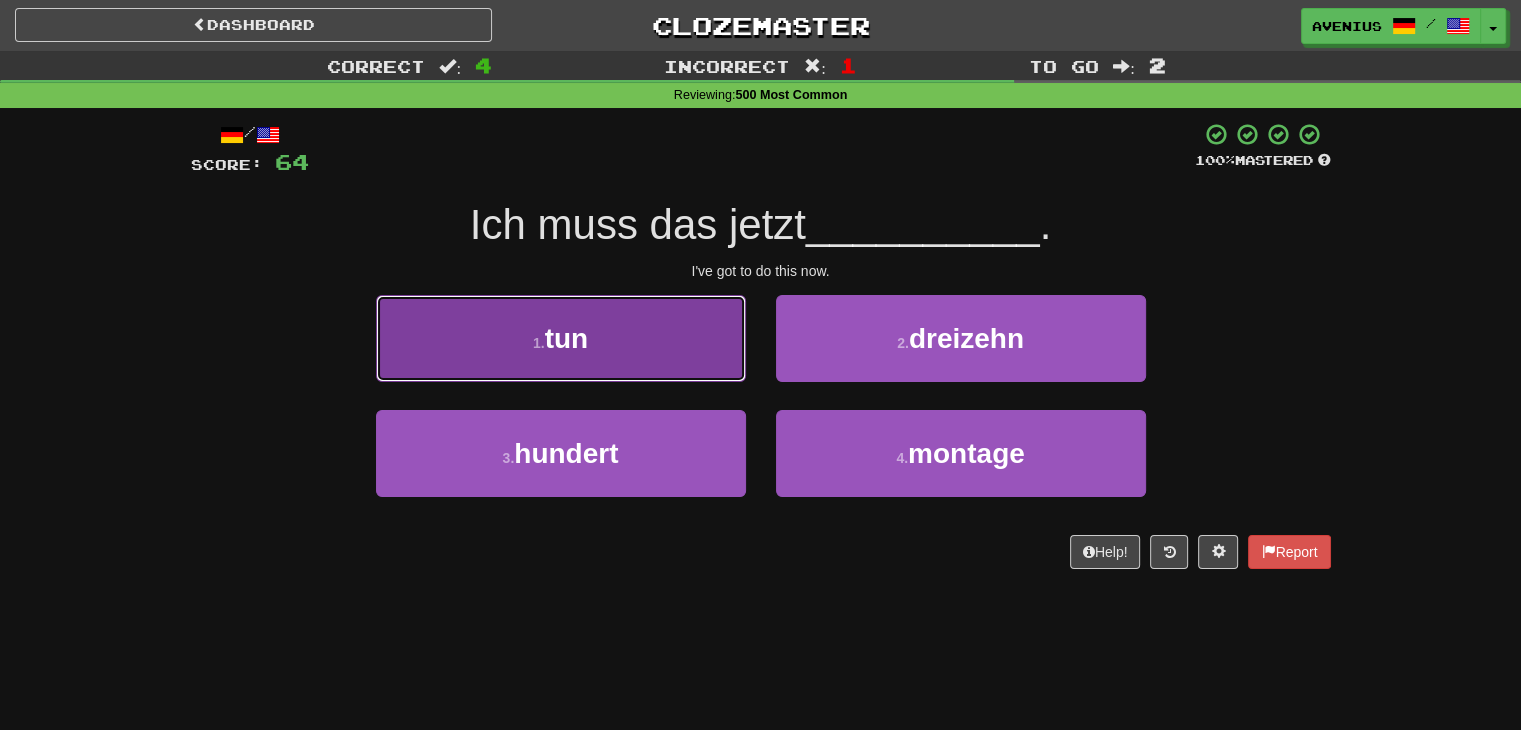 click on "1 .  tun" at bounding box center [561, 338] 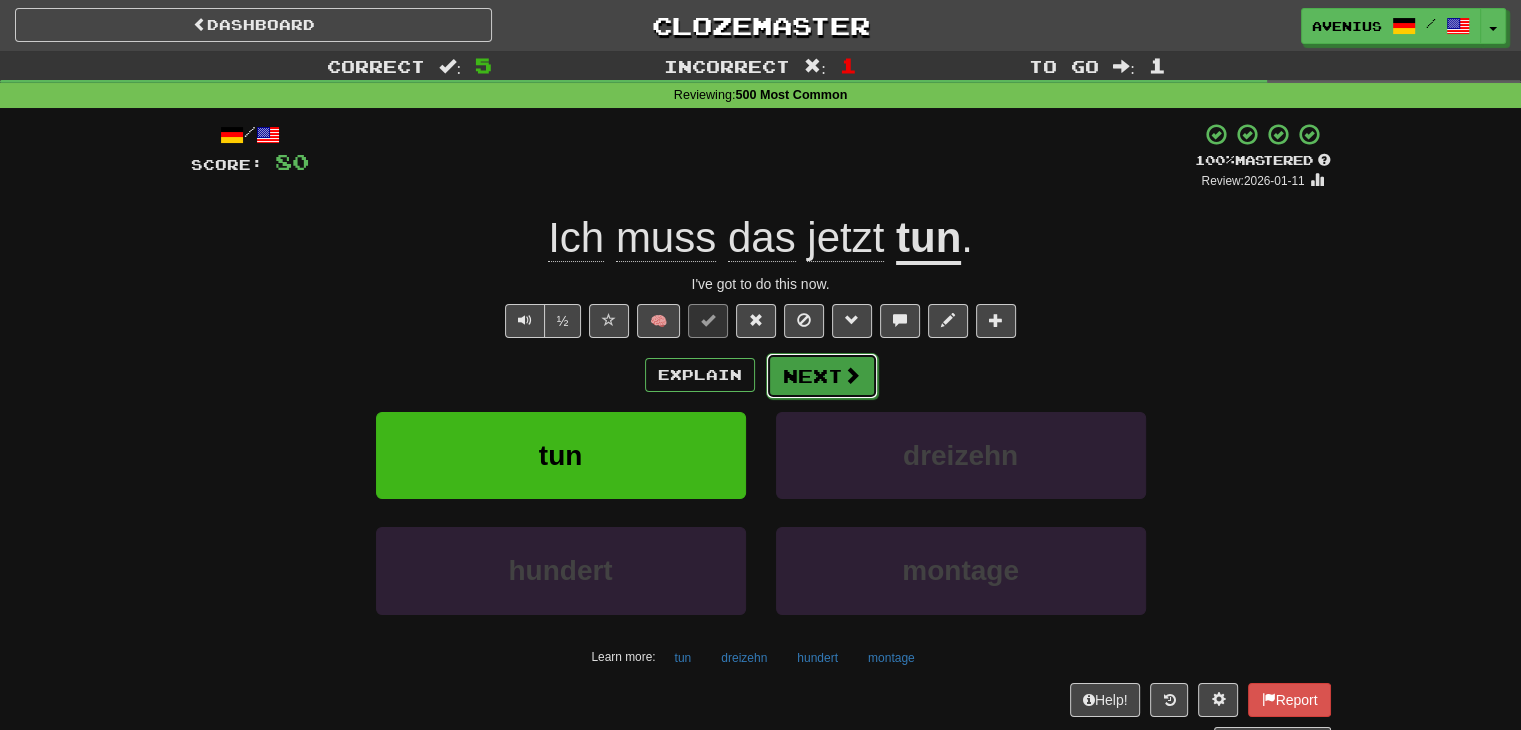 click on "Next" at bounding box center [822, 376] 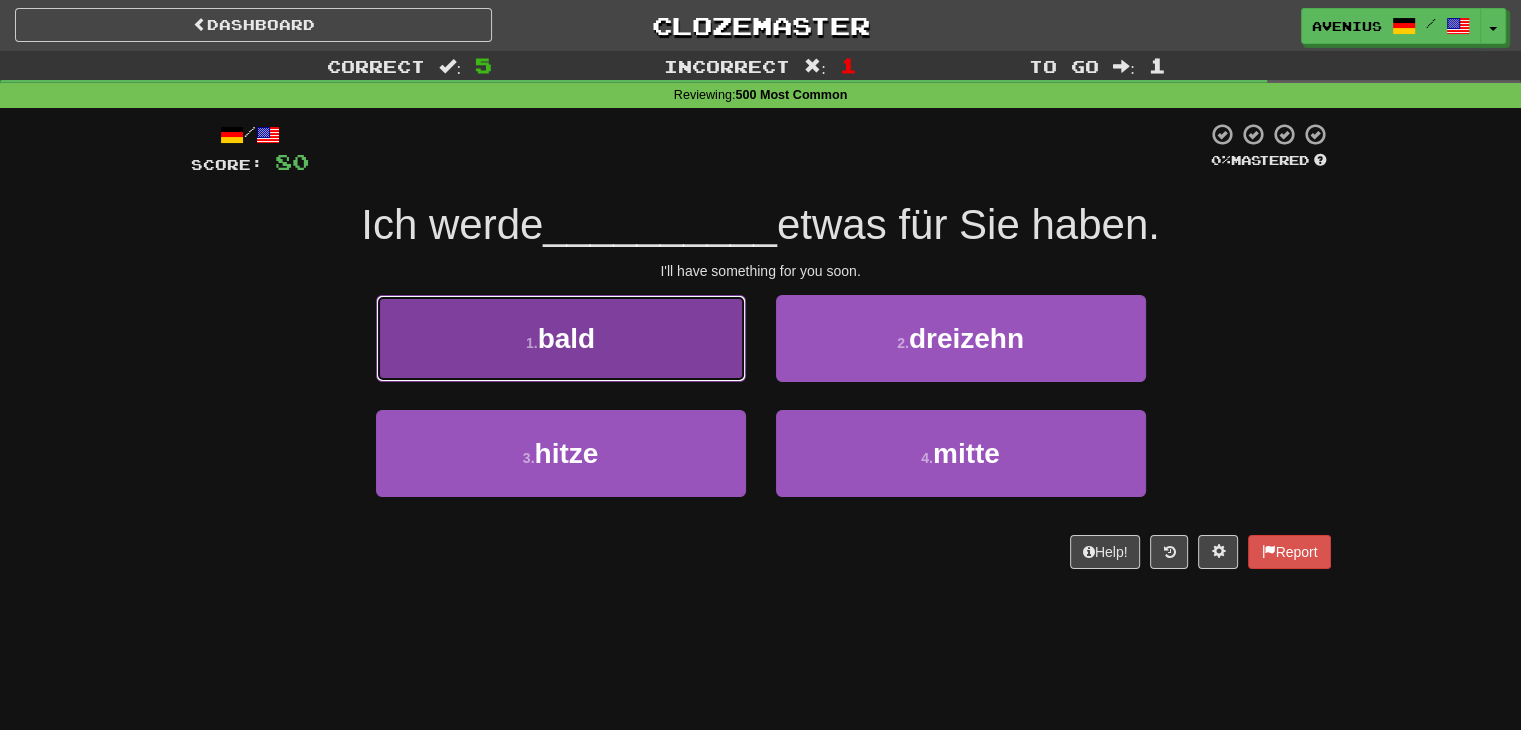 click on "1 .  bald" at bounding box center [561, 338] 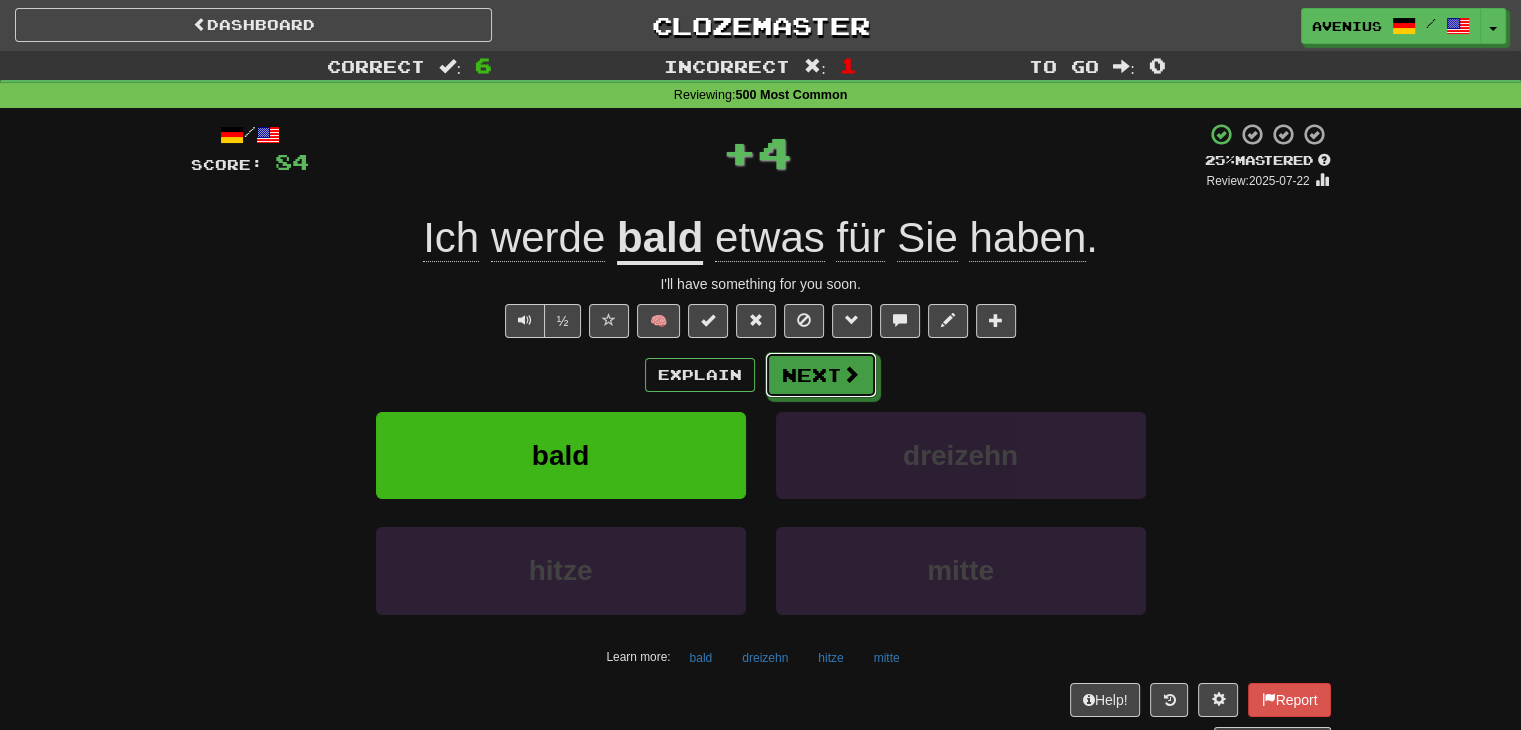 click on "Next" at bounding box center (821, 375) 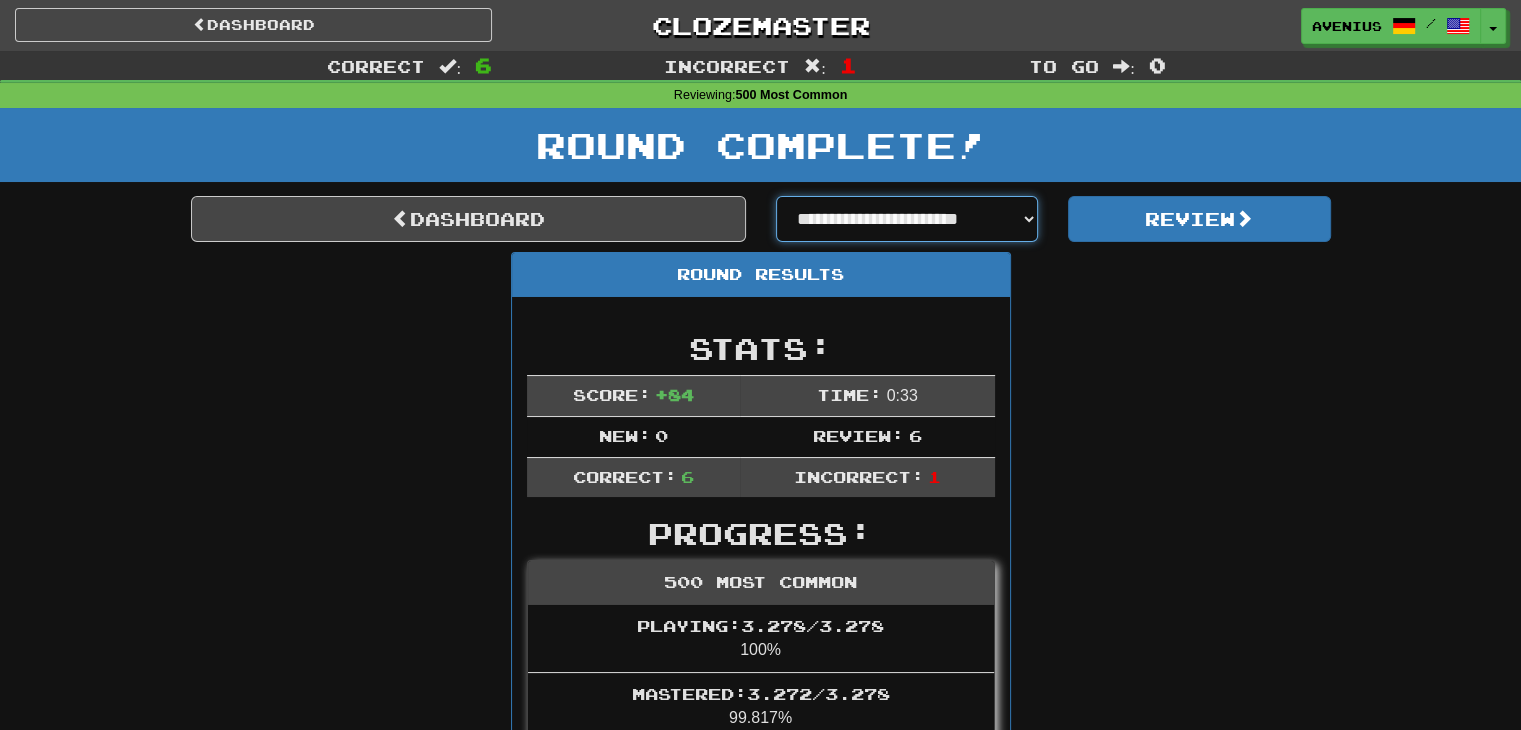 click on "**********" at bounding box center [907, 219] 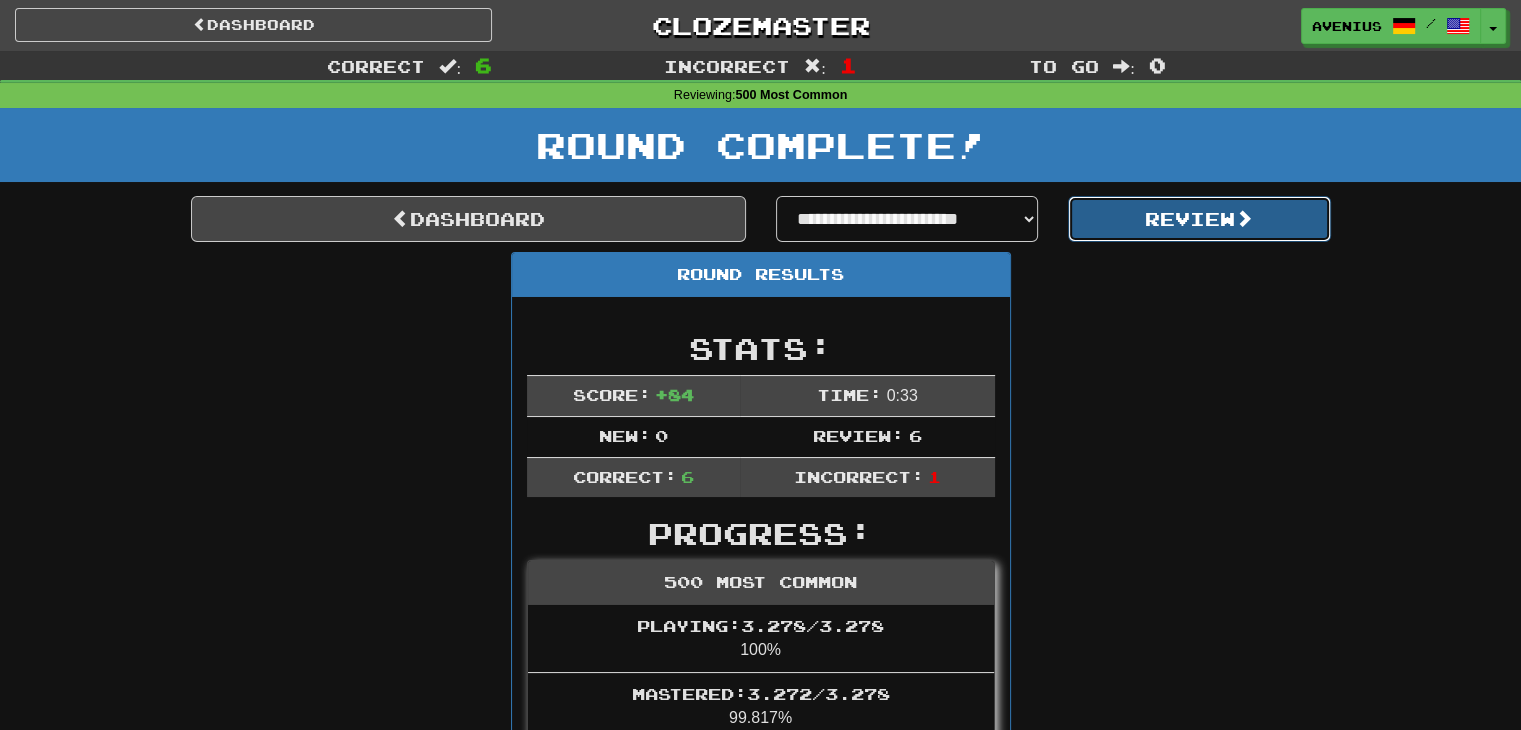 click on "Review" at bounding box center [1199, 219] 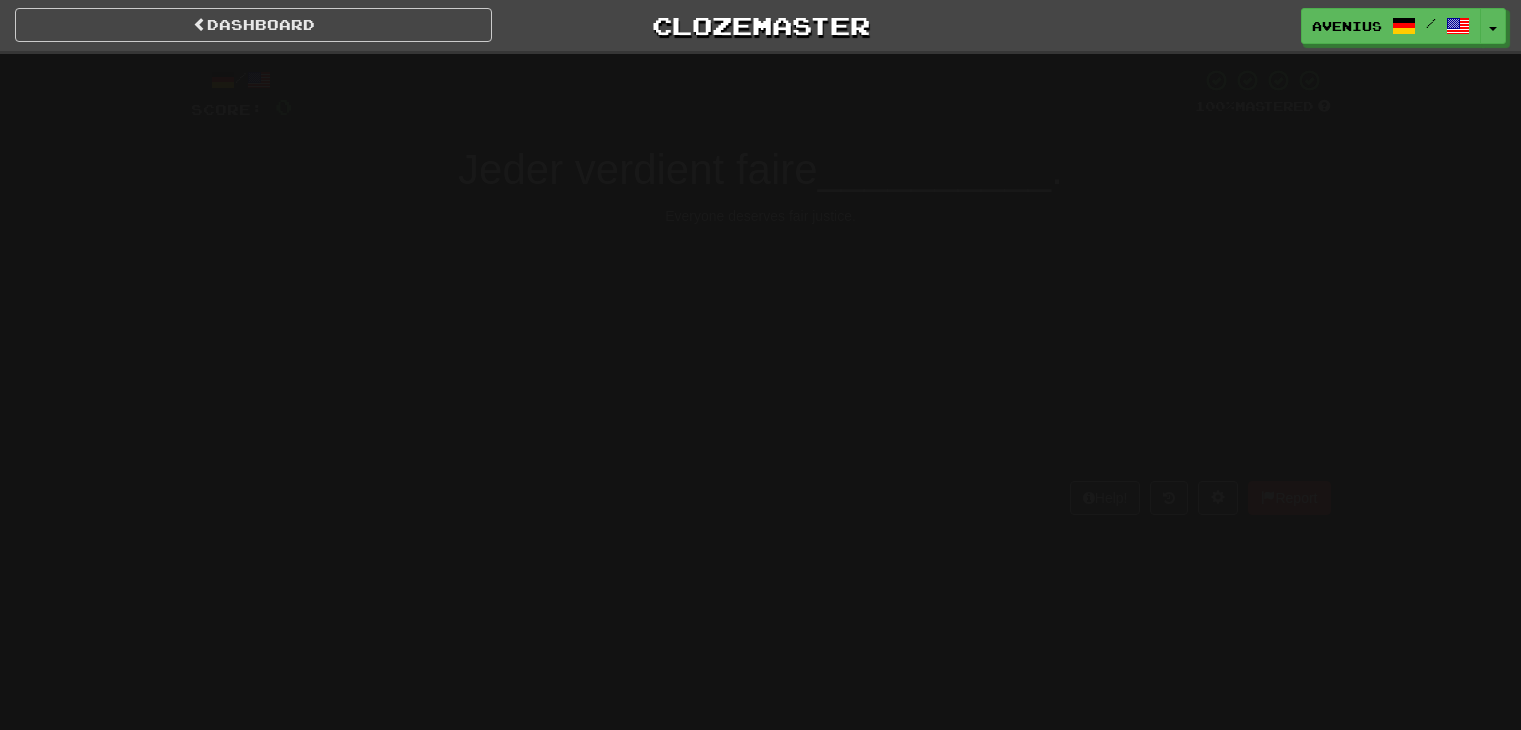 scroll, scrollTop: 0, scrollLeft: 0, axis: both 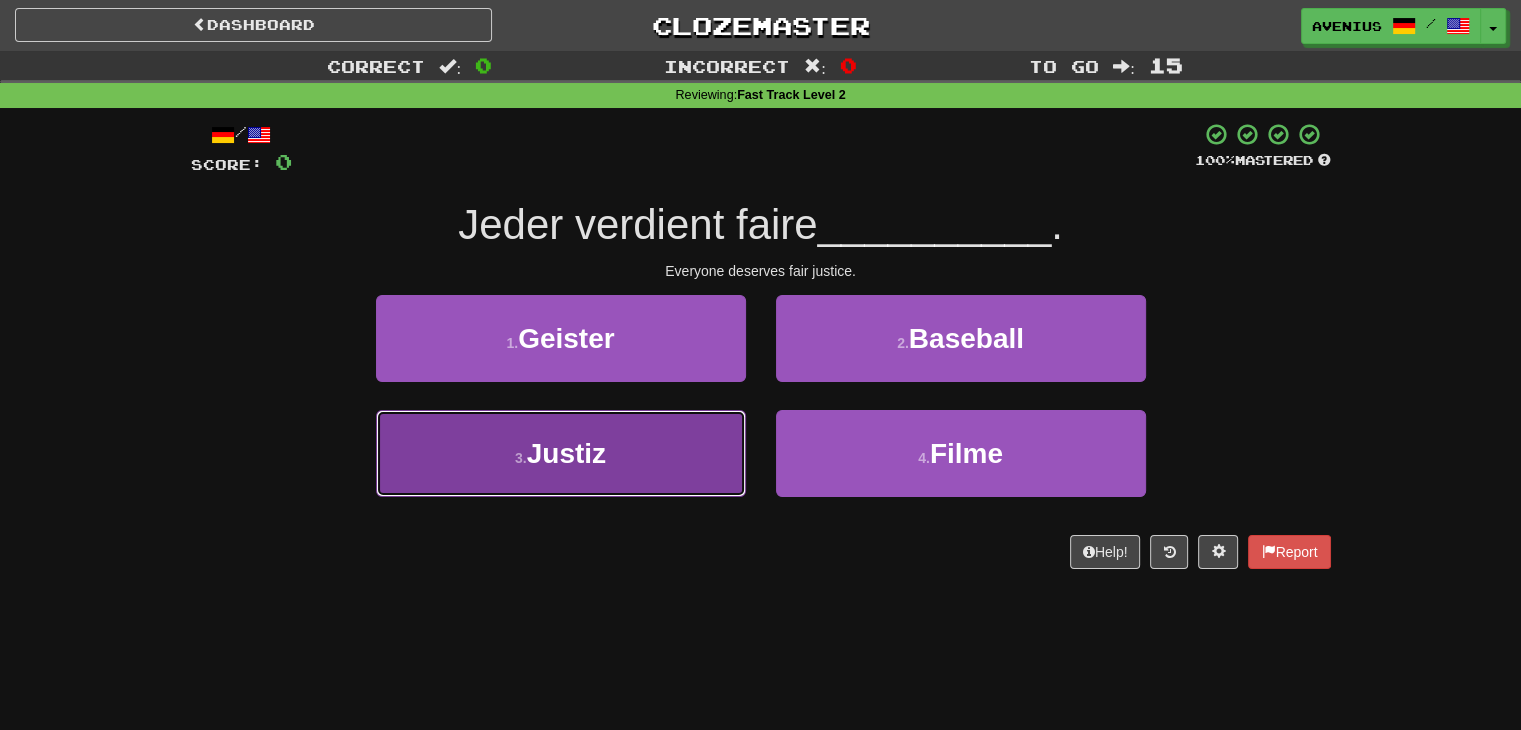 click on "[NUMBER] .  [CONCEPT]" at bounding box center [561, 453] 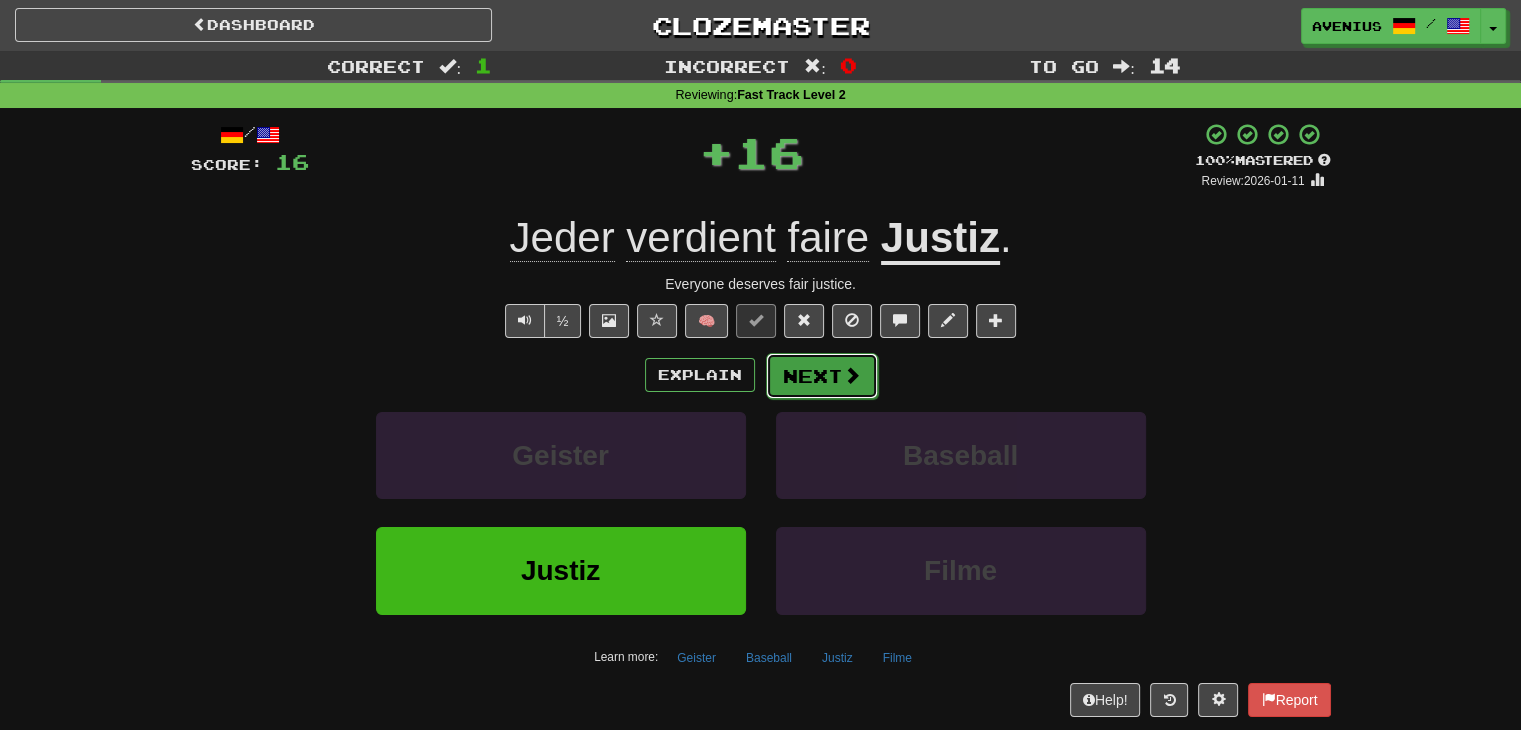 click at bounding box center [852, 375] 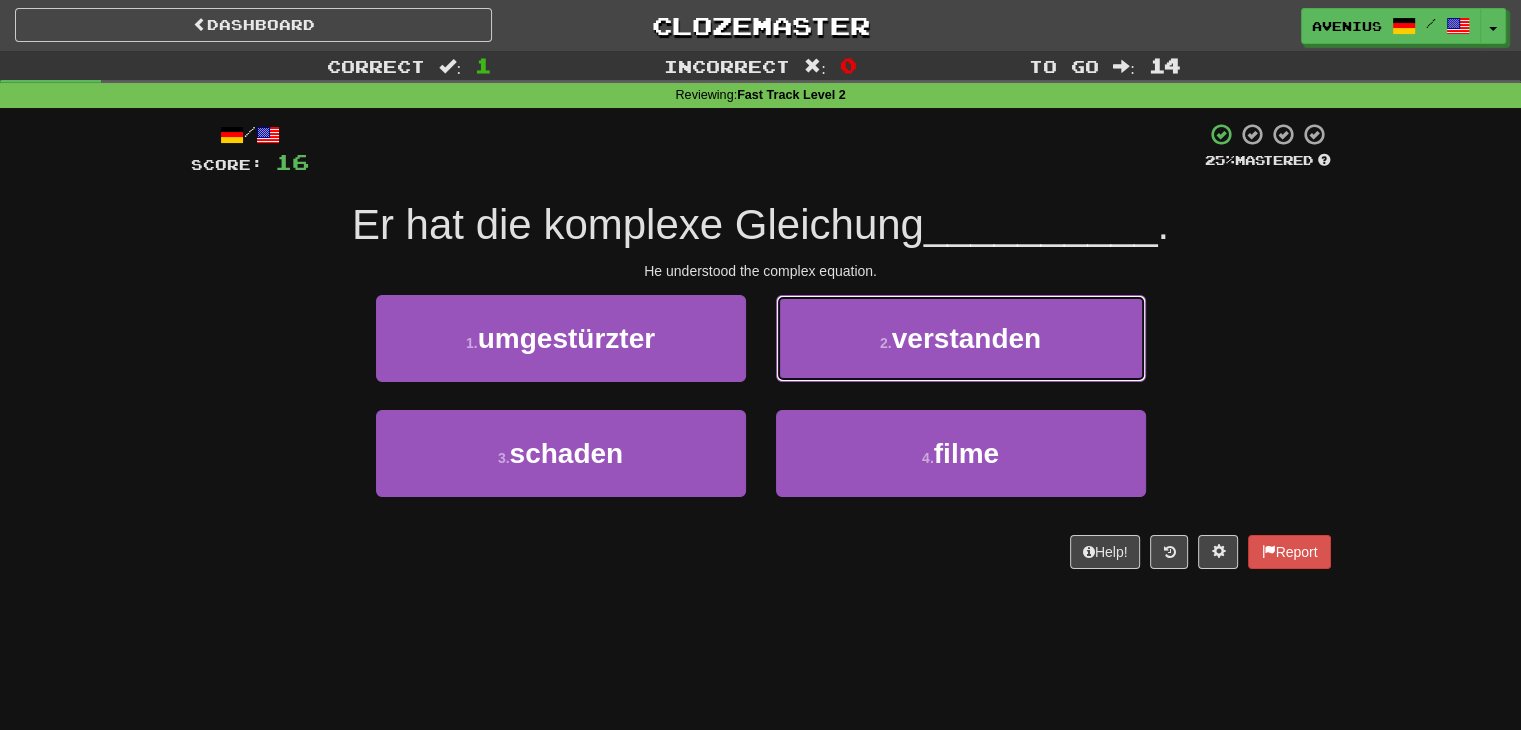 click on "verstanden" at bounding box center (966, 338) 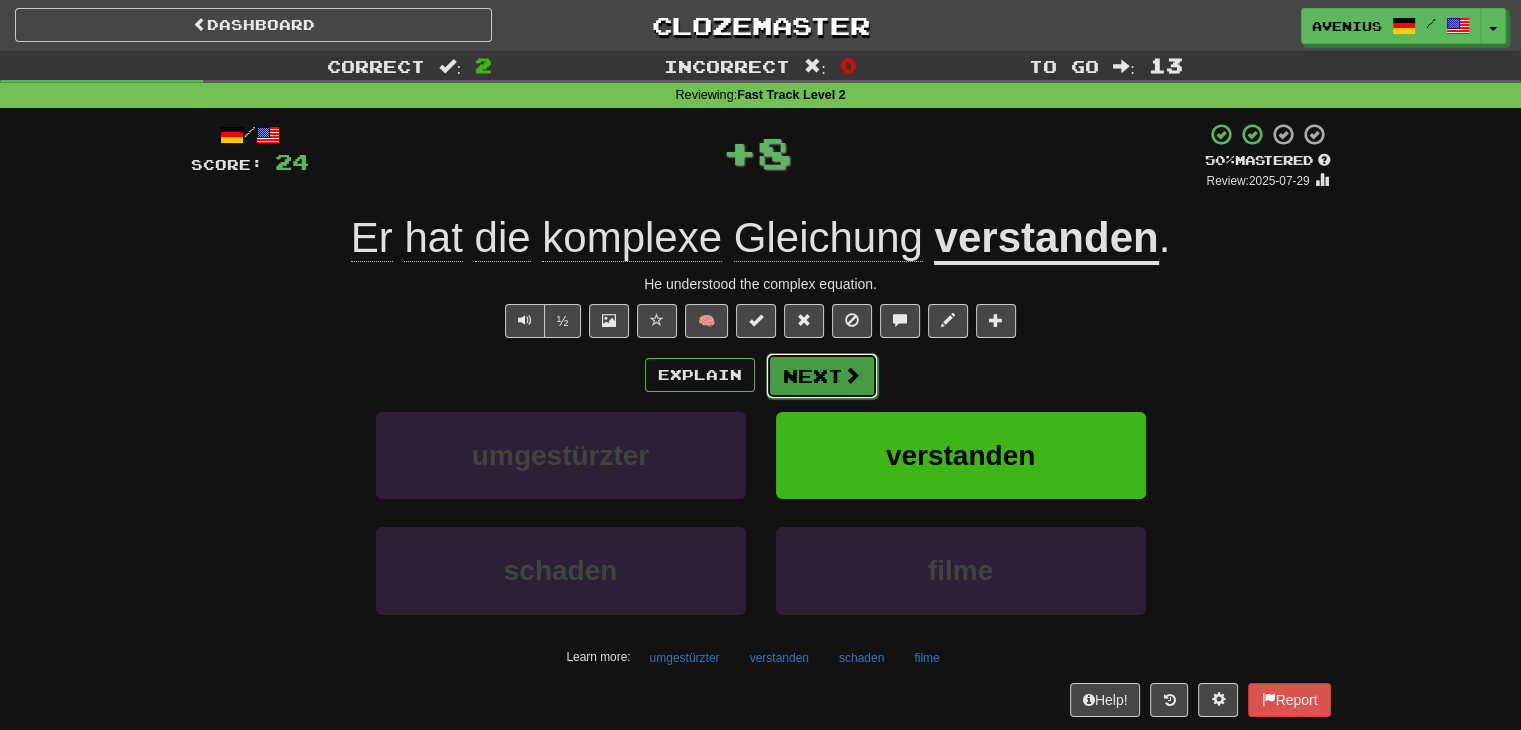 click on "Next" at bounding box center (822, 376) 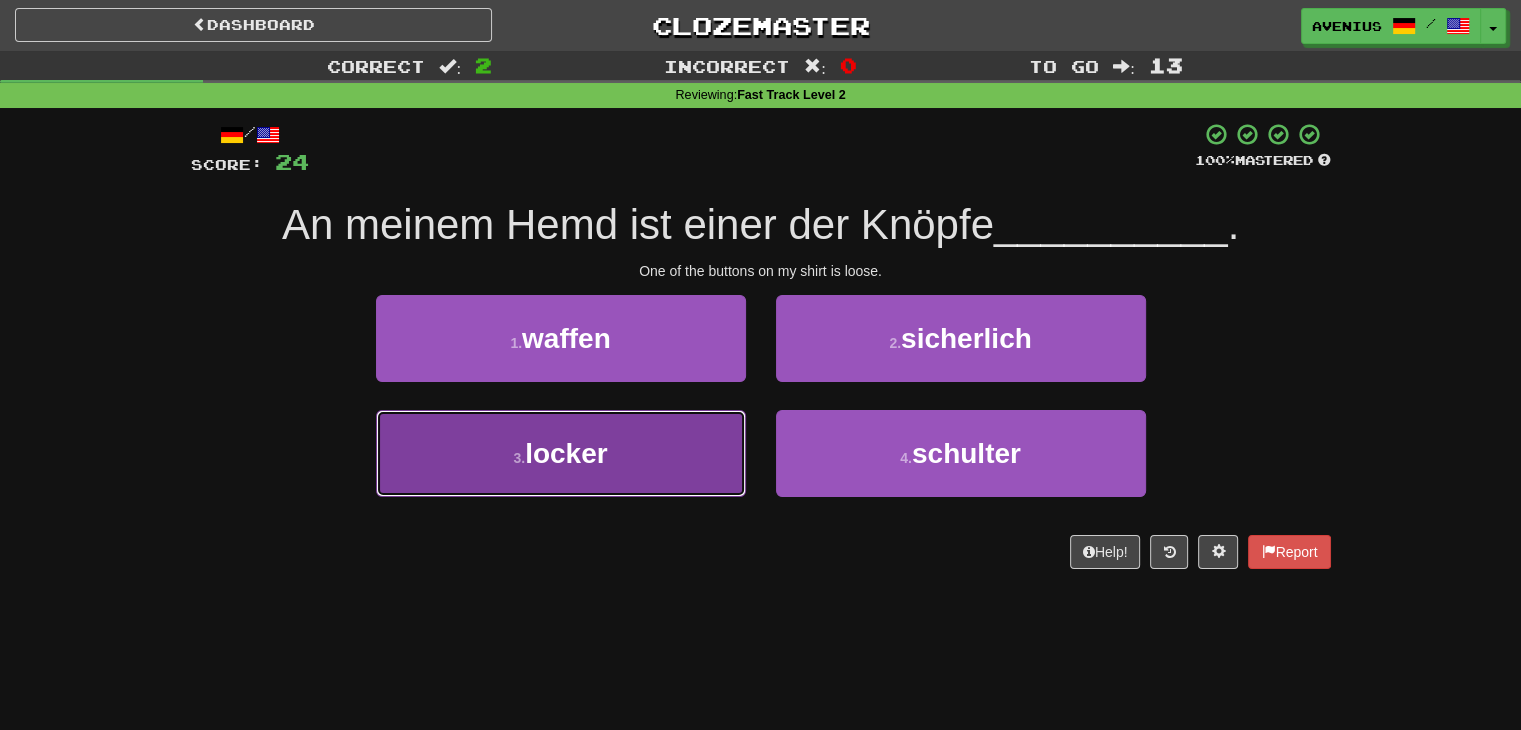click on "[NUMBER] .  [ADJECTIVE]" at bounding box center (561, 453) 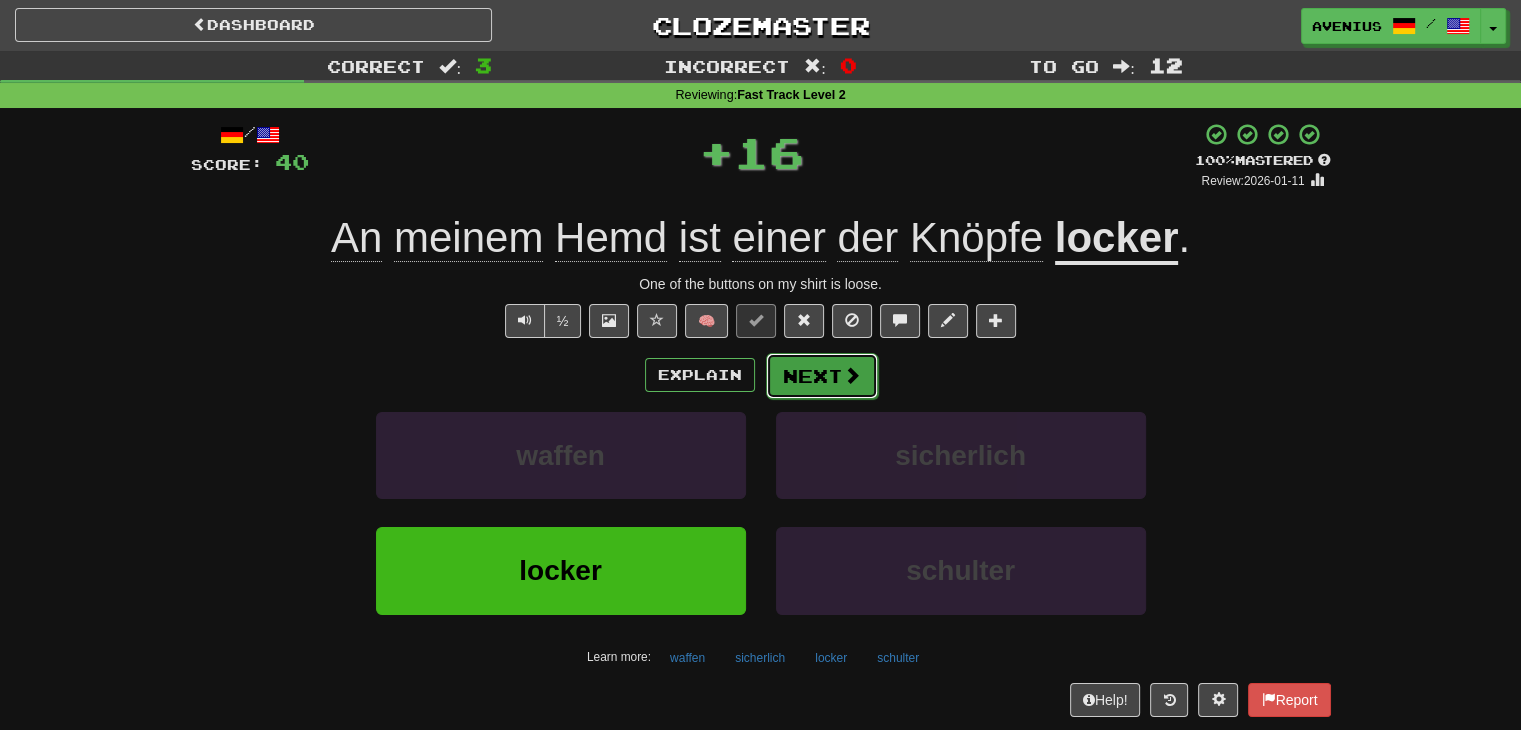 click on "Next" at bounding box center (822, 376) 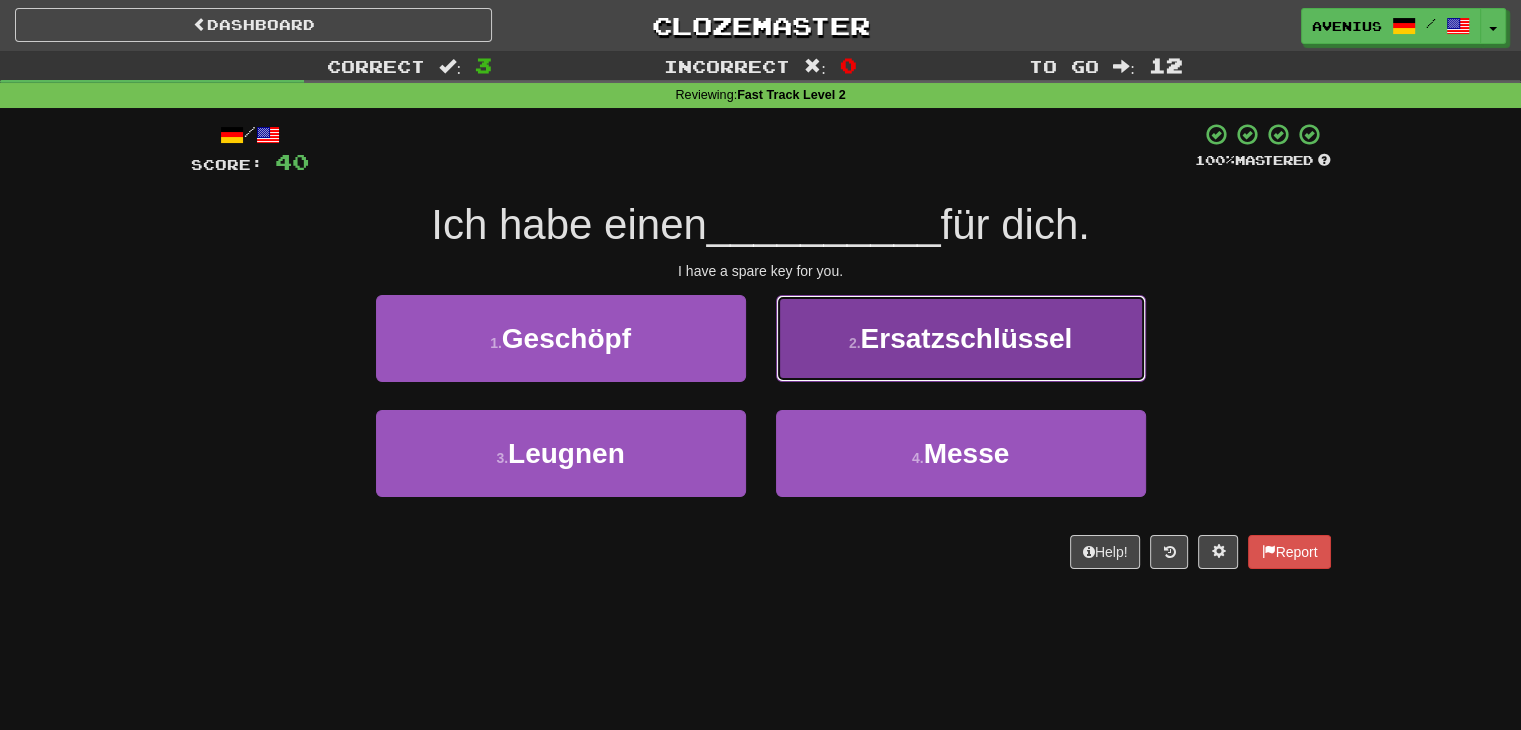 click on "[NUMBER] .  [ITEM]" at bounding box center (961, 338) 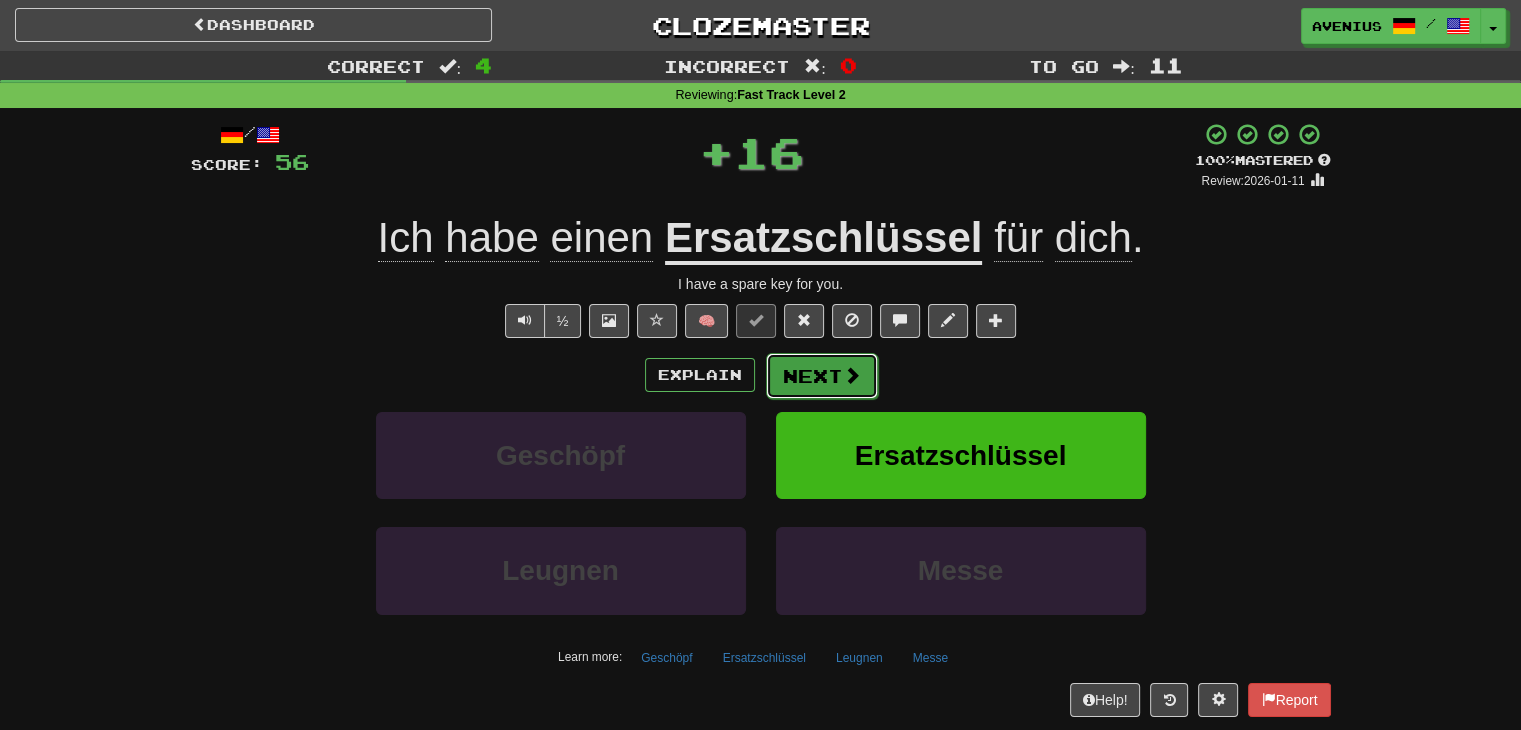 click on "Next" at bounding box center (822, 376) 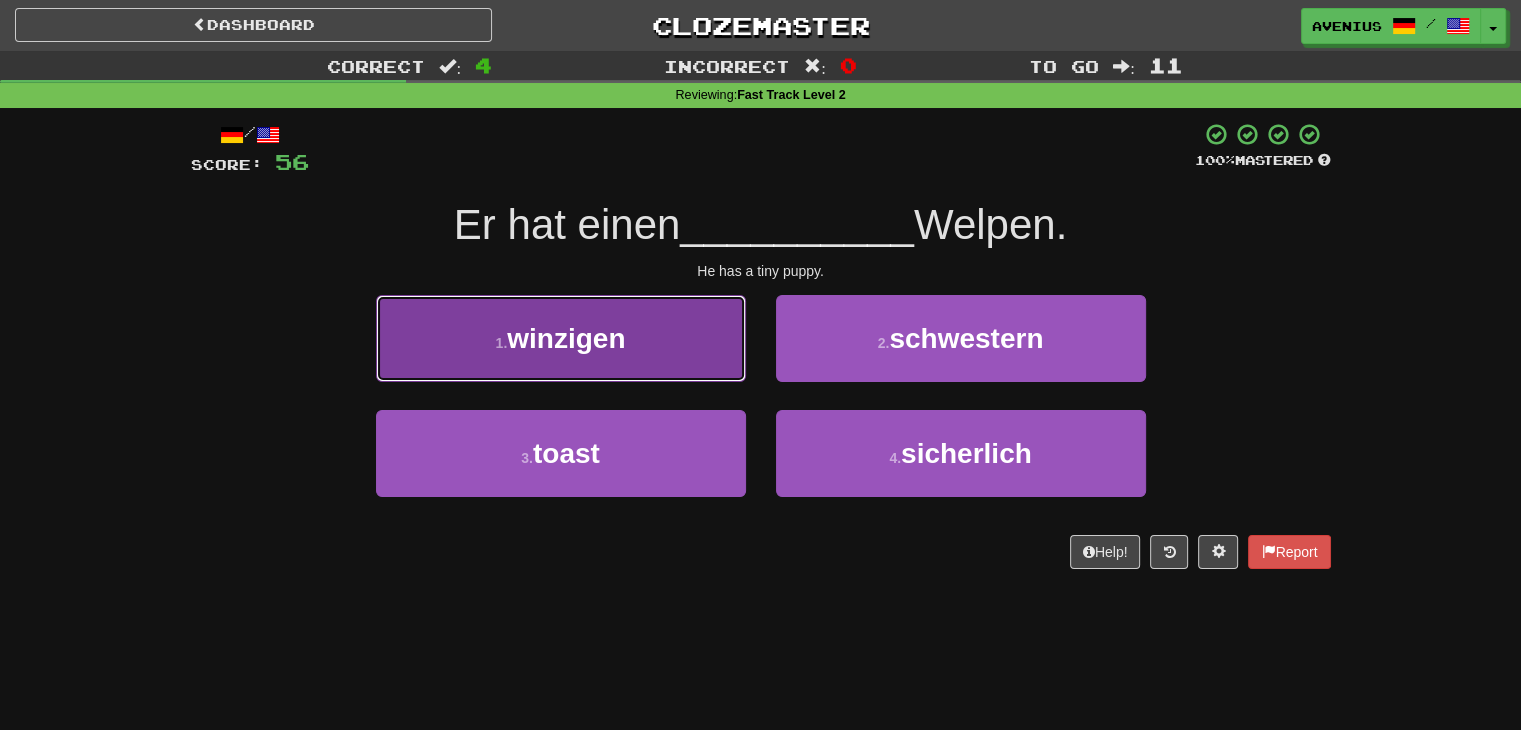 click on "[NUMBER] .  [ADJECTIVE]" at bounding box center (561, 338) 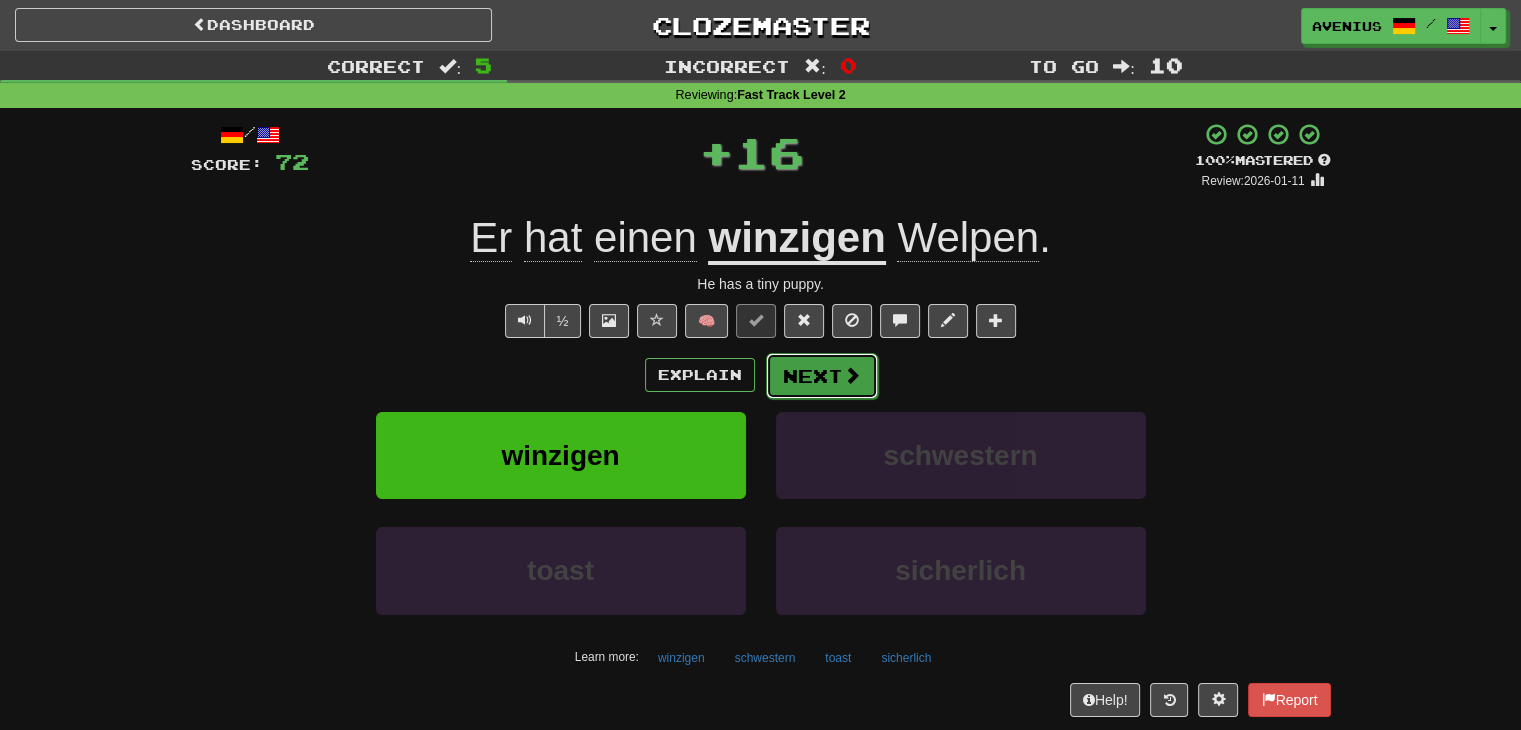 click at bounding box center [852, 375] 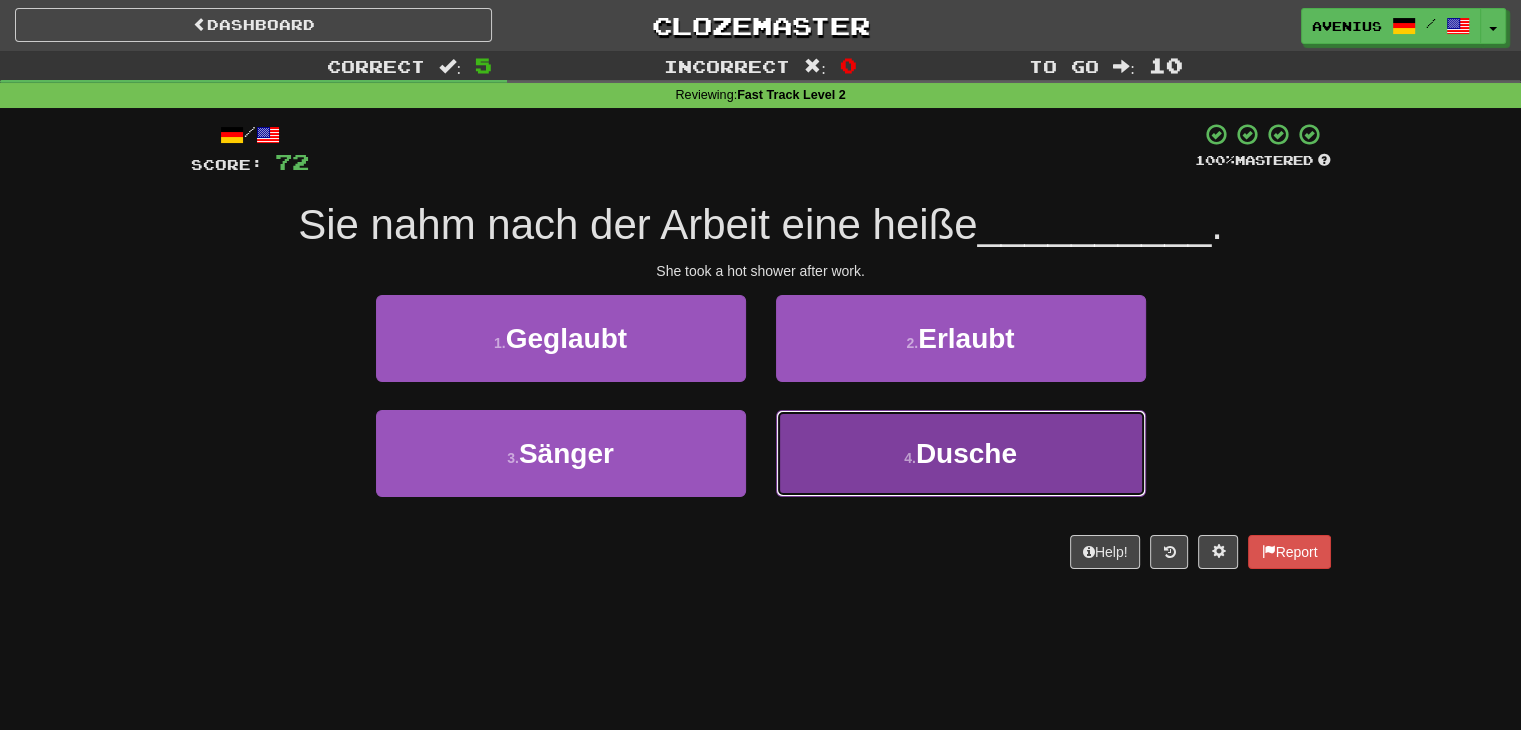 click on "4 .  Dusche" at bounding box center [961, 453] 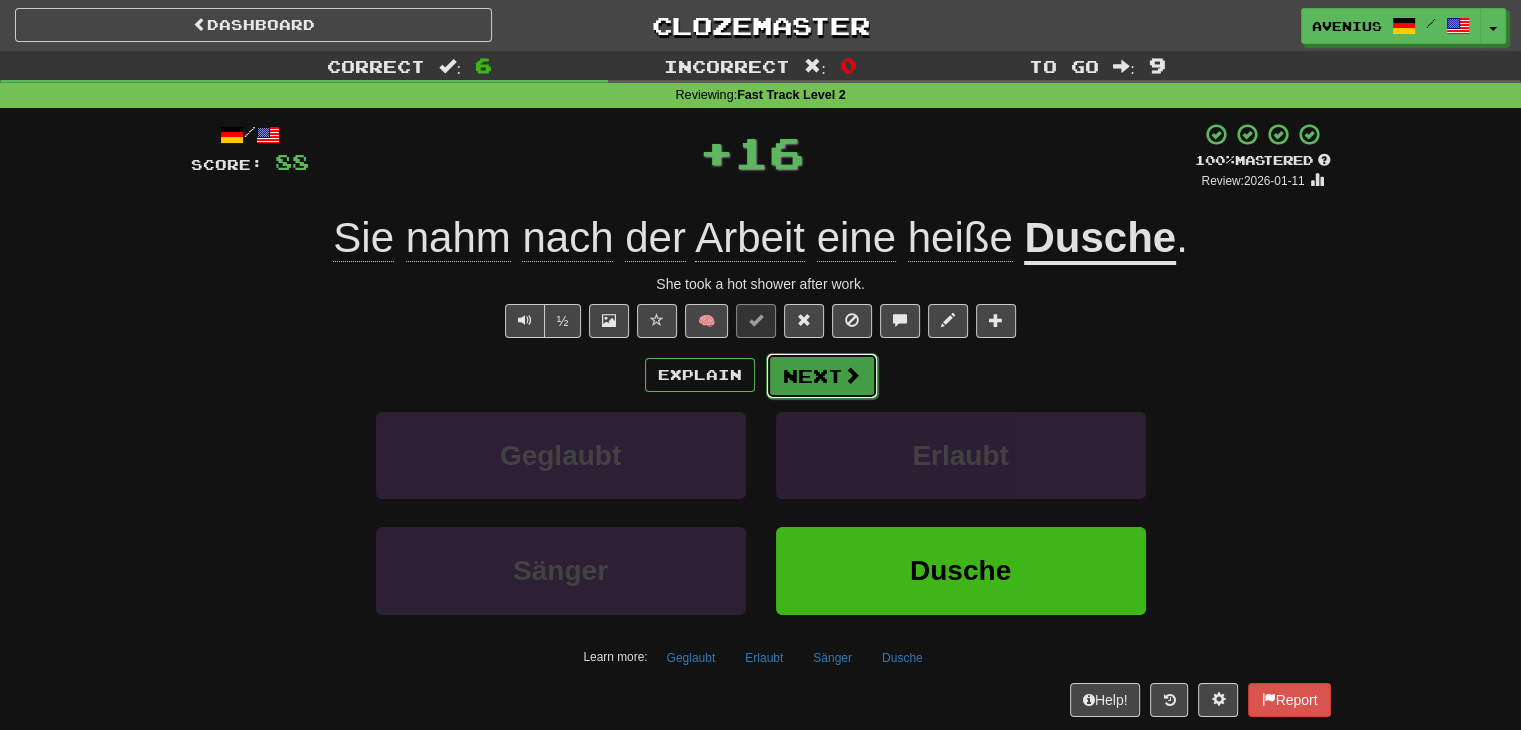 click on "Next" at bounding box center [822, 376] 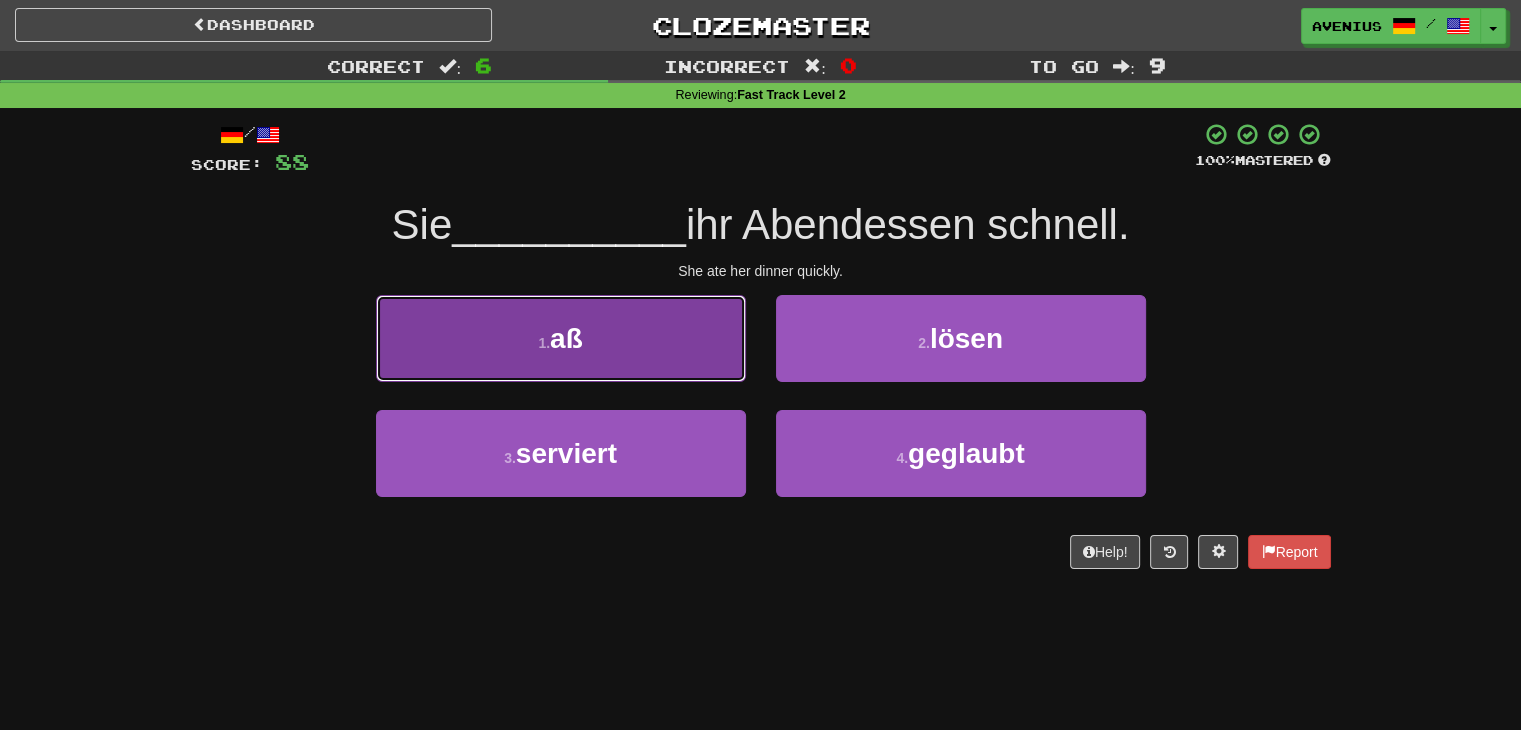 click on "1 .  aß" at bounding box center [561, 338] 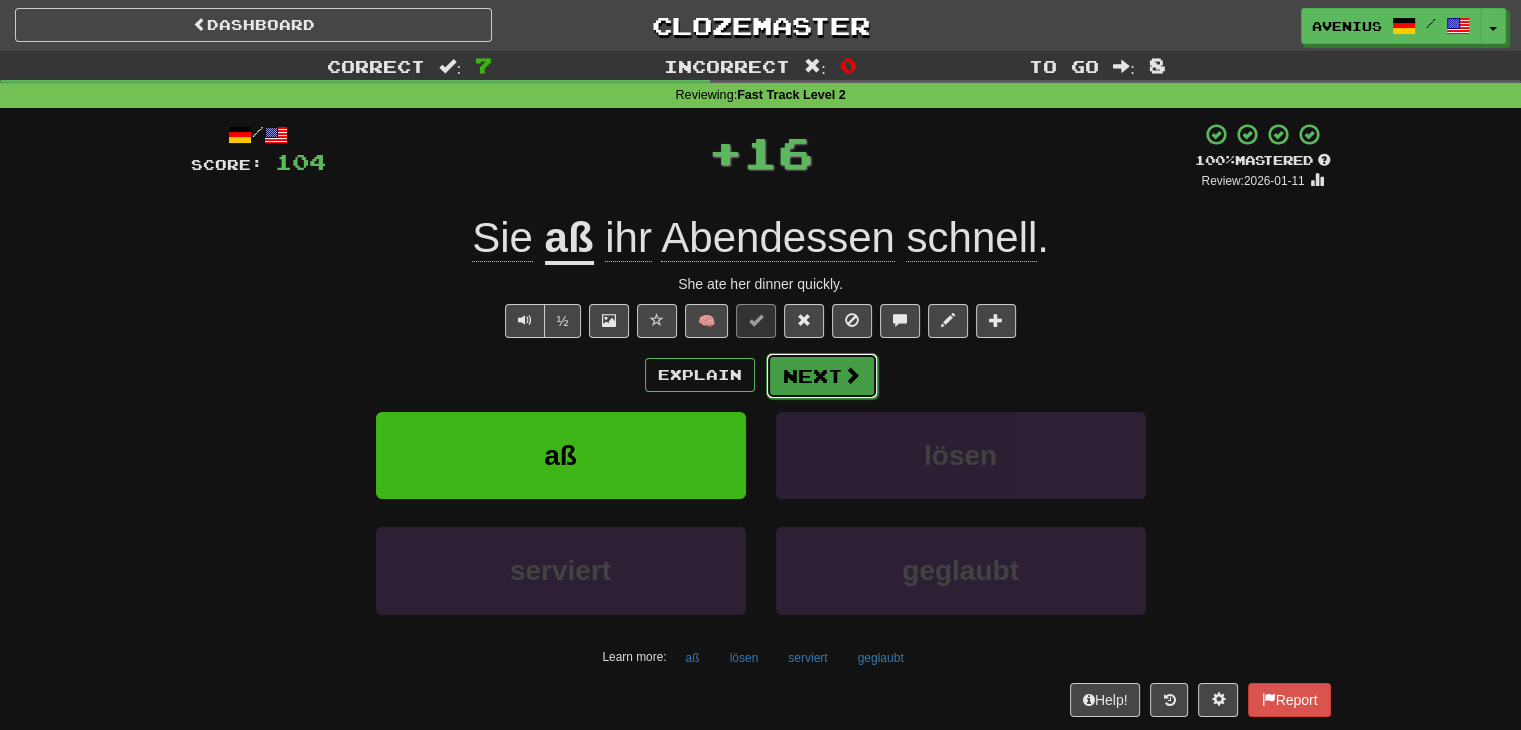click on "Next" at bounding box center [822, 376] 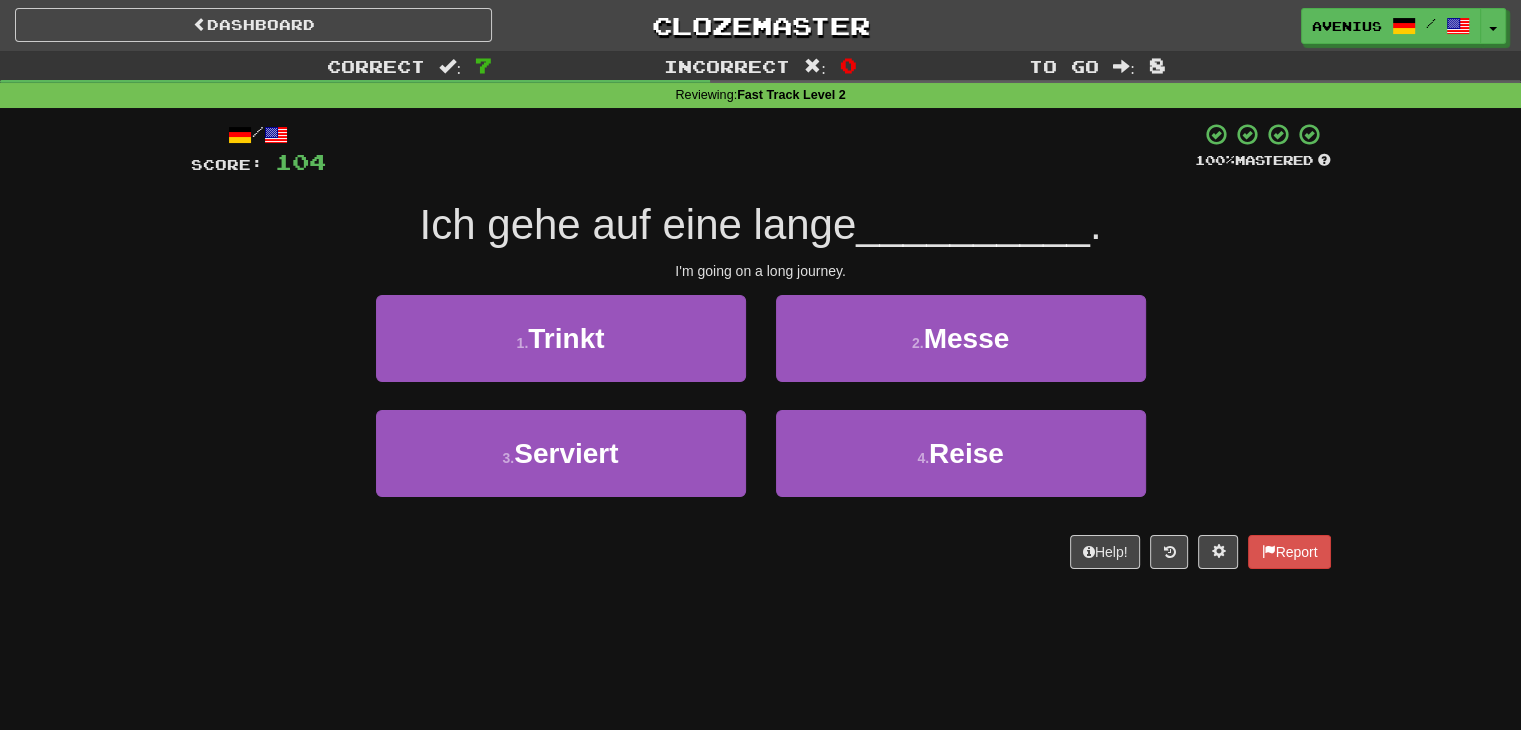 click on "3 .  Serviert" at bounding box center (561, 467) 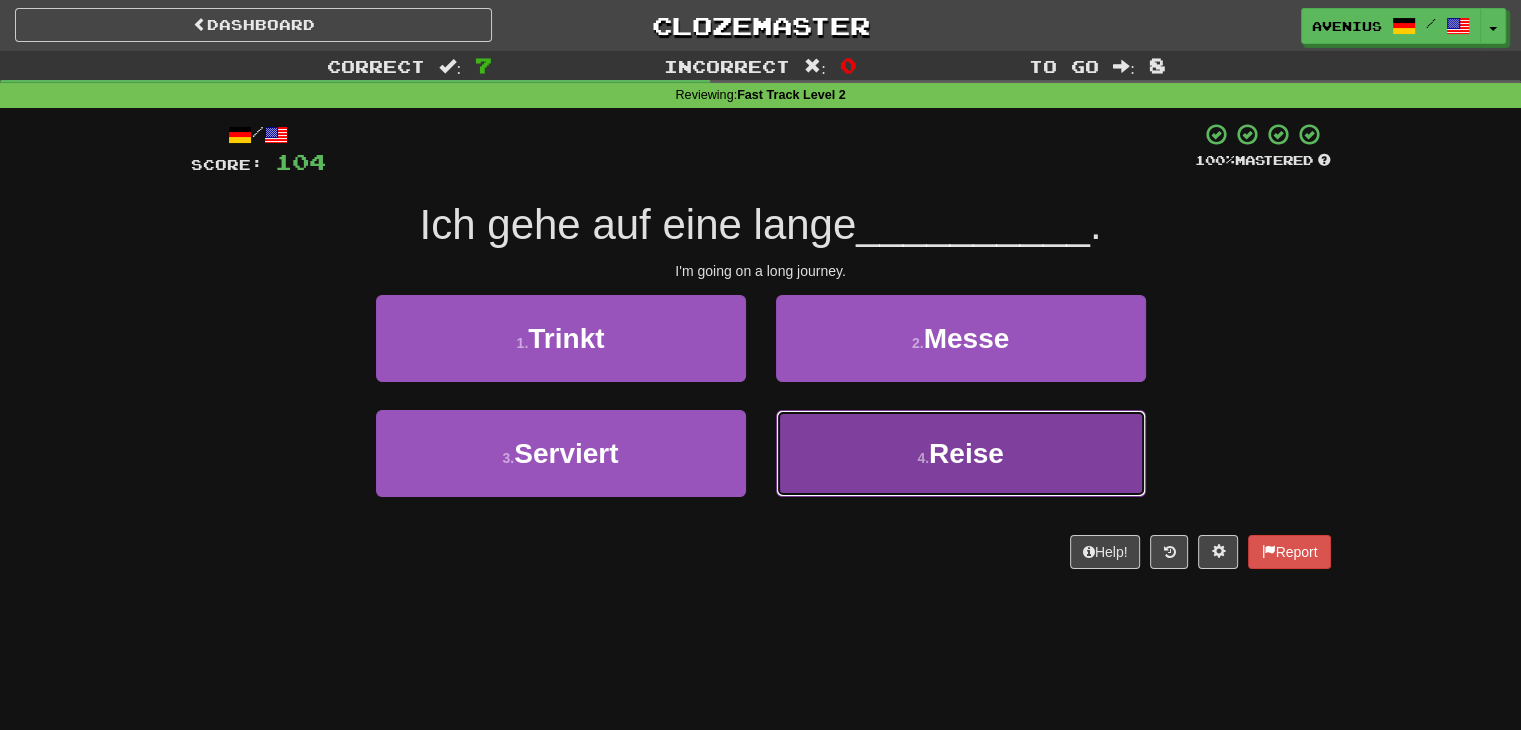 click on "4 .  Reise" at bounding box center (961, 453) 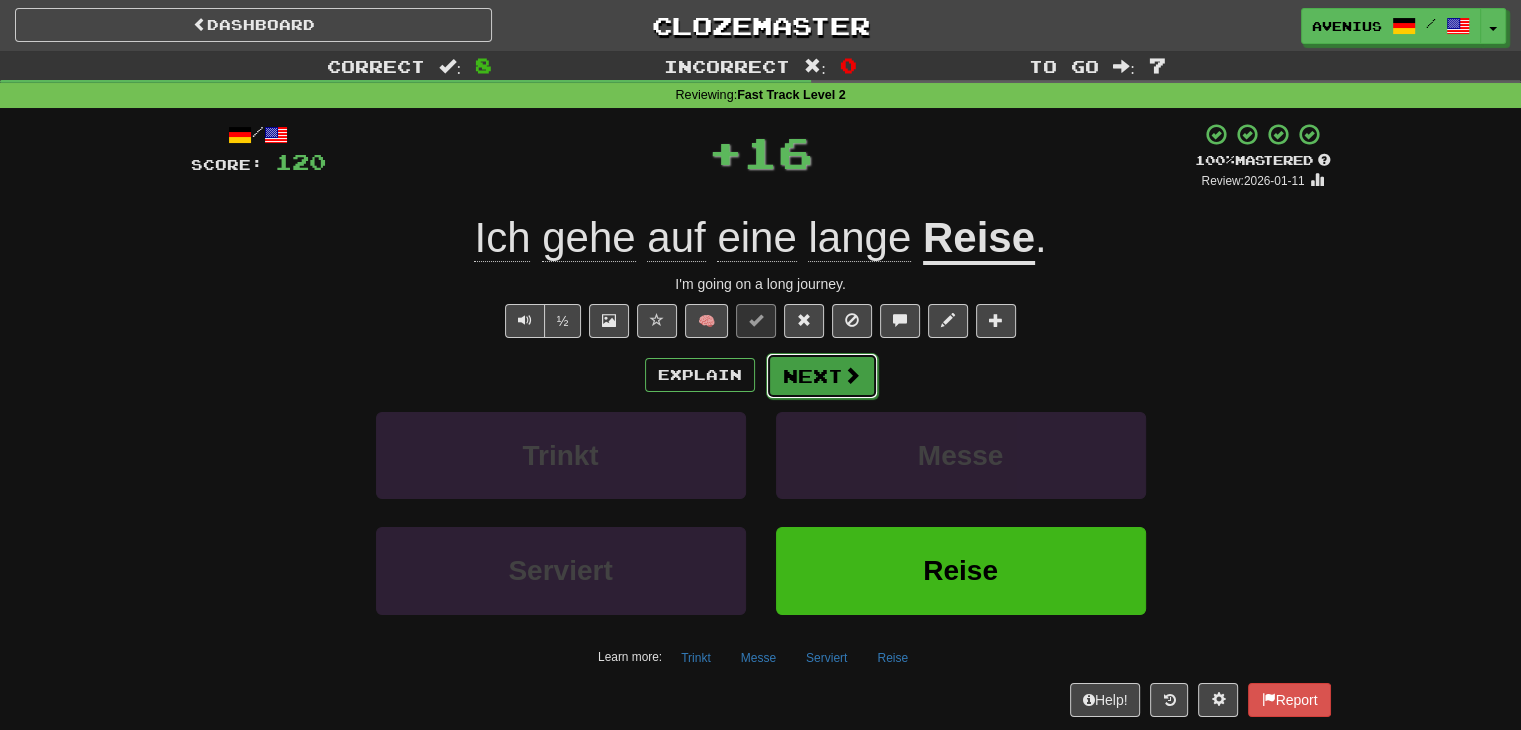 click on "Next" at bounding box center (822, 376) 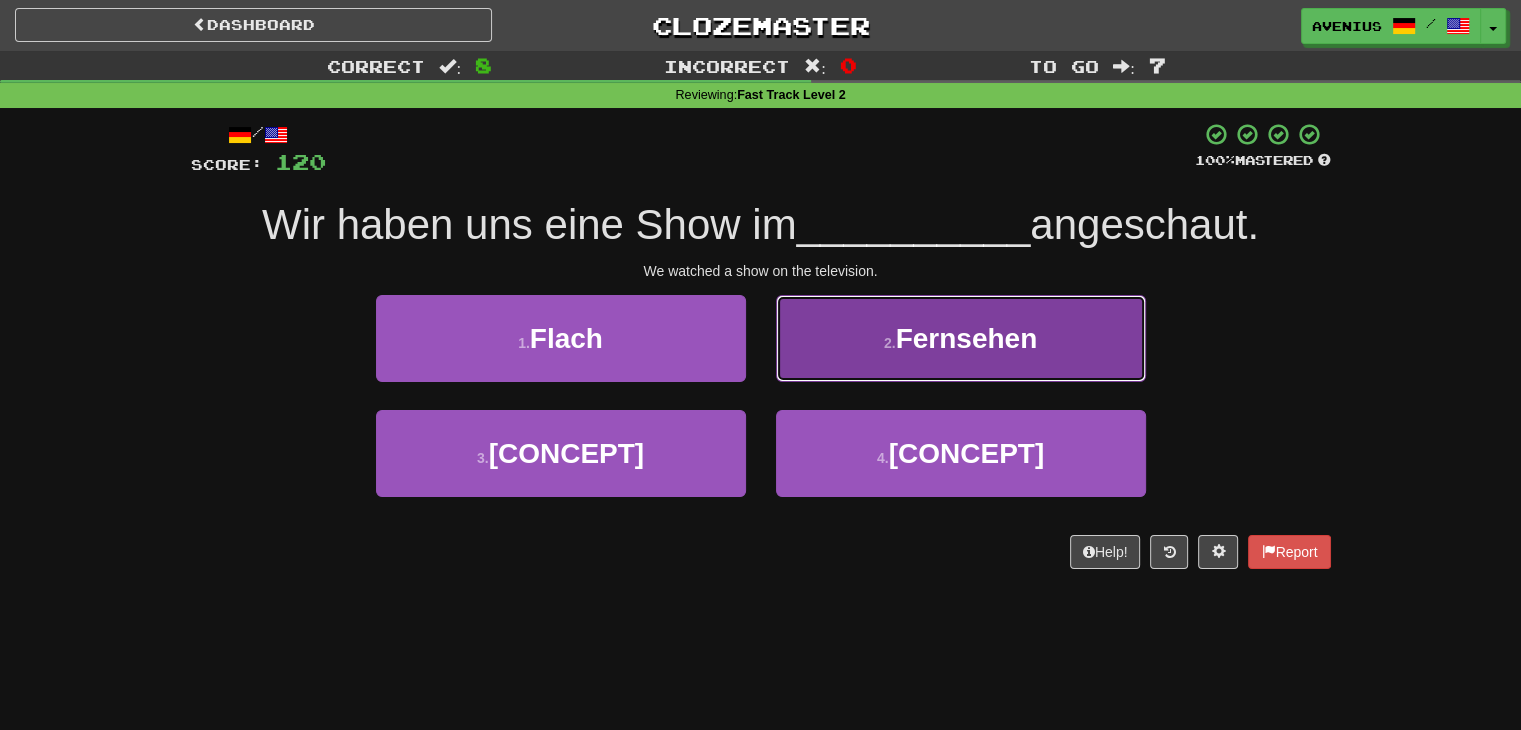 click on "2 .  Fernsehen" at bounding box center (961, 338) 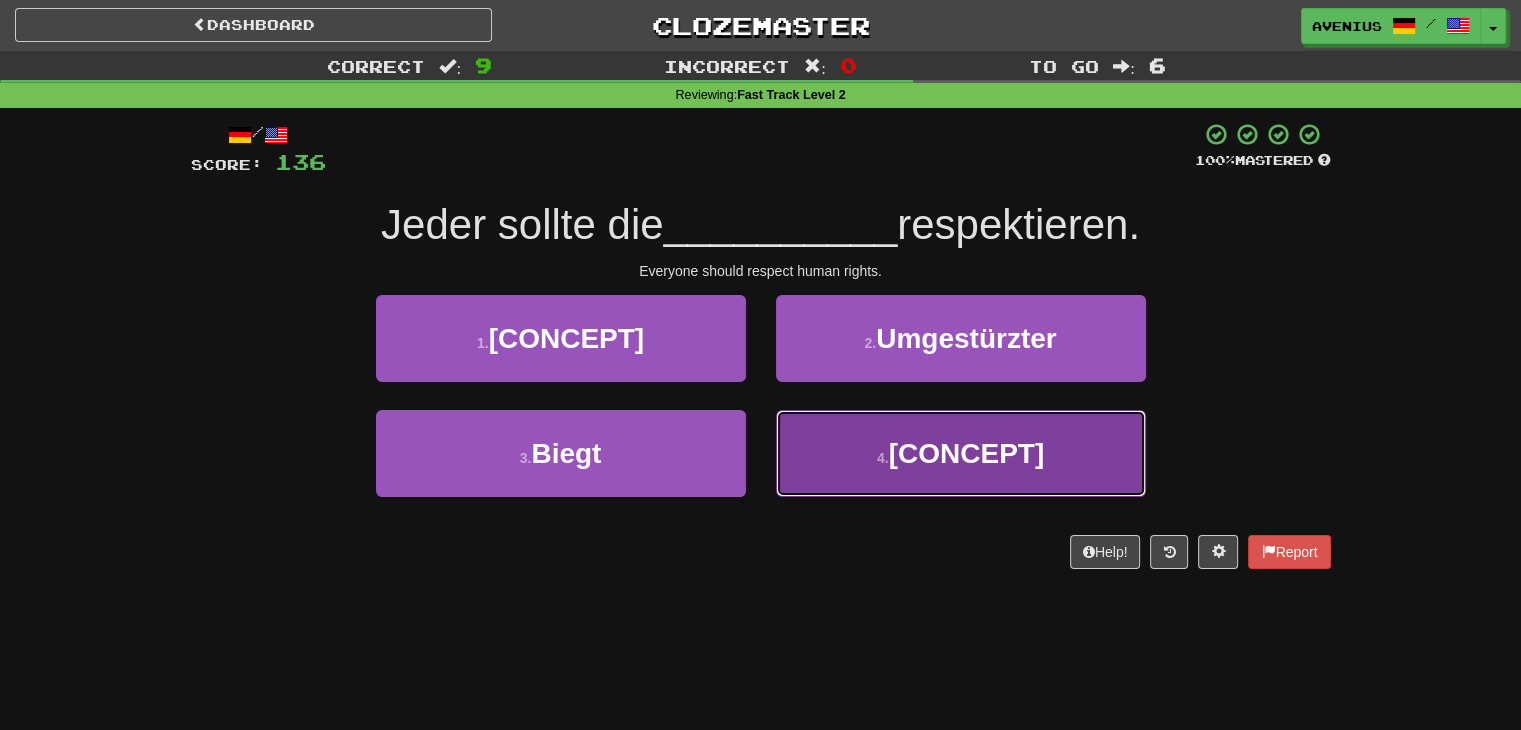 click on "Menschenrechte" at bounding box center [967, 453] 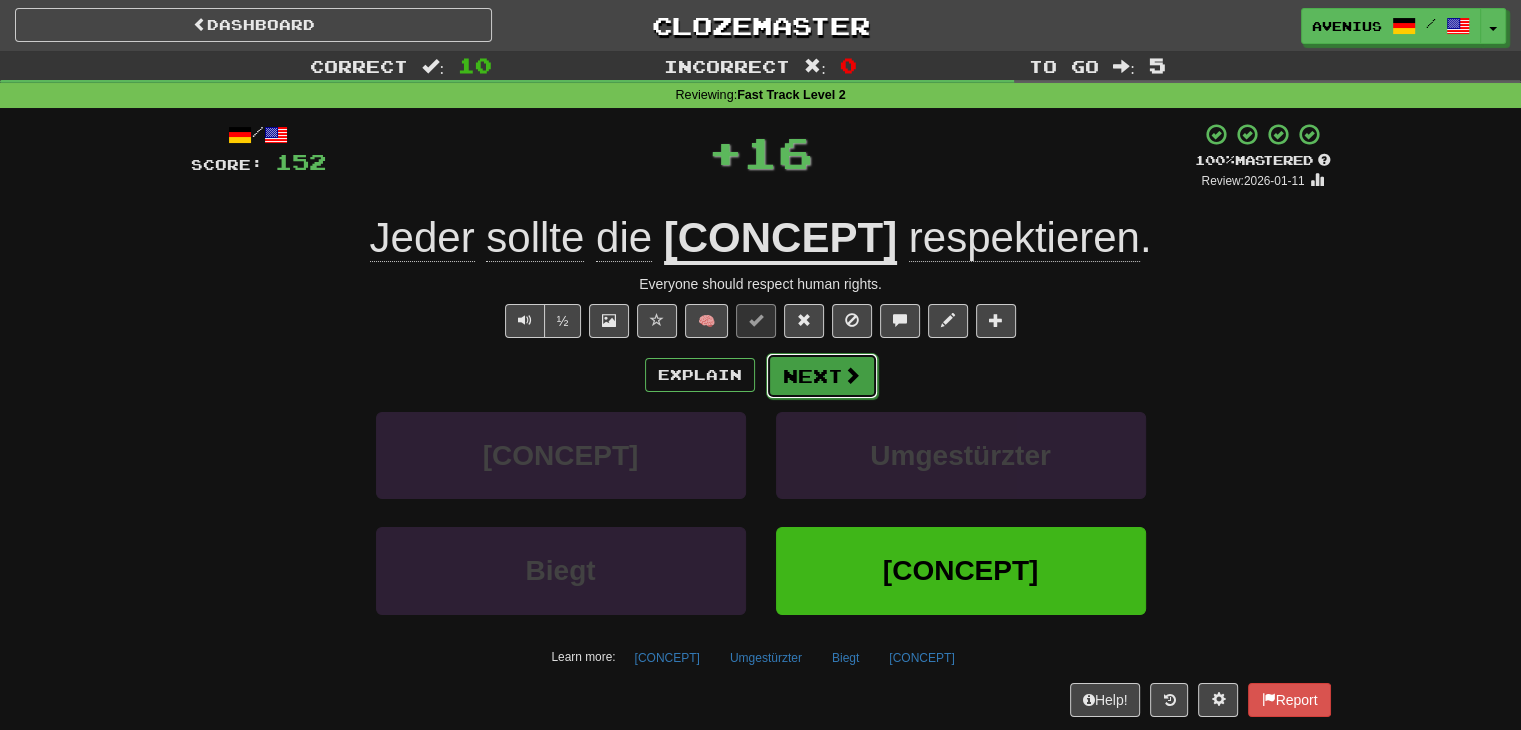 click on "Next" at bounding box center (822, 376) 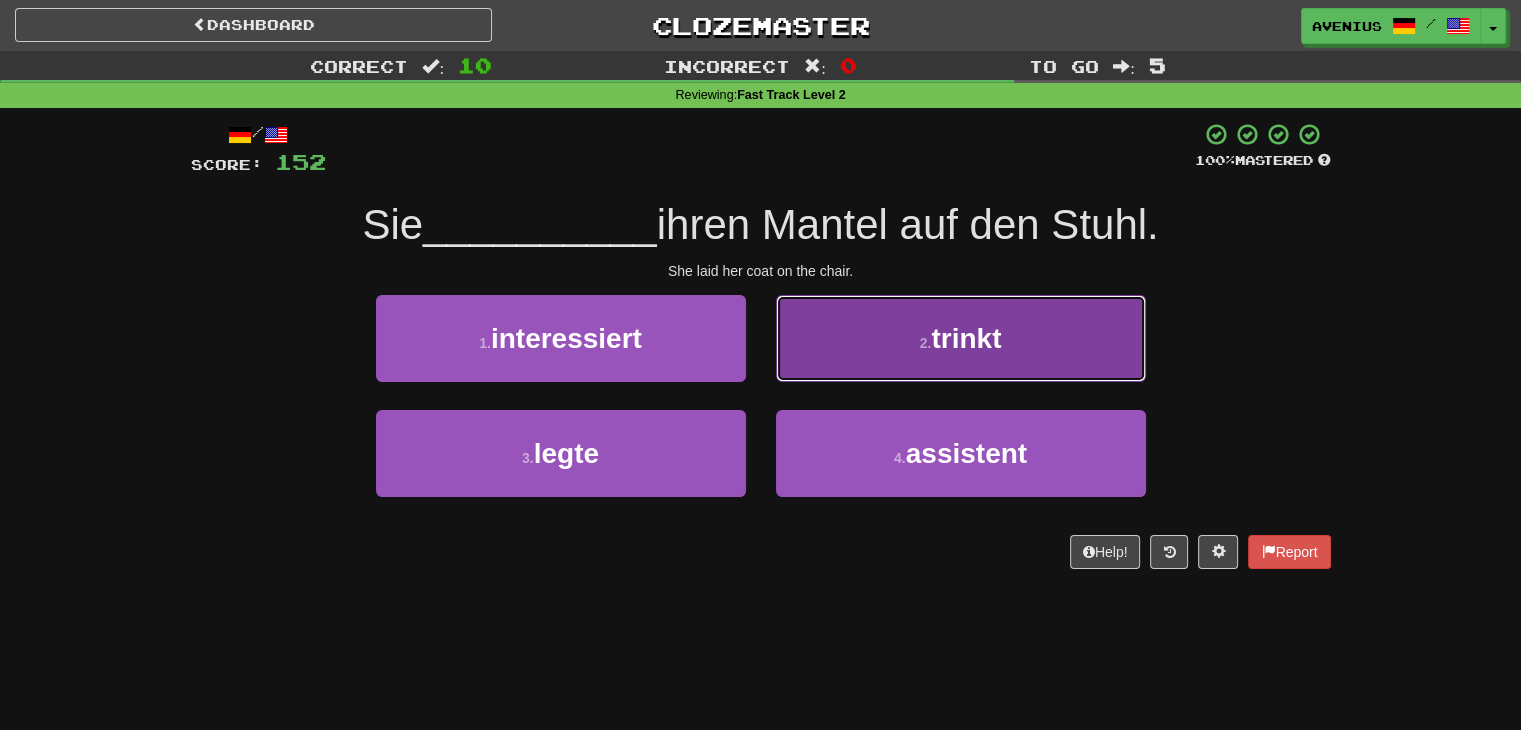 click on "2 .  trinkt" at bounding box center (961, 338) 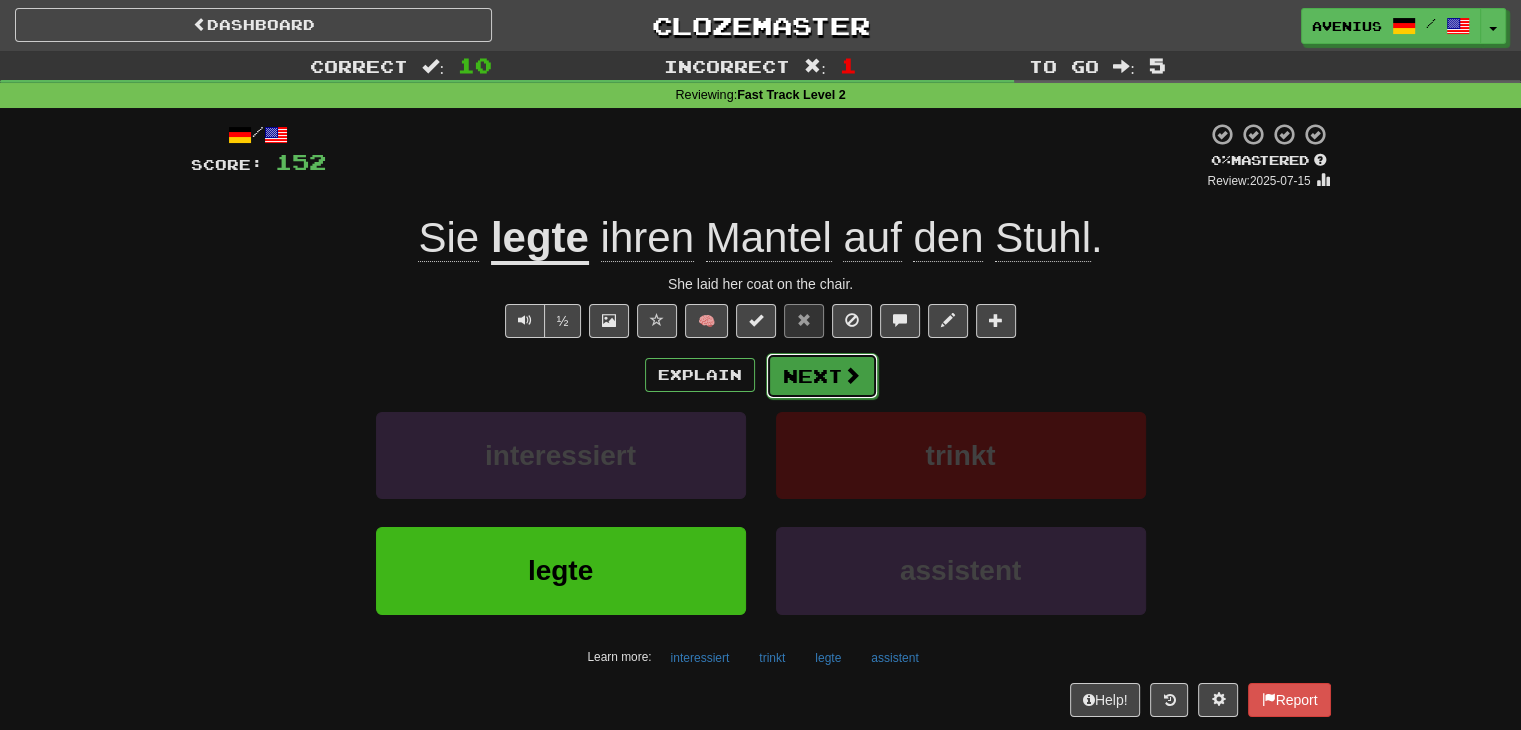 click at bounding box center [852, 375] 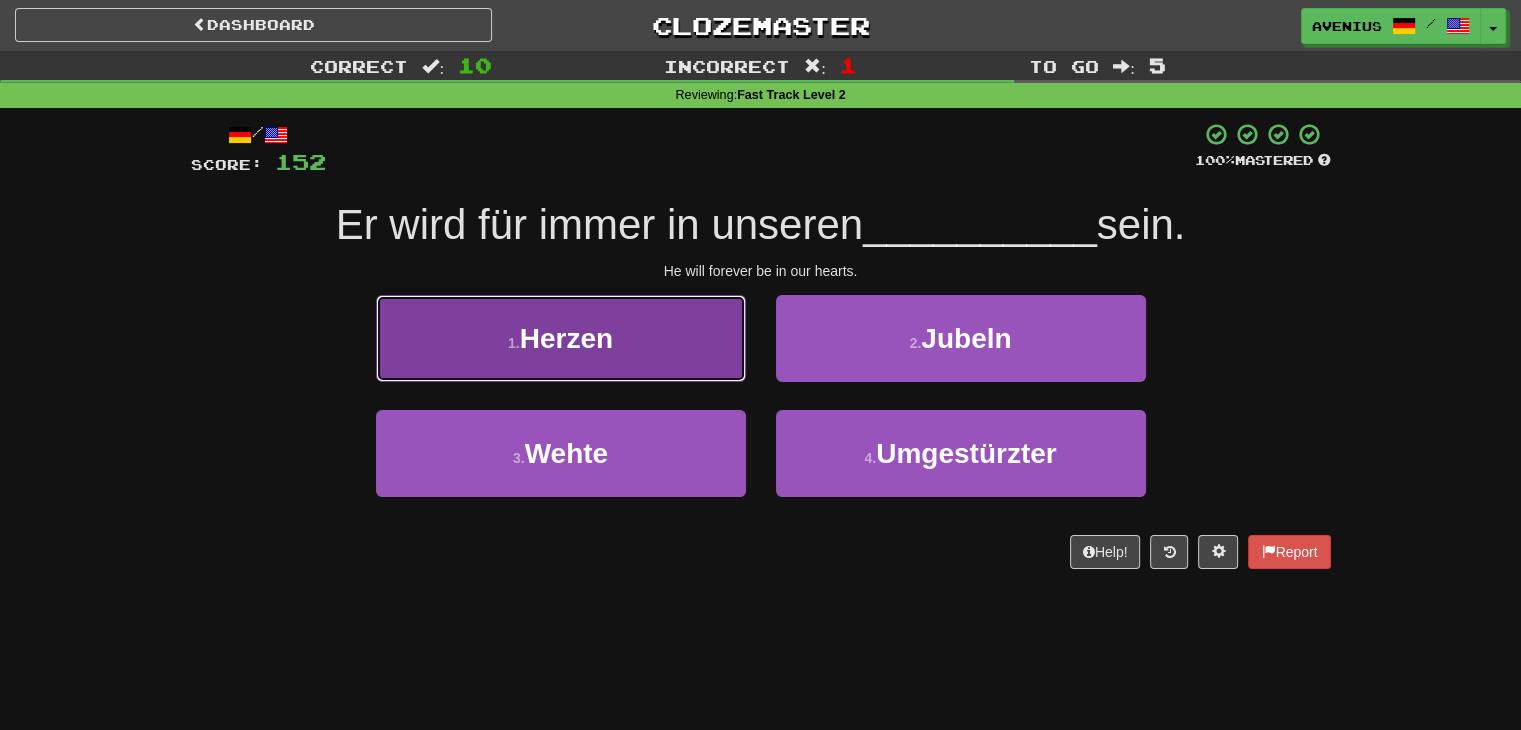click on "1 .  Herzen" at bounding box center [561, 338] 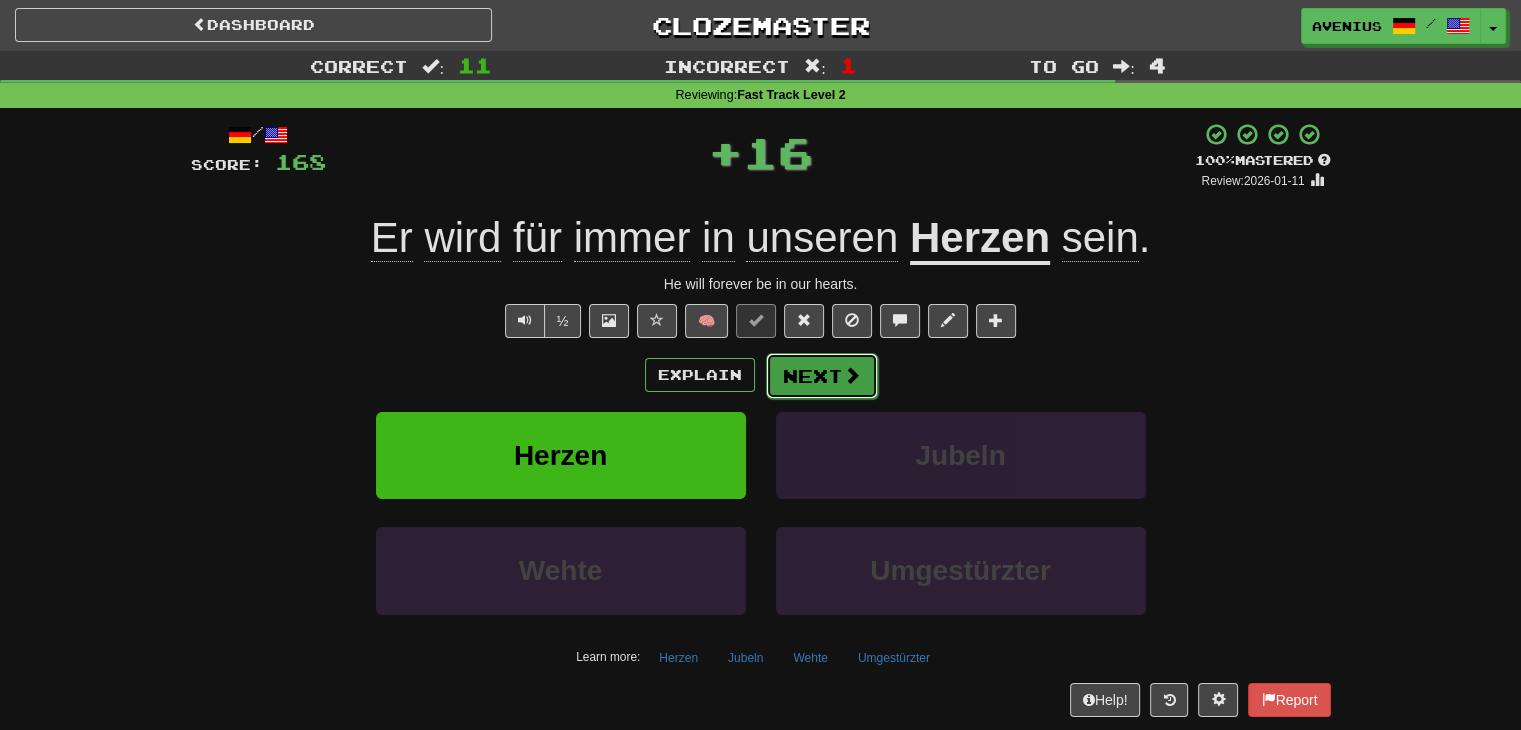 drag, startPoint x: 832, startPoint y: 374, endPoint x: 803, endPoint y: 382, distance: 30.083218 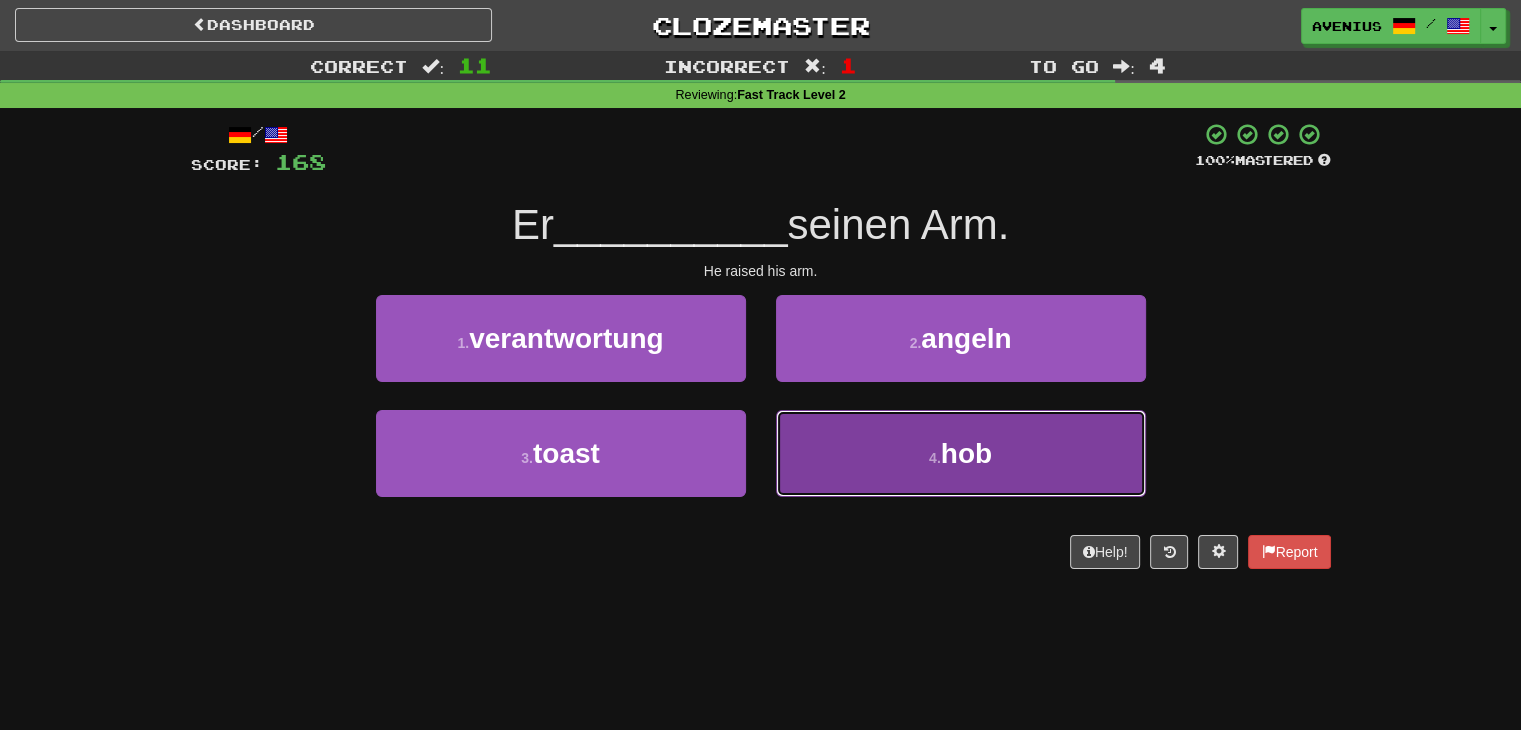 click on "hob" at bounding box center [966, 453] 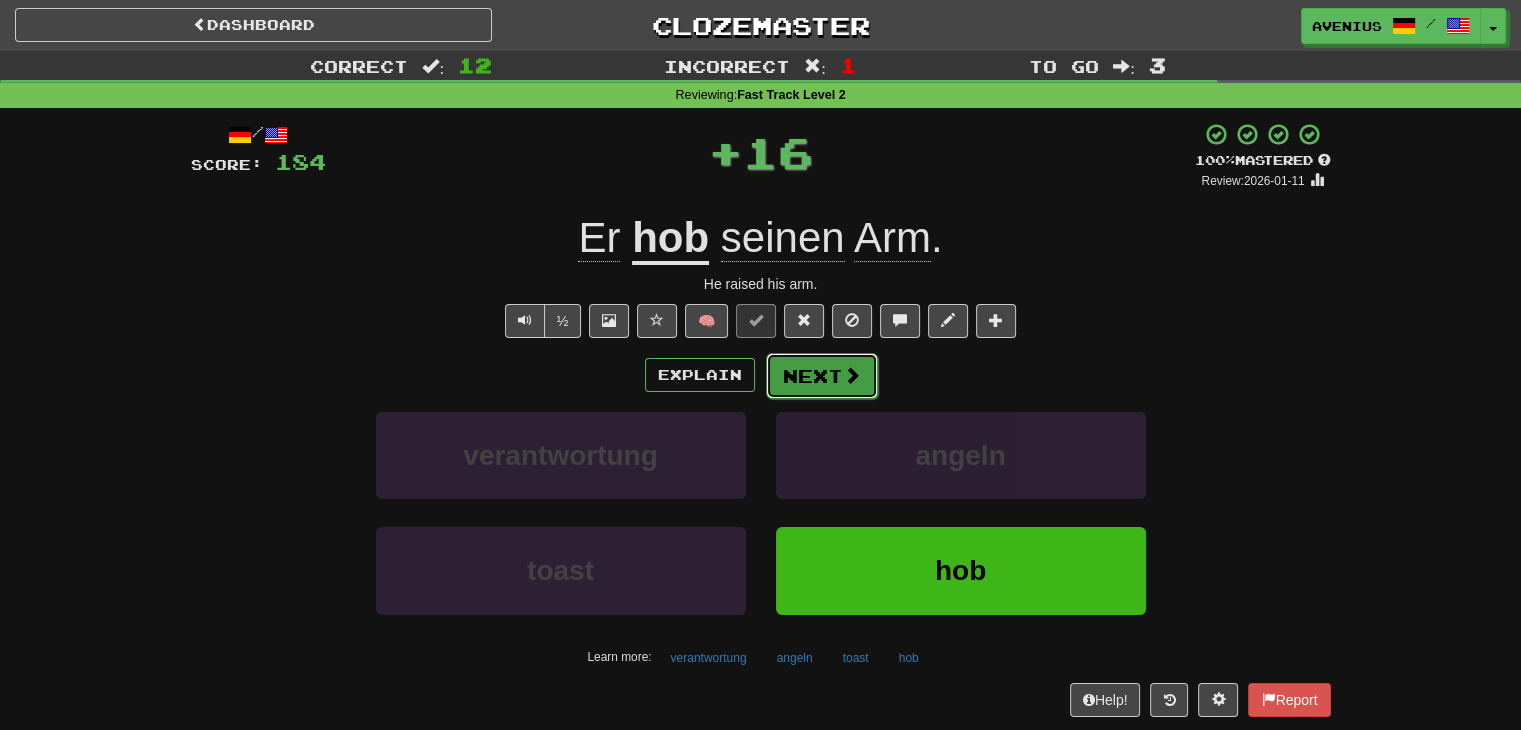 click on "Next" at bounding box center [822, 376] 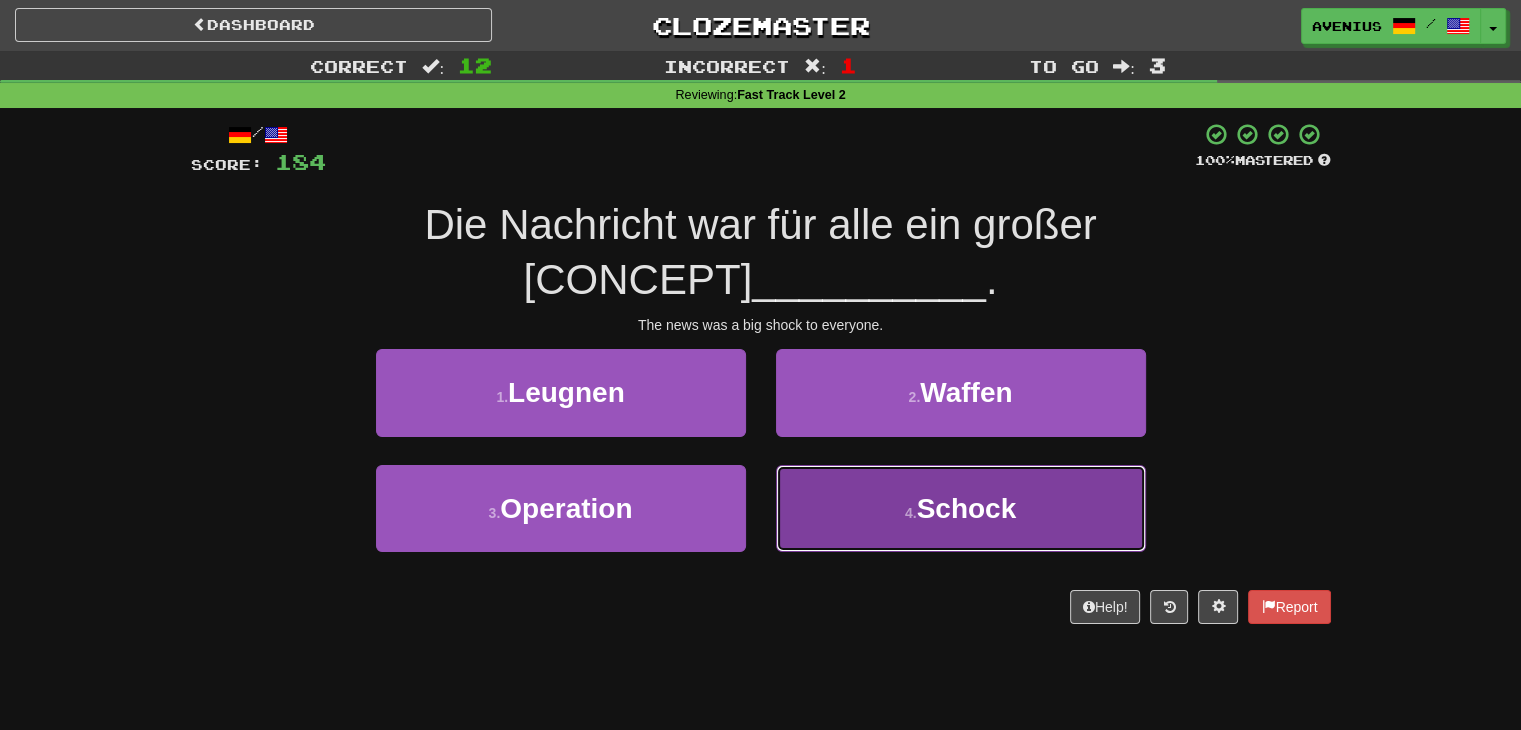 click on "4 .  Schock" at bounding box center [961, 508] 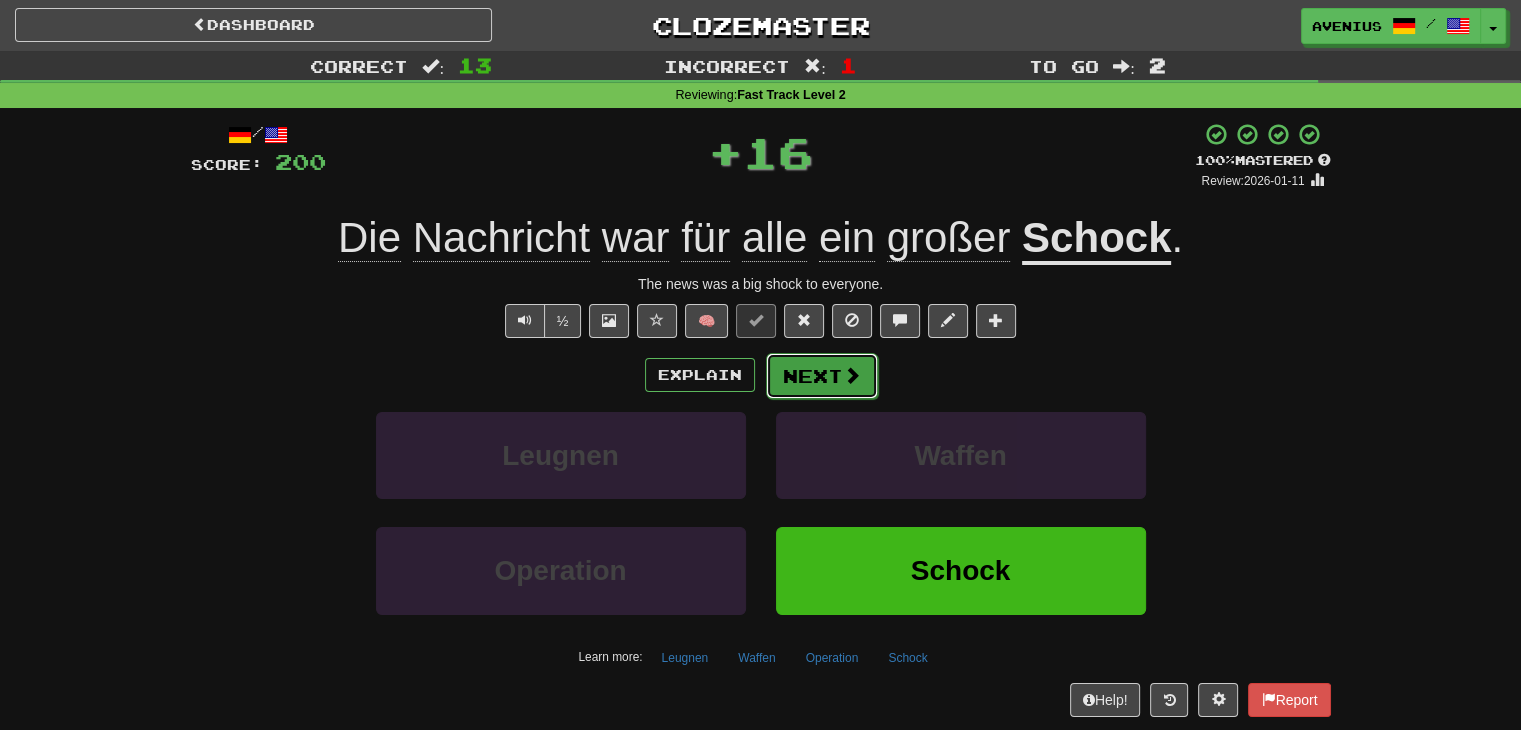 click on "Next" at bounding box center [822, 376] 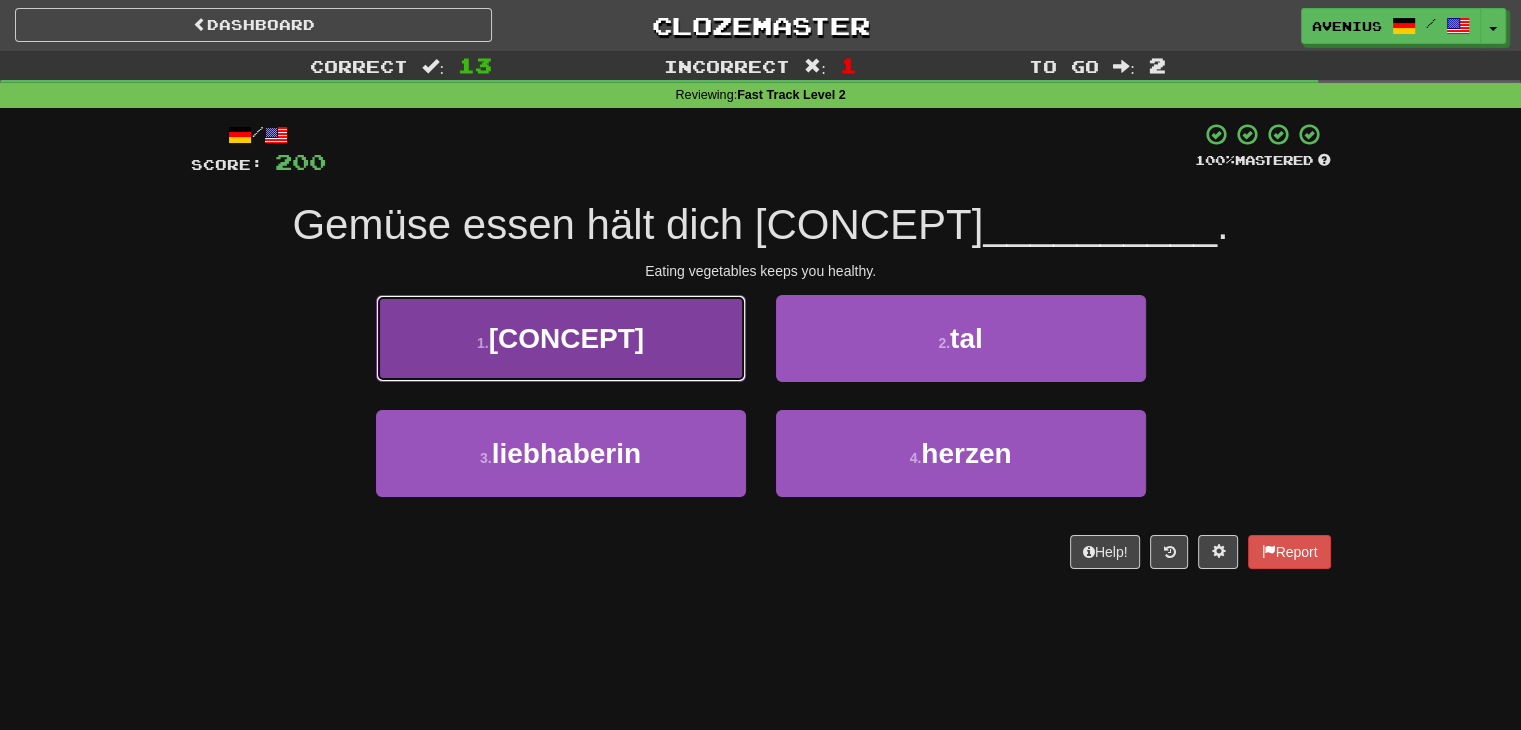 click on "1 .  gesund" at bounding box center (561, 338) 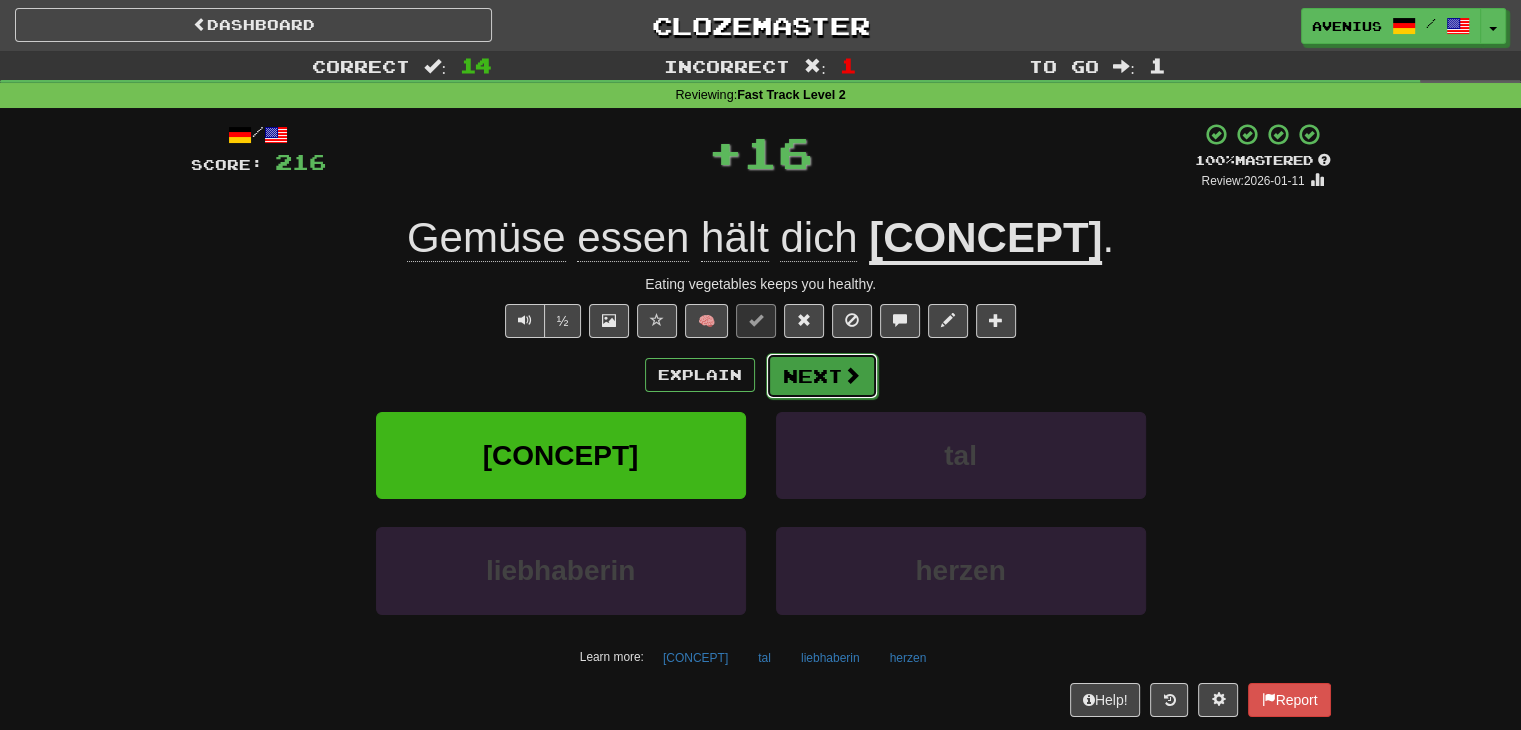 click at bounding box center (852, 375) 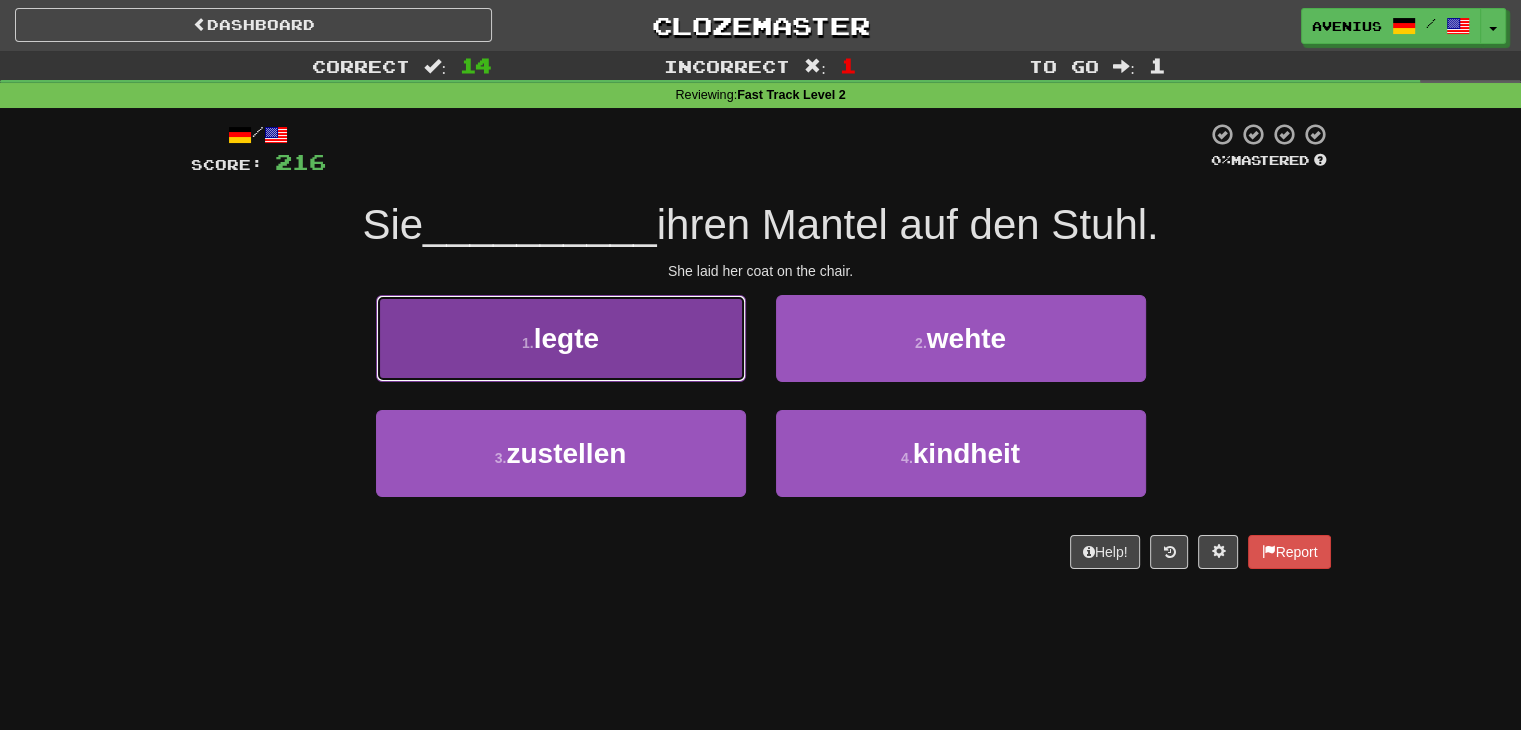 click on "1 .  legte" at bounding box center [561, 338] 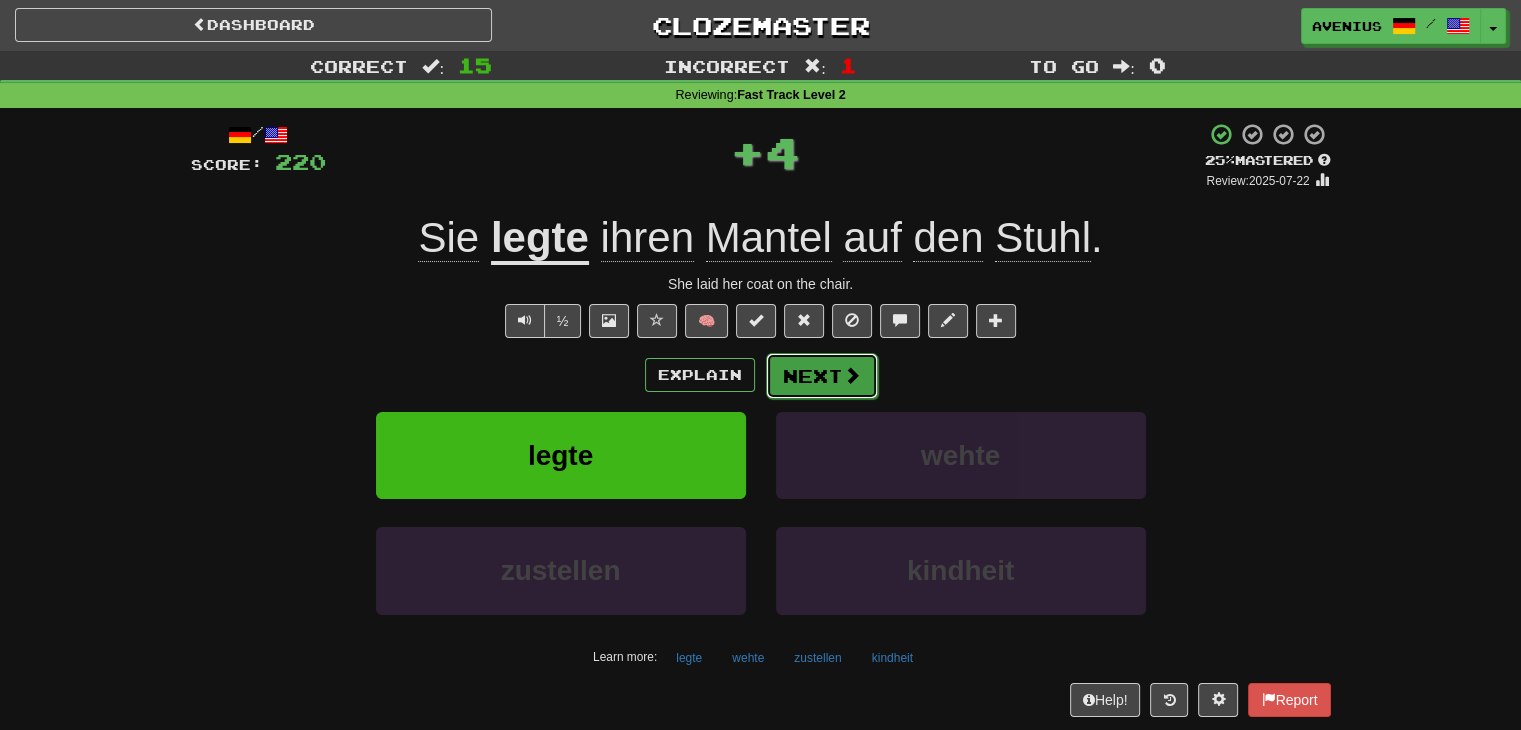 click on "Next" at bounding box center (822, 376) 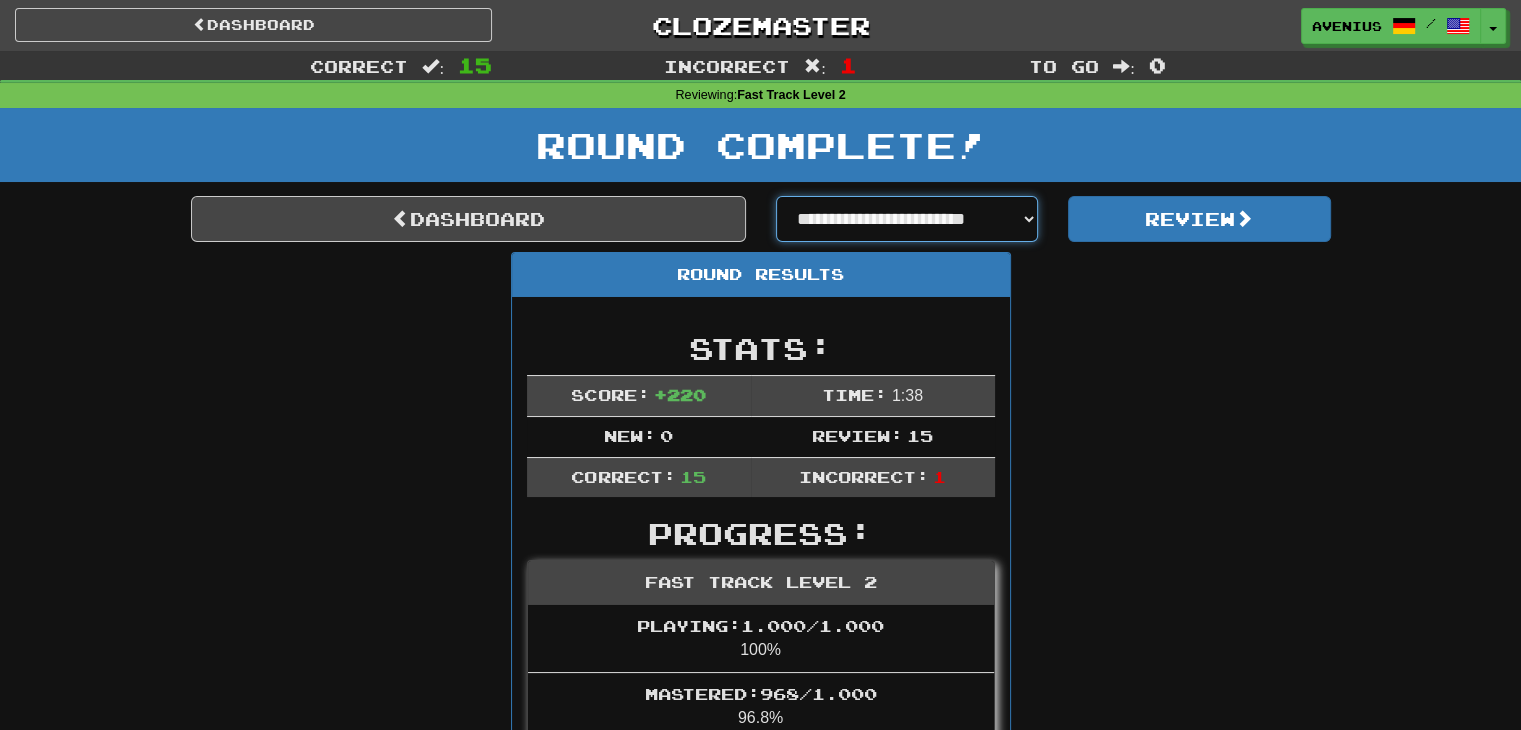 click on "**********" at bounding box center [907, 219] 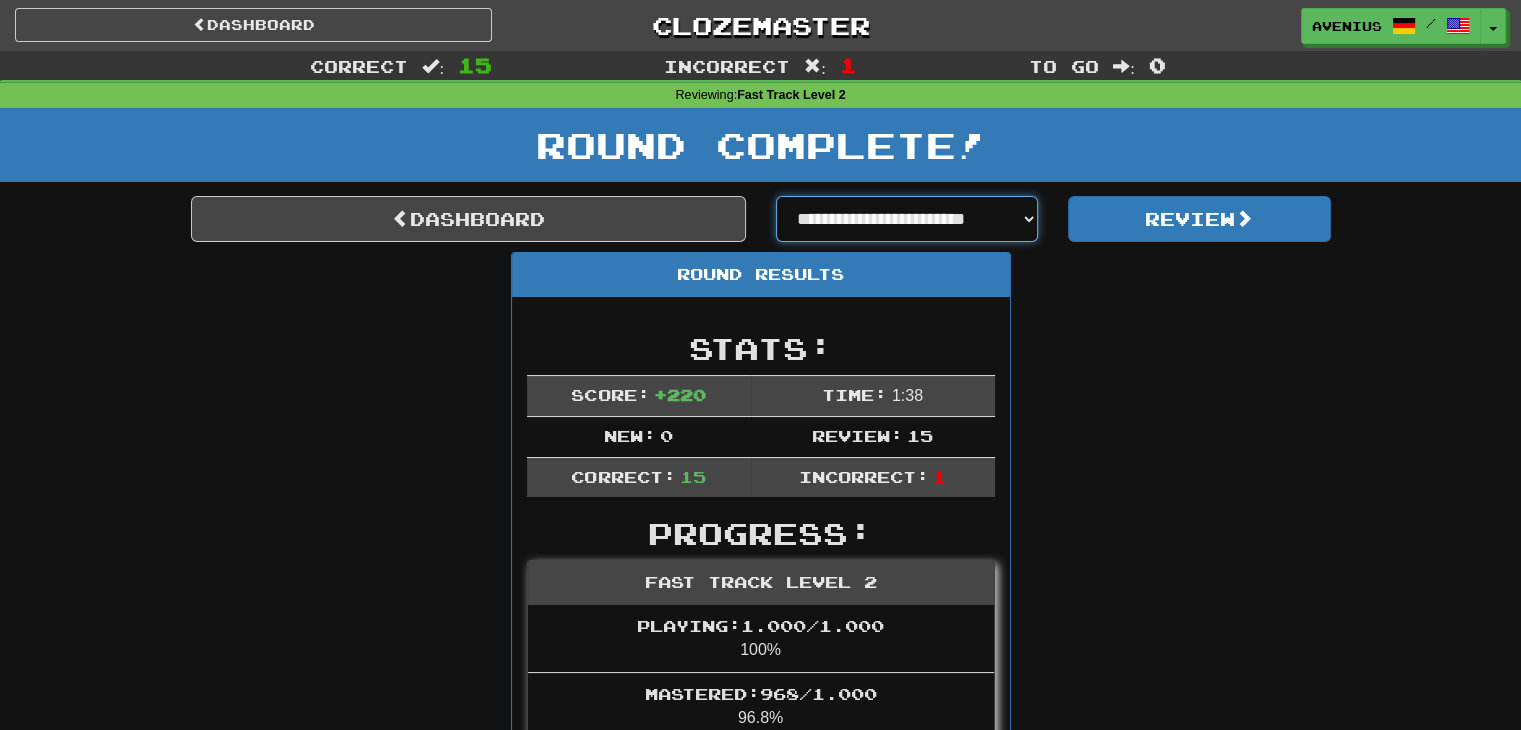 click on "**********" at bounding box center [907, 219] 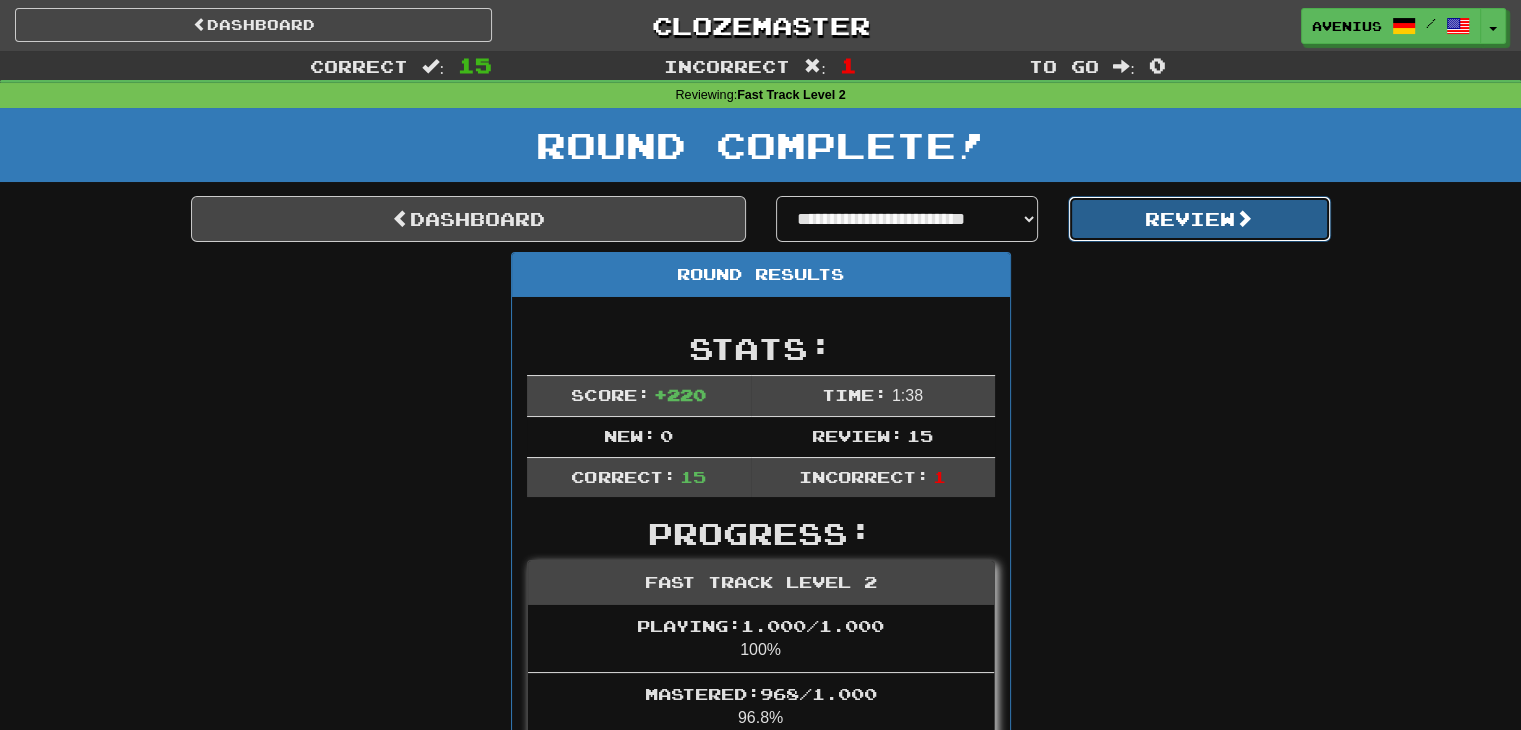 click on "Review" at bounding box center (1199, 219) 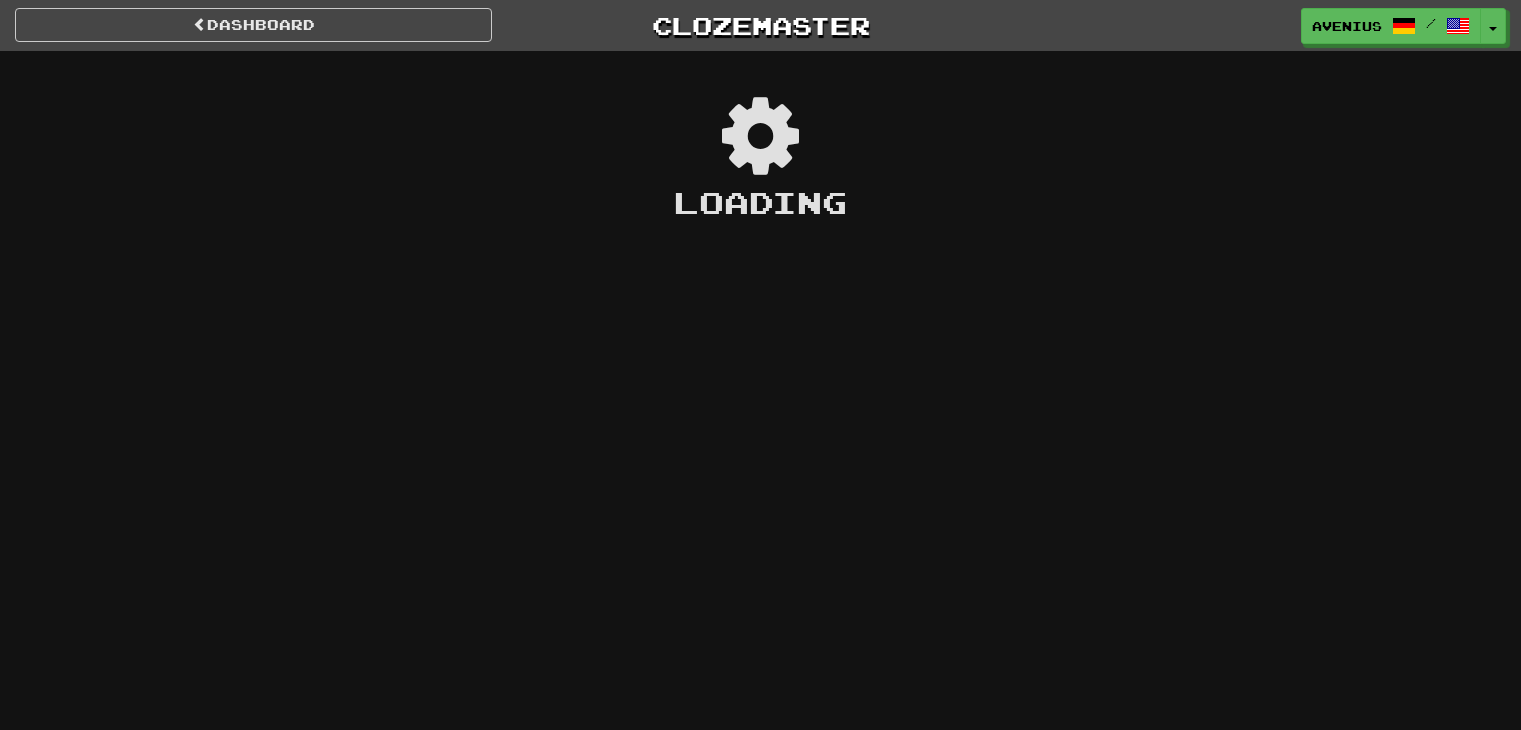 scroll, scrollTop: 0, scrollLeft: 0, axis: both 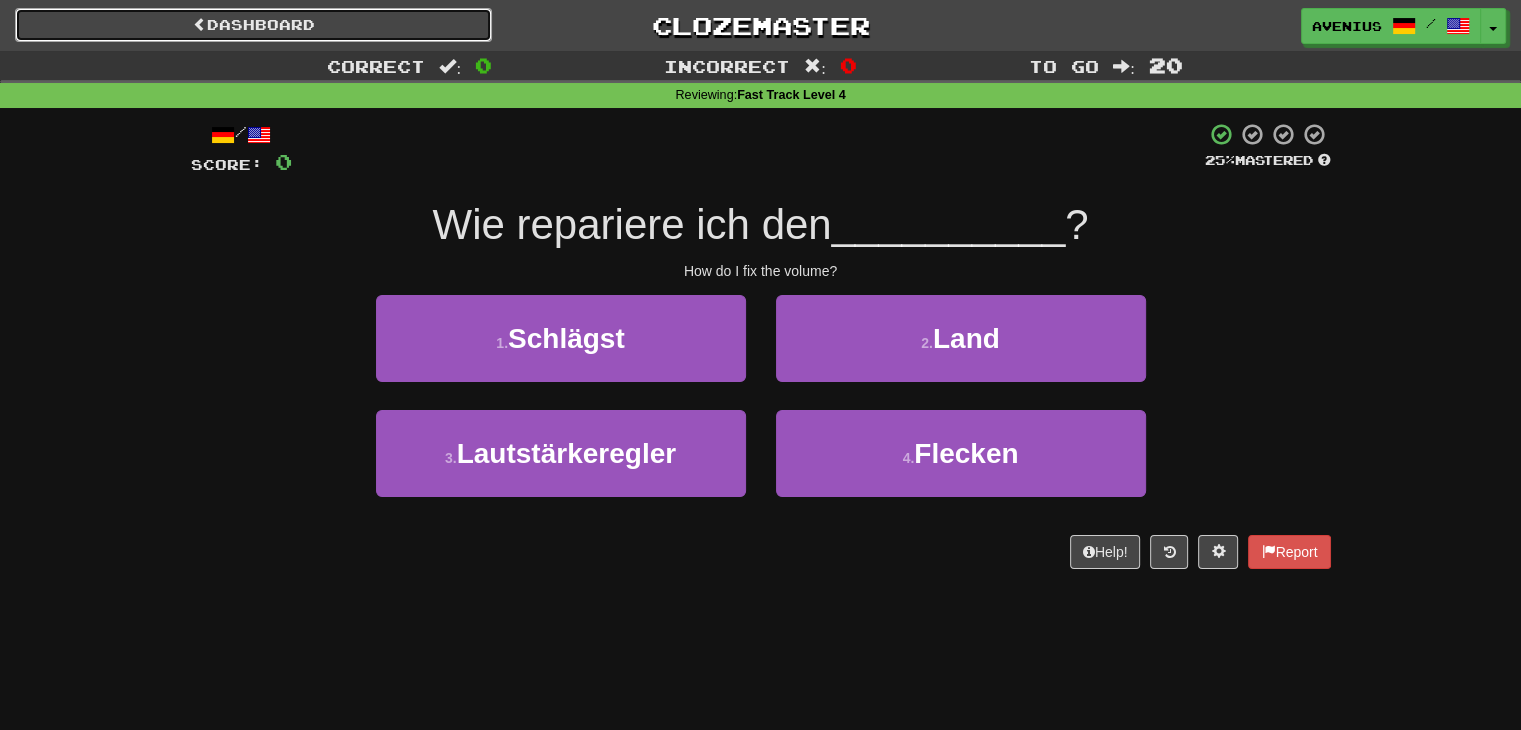 drag, startPoint x: 768, startPoint y: 401, endPoint x: 465, endPoint y: 39, distance: 472.0731 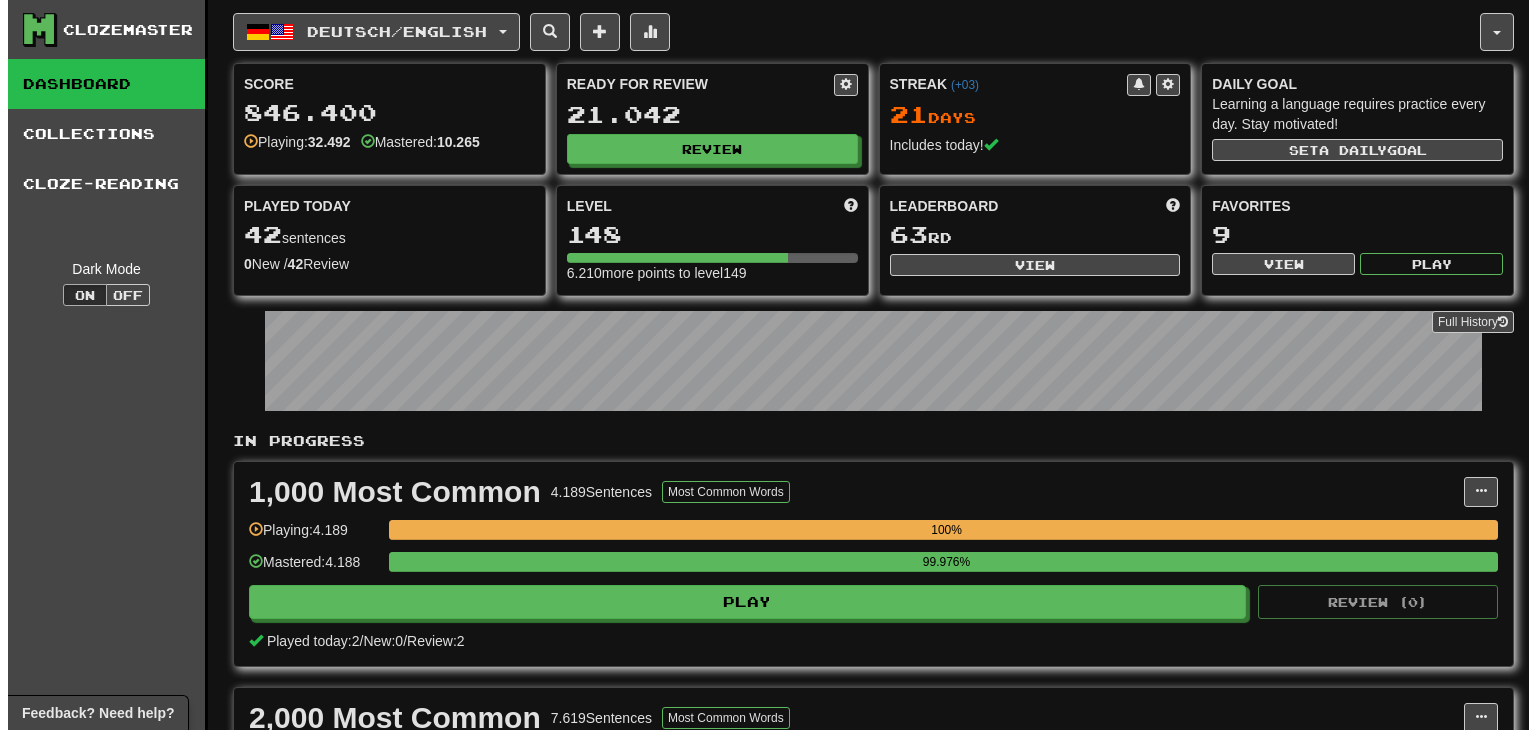 scroll, scrollTop: 0, scrollLeft: 0, axis: both 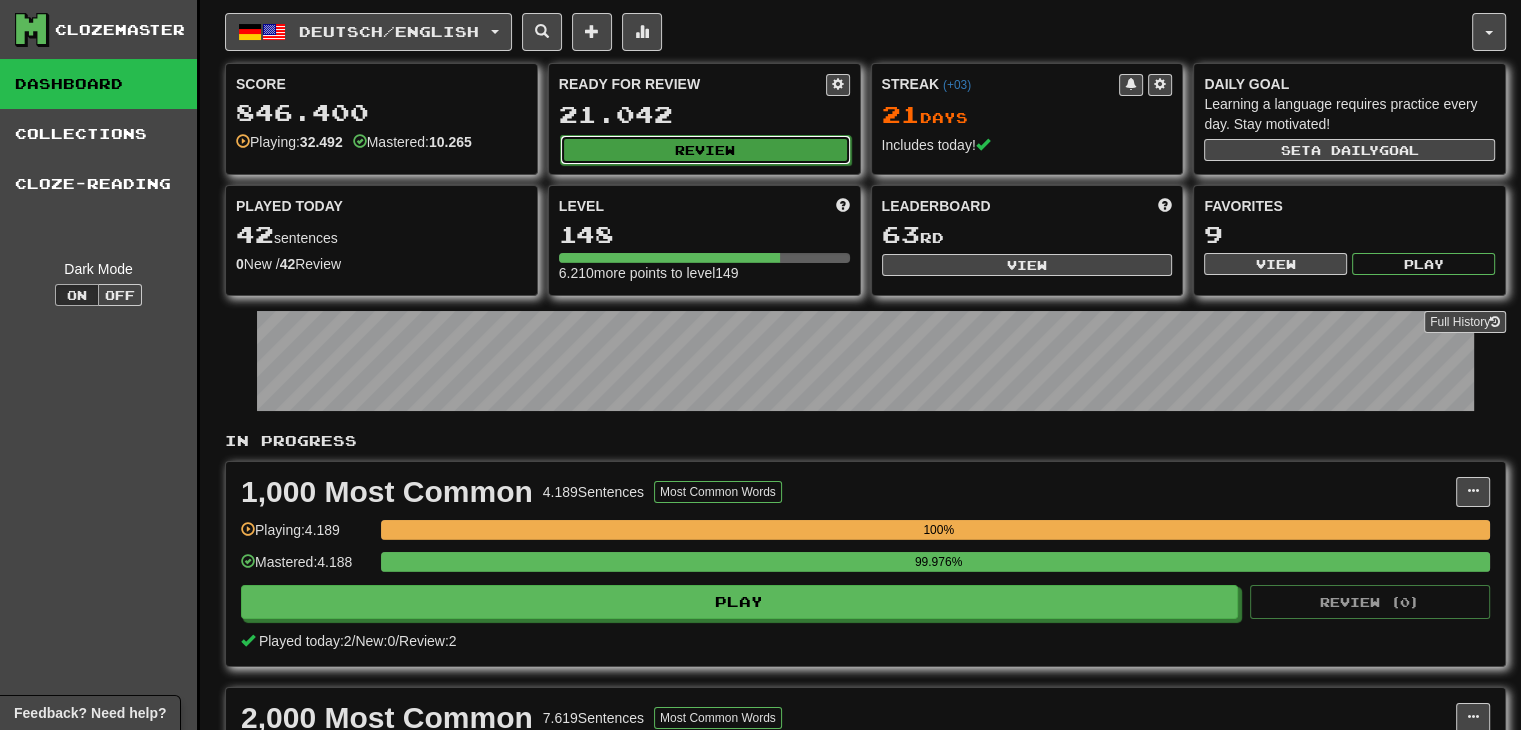 click on "Review" at bounding box center [705, 150] 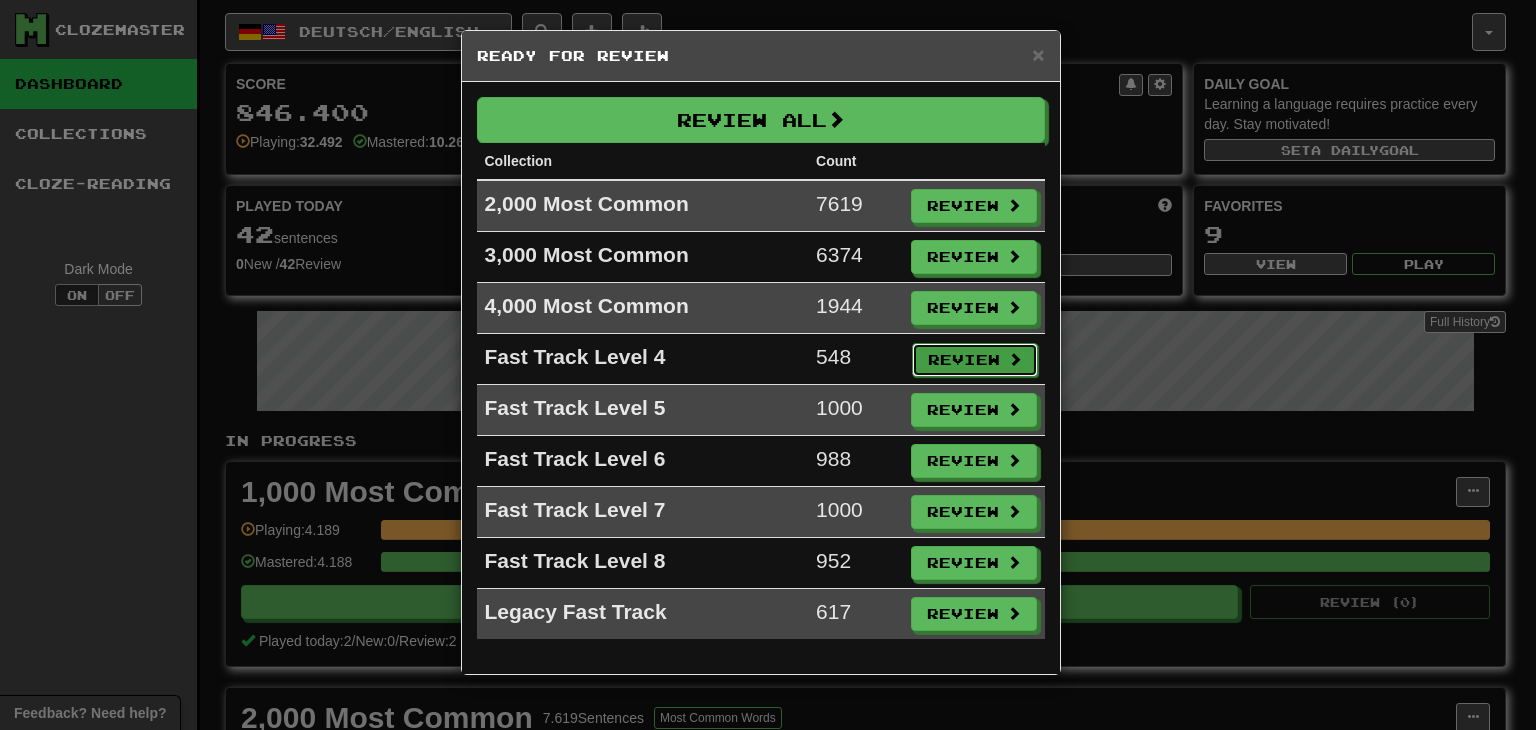 click on "Review" at bounding box center [975, 360] 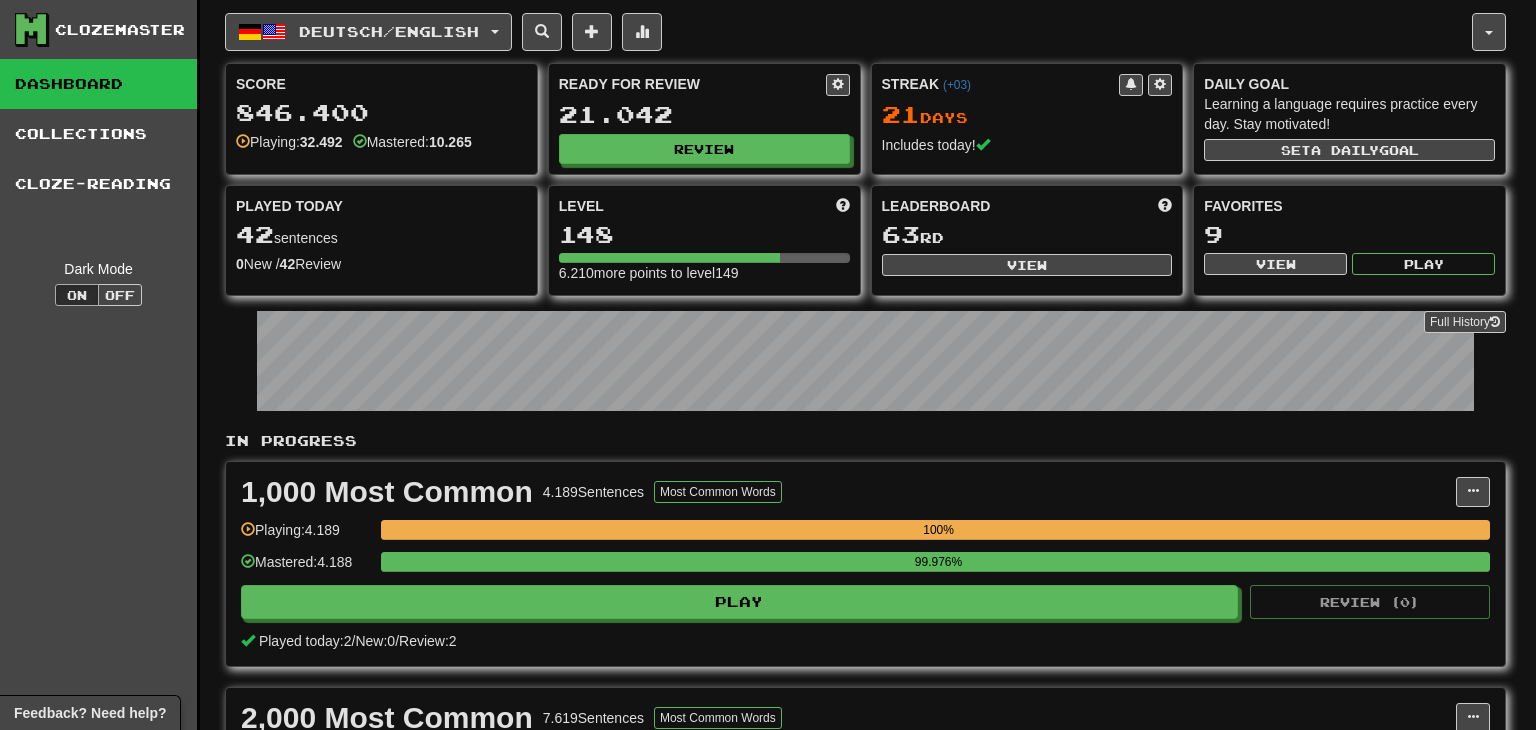select on "**" 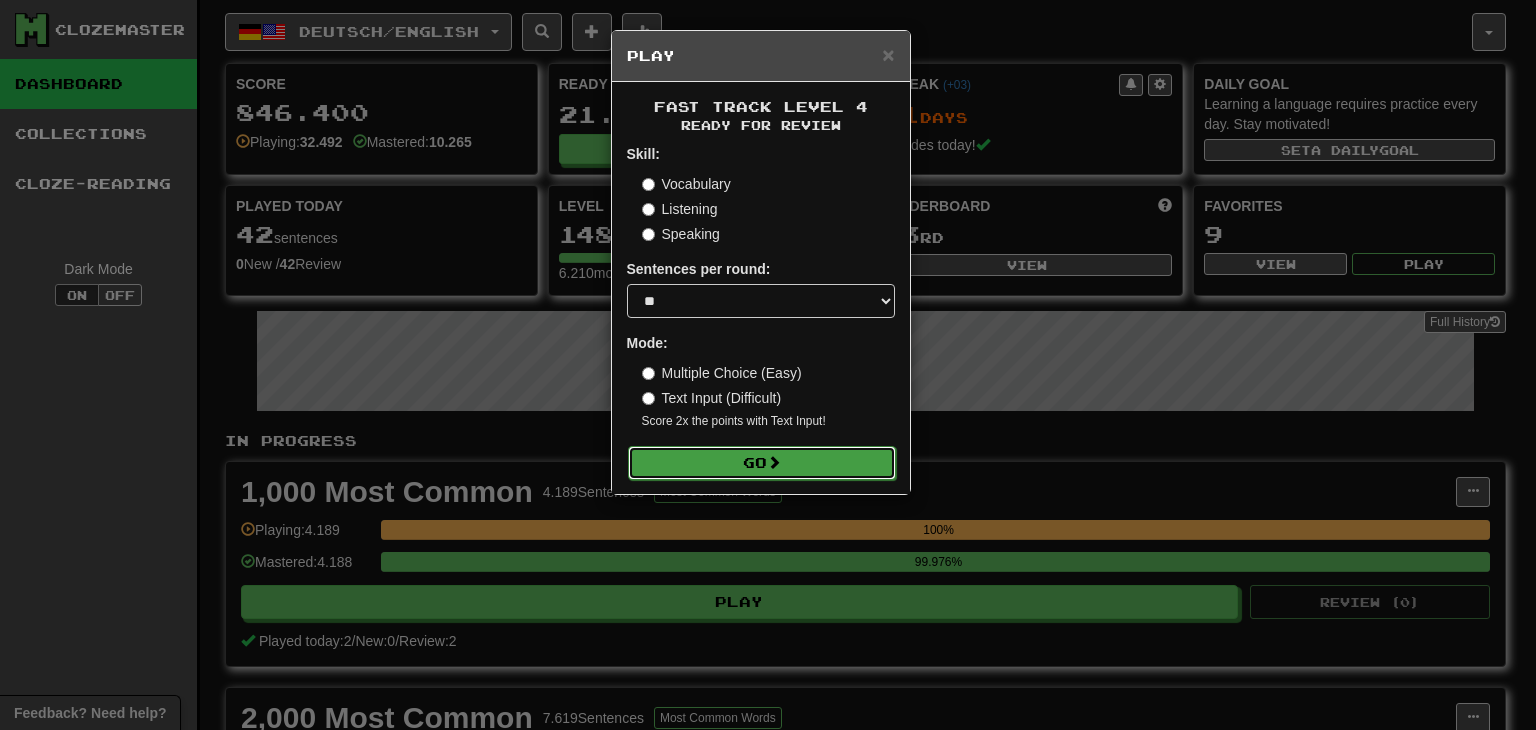 click on "Go" at bounding box center [762, 463] 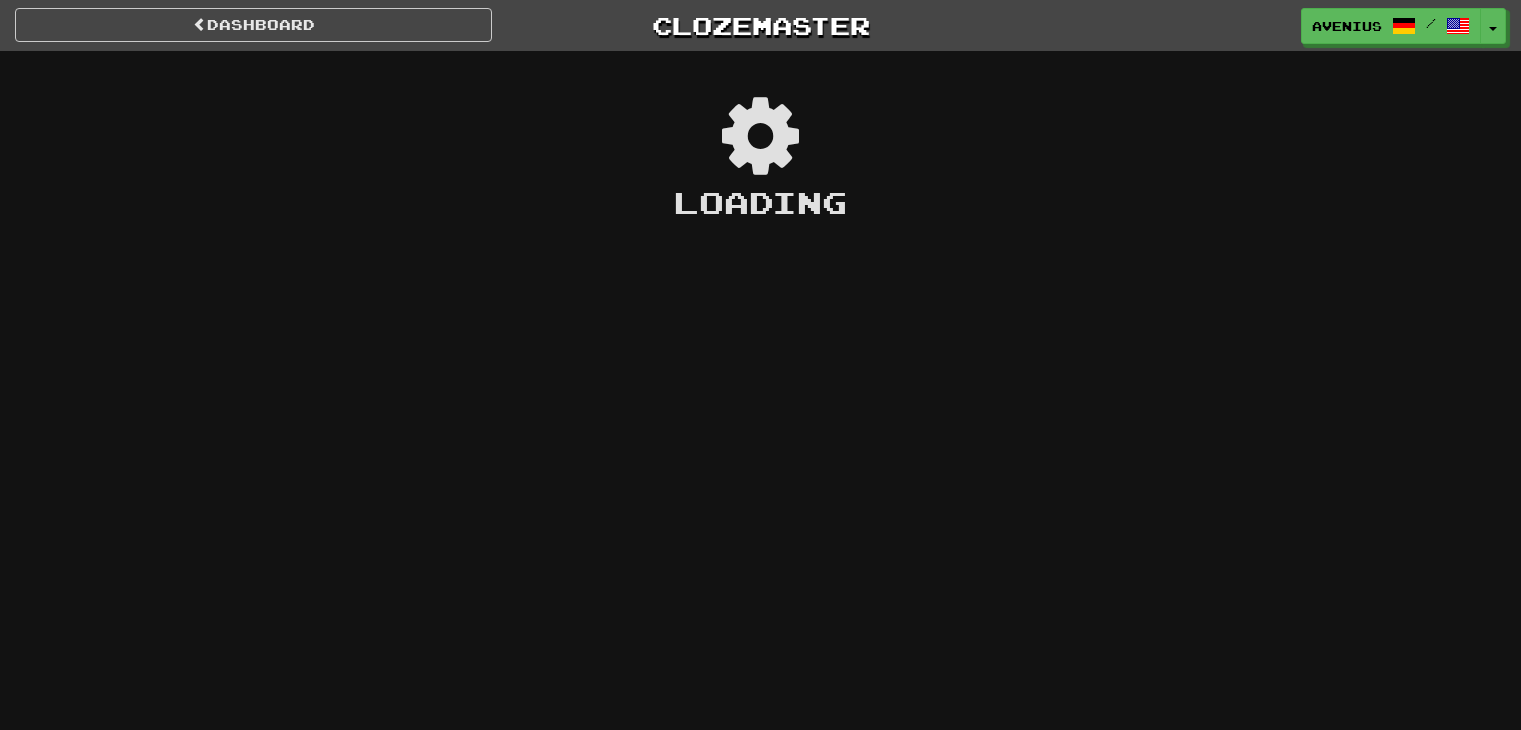 scroll, scrollTop: 0, scrollLeft: 0, axis: both 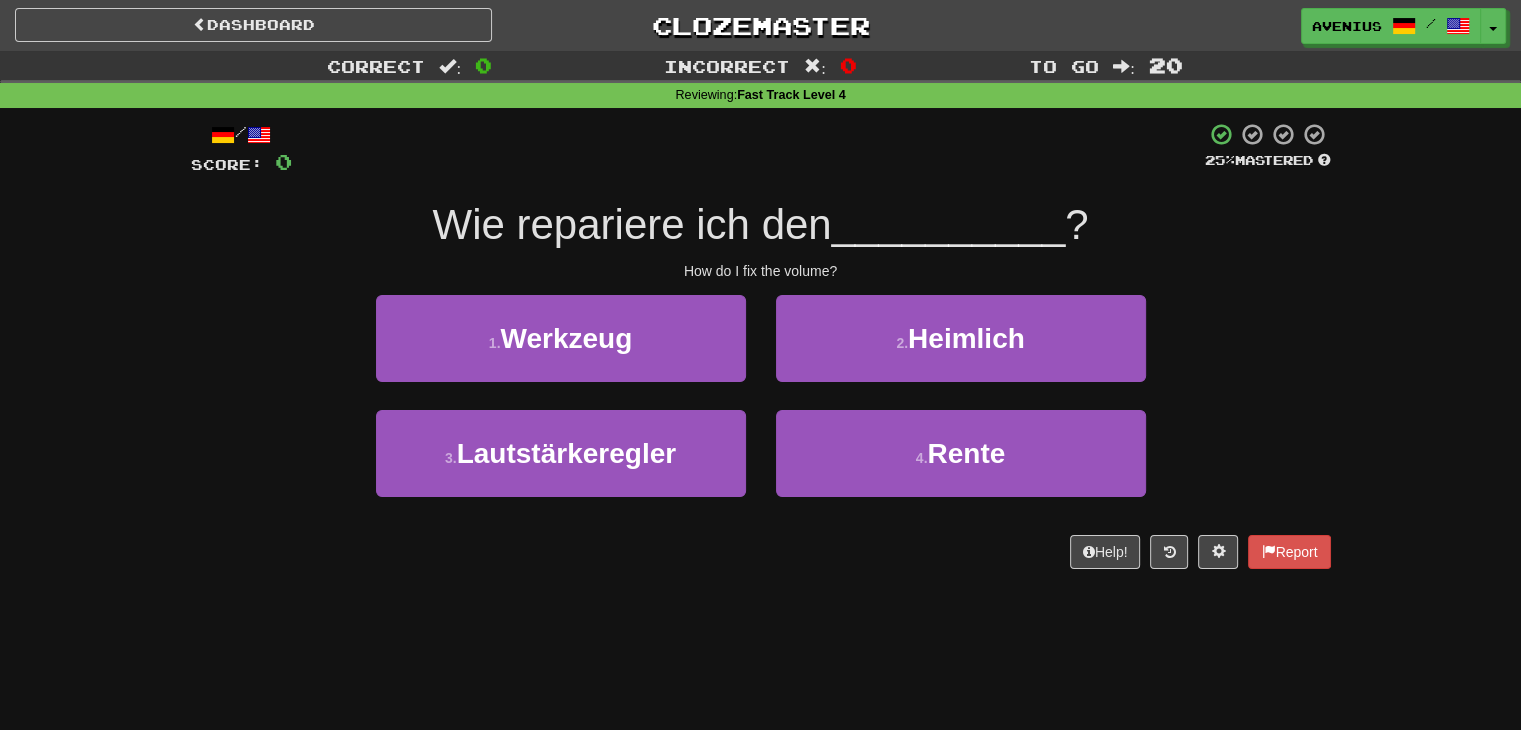click on "1 .  Werkzeug" at bounding box center (561, 352) 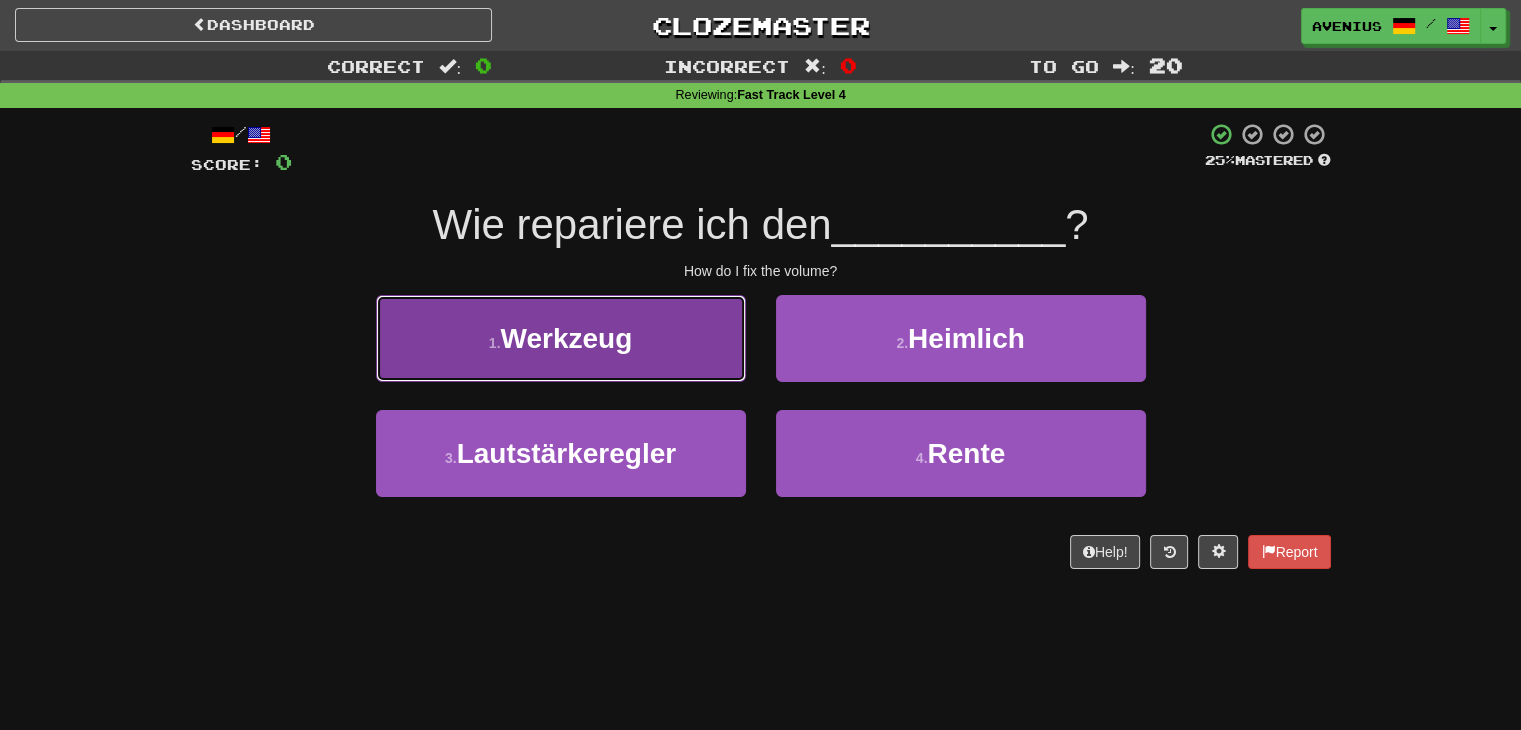 click on "1 .  Werkzeug" at bounding box center [561, 338] 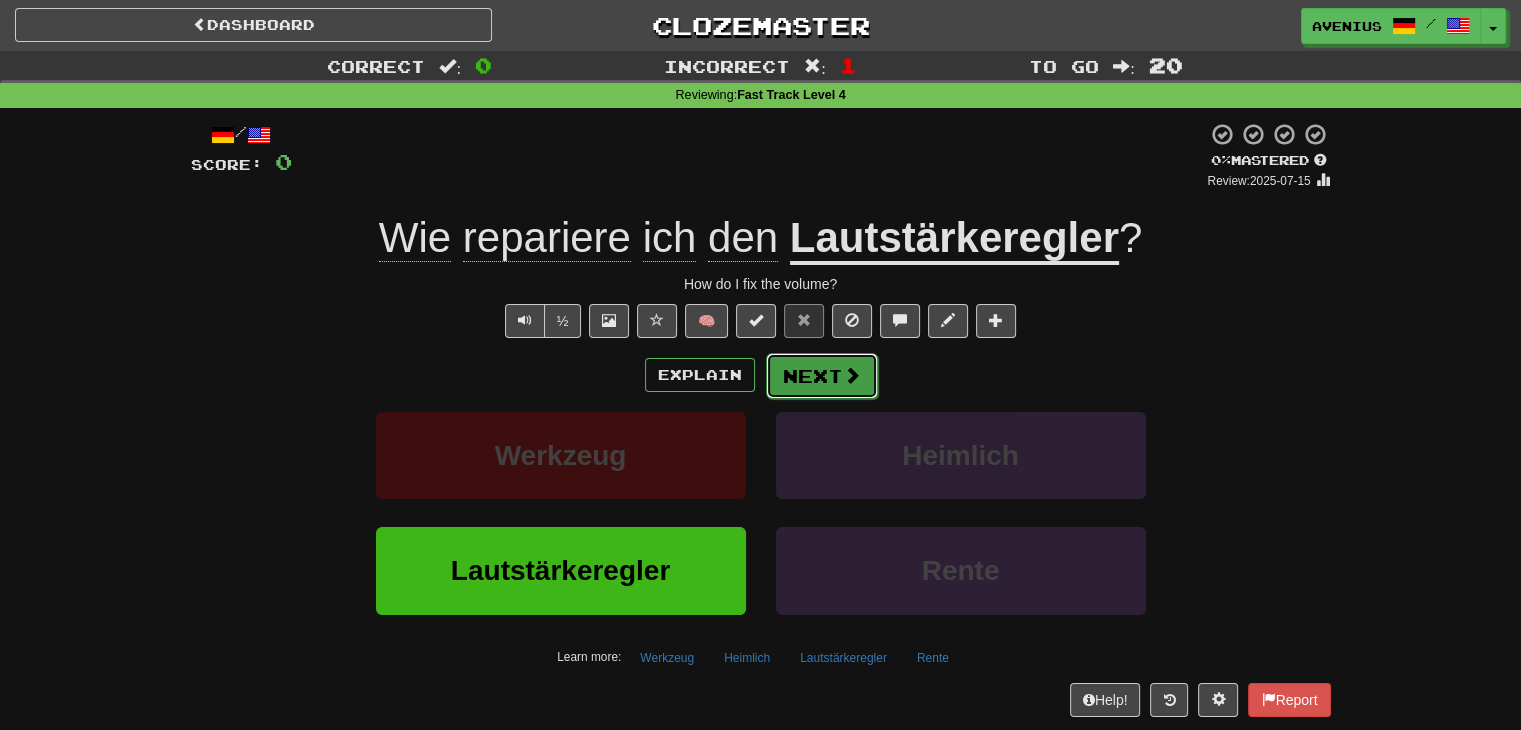 click on "Next" at bounding box center [822, 376] 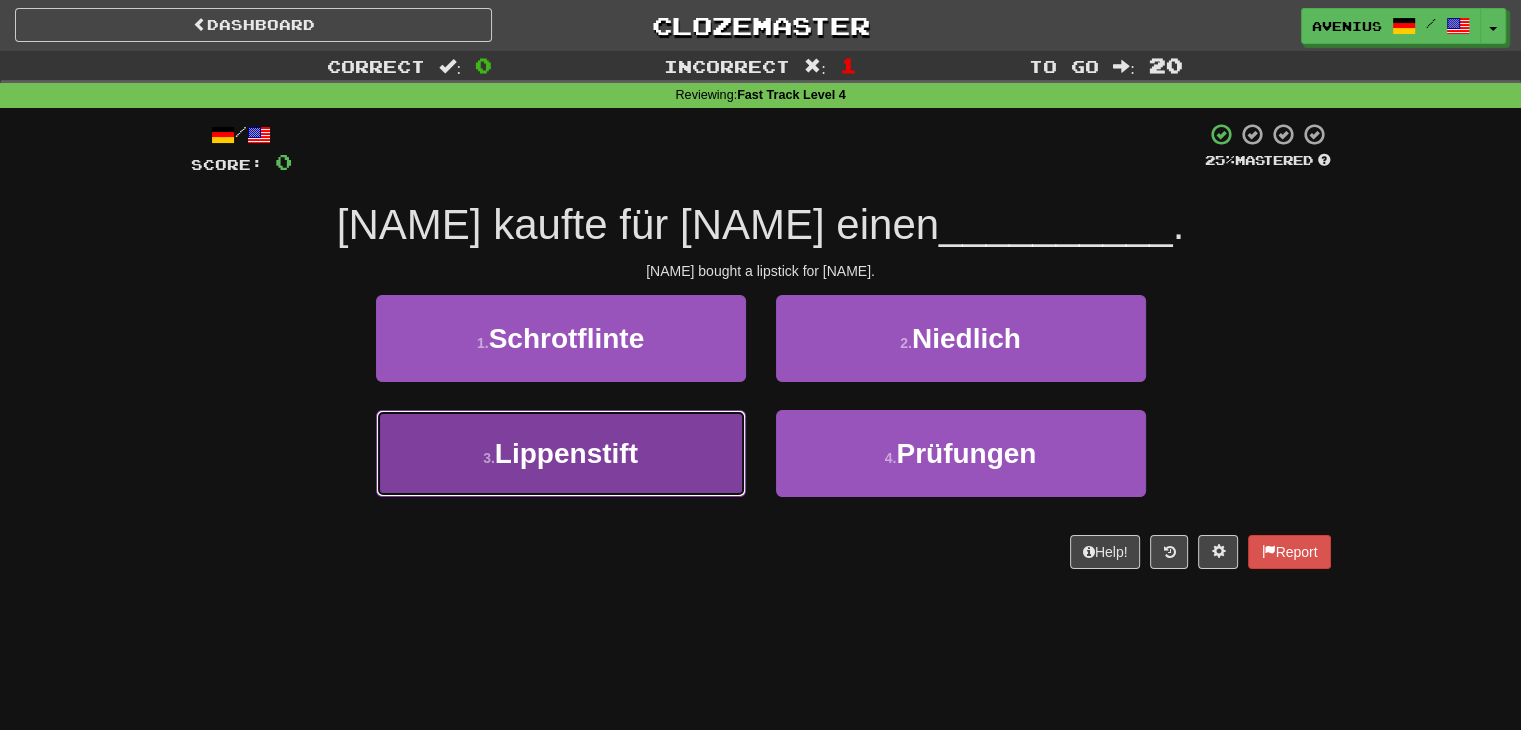 drag, startPoint x: 671, startPoint y: 465, endPoint x: 687, endPoint y: 452, distance: 20.615528 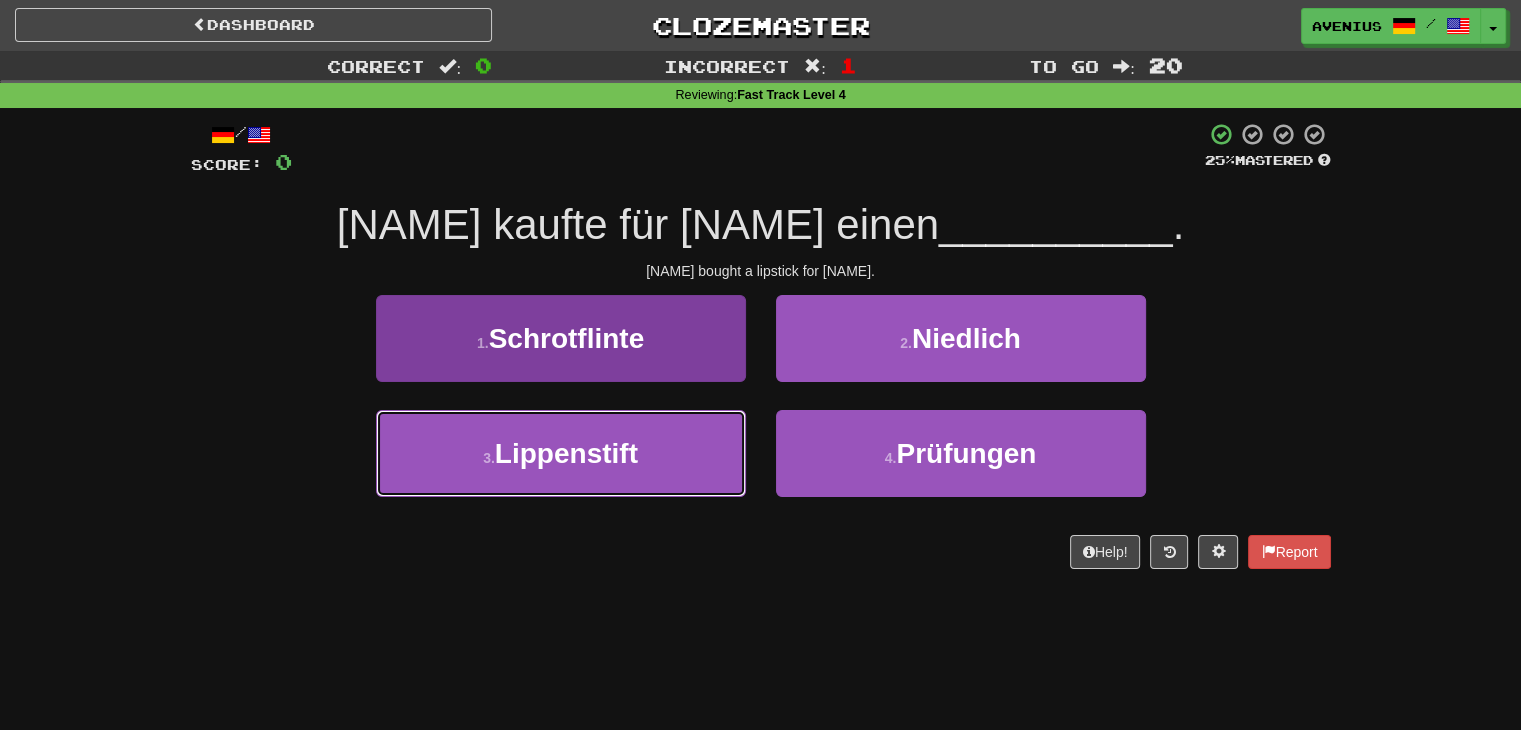 click on "3 .  Lippenstift" at bounding box center (561, 453) 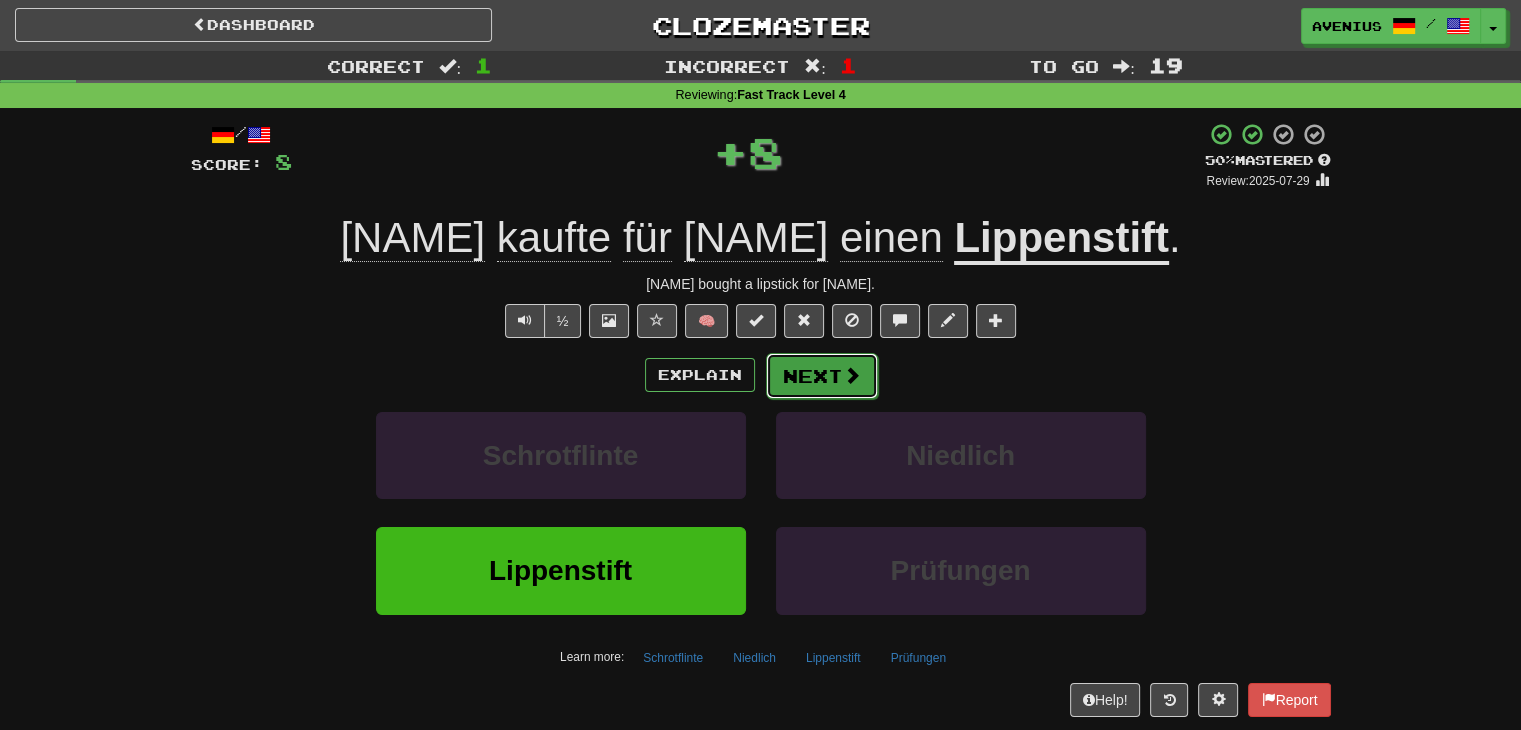 click on "Next" at bounding box center (822, 376) 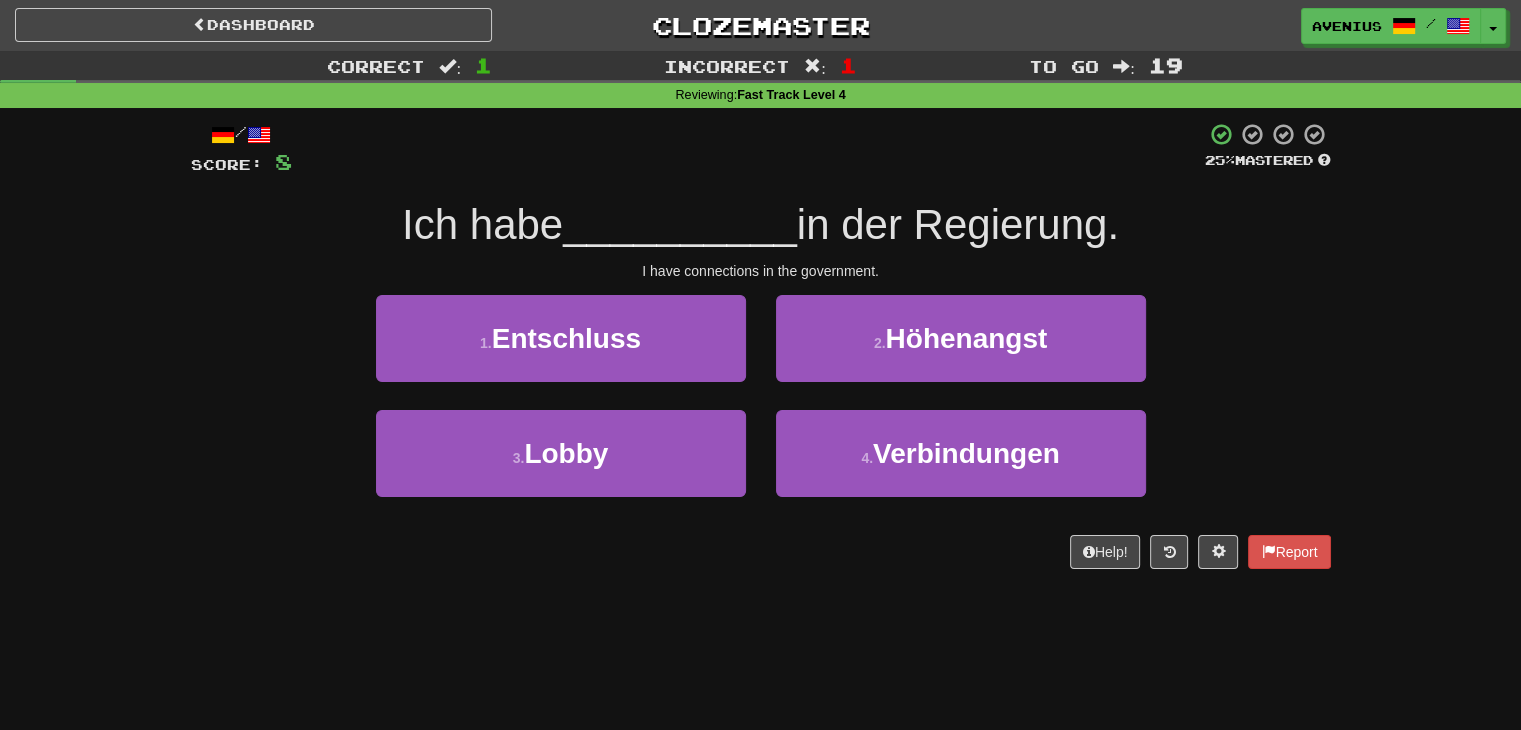 click on "1 .  Entschluss" at bounding box center (561, 352) 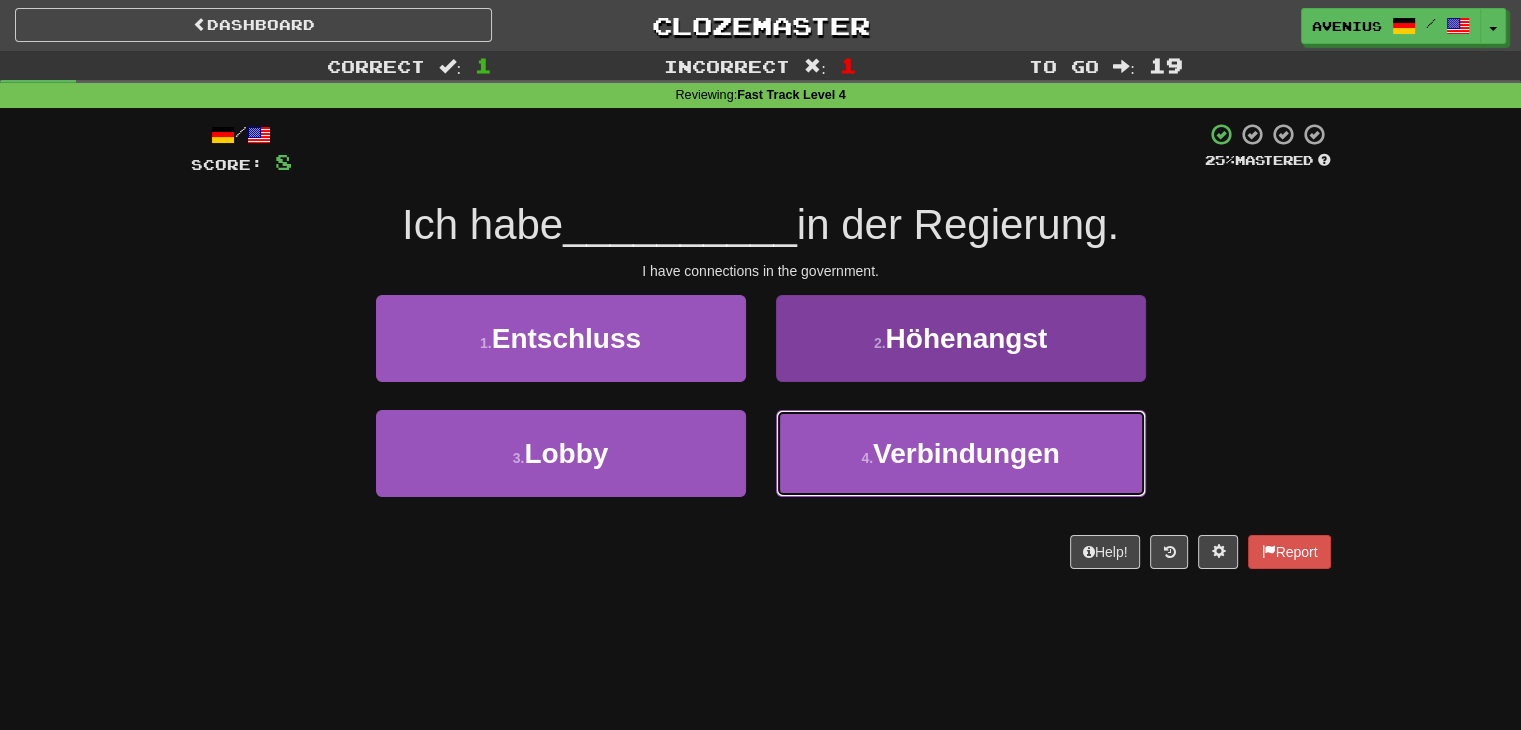 click on "4 .  Verbindungen" at bounding box center [961, 453] 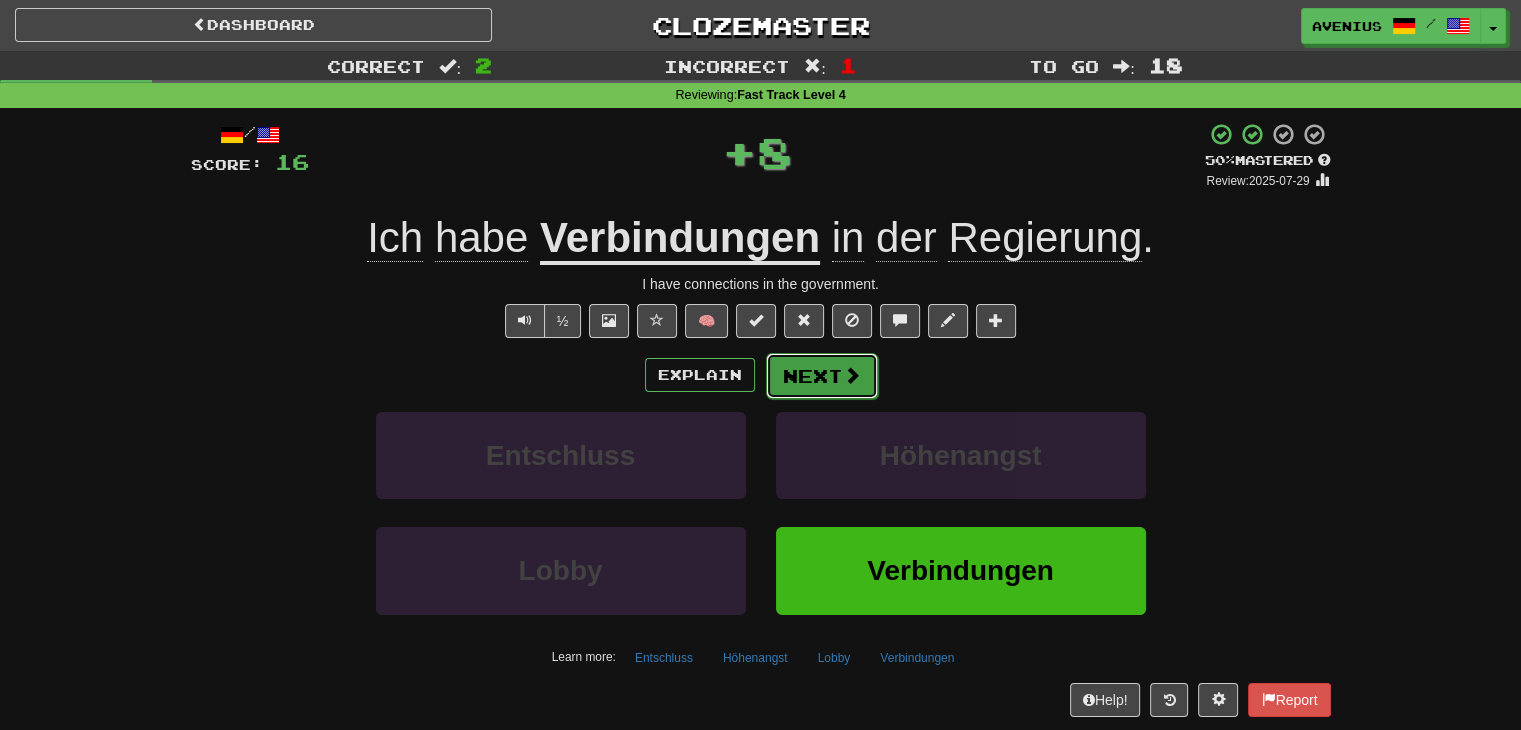 click on "Next" at bounding box center [822, 376] 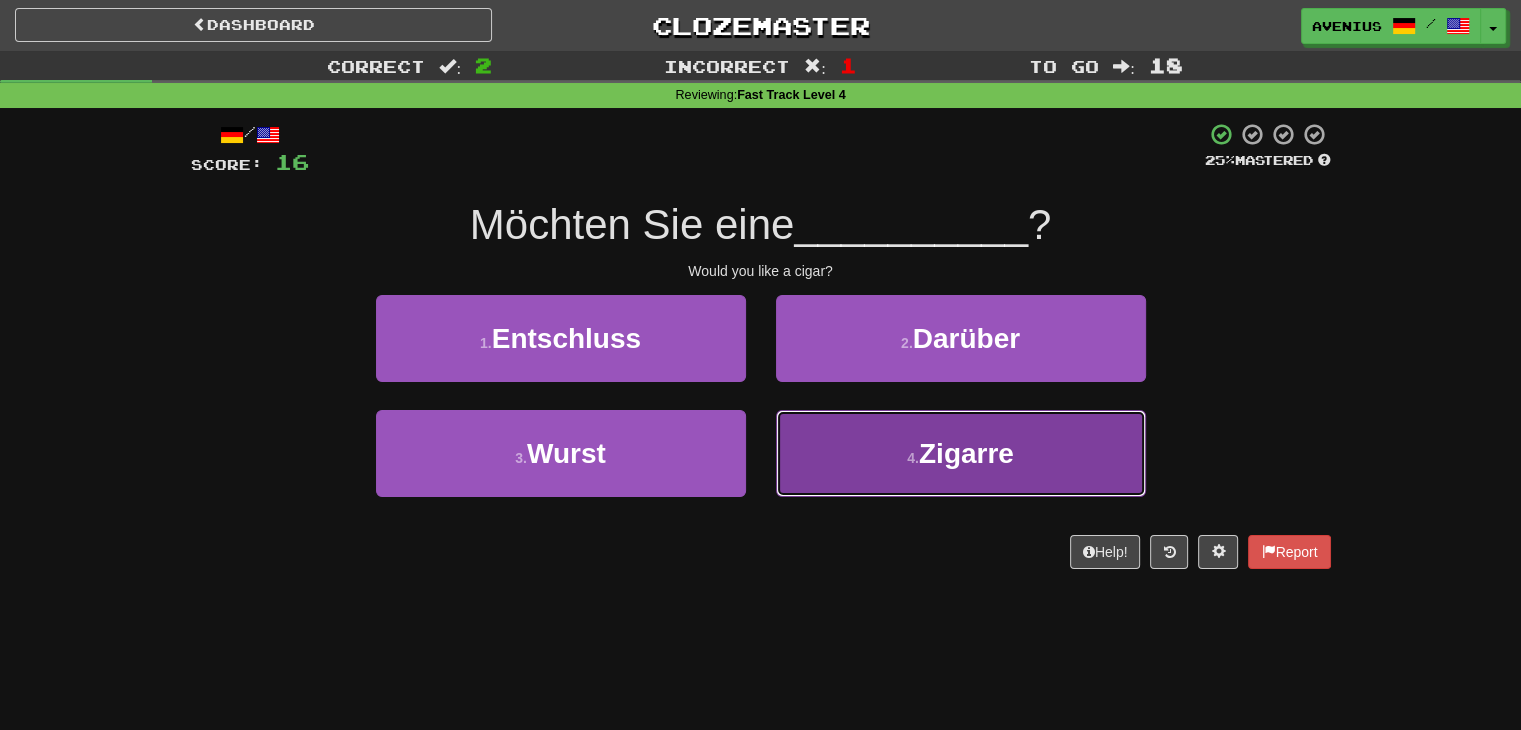 click on "4 .  Zigarre" at bounding box center (961, 453) 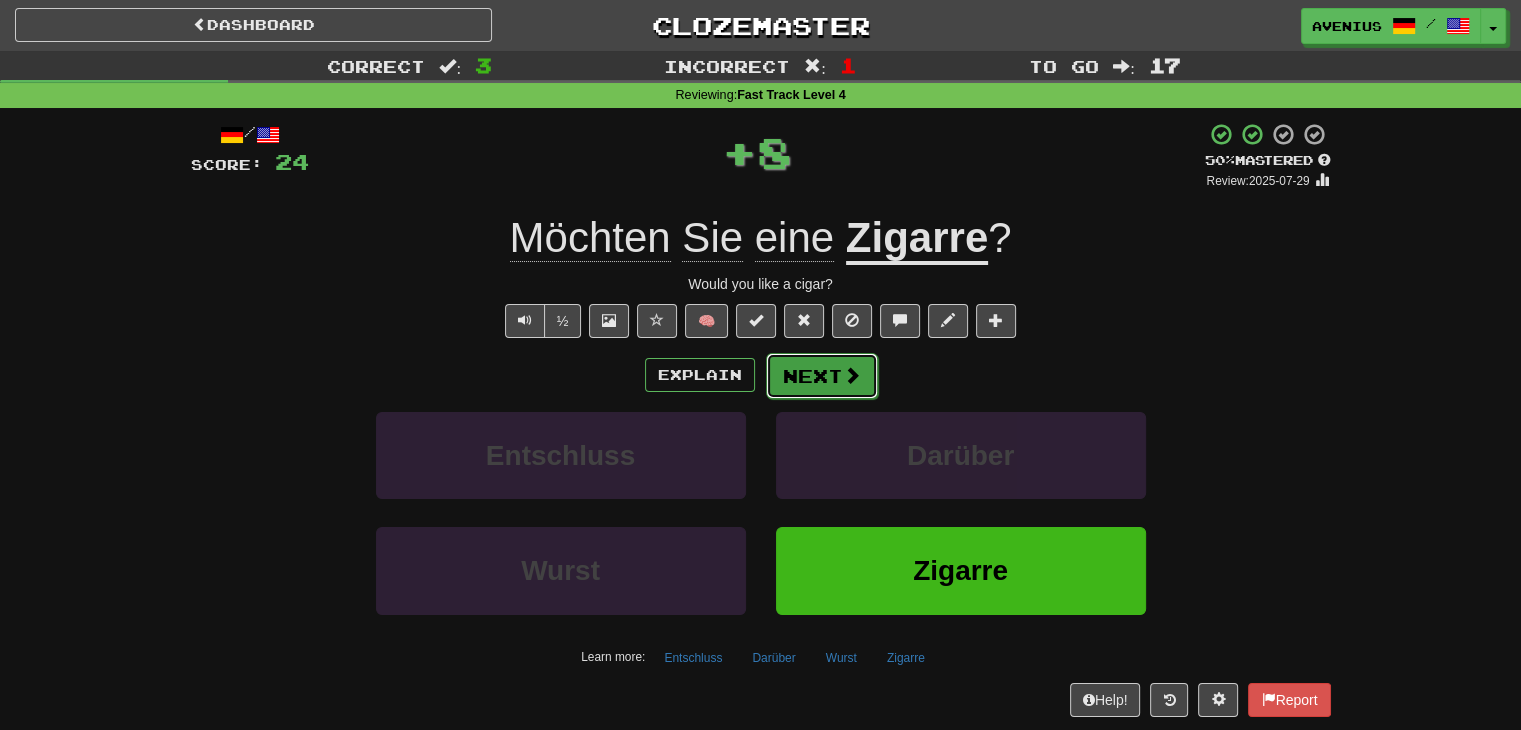 click on "Next" at bounding box center [822, 376] 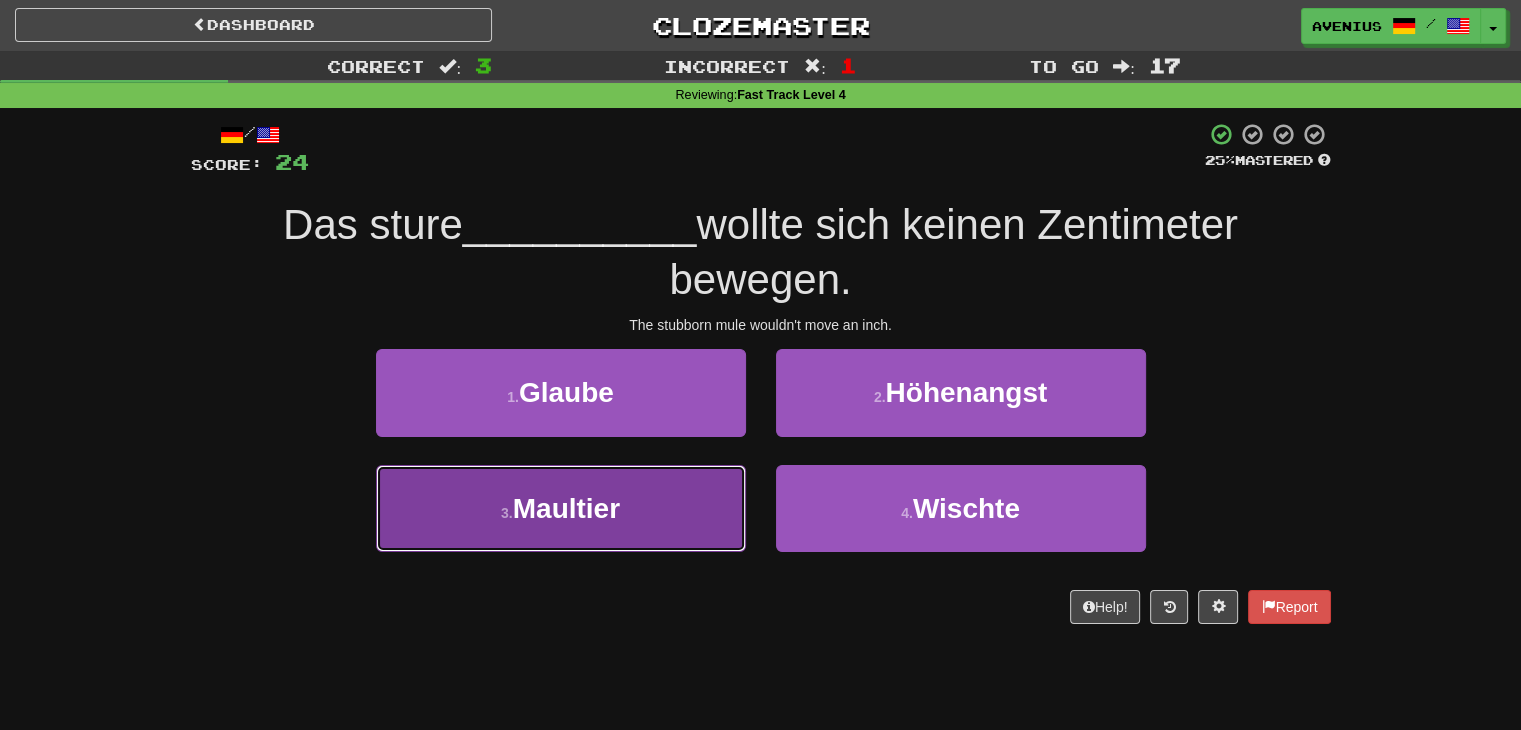 click on "3 .  Maultier" at bounding box center (561, 508) 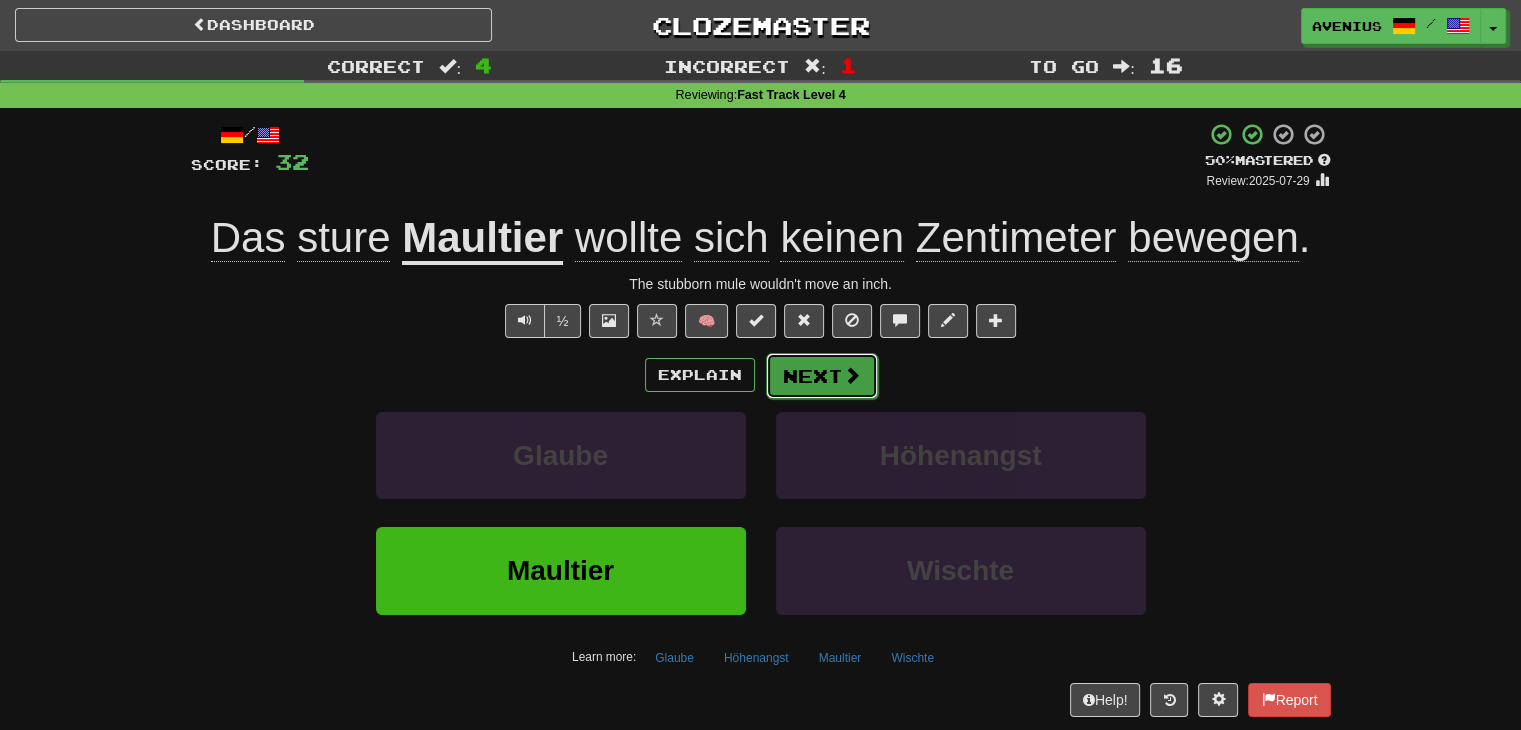 click on "Next" at bounding box center (822, 376) 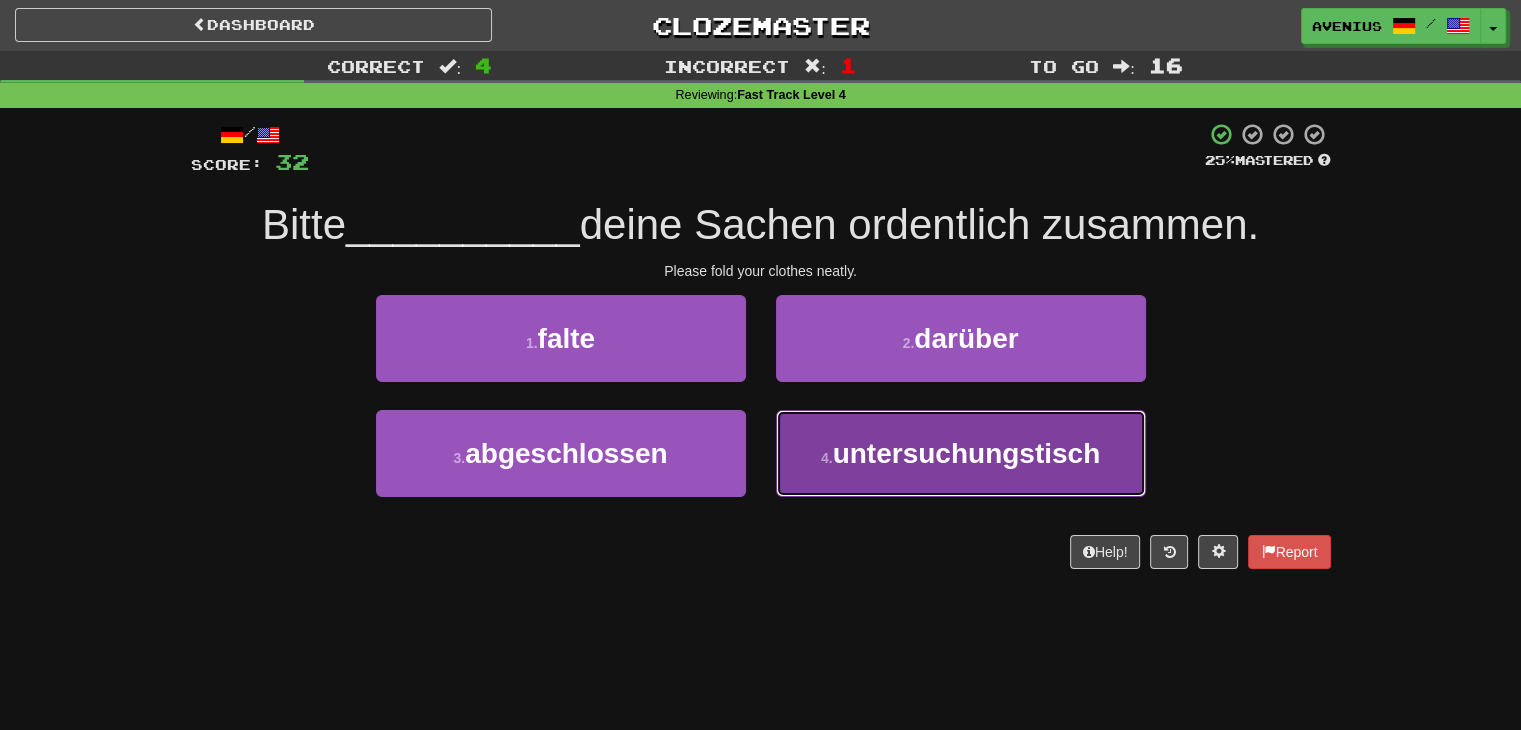 click on "4 .  untersuchungstisch" at bounding box center [961, 453] 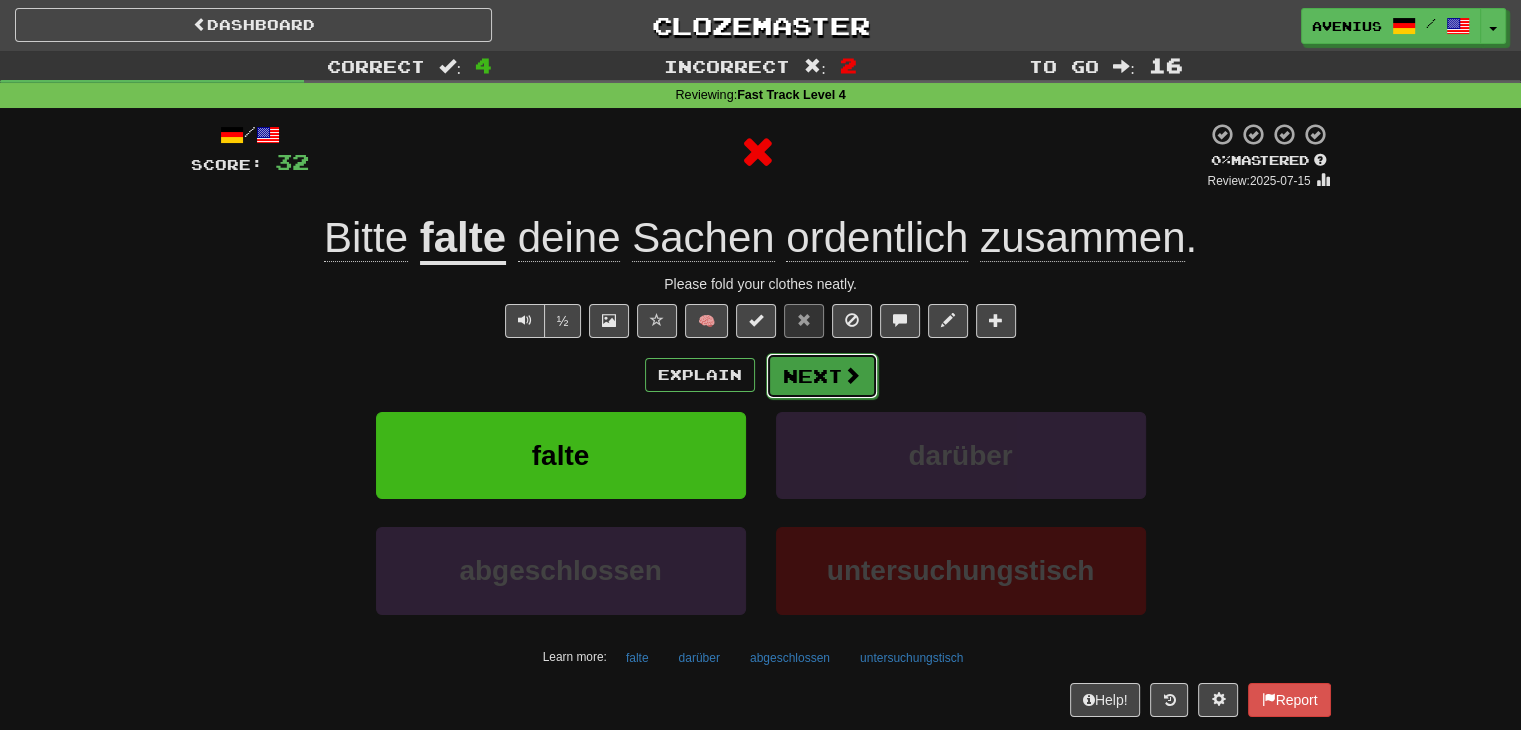 click on "Next" at bounding box center [822, 376] 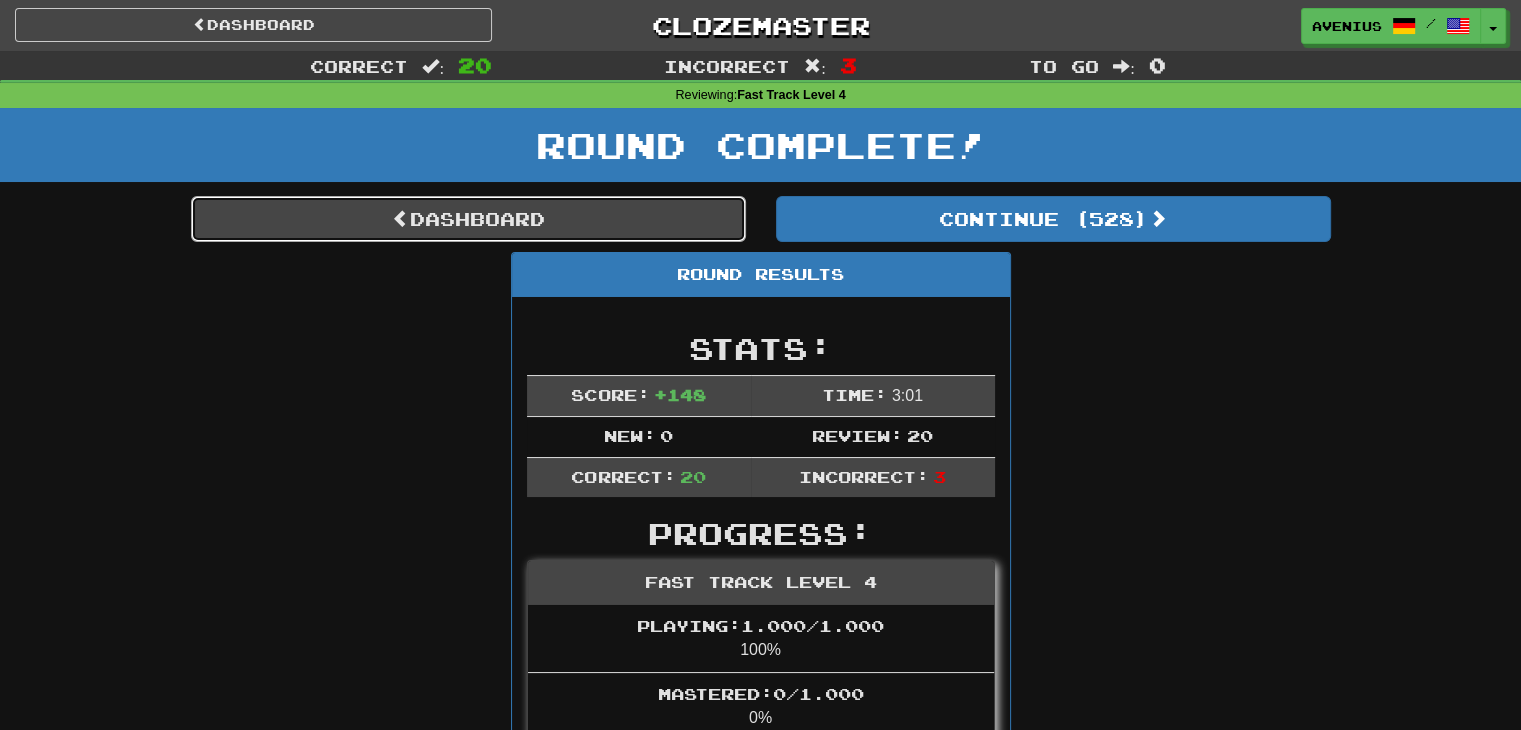 click on "Dashboard" at bounding box center [468, 219] 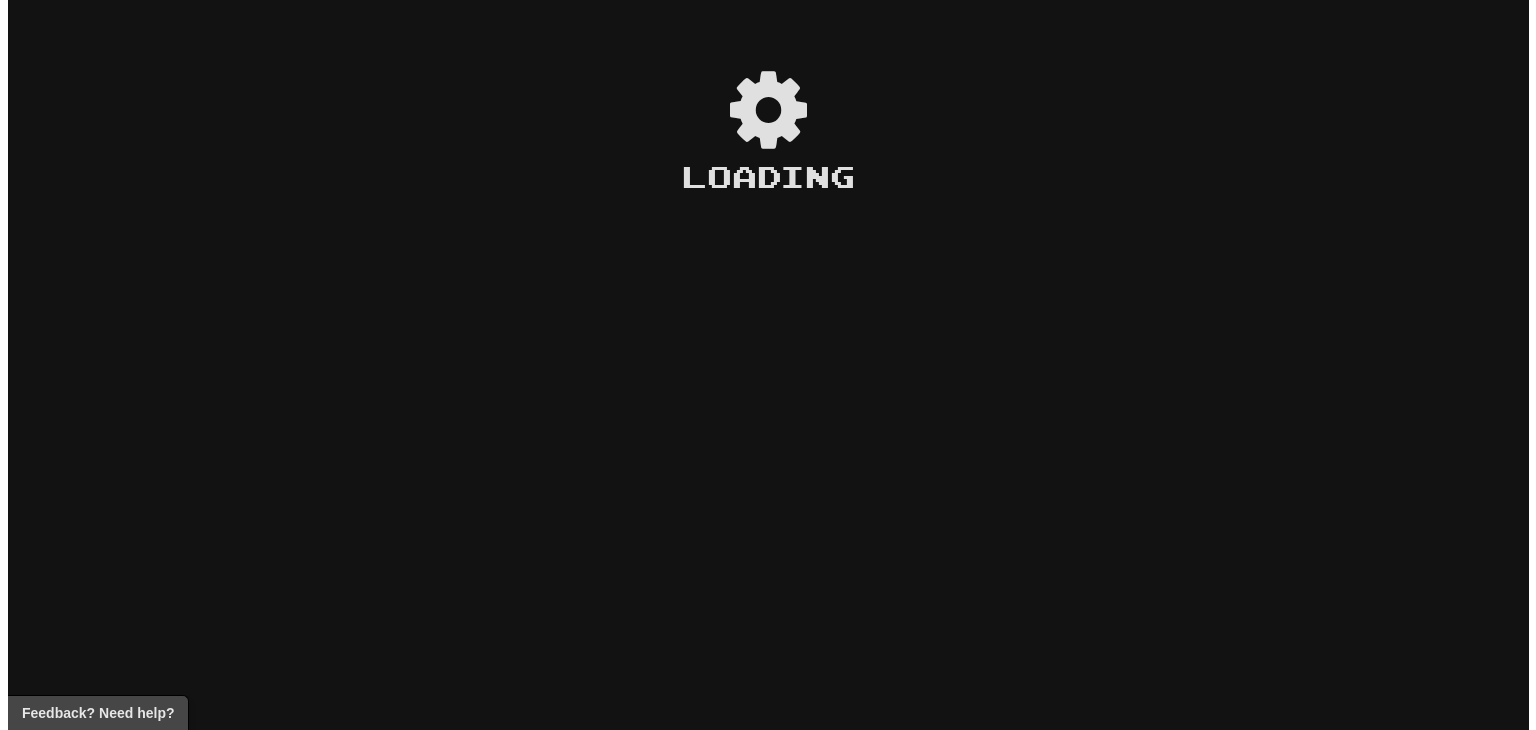 scroll, scrollTop: 0, scrollLeft: 0, axis: both 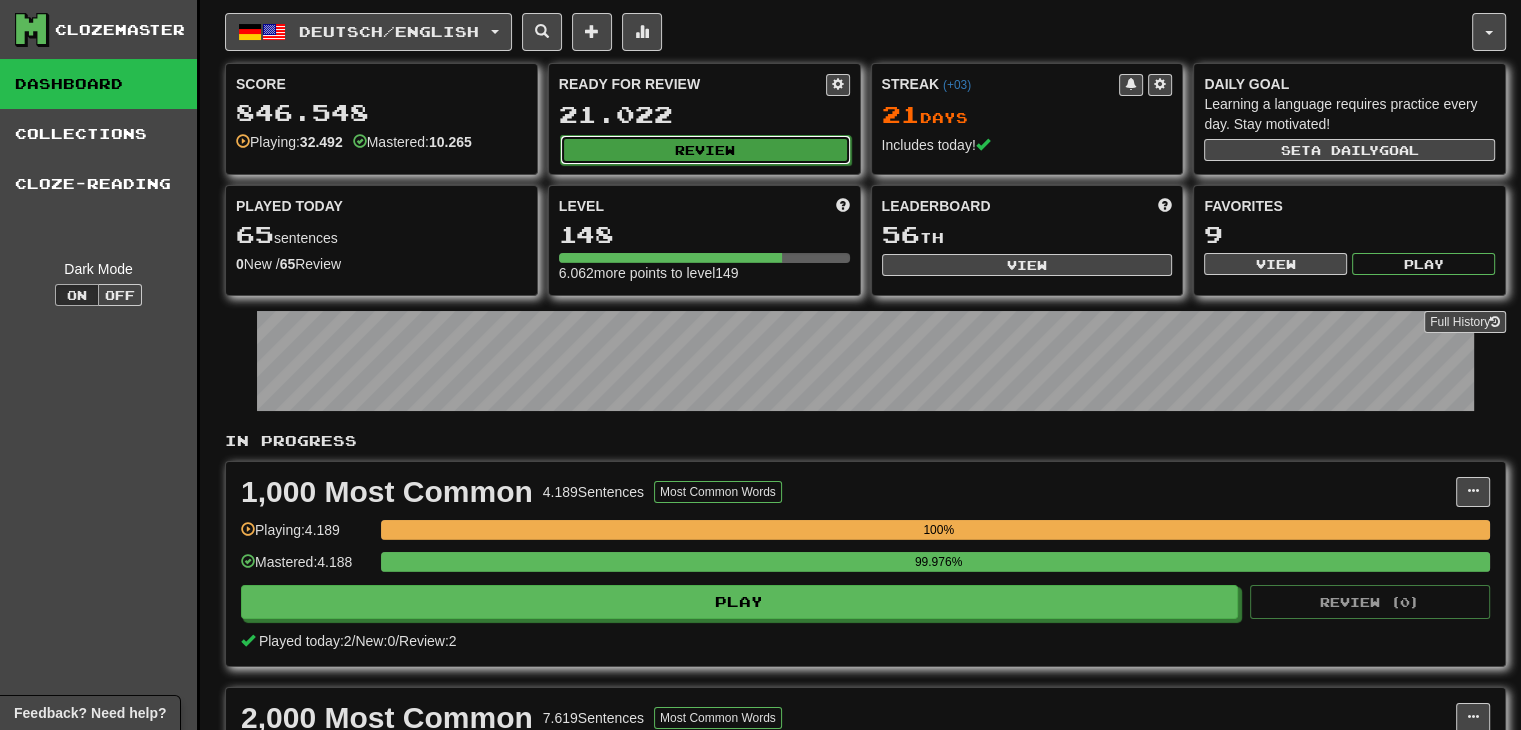 click on "Review" at bounding box center [705, 150] 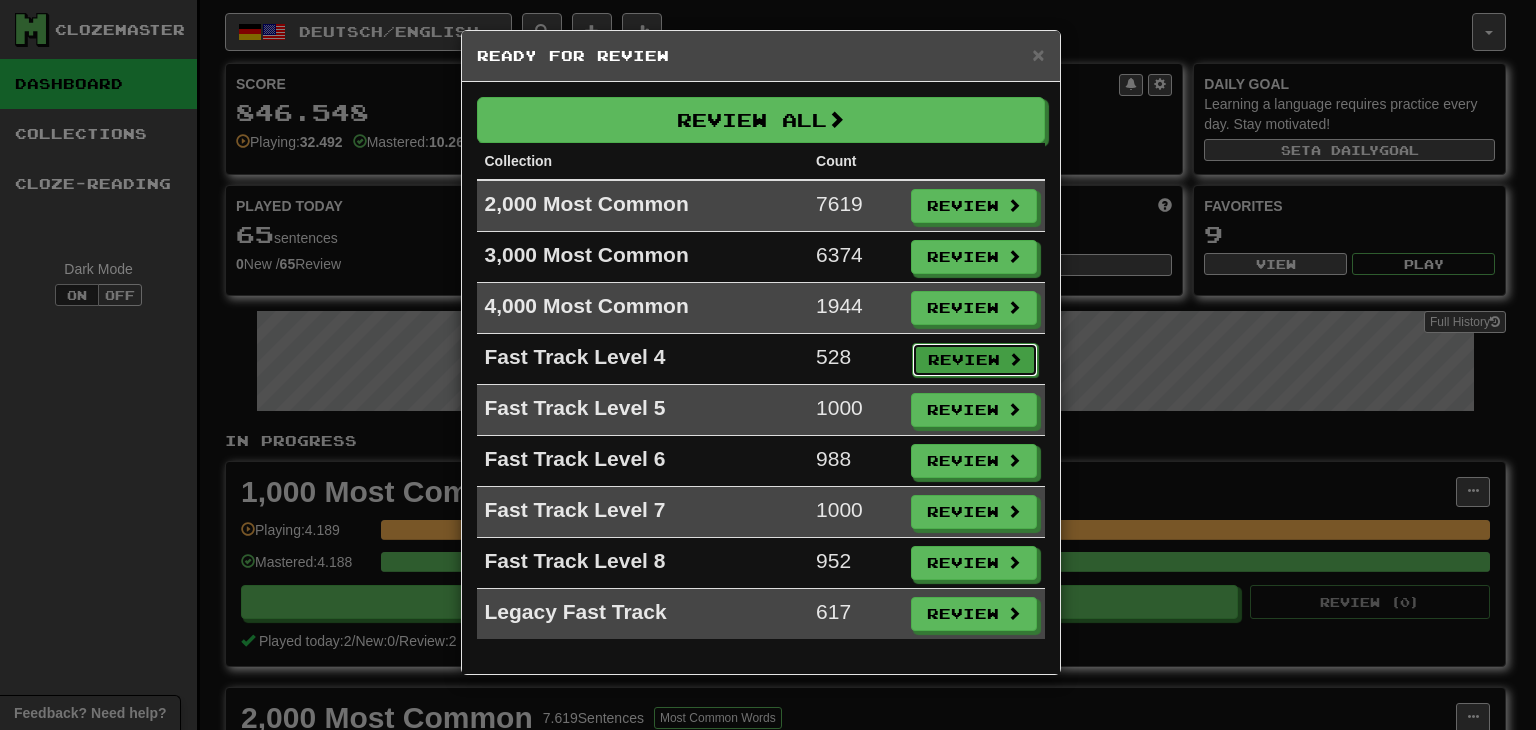 click on "Review" at bounding box center (975, 360) 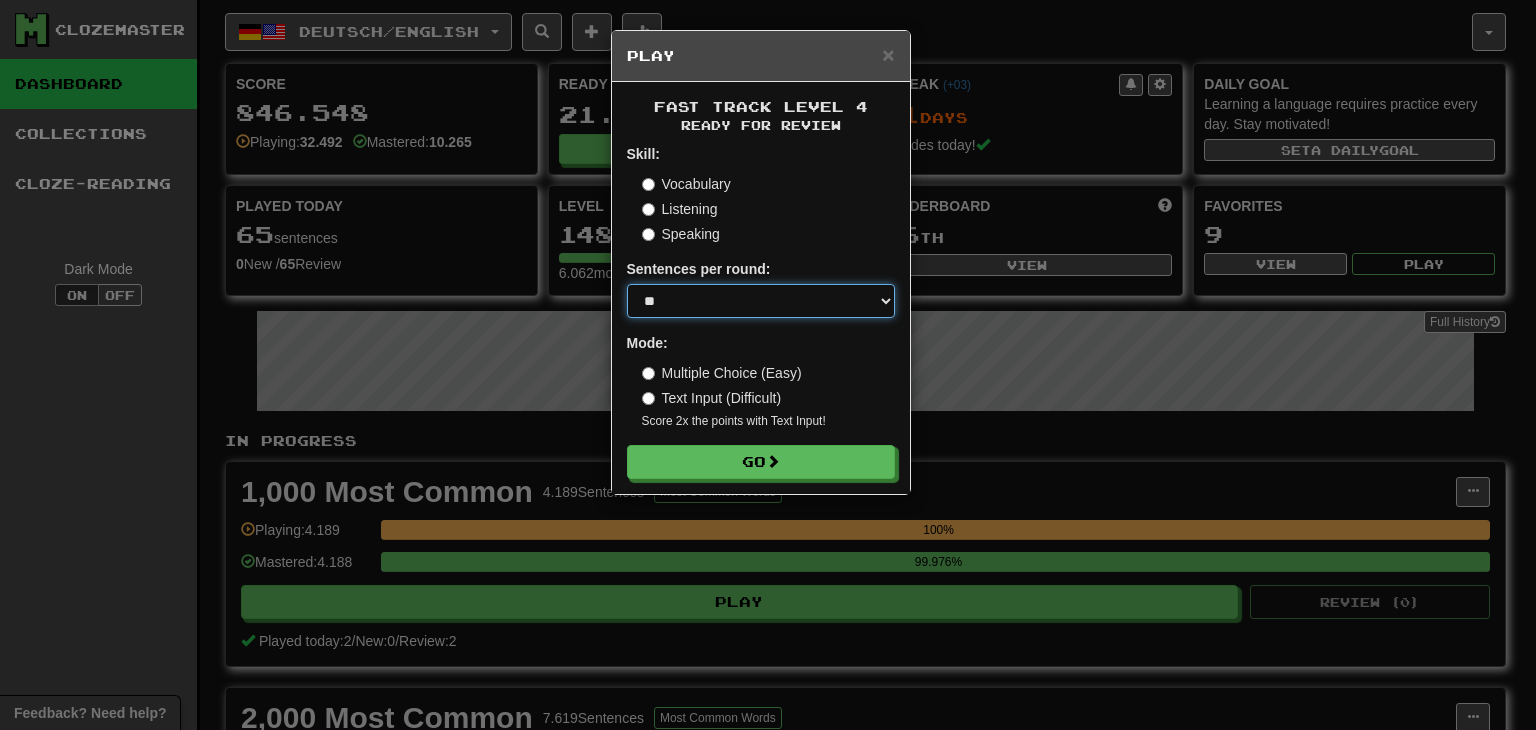 click on "* ** ** ** ** ** *** ********" at bounding box center [761, 301] 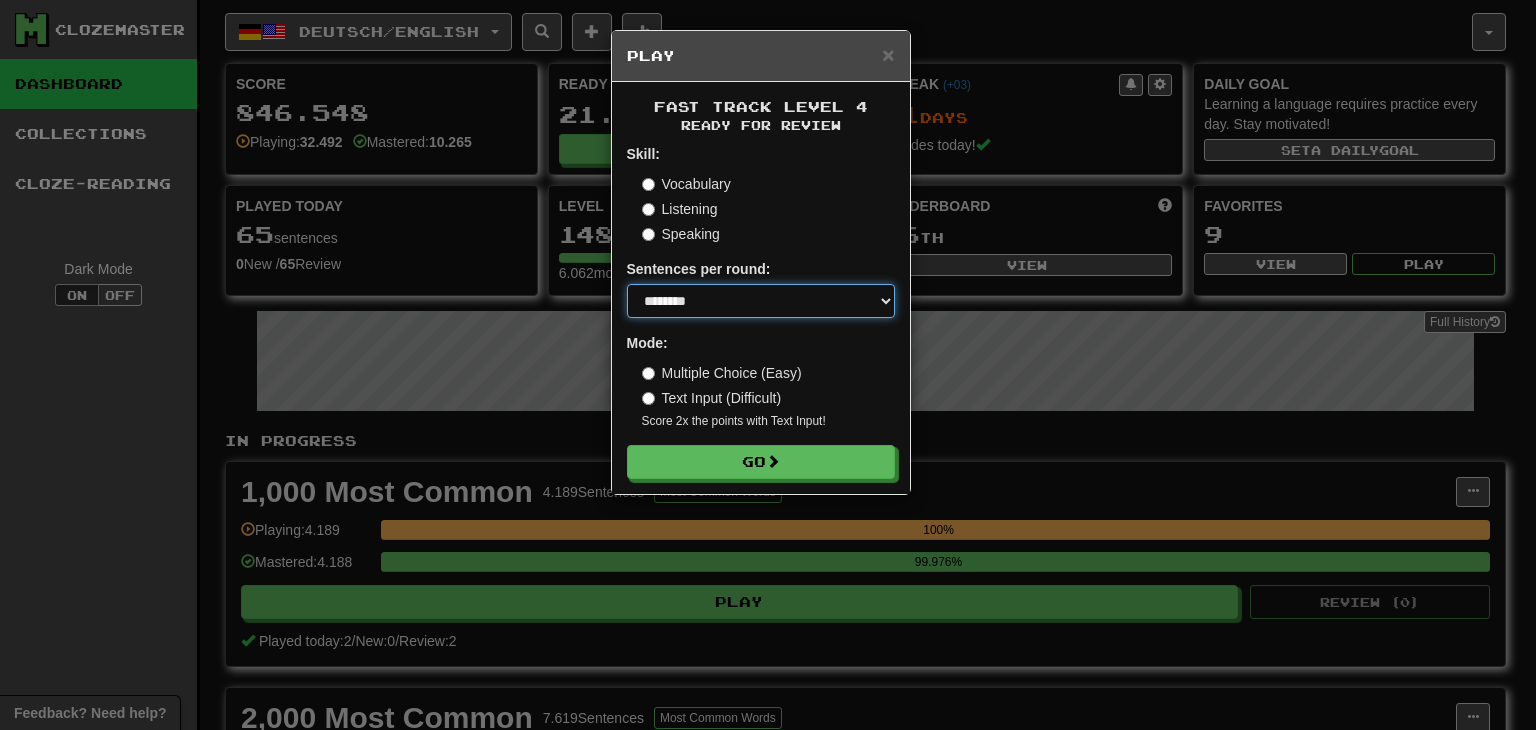 click on "* ** ** ** ** ** *** ********" at bounding box center (761, 301) 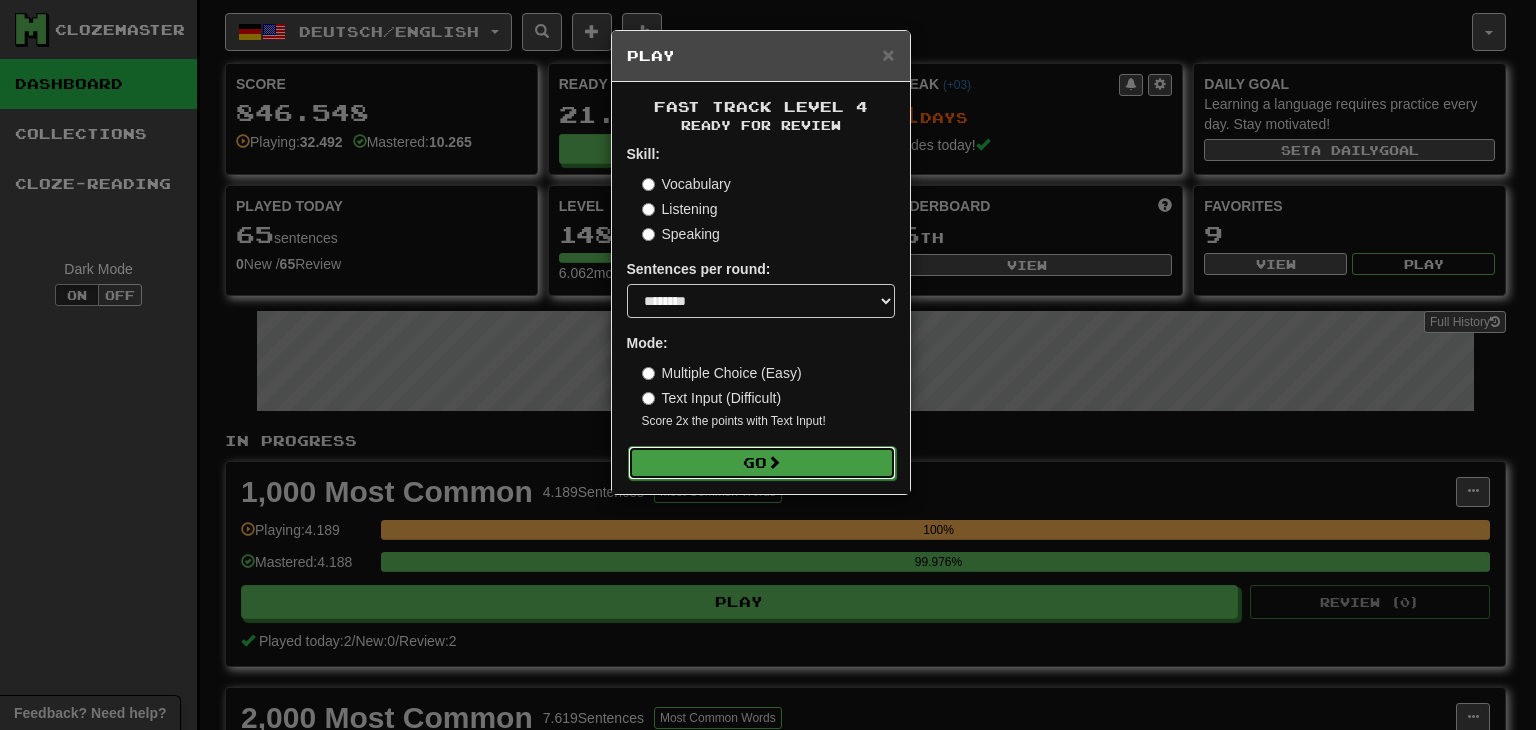 click on "Go" at bounding box center [762, 463] 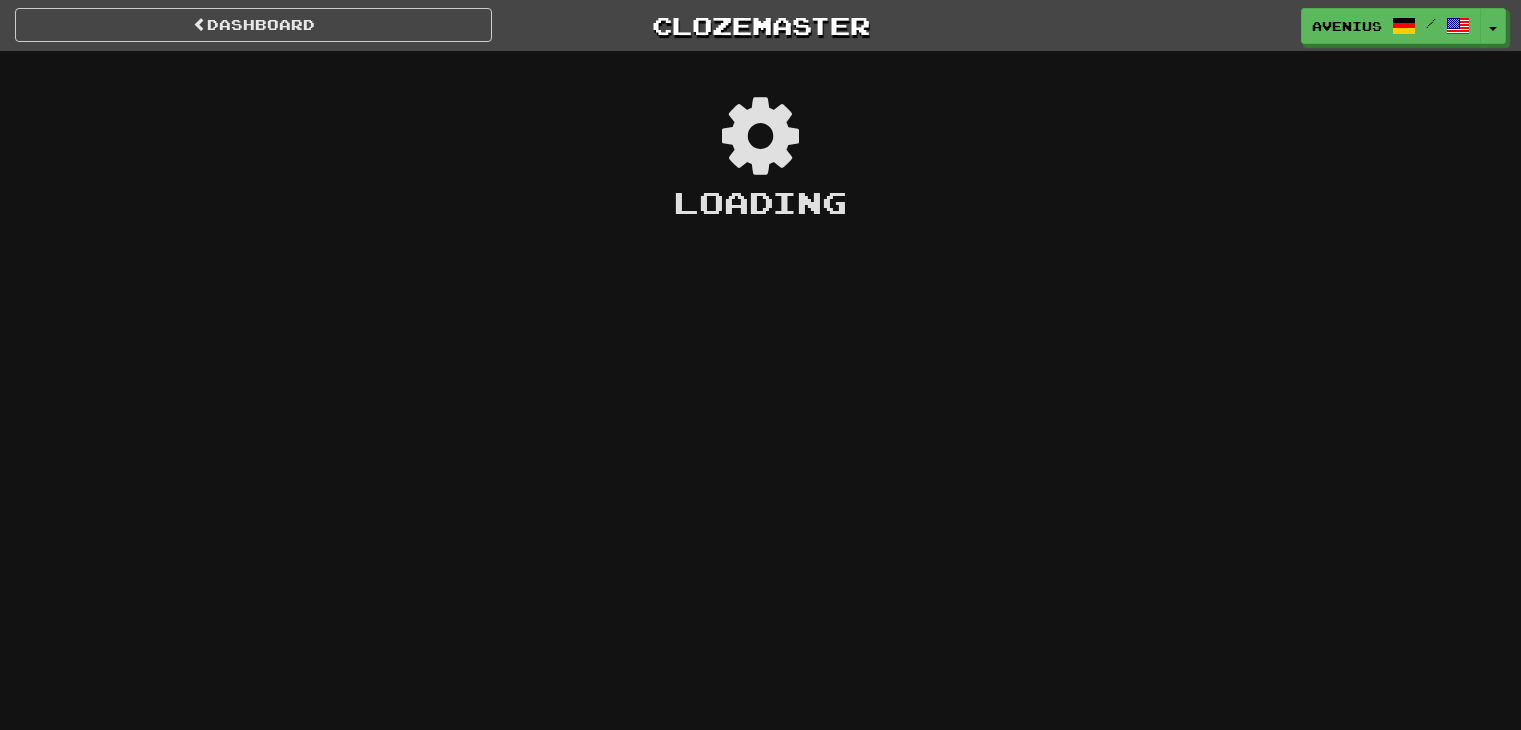 scroll, scrollTop: 0, scrollLeft: 0, axis: both 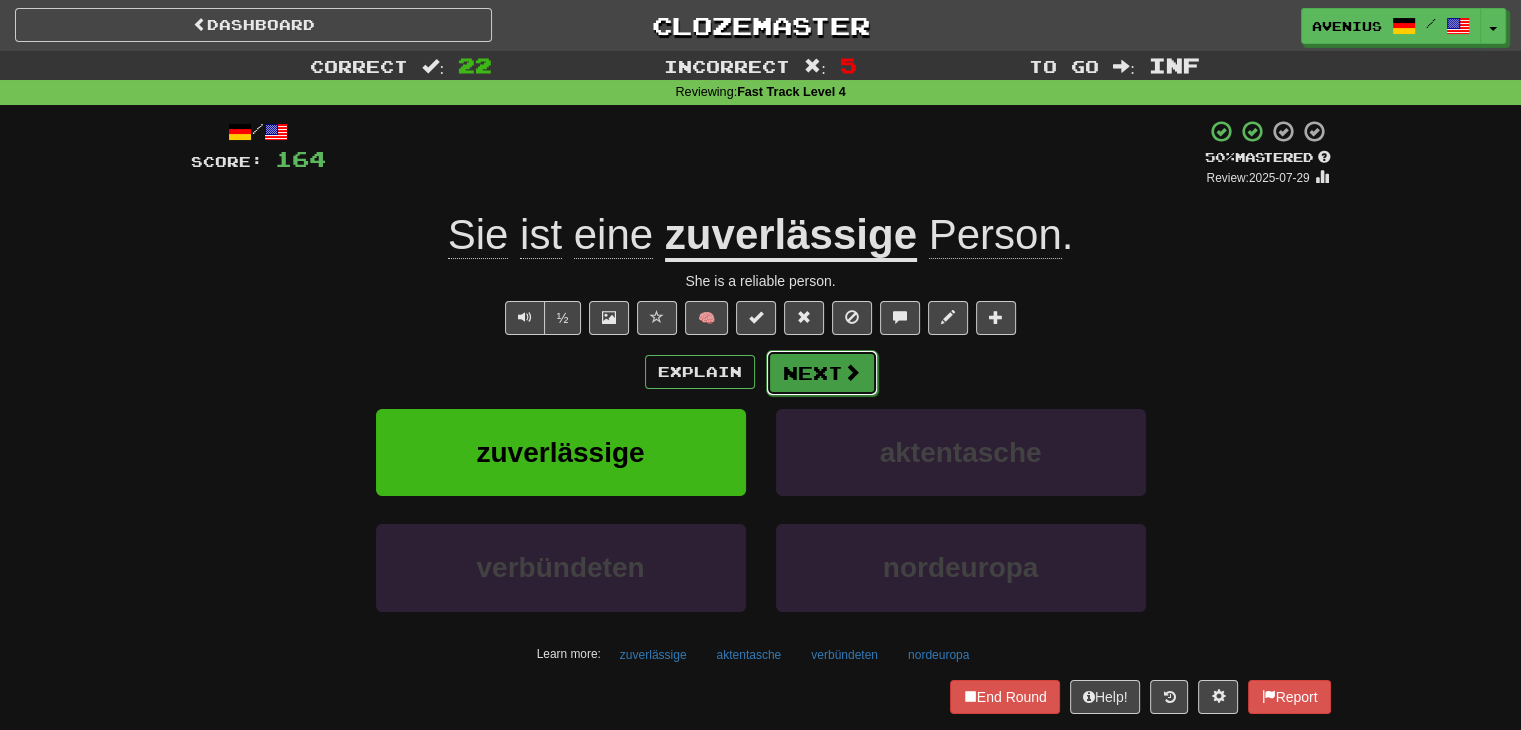 click on "Next" at bounding box center (822, 373) 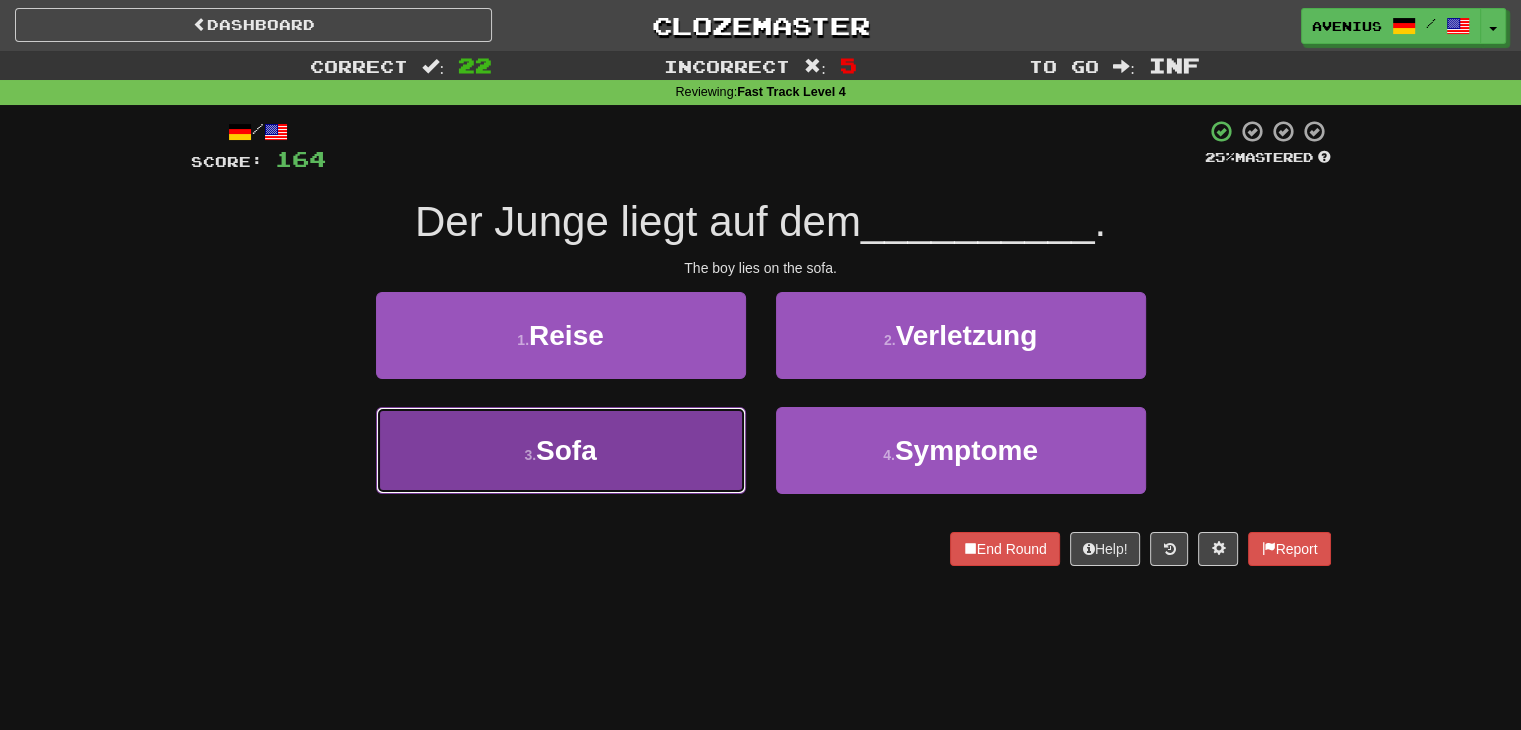 click on "3 .  Sofa" at bounding box center (561, 450) 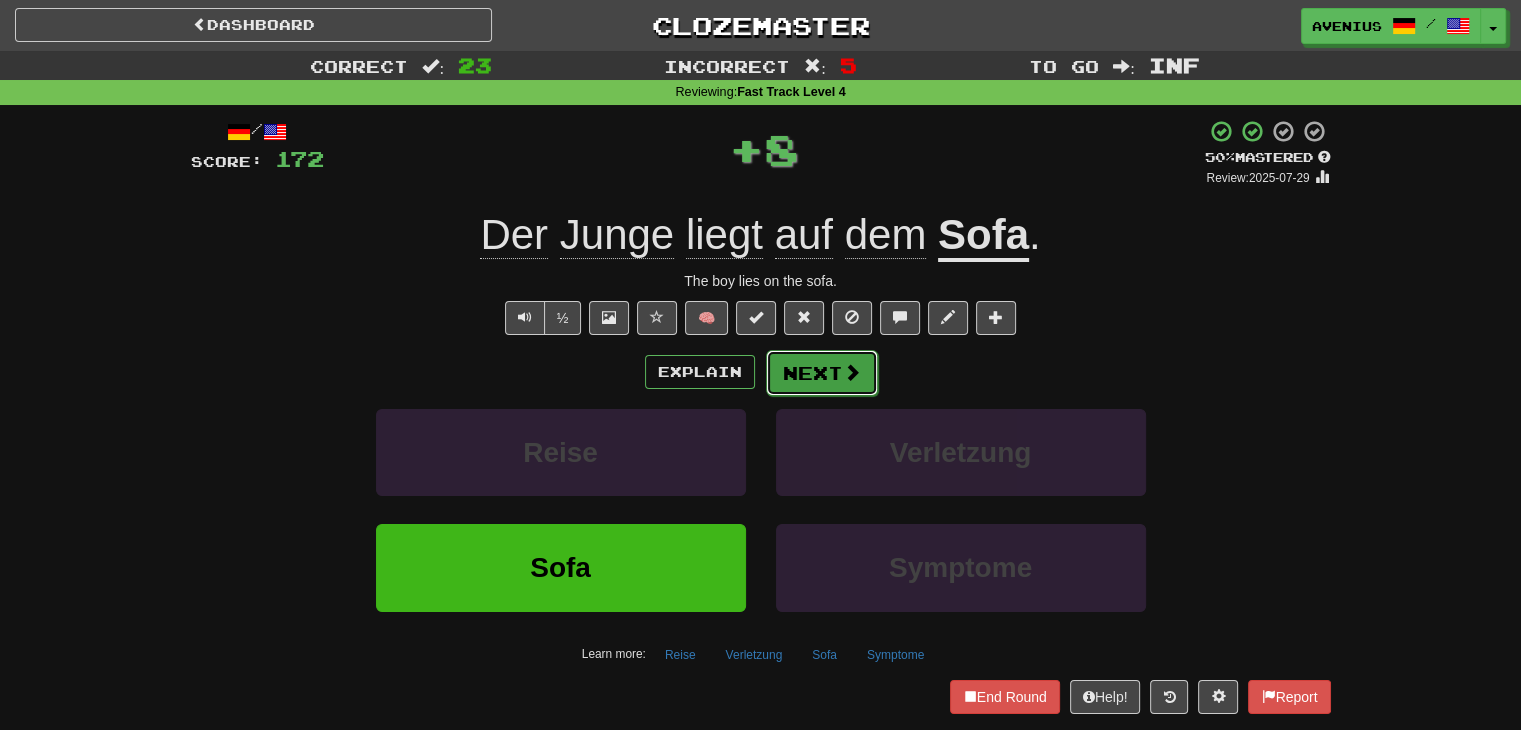 click on "Next" at bounding box center [822, 373] 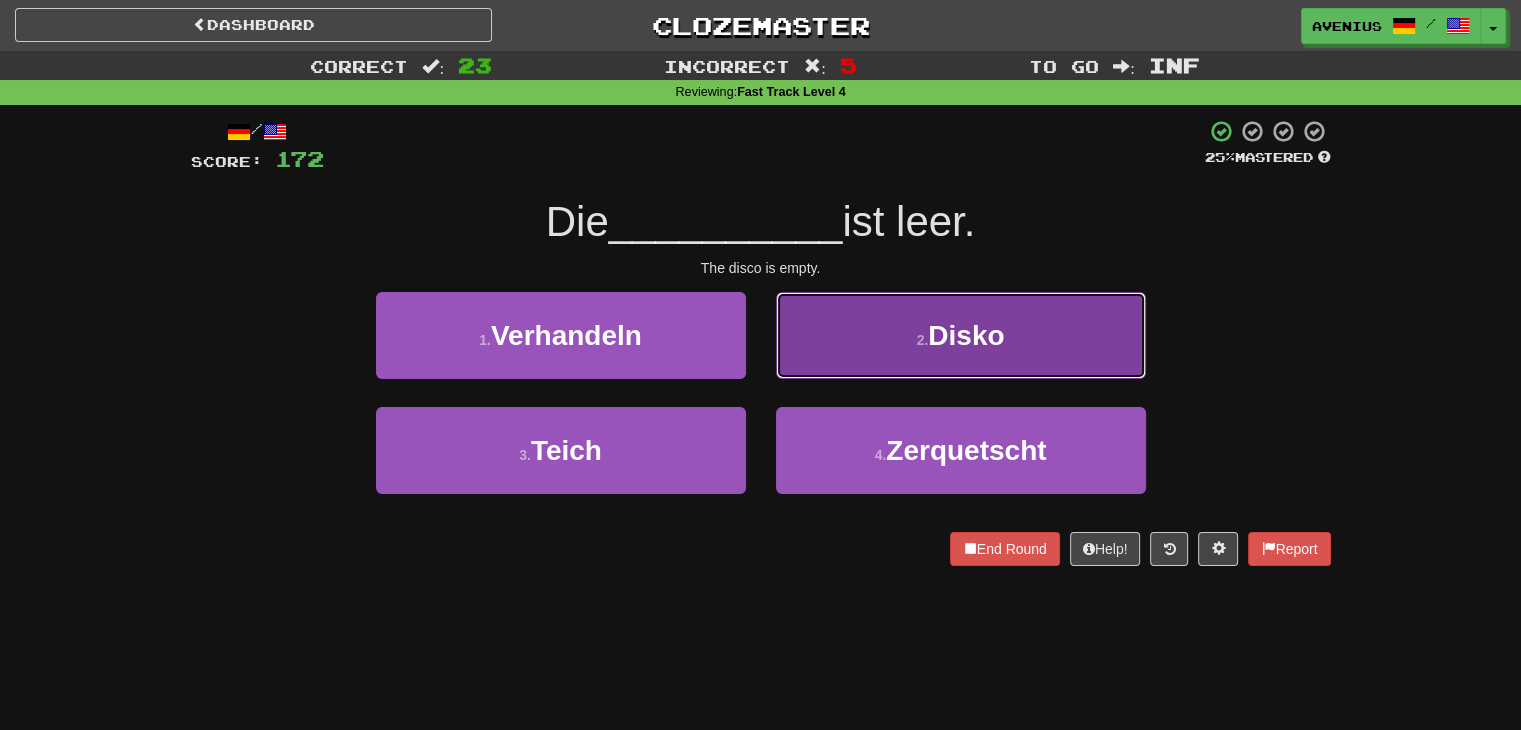 click on "2 .  Disko" at bounding box center [961, 335] 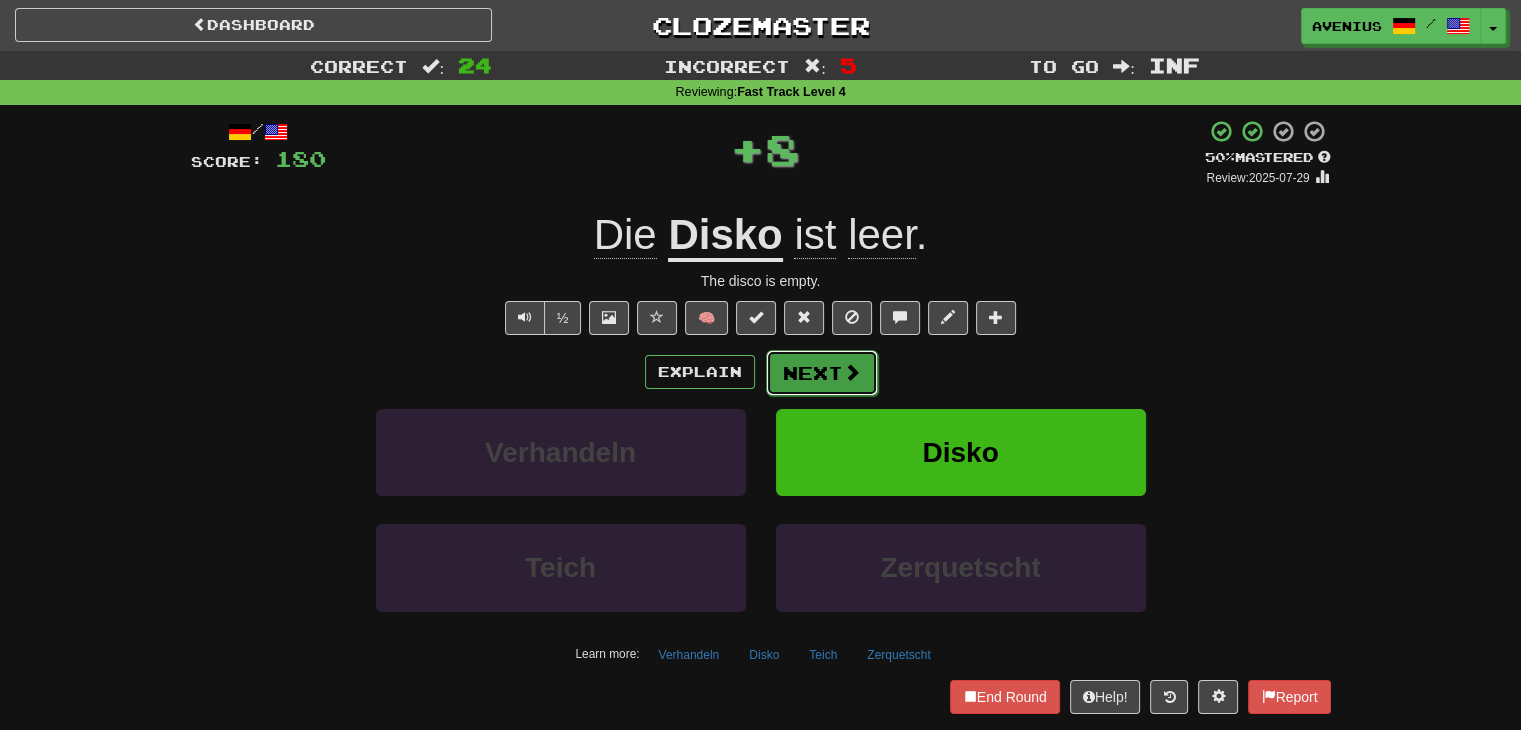 click on "Next" at bounding box center (822, 373) 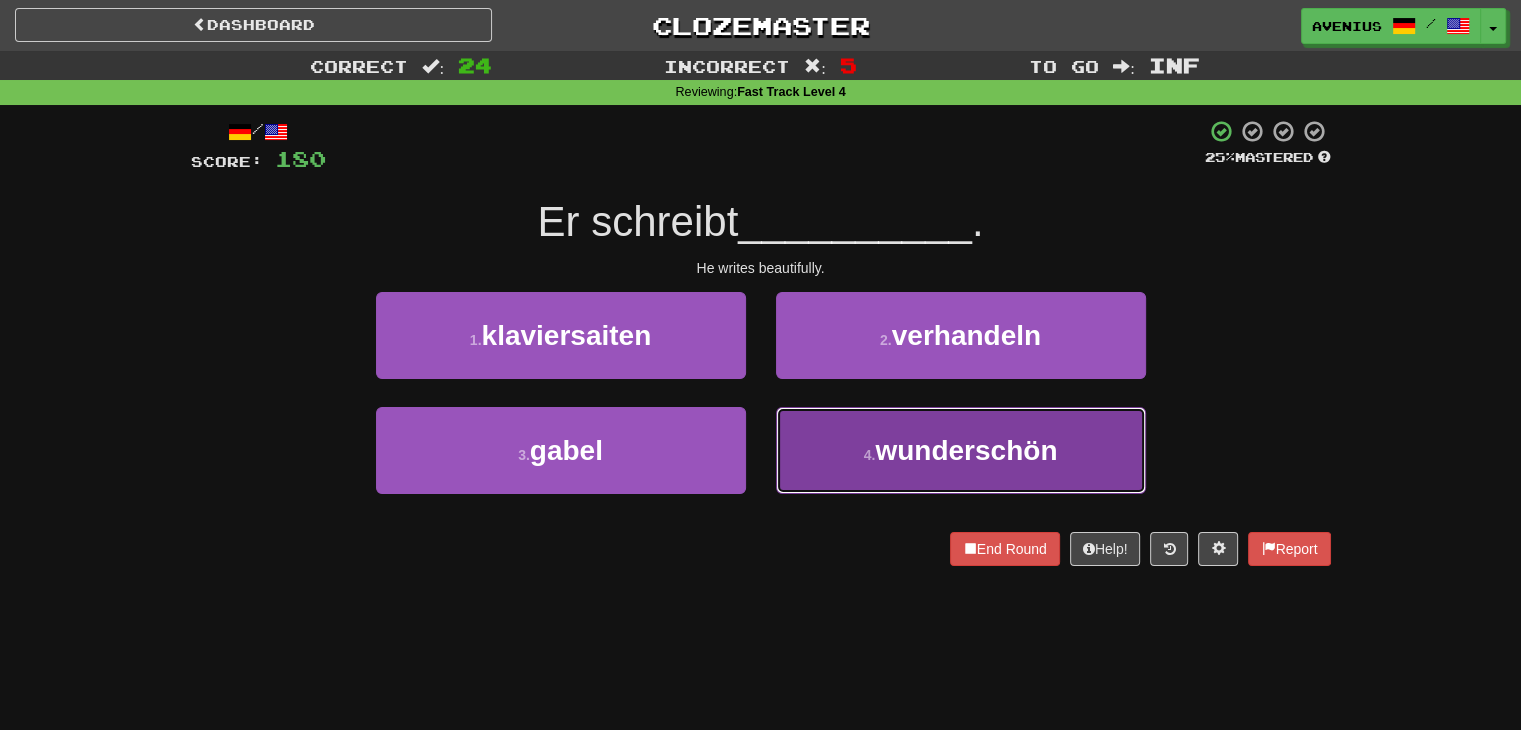 click on "4 .  wunderschön" at bounding box center (961, 450) 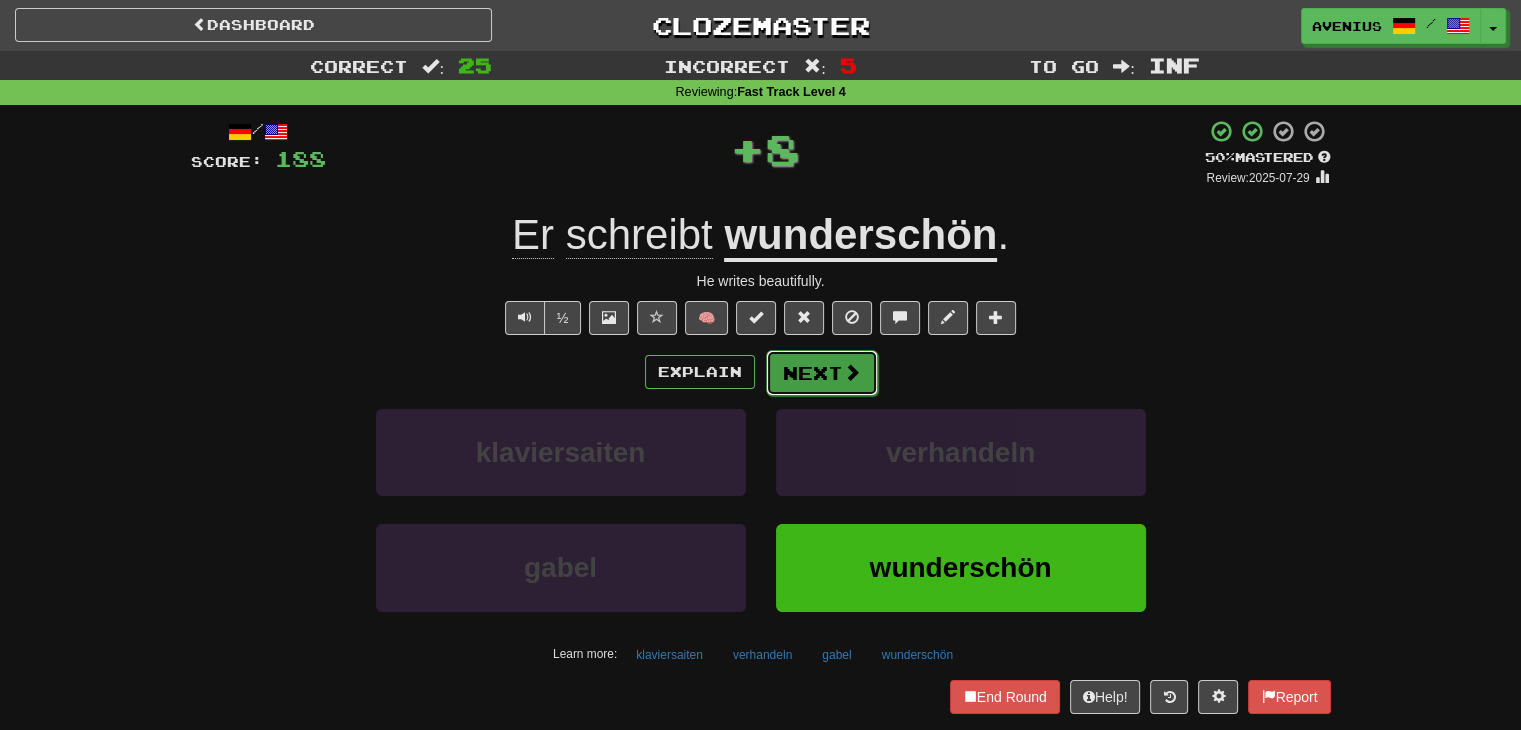 click on "Next" at bounding box center [822, 373] 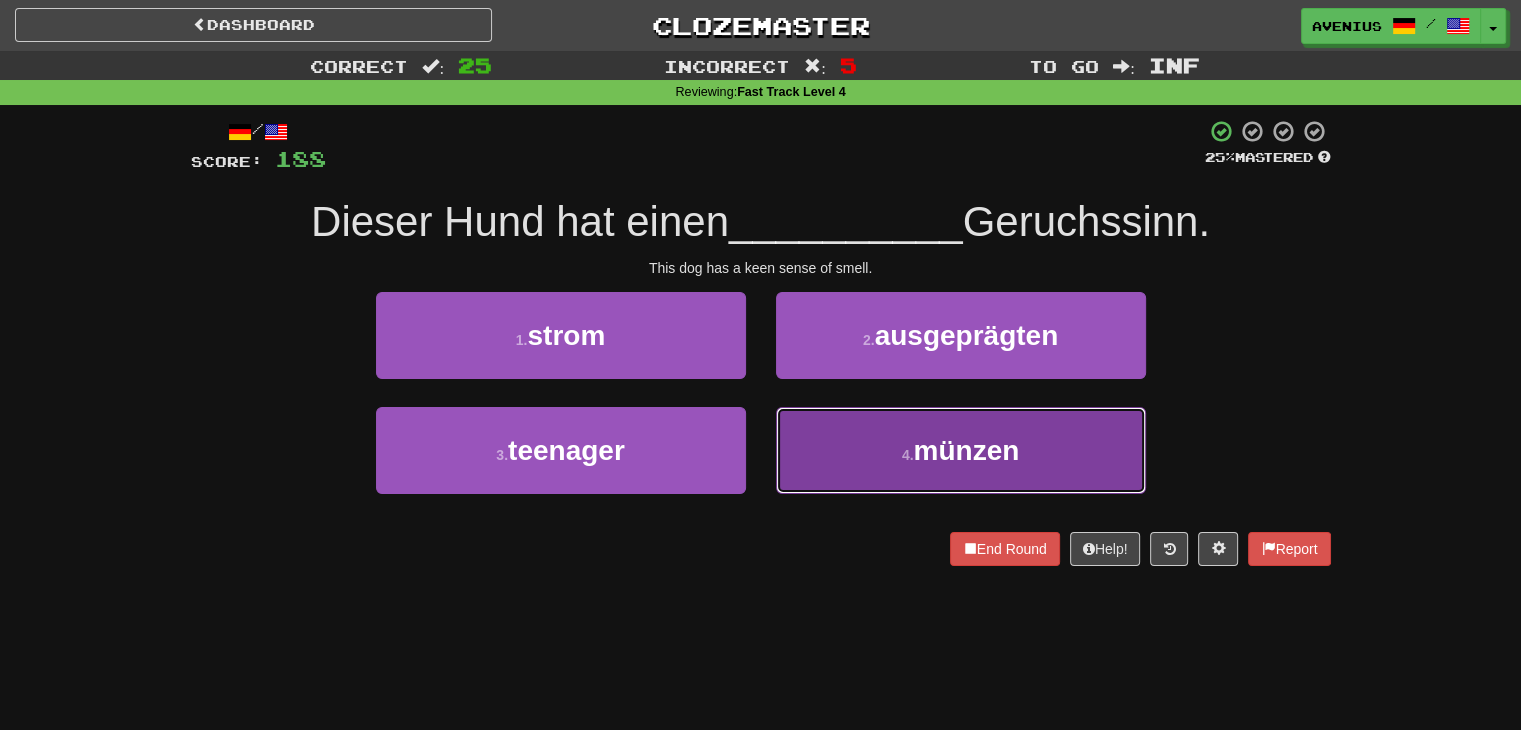 click on "4 . münzen" at bounding box center (961, 450) 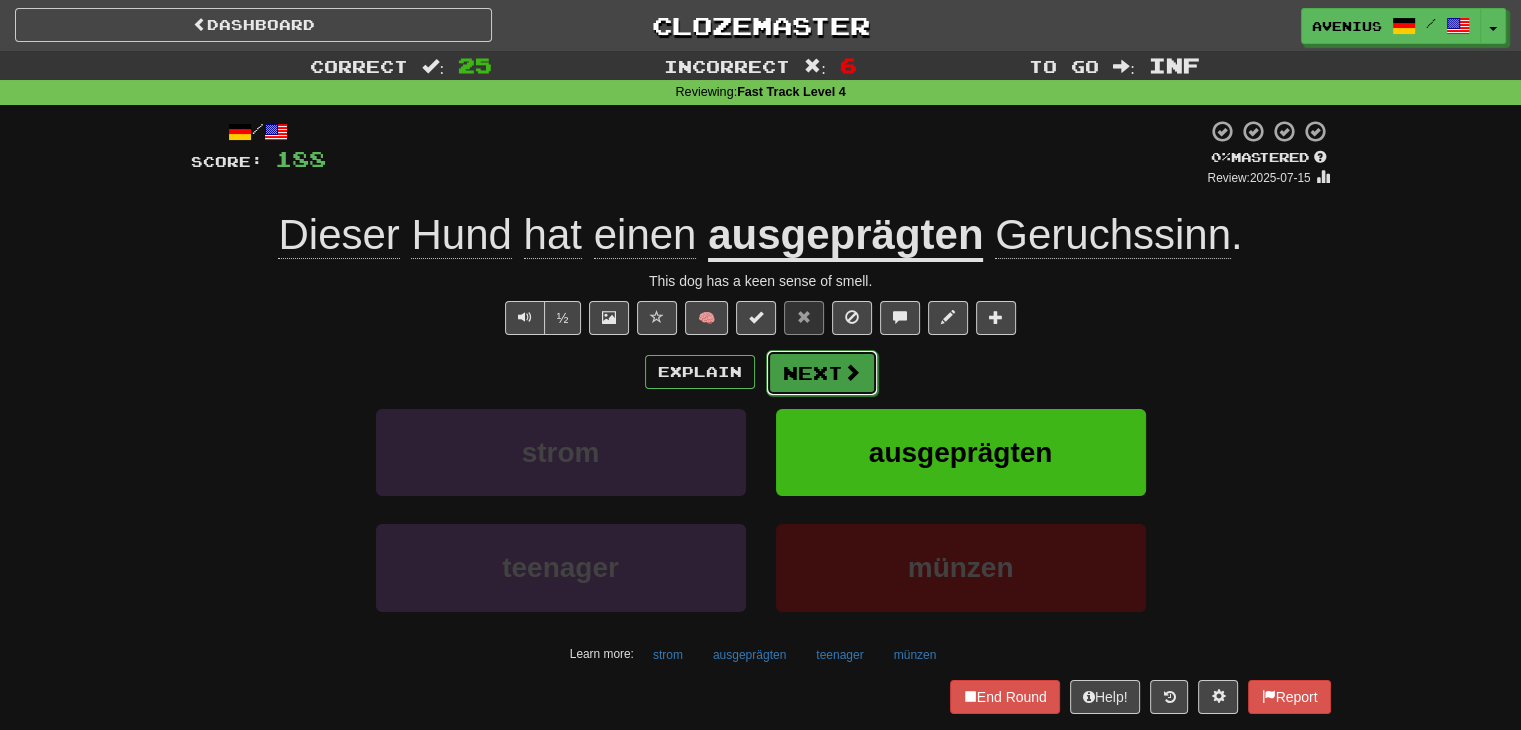click on "Next" at bounding box center [822, 373] 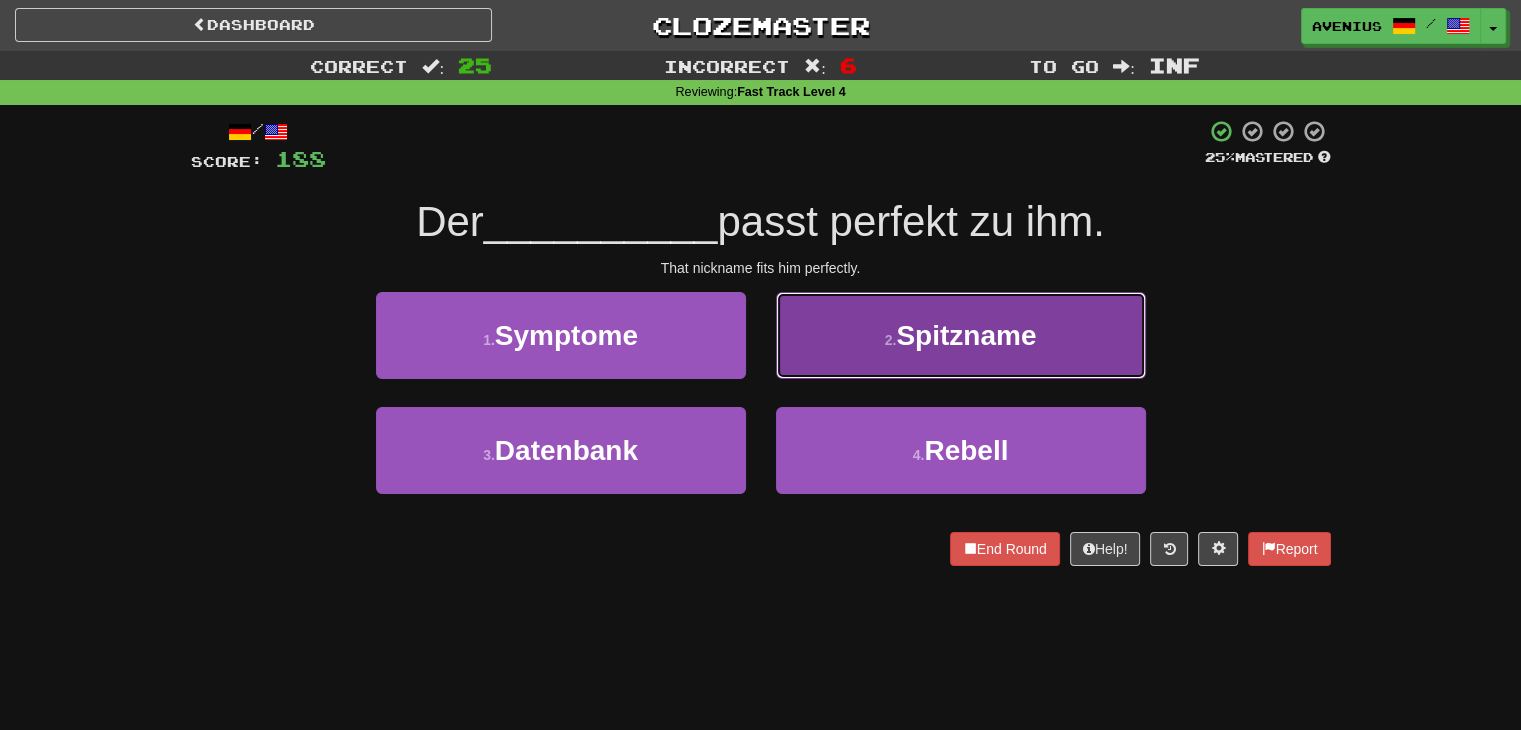 click on "2 .  Spitzname" at bounding box center [961, 335] 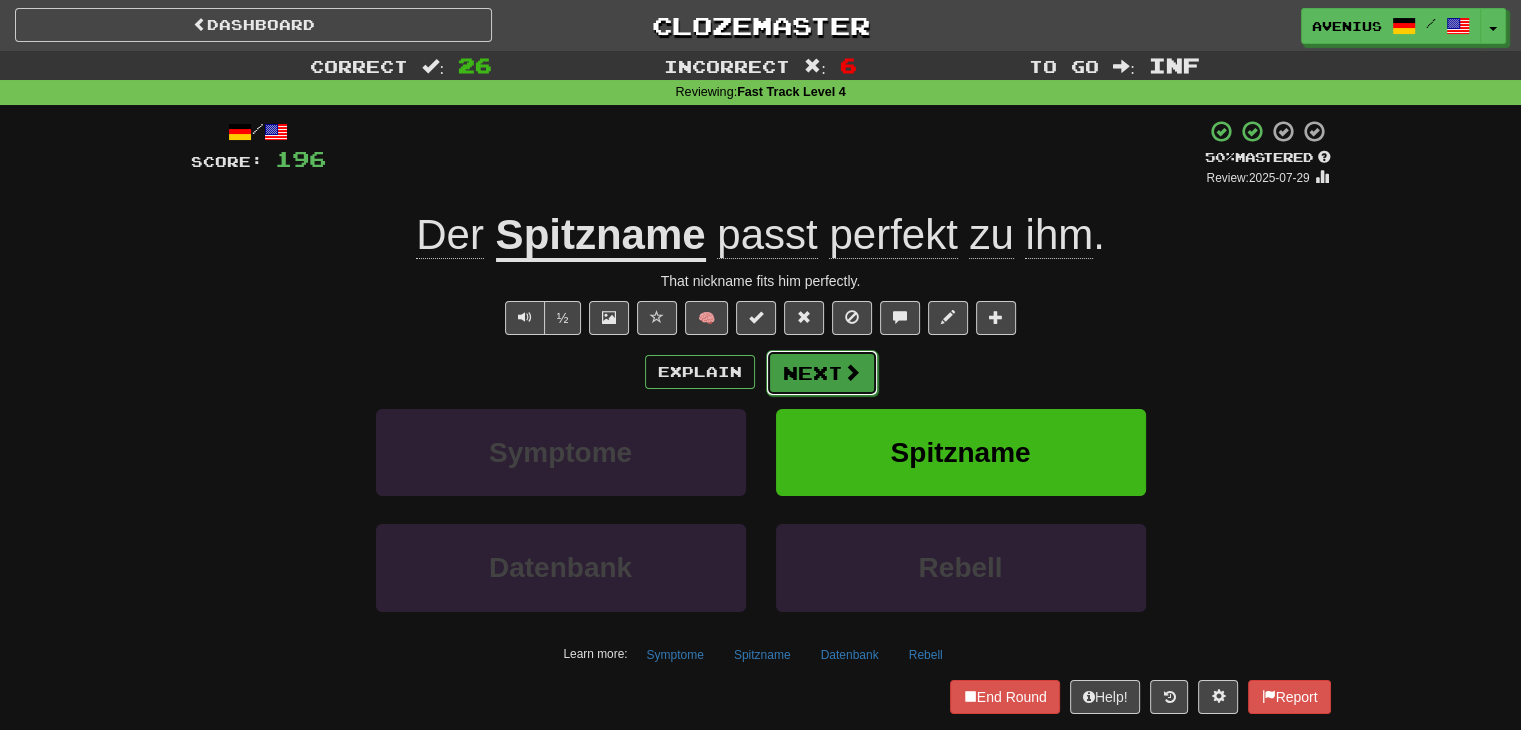 click on "Next" at bounding box center [822, 373] 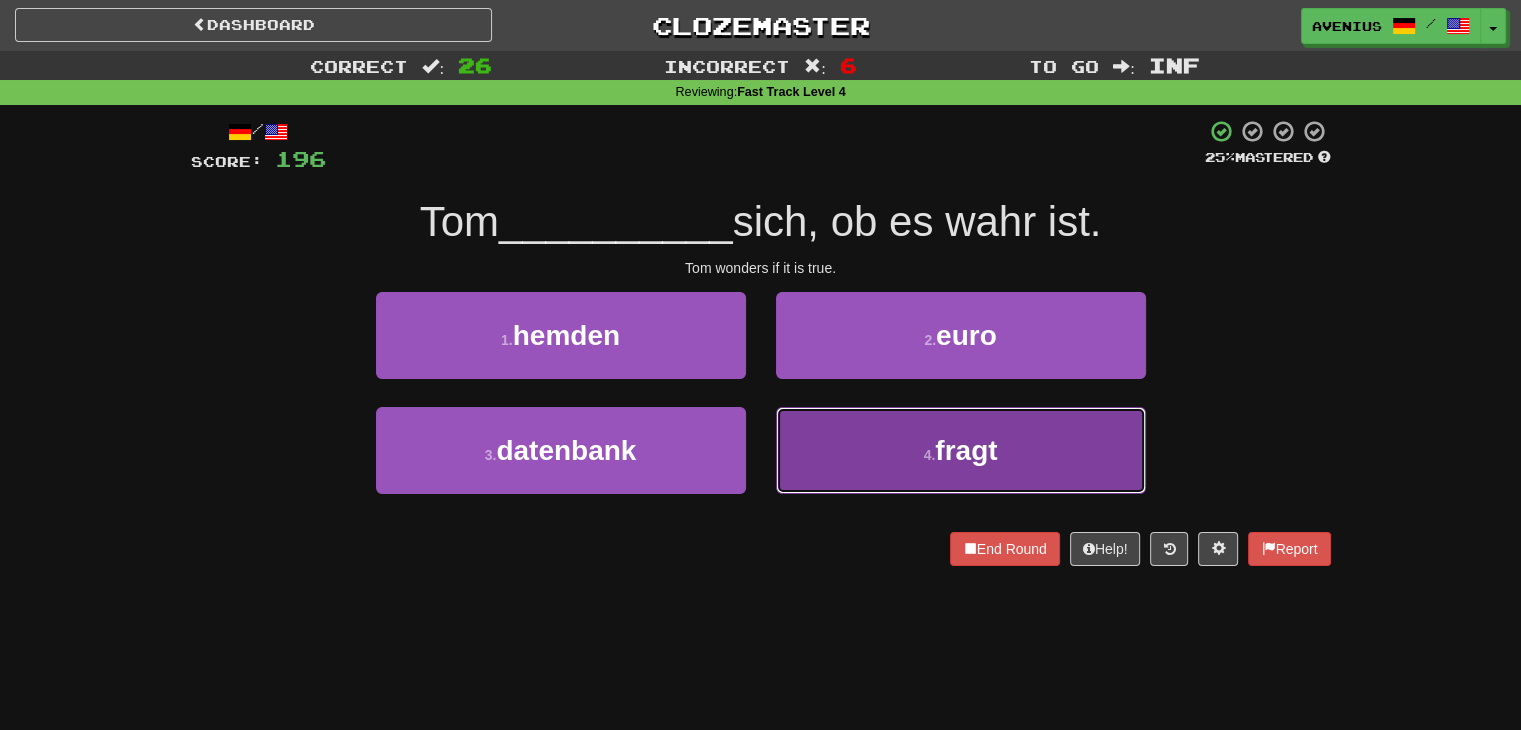 click on "4 .  fragt" at bounding box center (961, 450) 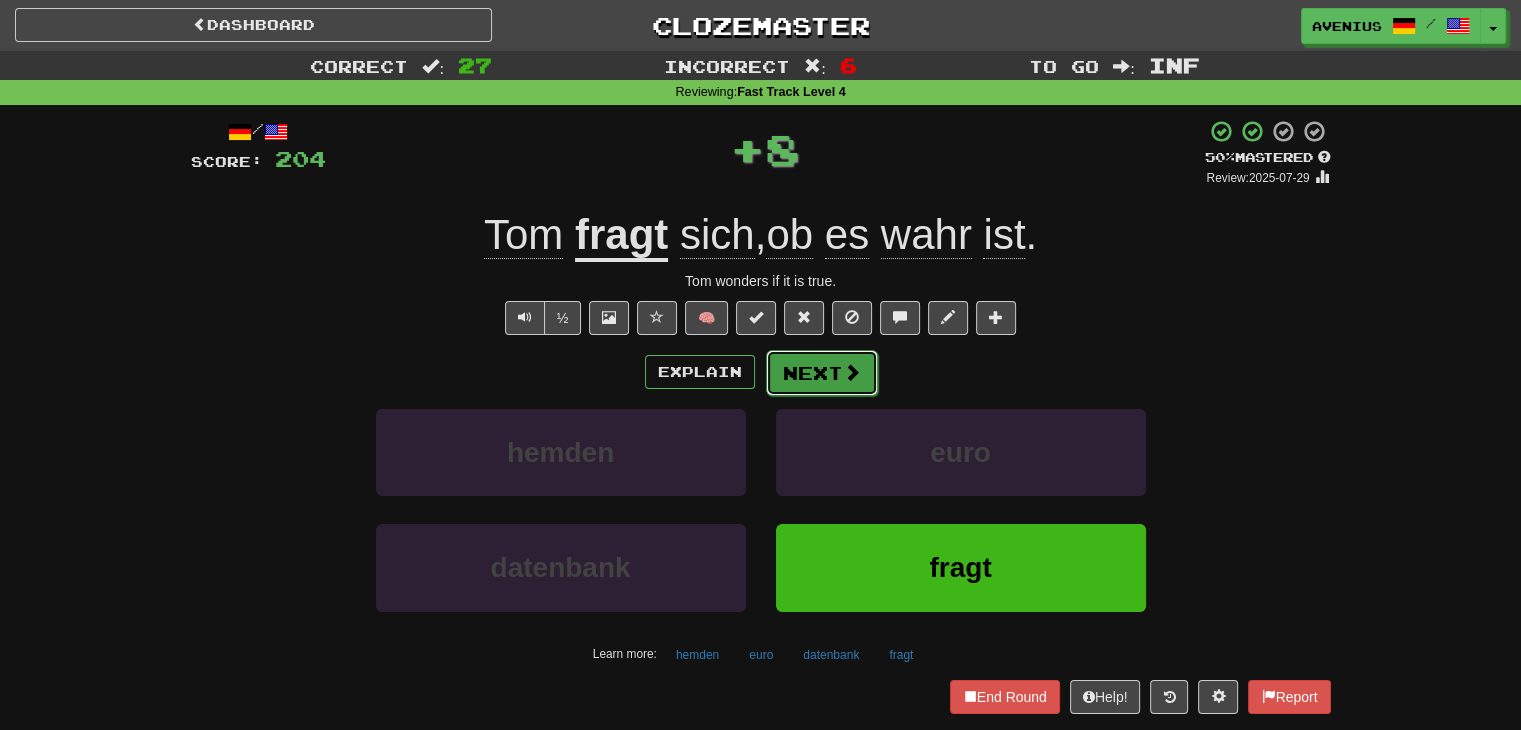 click on "Next" at bounding box center (822, 373) 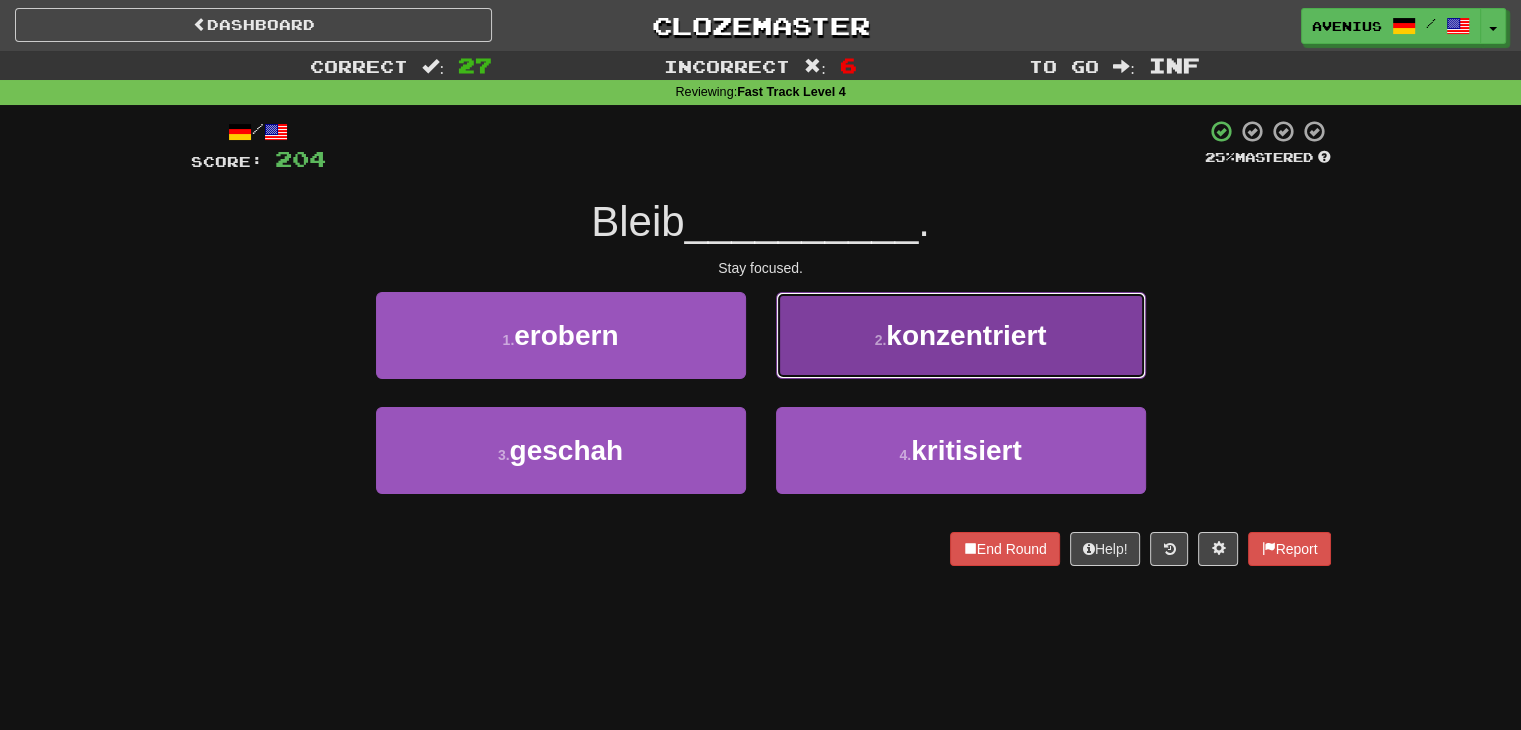 click on "2 . konzentriert" at bounding box center [961, 335] 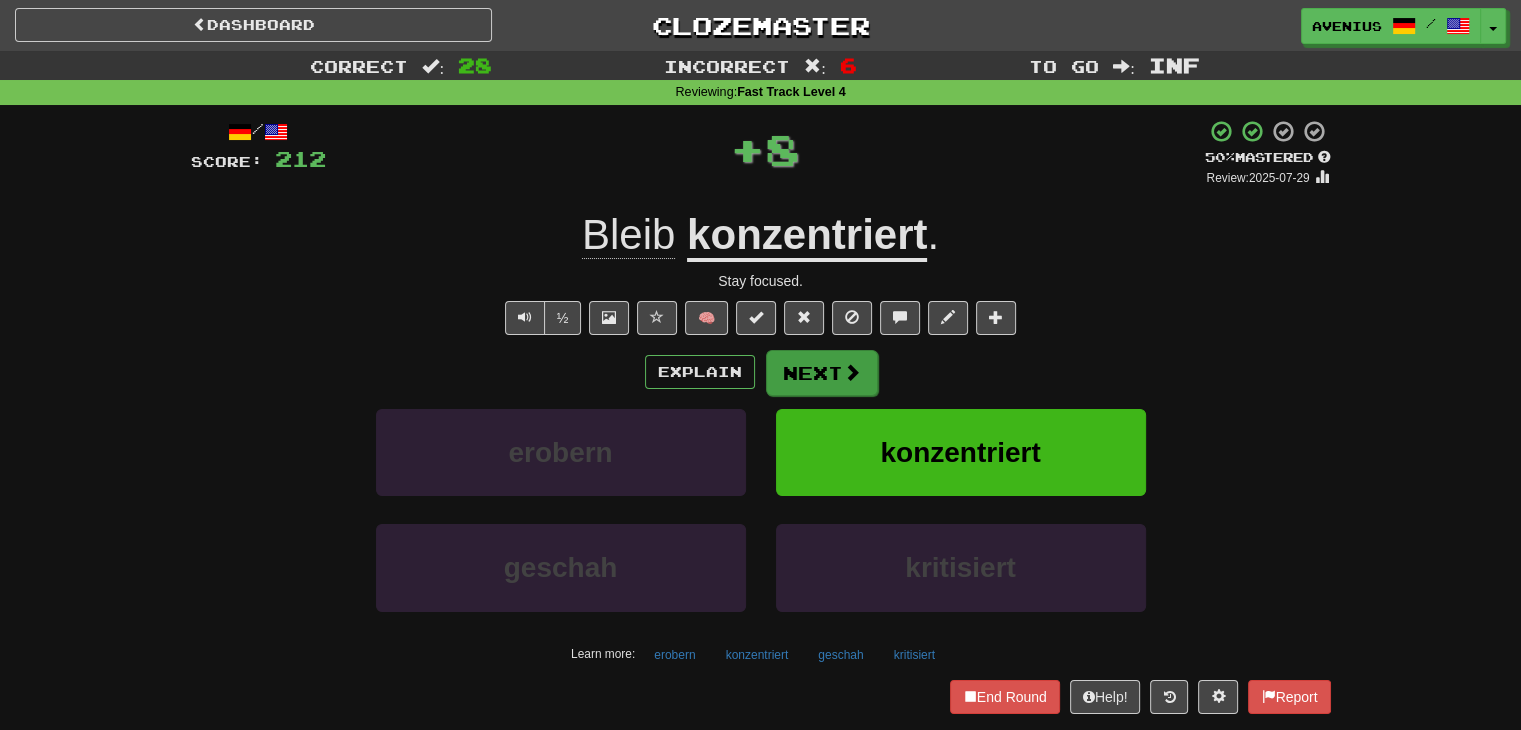 click on "Next" at bounding box center [822, 373] 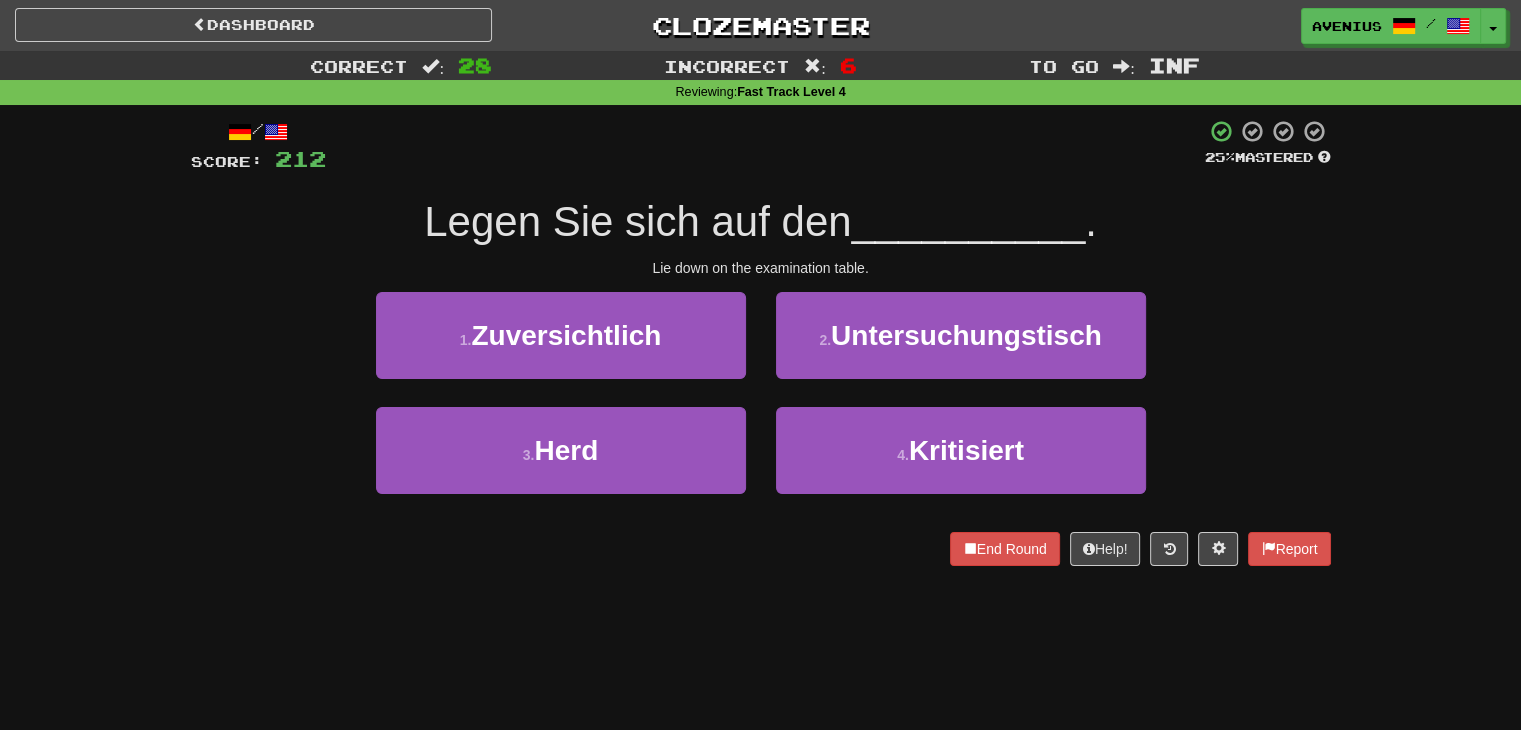 click on "2 . Untersuchungstisch" at bounding box center (961, 349) 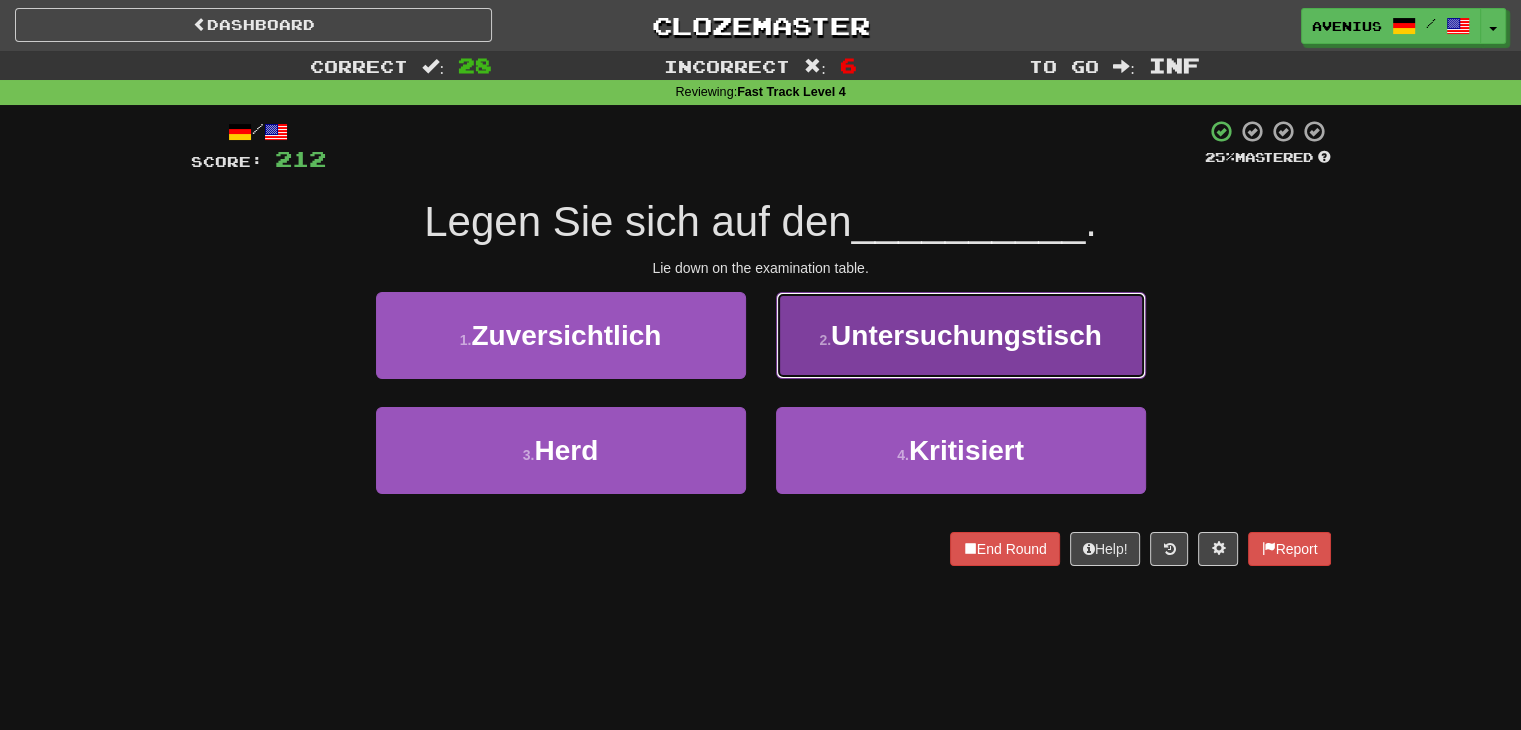 click on "Untersuchungstisch" at bounding box center (966, 335) 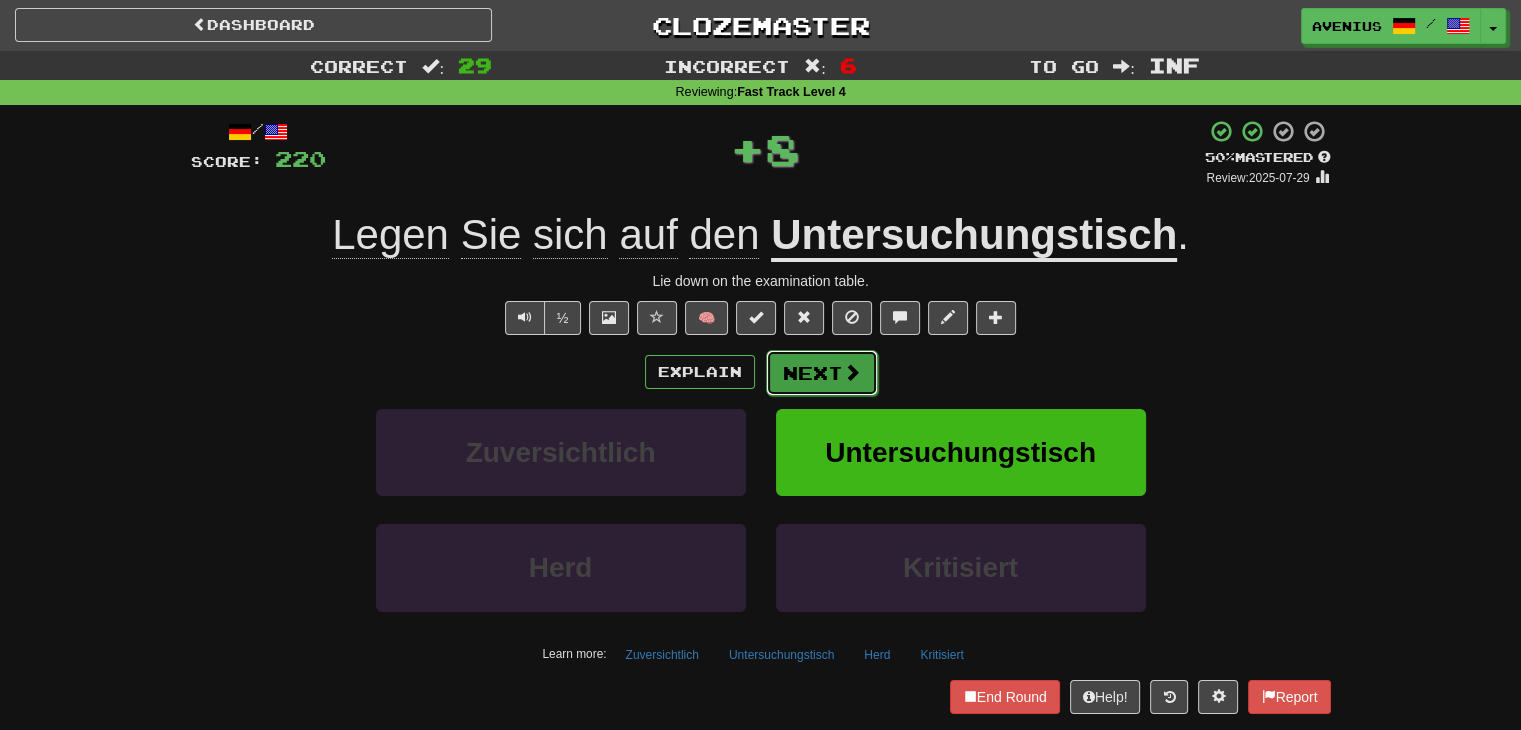 click at bounding box center [852, 372] 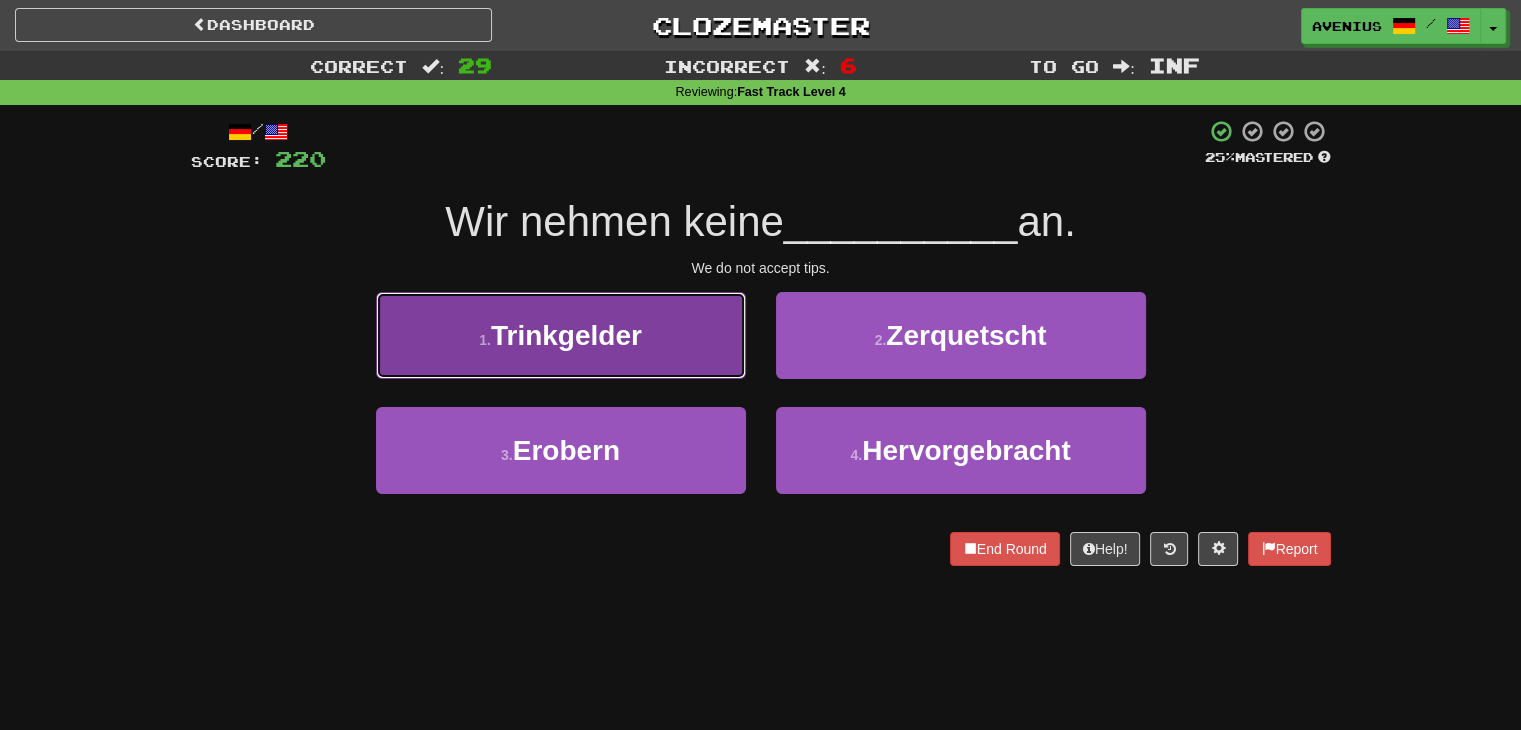 click on "1 . Trinkgelder" at bounding box center (561, 335) 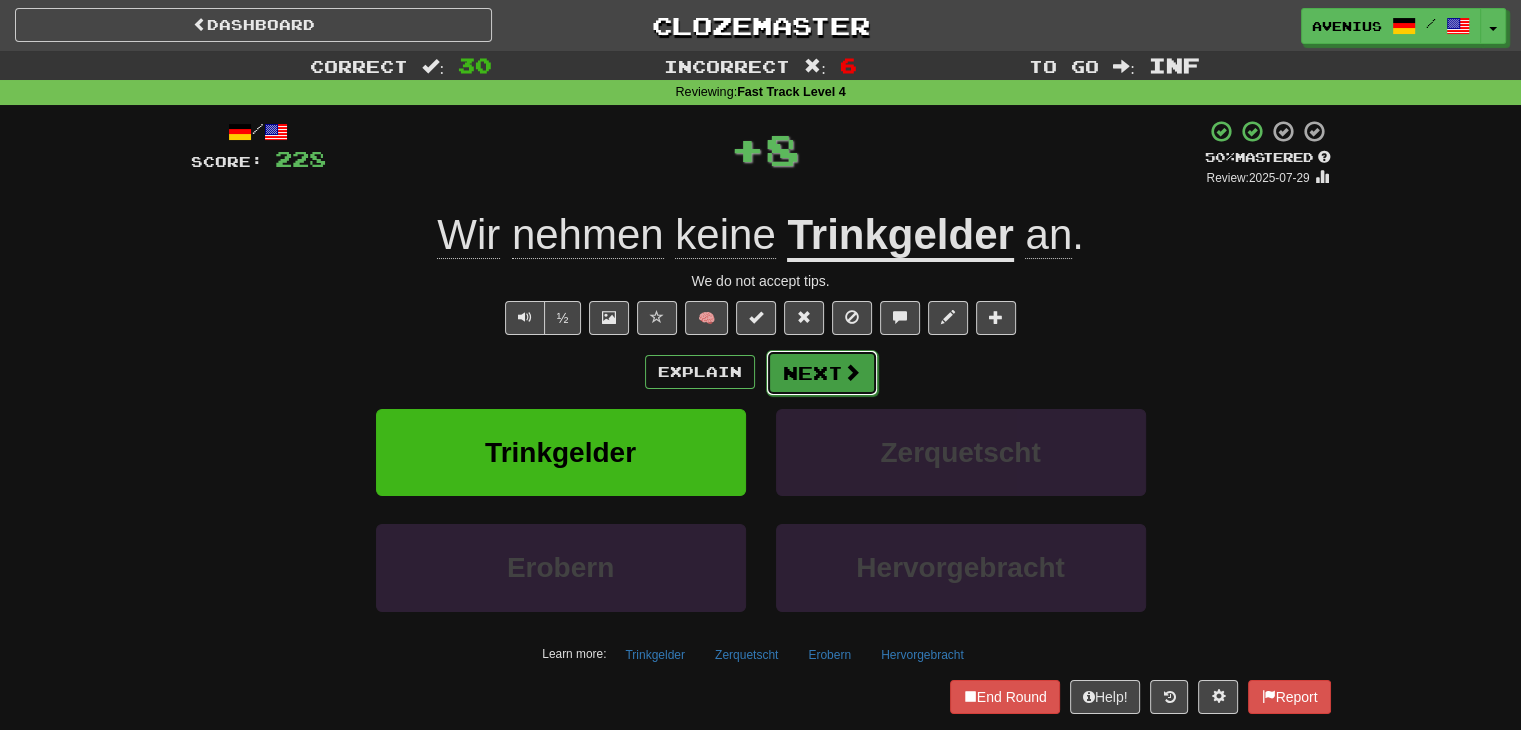 click on "Next" at bounding box center [822, 373] 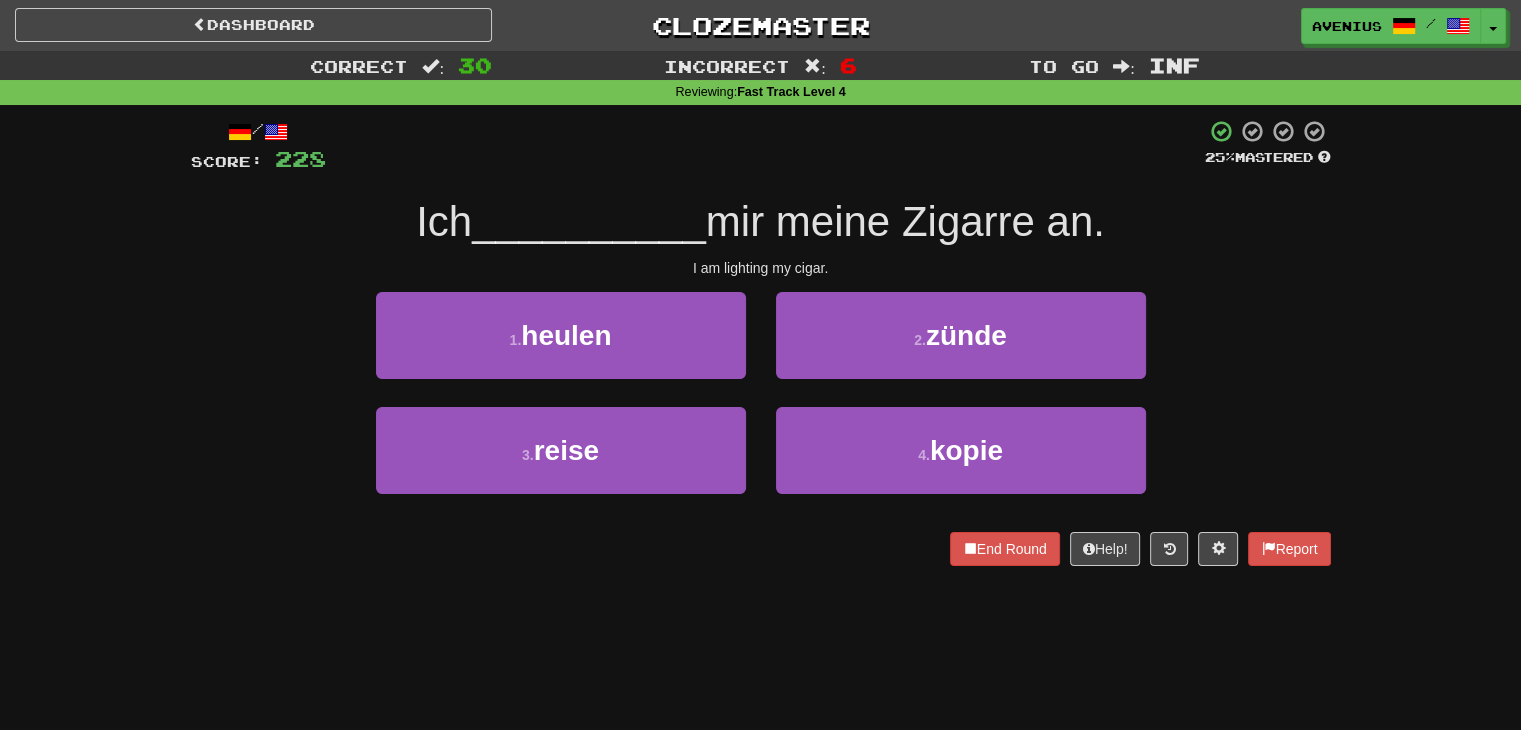 drag, startPoint x: 774, startPoint y: 358, endPoint x: 288, endPoint y: 374, distance: 486.2633 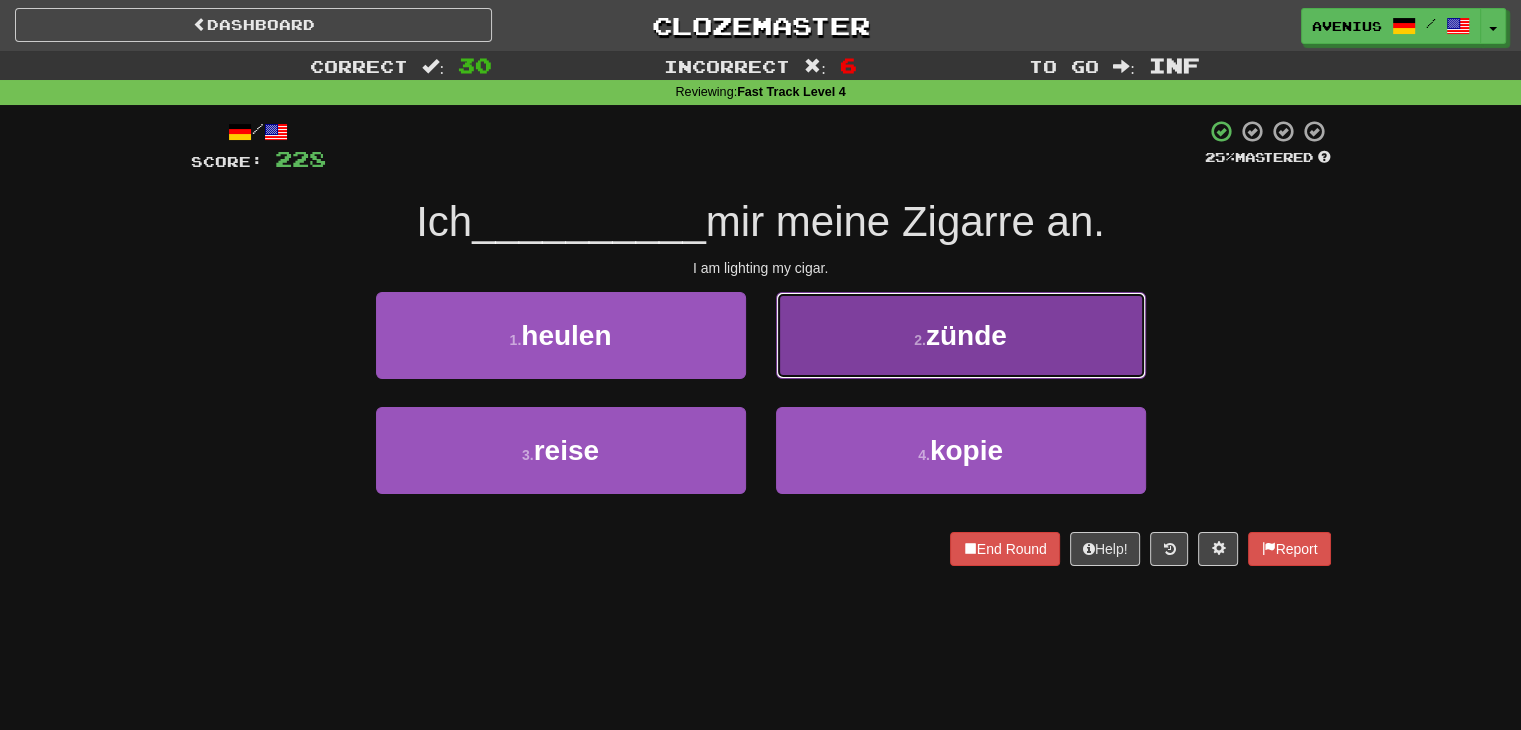 click on "2 .  zünde" at bounding box center (961, 335) 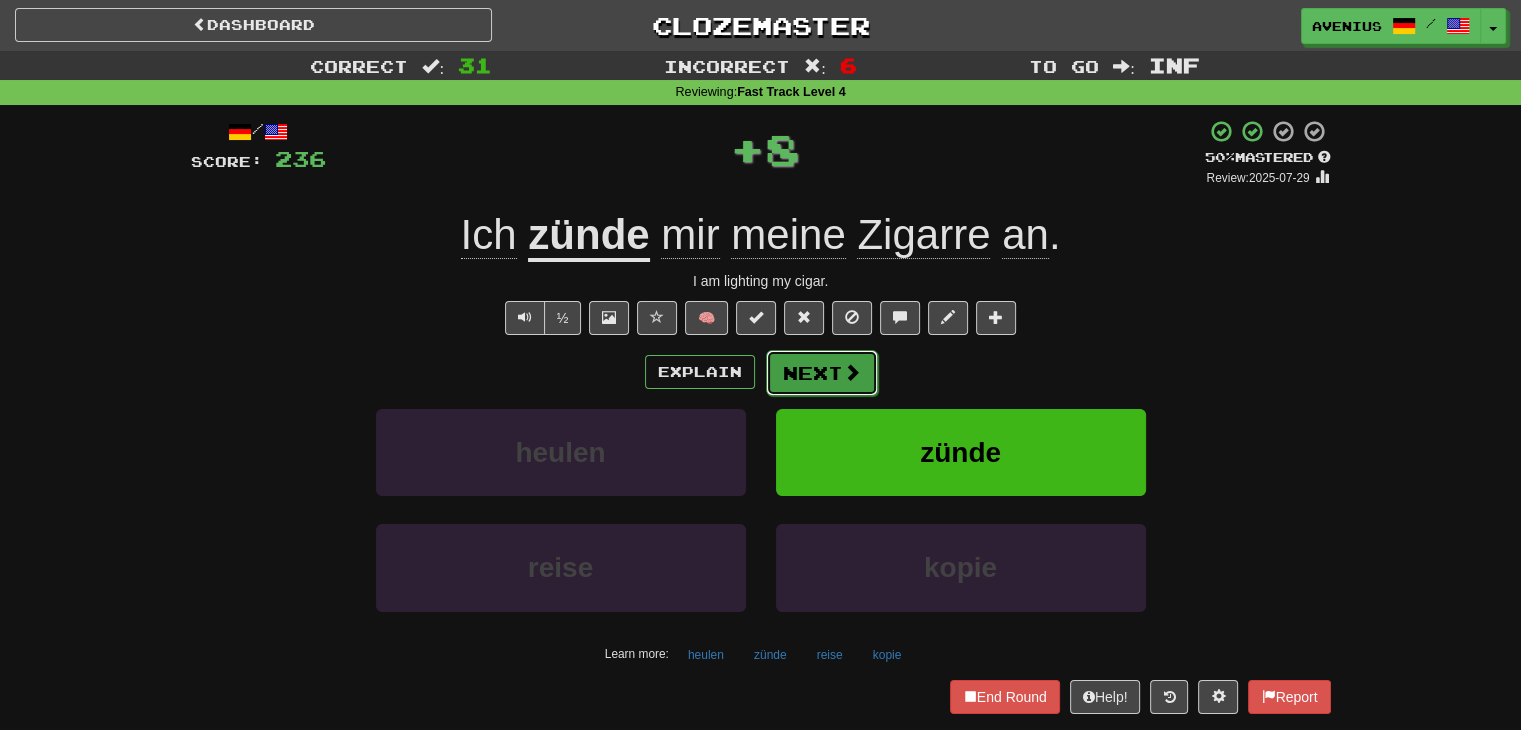 click on "Next" at bounding box center [822, 373] 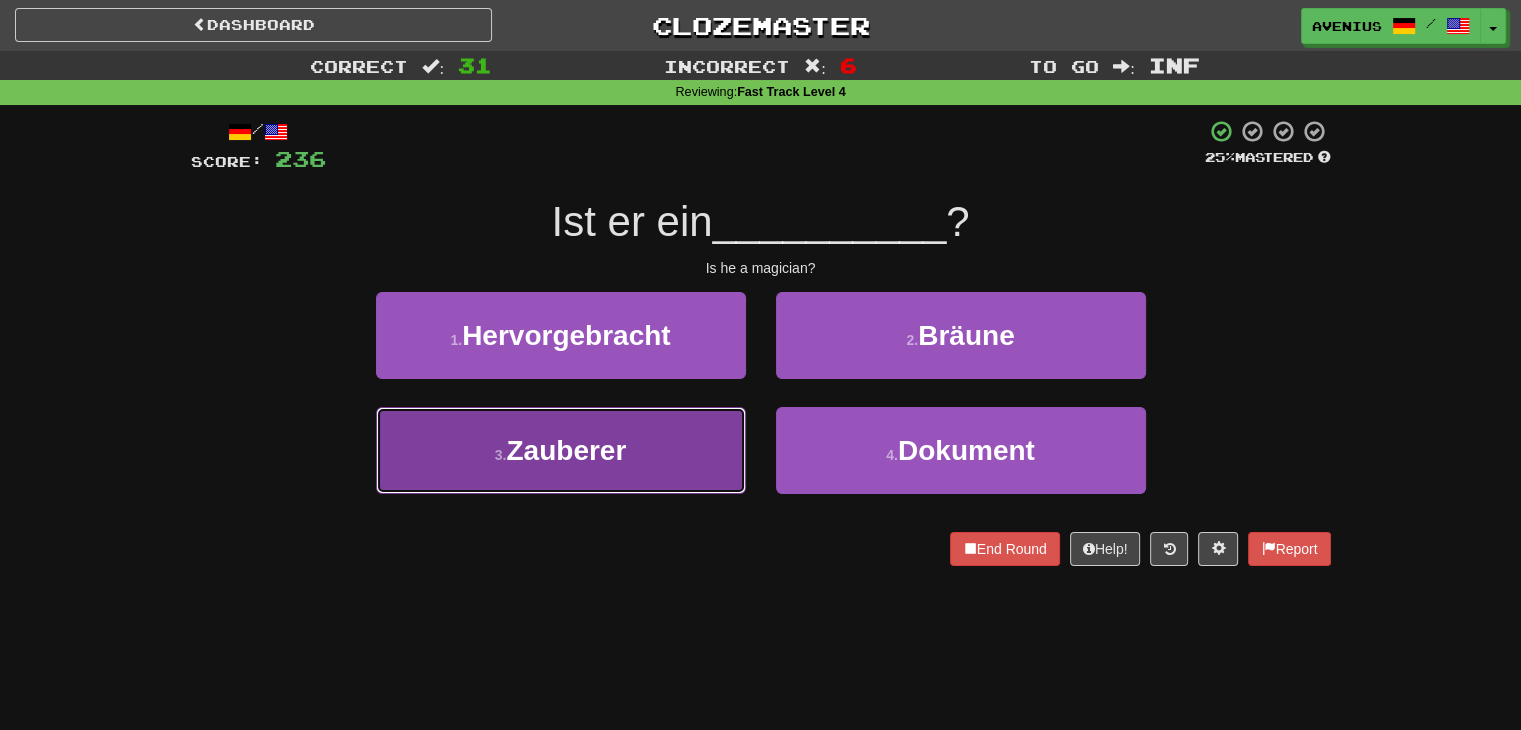 click on "3 .  Zauberer" at bounding box center [561, 450] 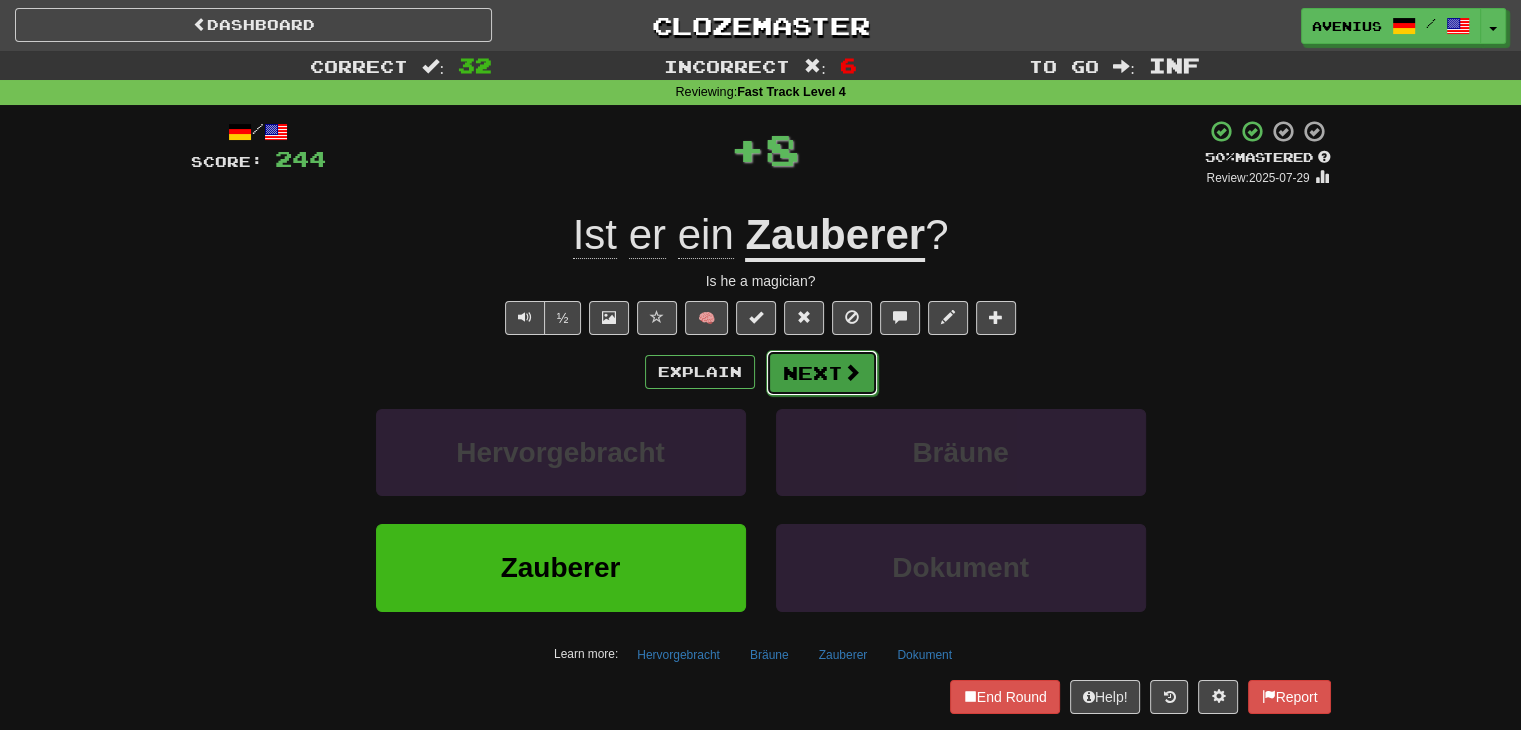 click on "Next" at bounding box center (822, 373) 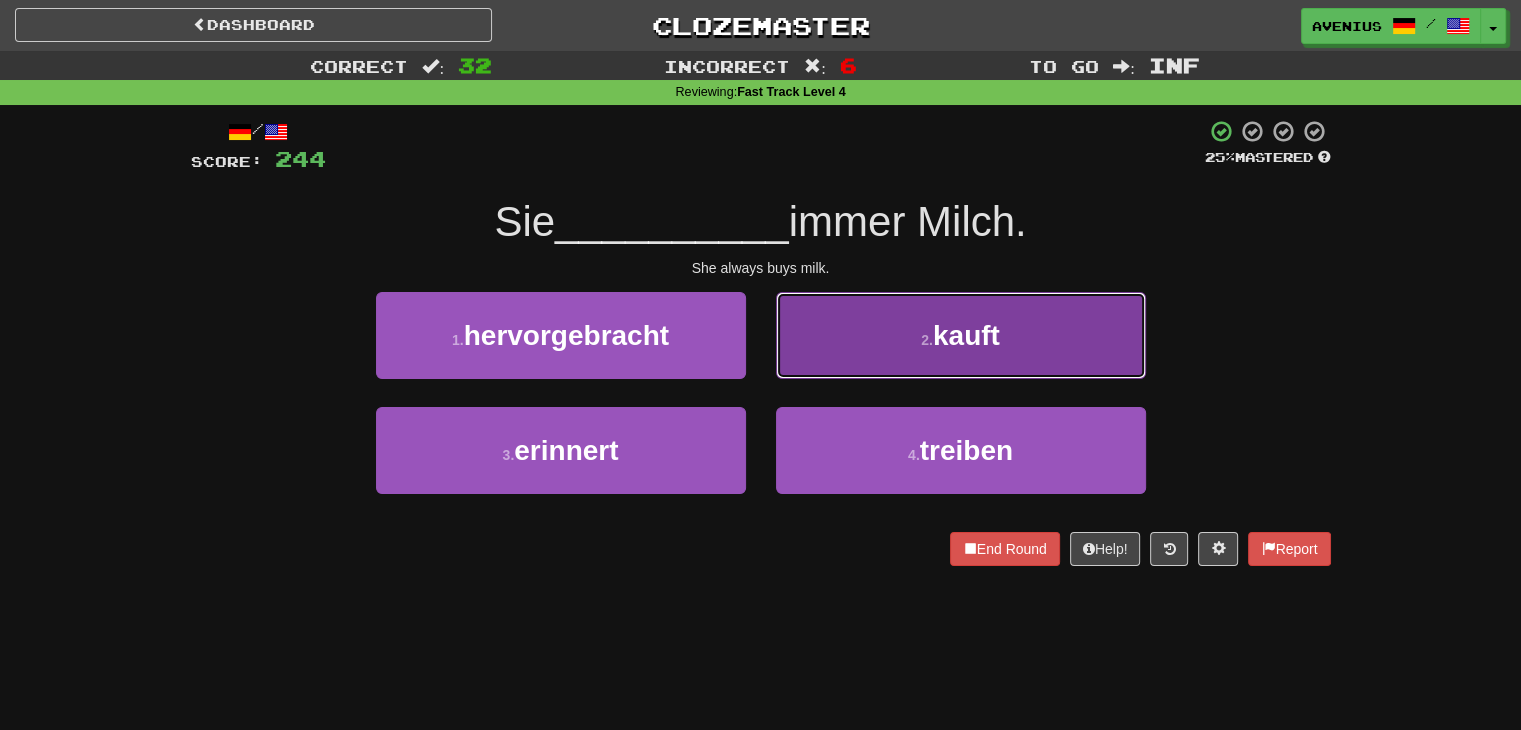 click on "2 .  kauft" at bounding box center (961, 335) 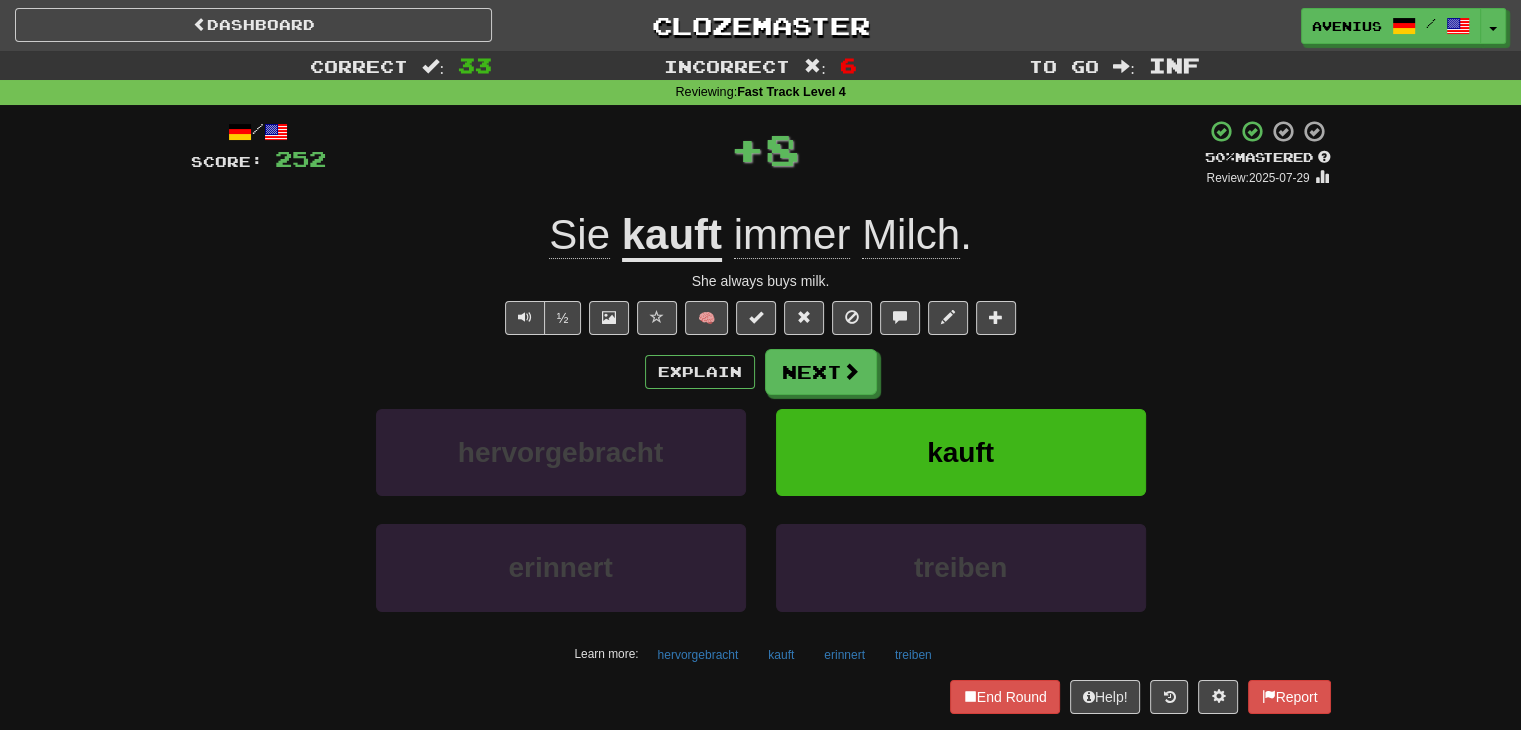 click on "Next" at bounding box center [821, 372] 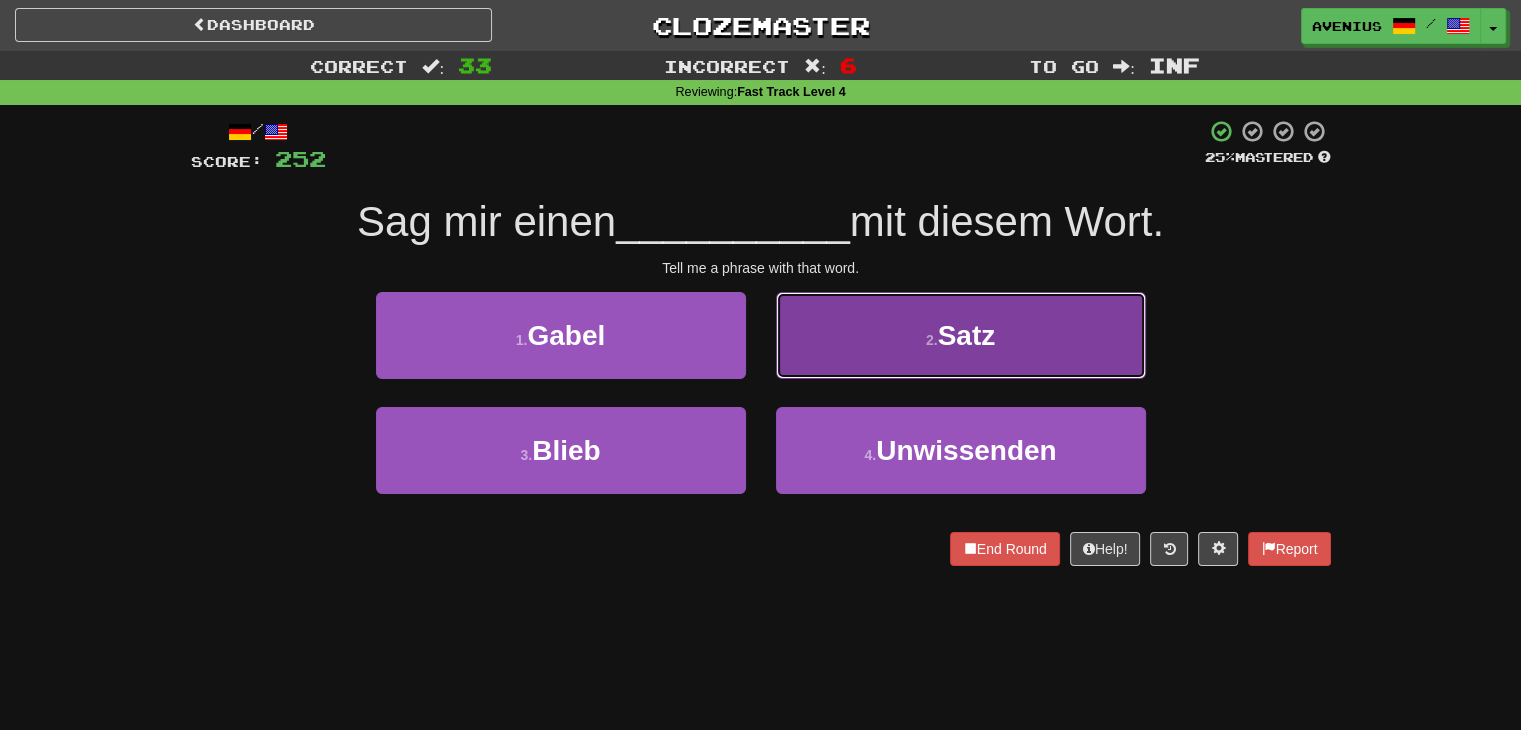 click on "2 . Satz" at bounding box center [961, 335] 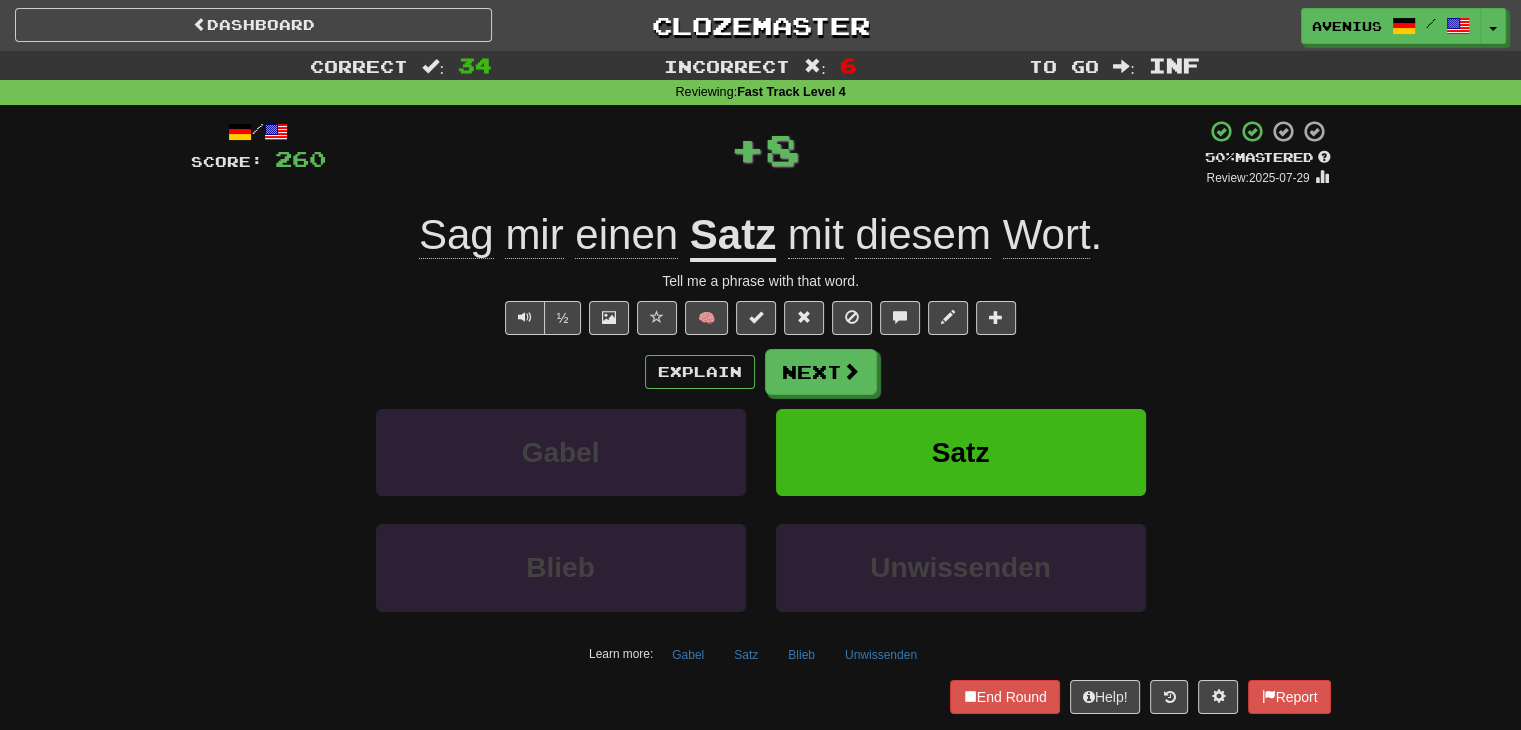 click on "Next" at bounding box center (821, 372) 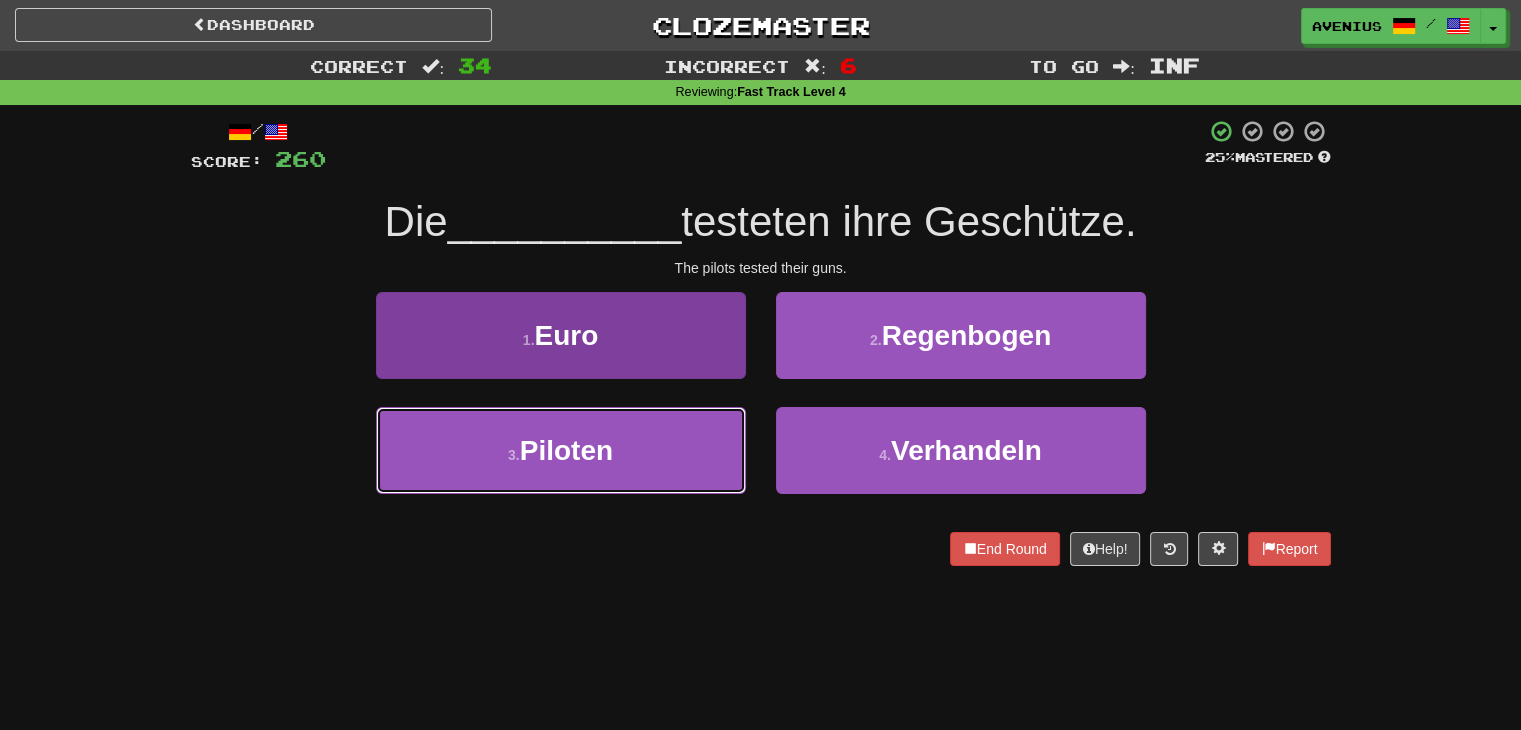 click on "3 .  Piloten" at bounding box center [561, 450] 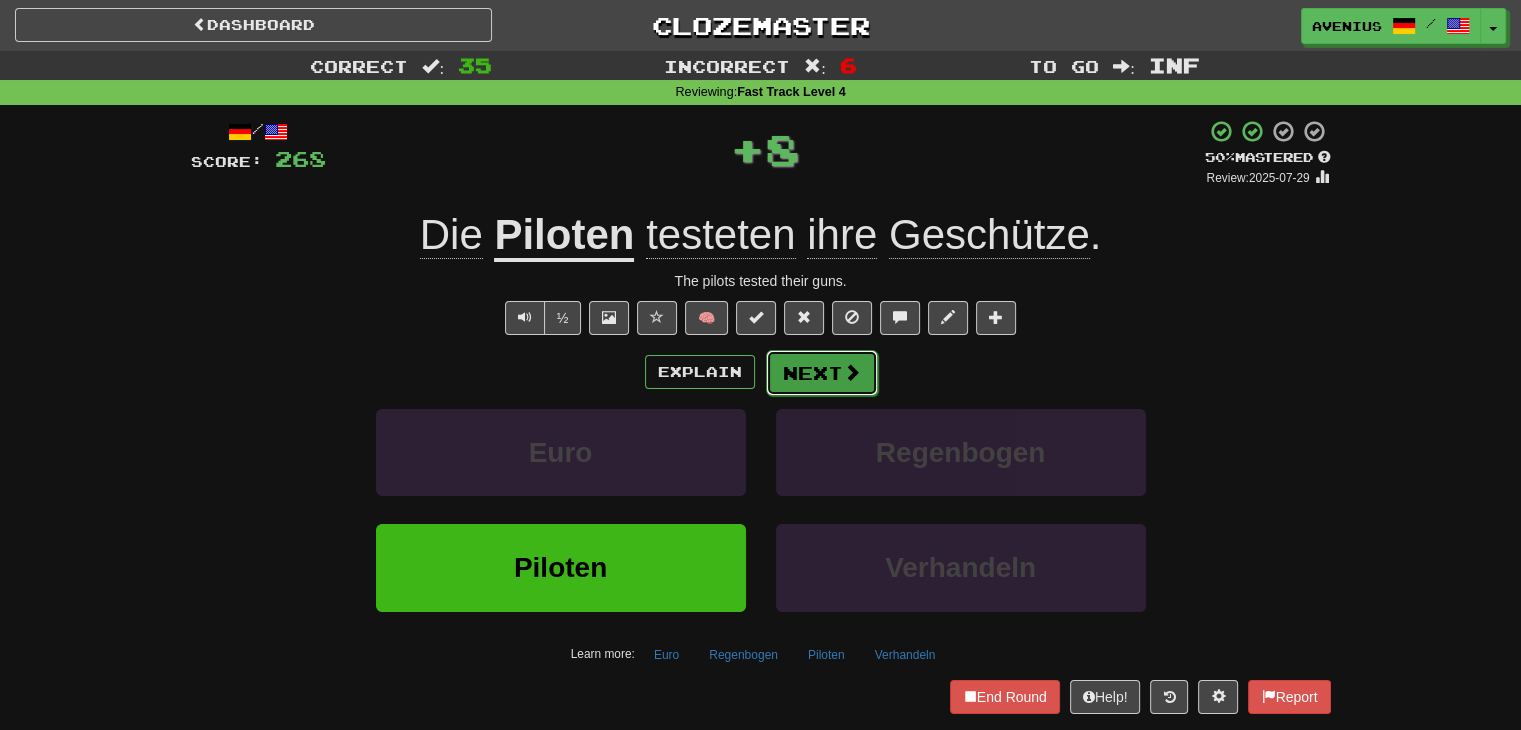 click on "Next" at bounding box center [822, 373] 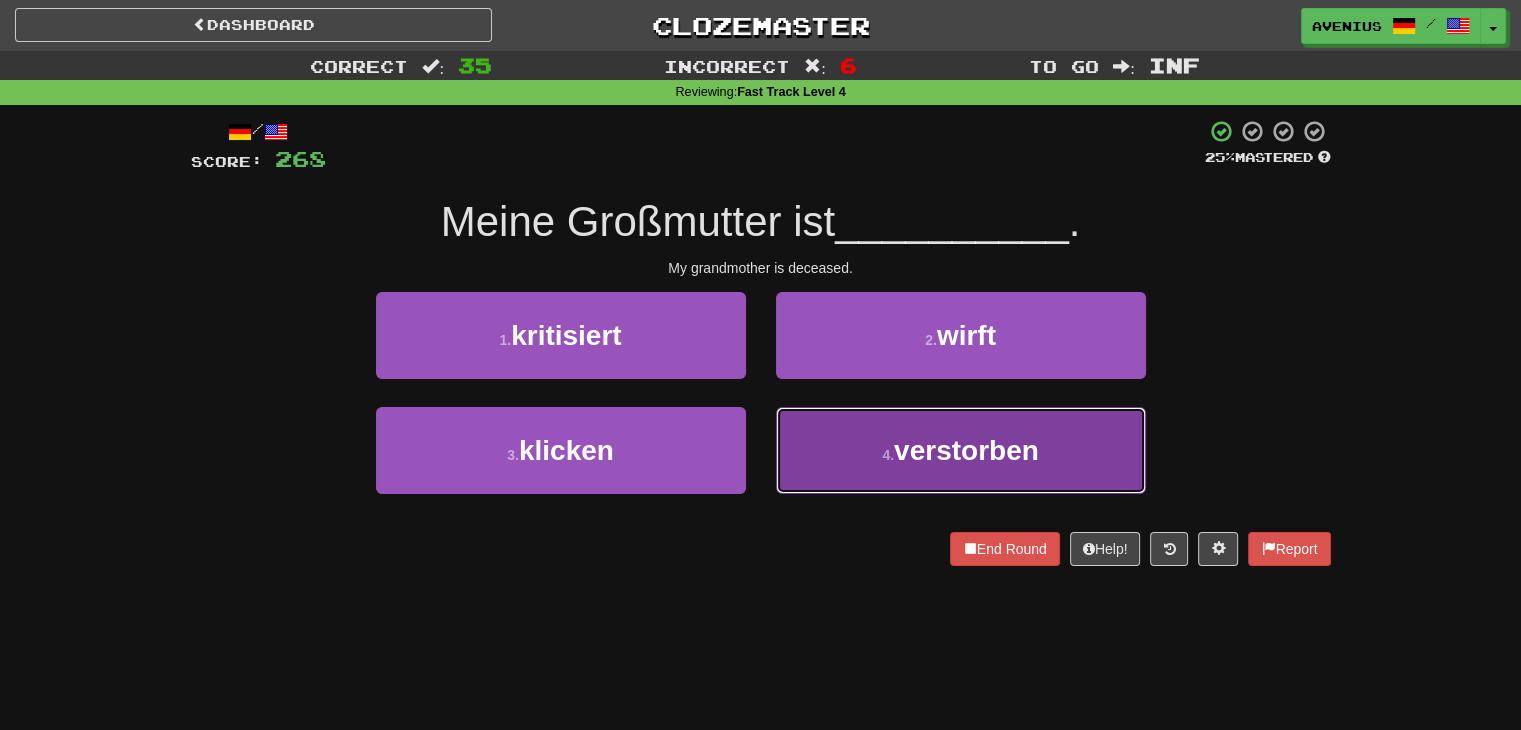 click on "4 .  verstorben" at bounding box center (961, 450) 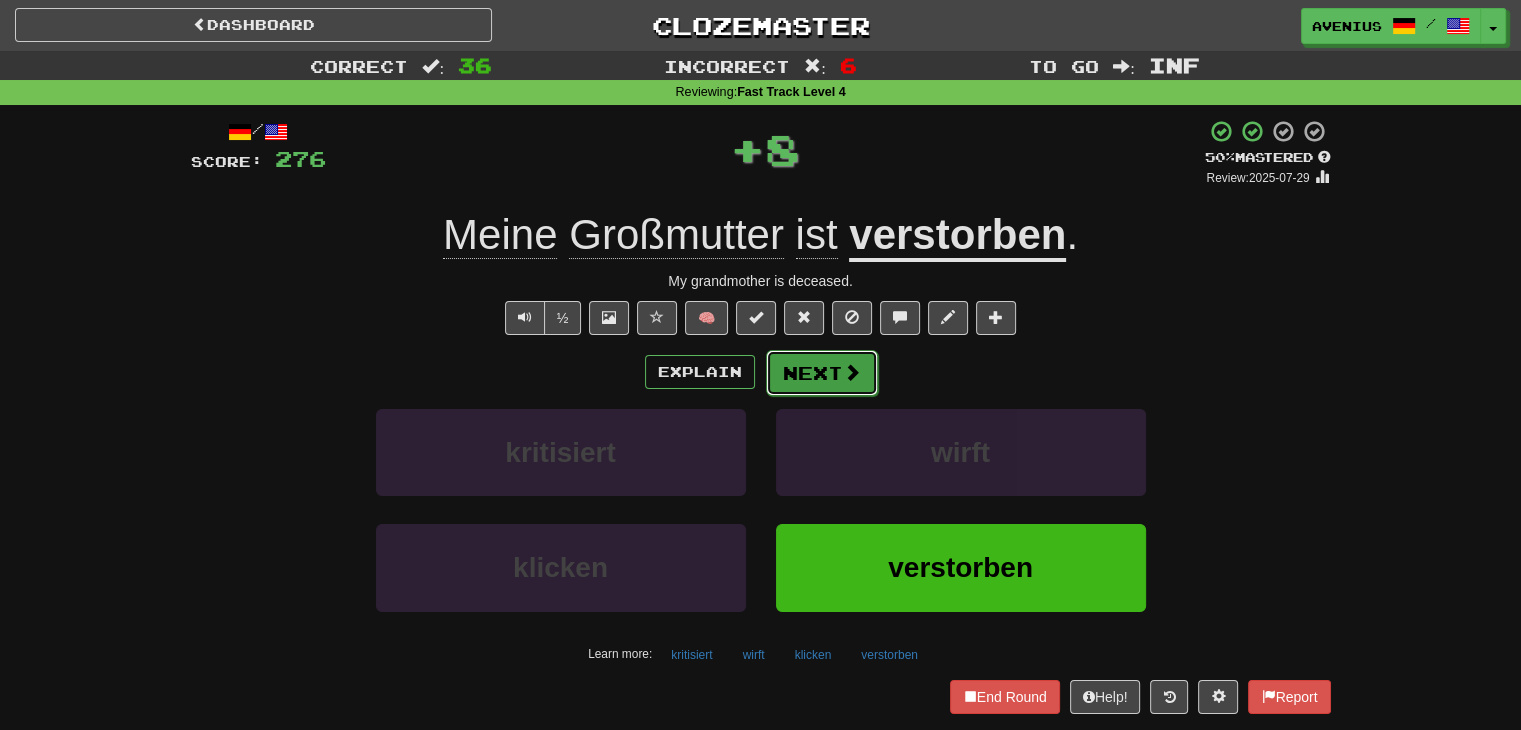 click on "Next" at bounding box center [822, 373] 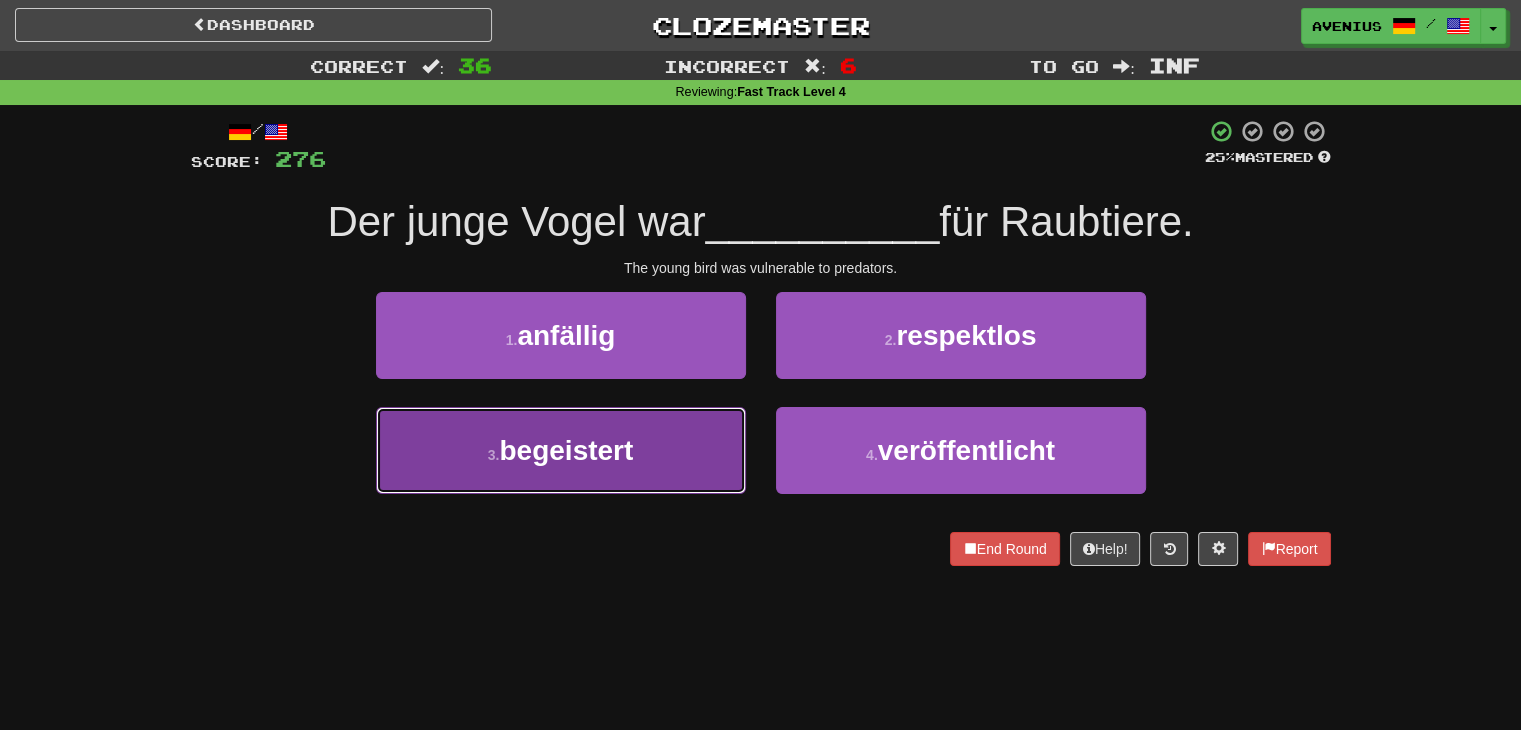 click on "3 . begeistert" at bounding box center [561, 450] 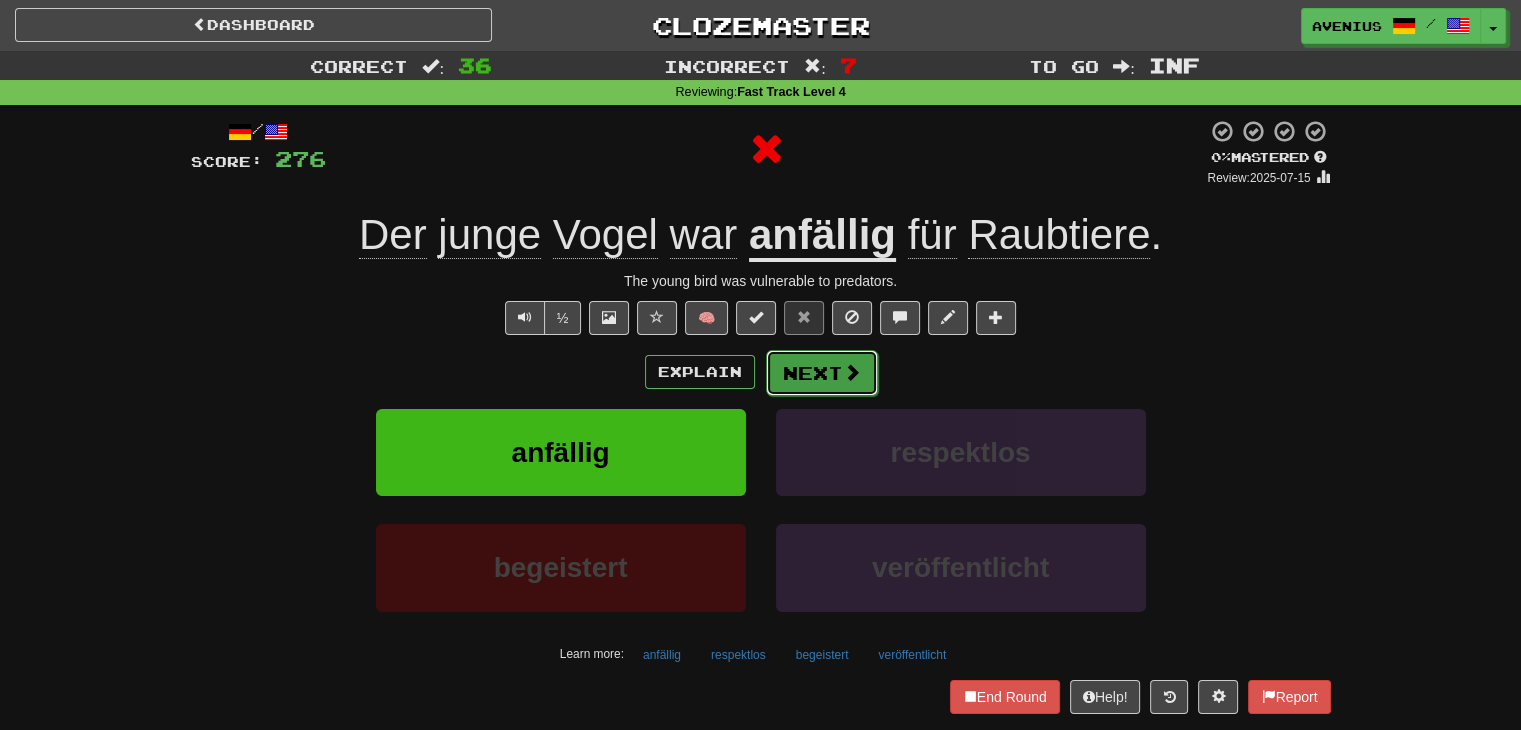 click at bounding box center (852, 372) 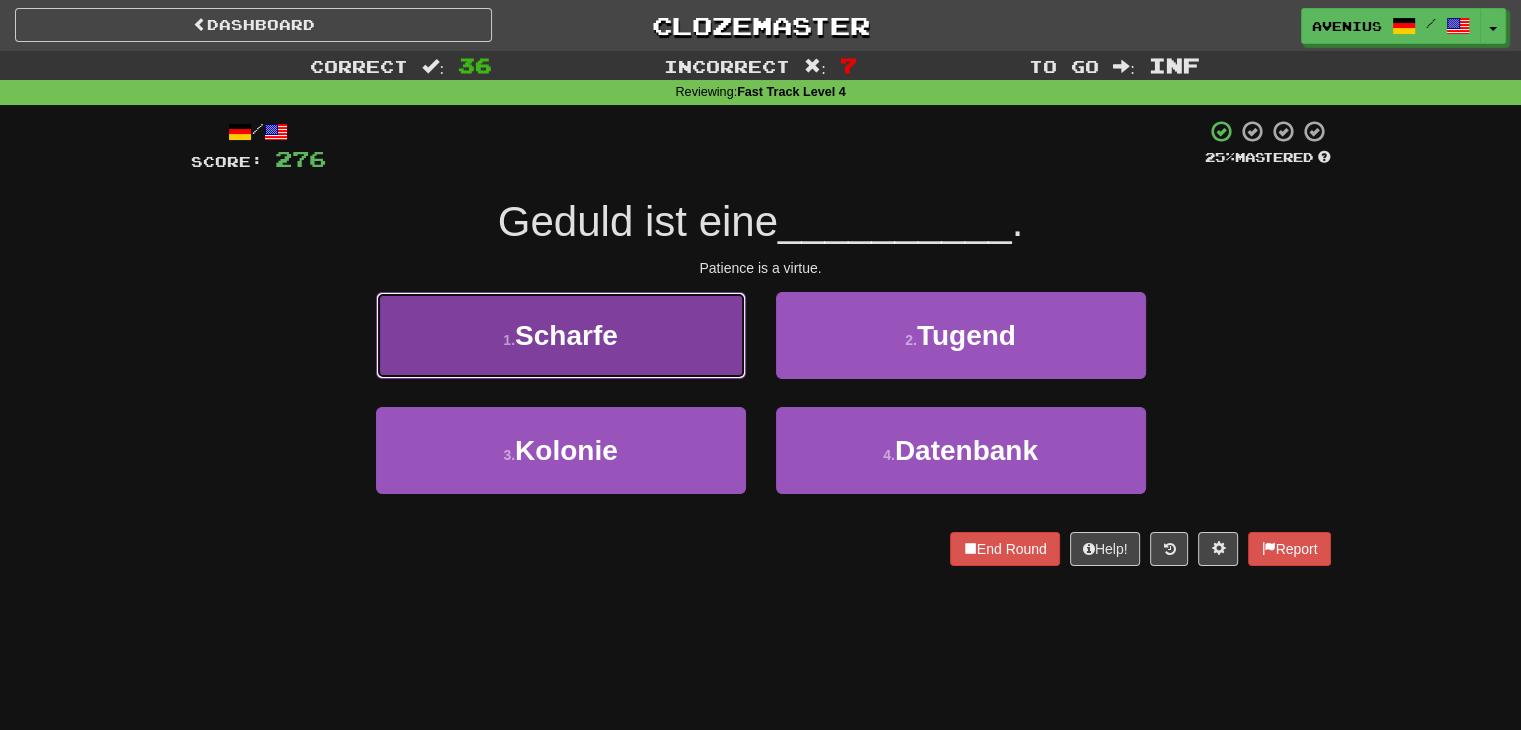 click on "1 . Scharfe" at bounding box center [561, 335] 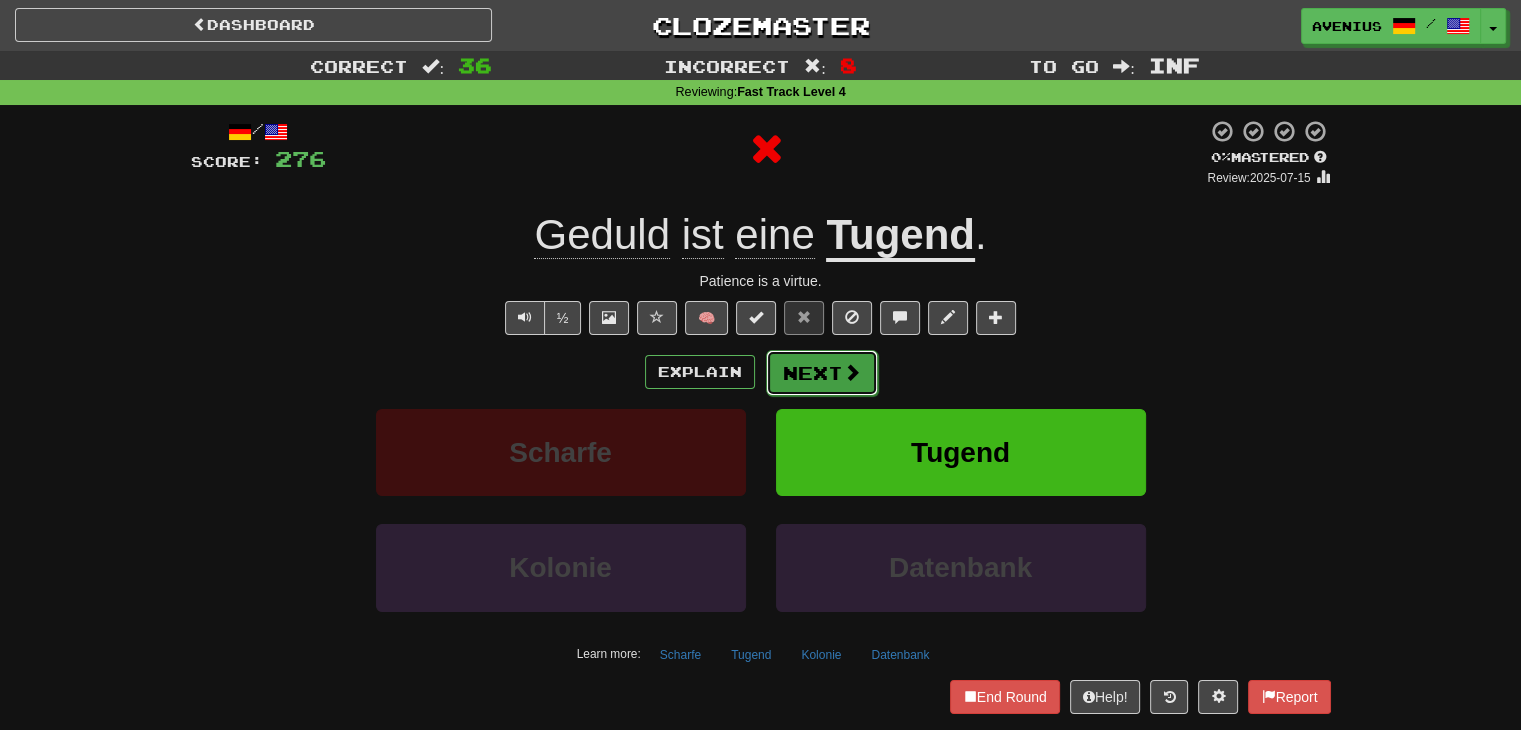 click on "Next" at bounding box center [822, 373] 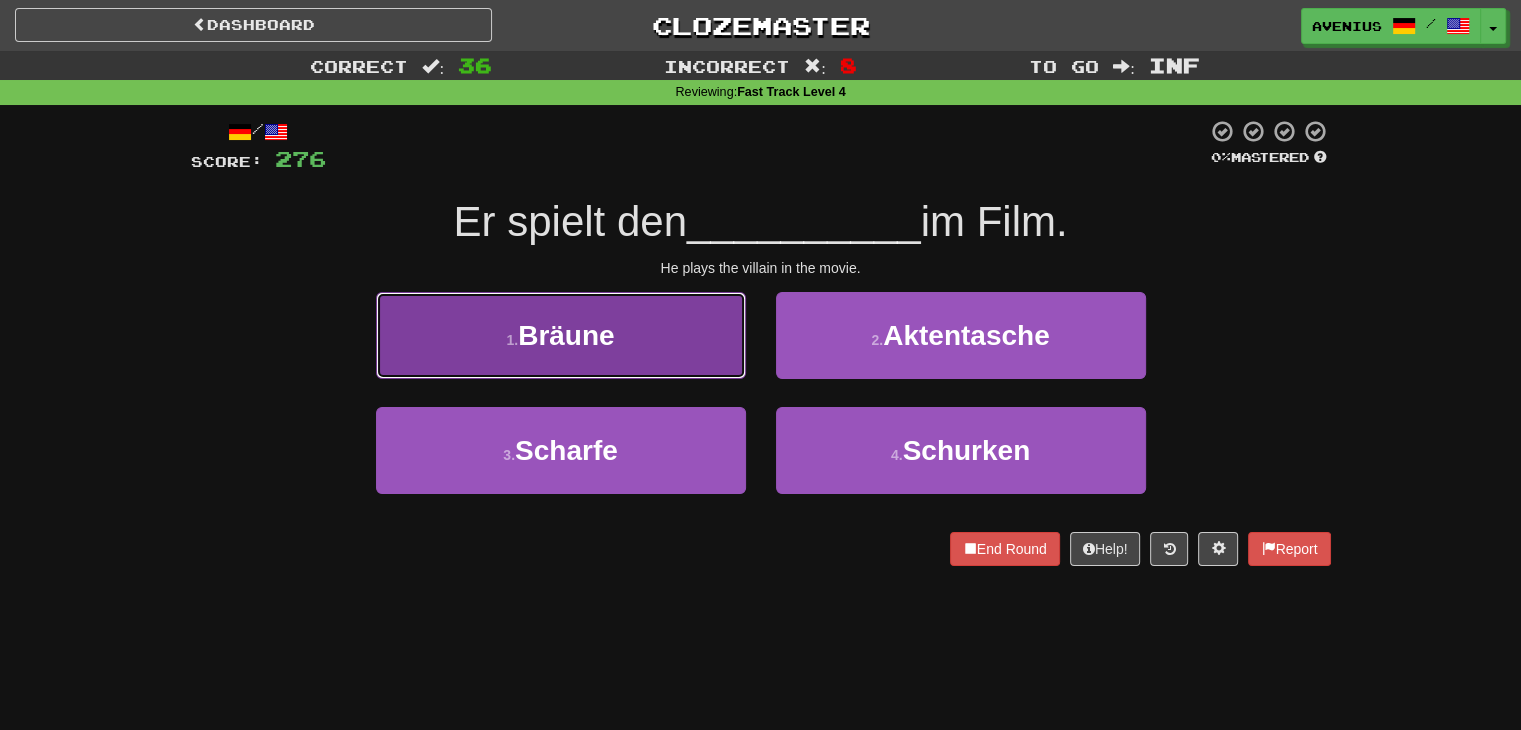 click on "1 .  Bräune" at bounding box center [561, 335] 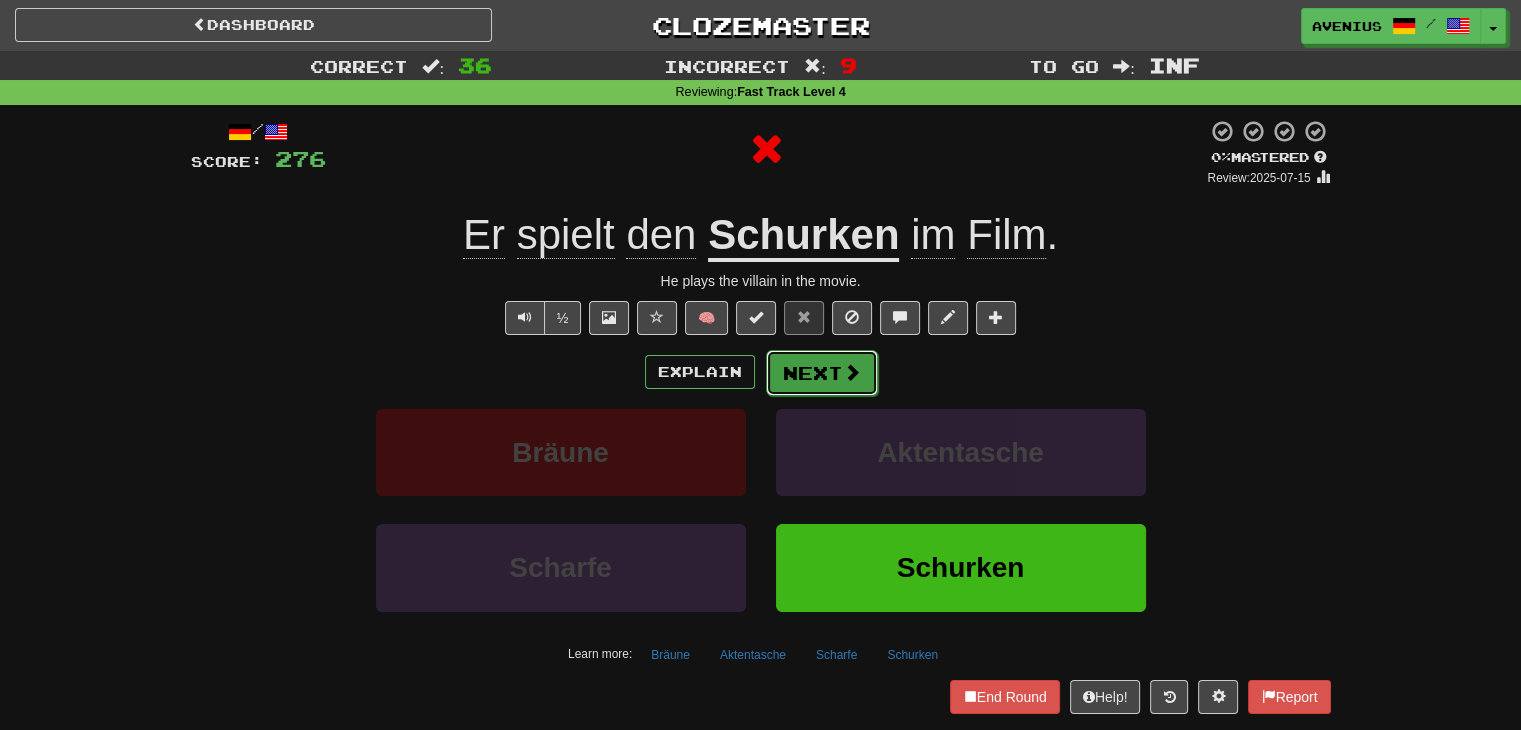 click on "Next" at bounding box center (822, 373) 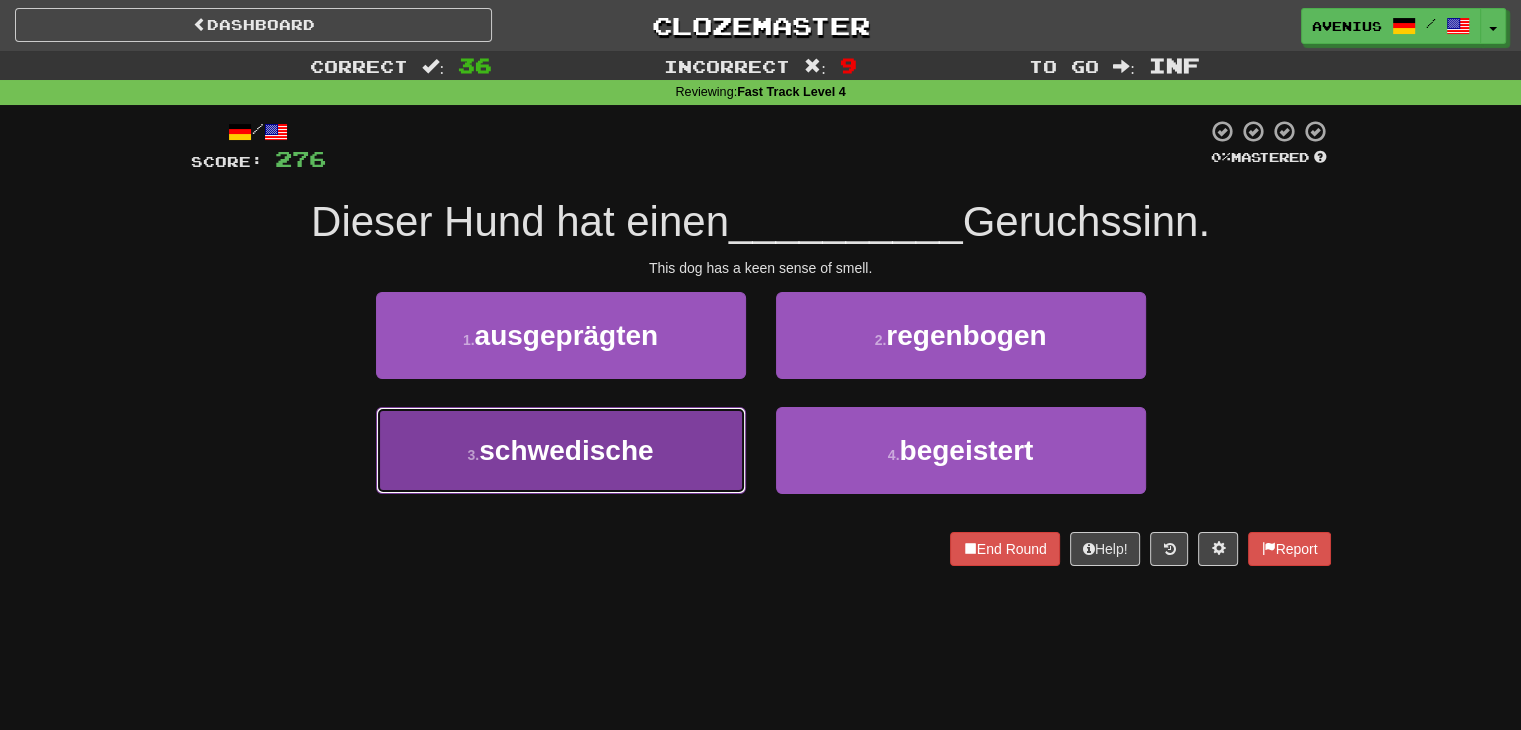 click on "schwedische" at bounding box center (566, 450) 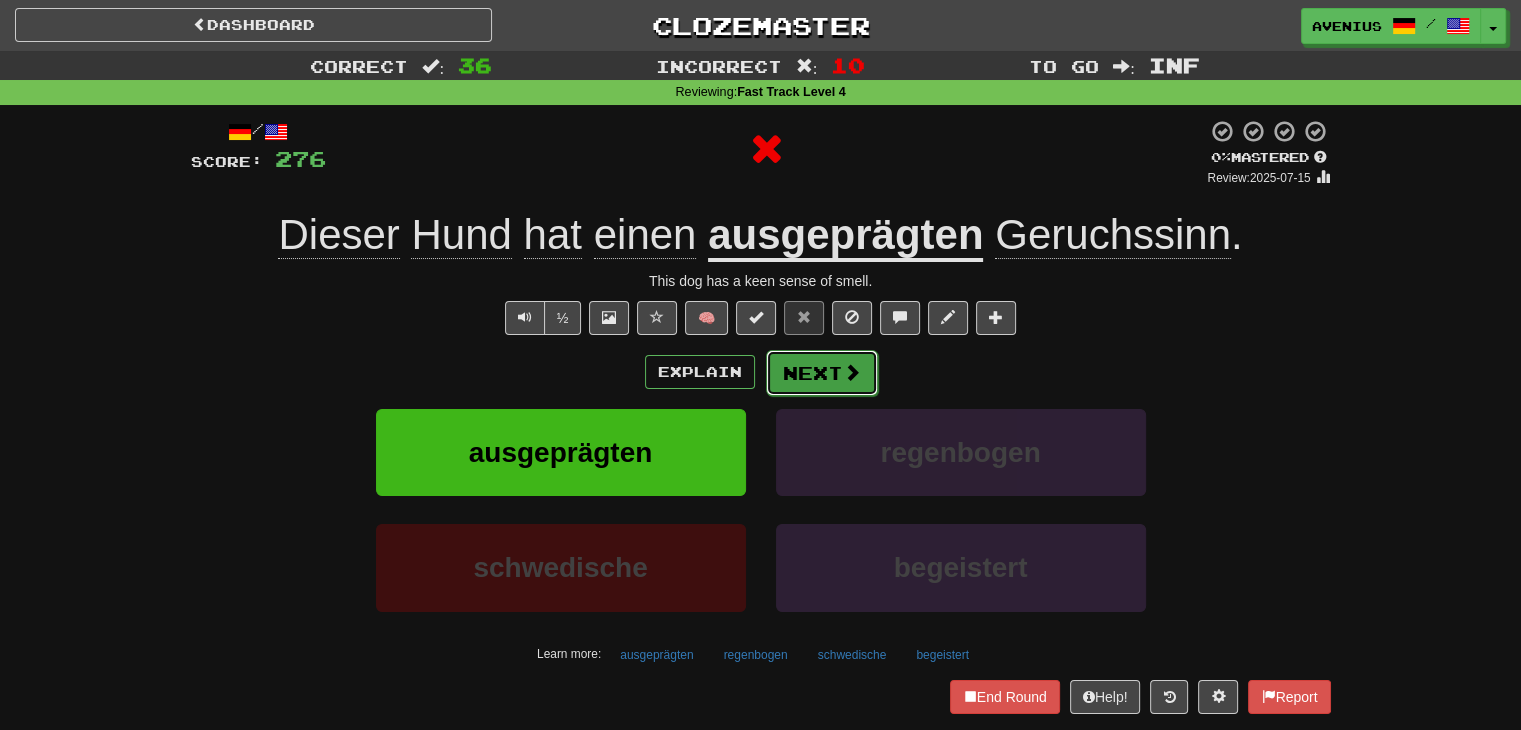 click on "Next" at bounding box center (822, 373) 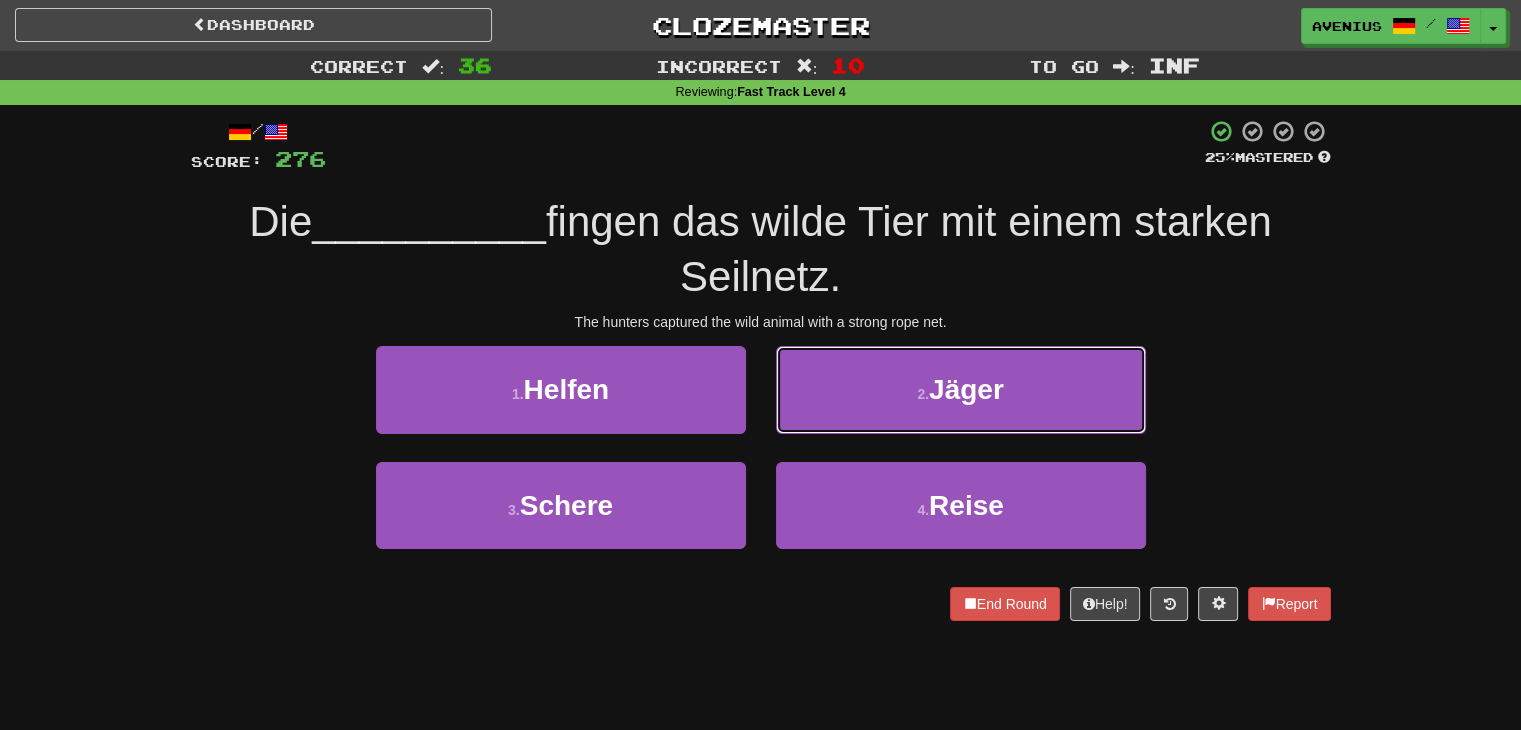 click on "2 ." at bounding box center (923, 394) 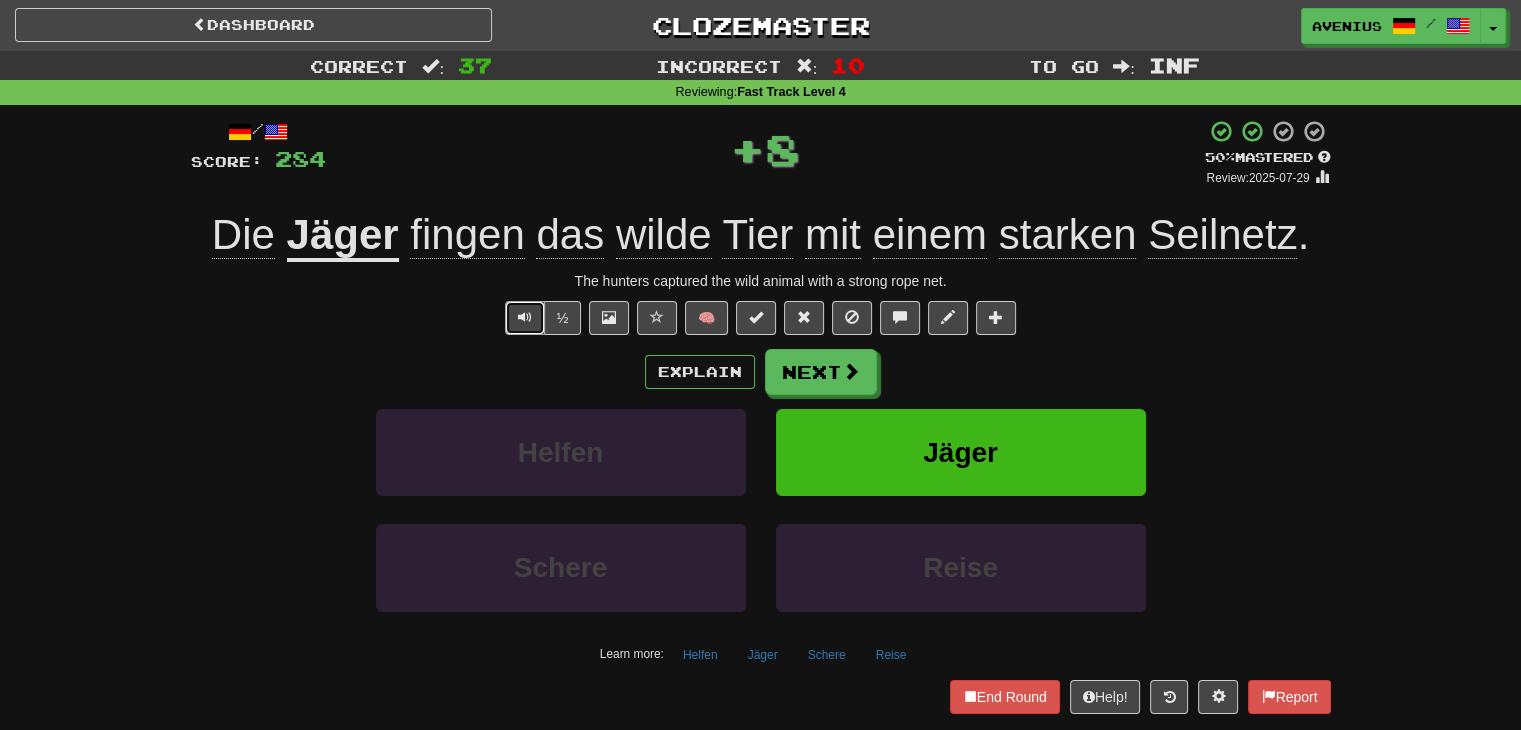 click at bounding box center (525, 318) 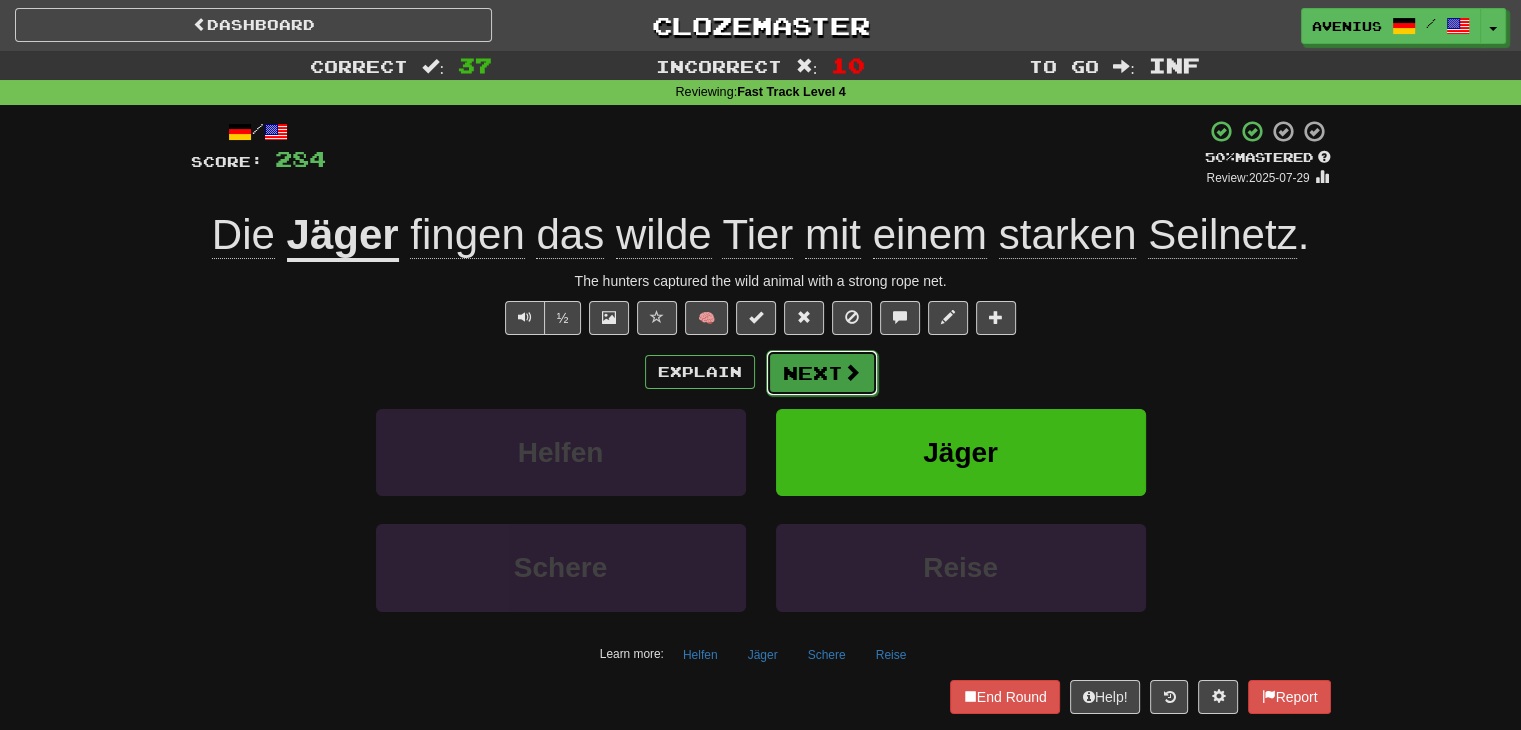 click at bounding box center [852, 372] 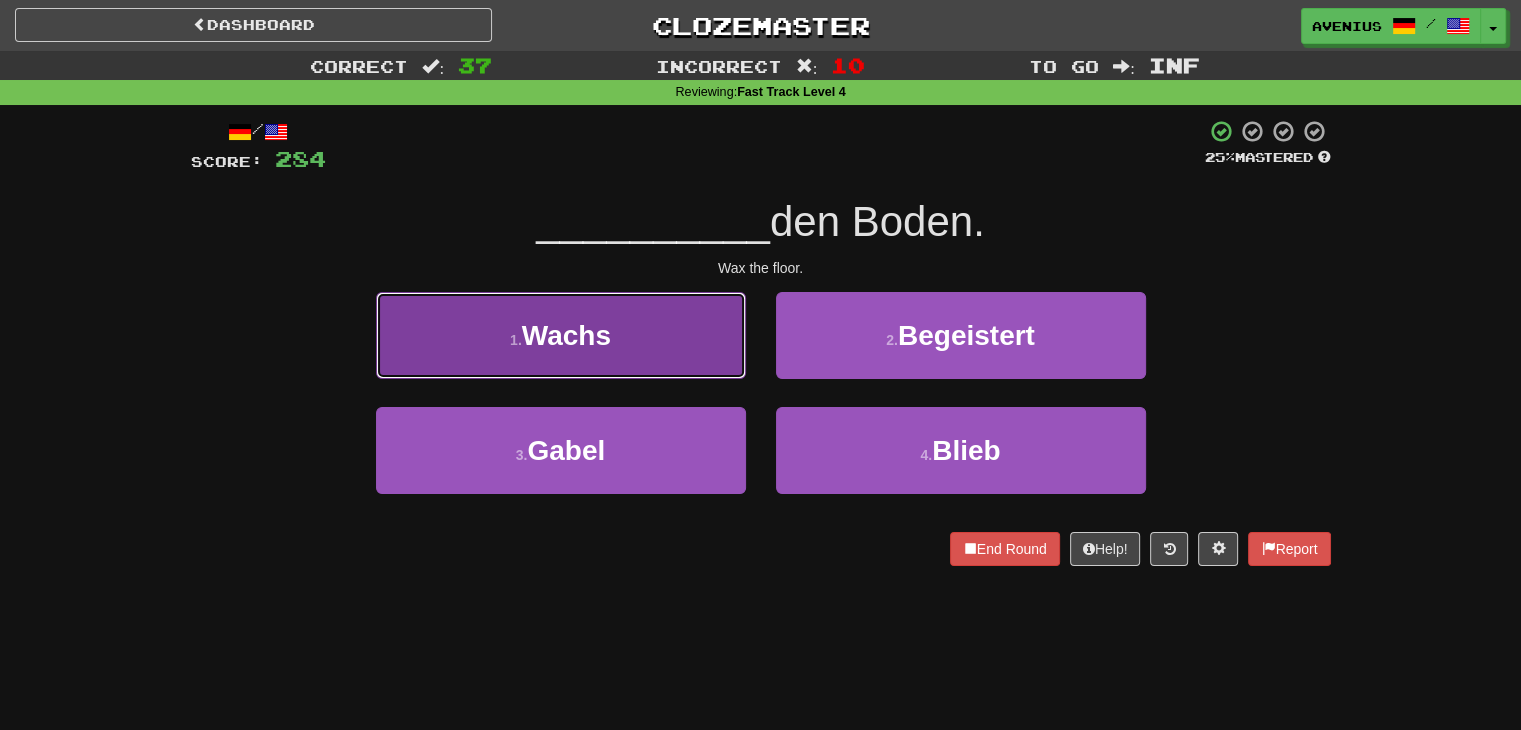 click on "1 .  Wachs" at bounding box center (561, 335) 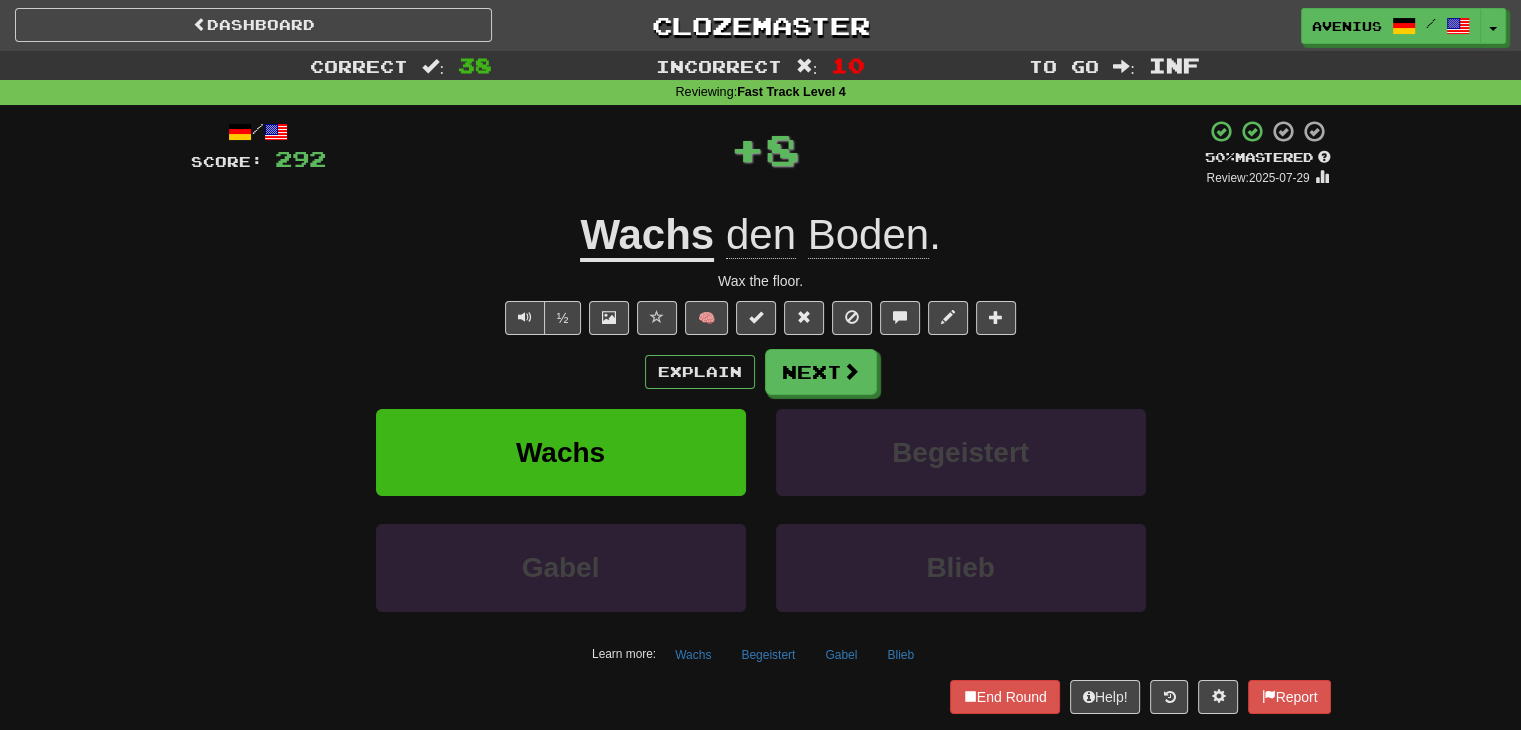 click on "Wachs" at bounding box center (647, 236) 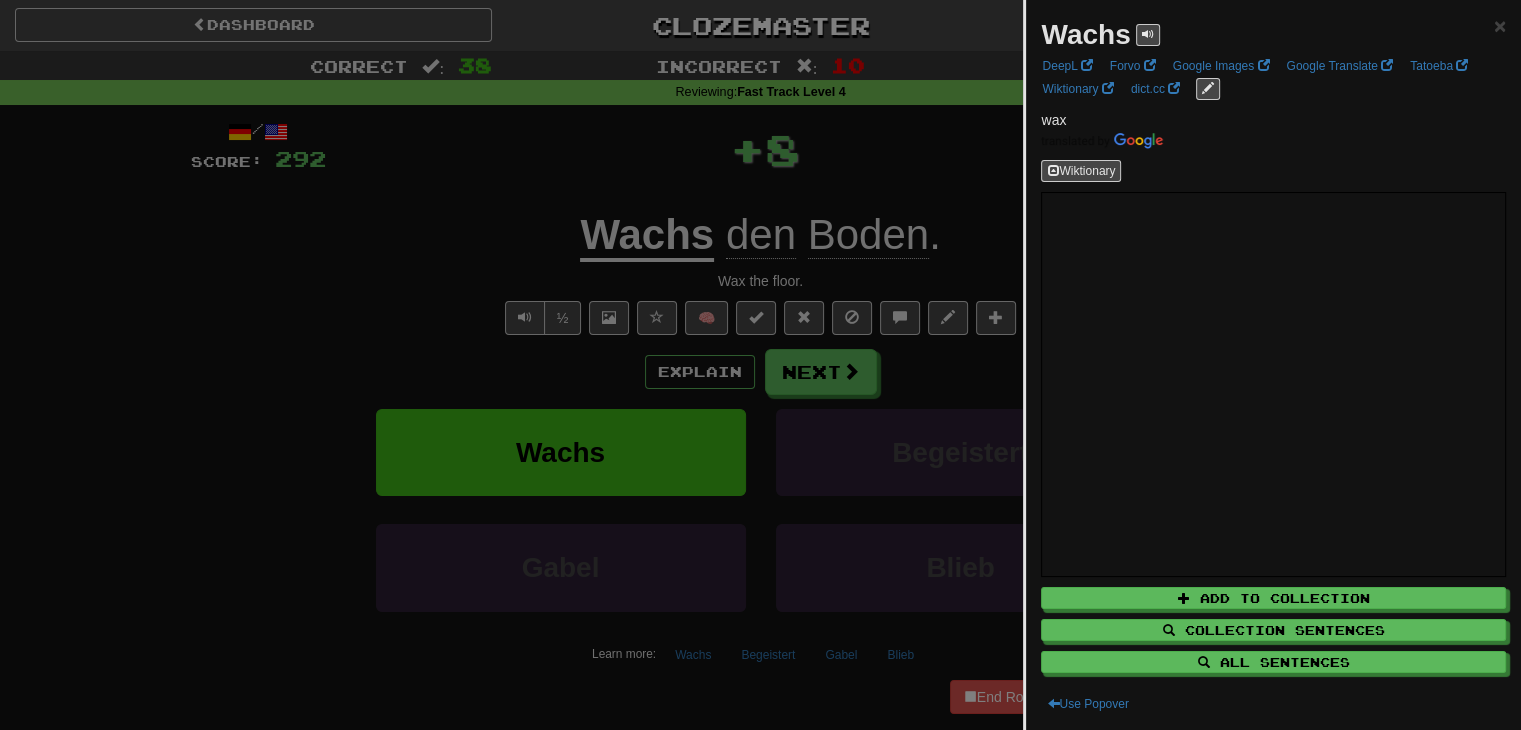 click at bounding box center (760, 365) 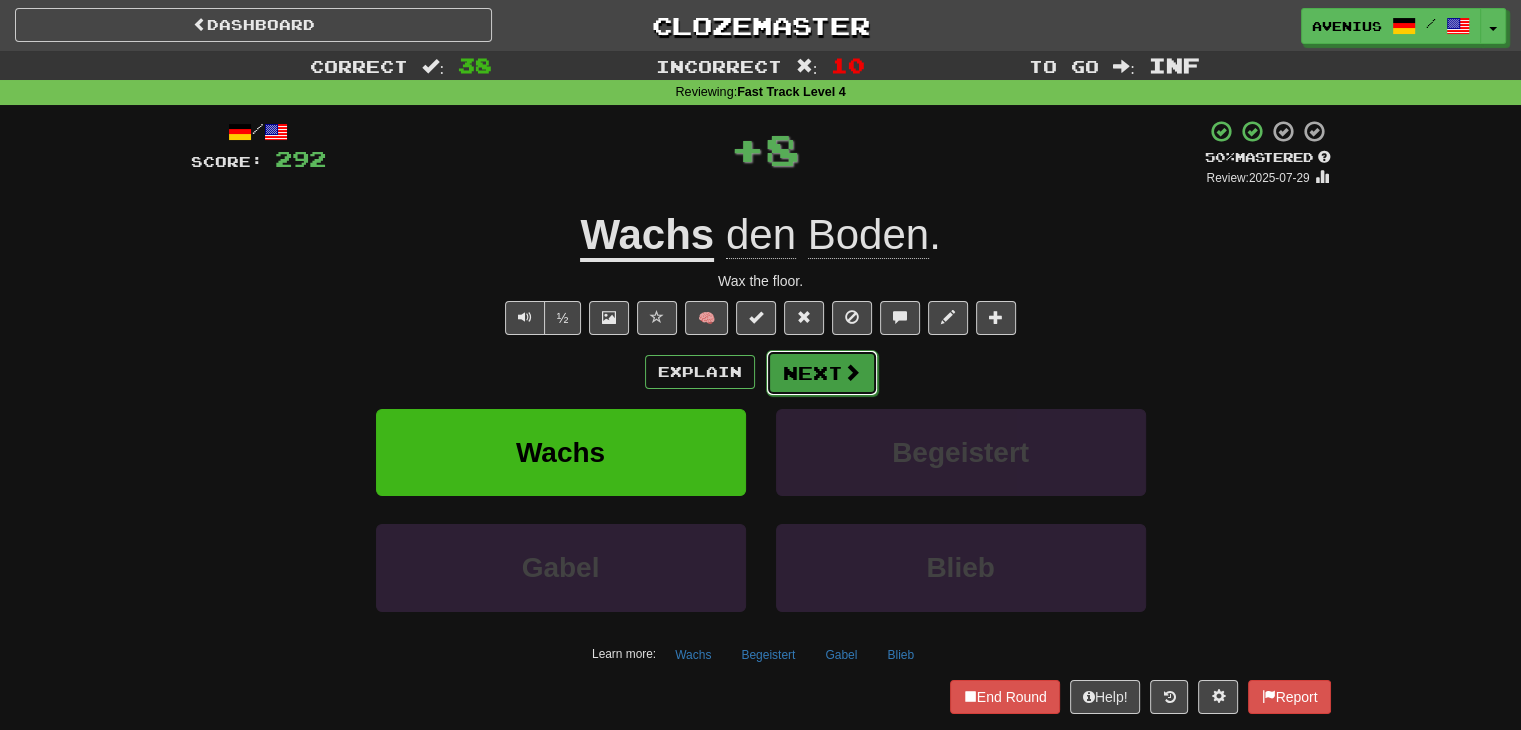 click on "Next" at bounding box center (822, 373) 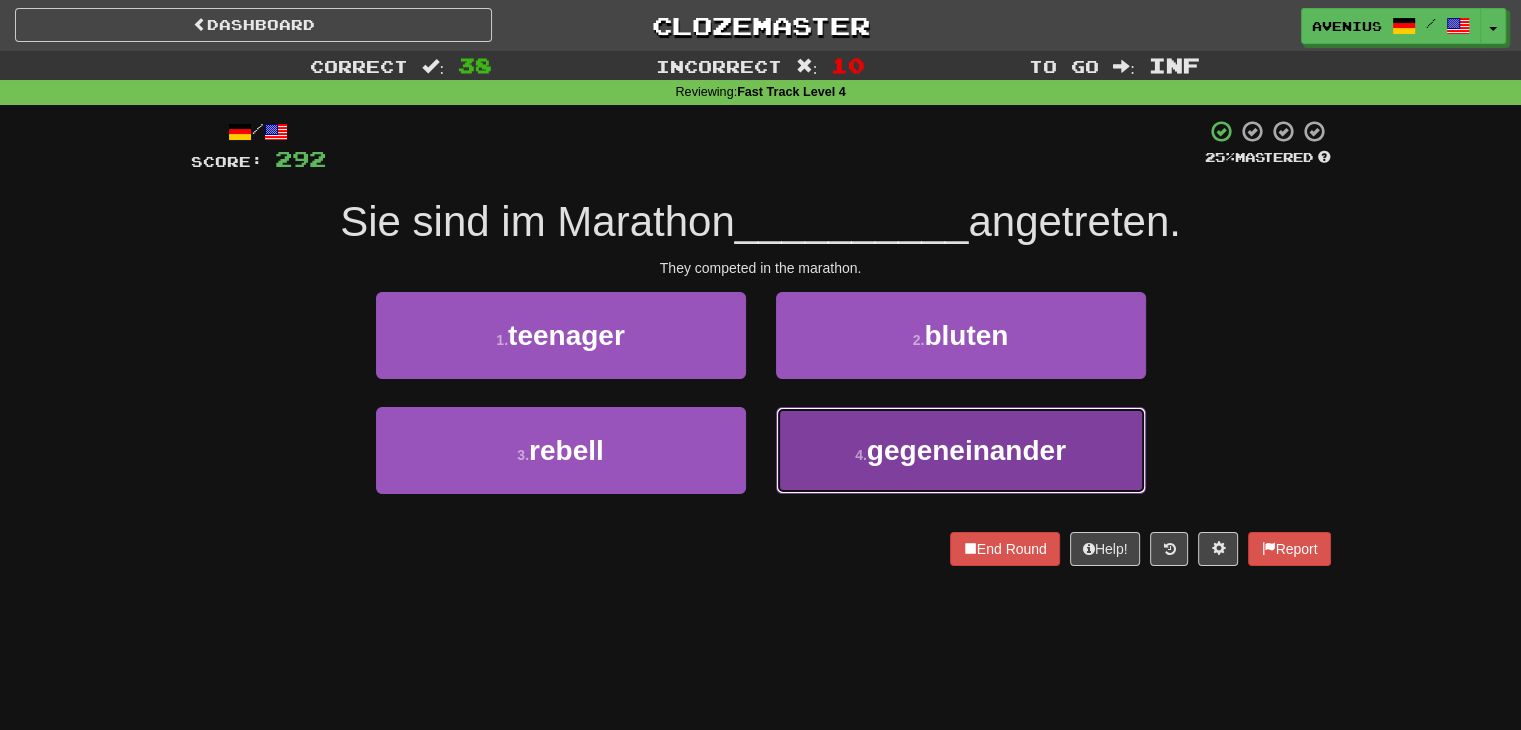 click on "gegeneinander" at bounding box center [966, 450] 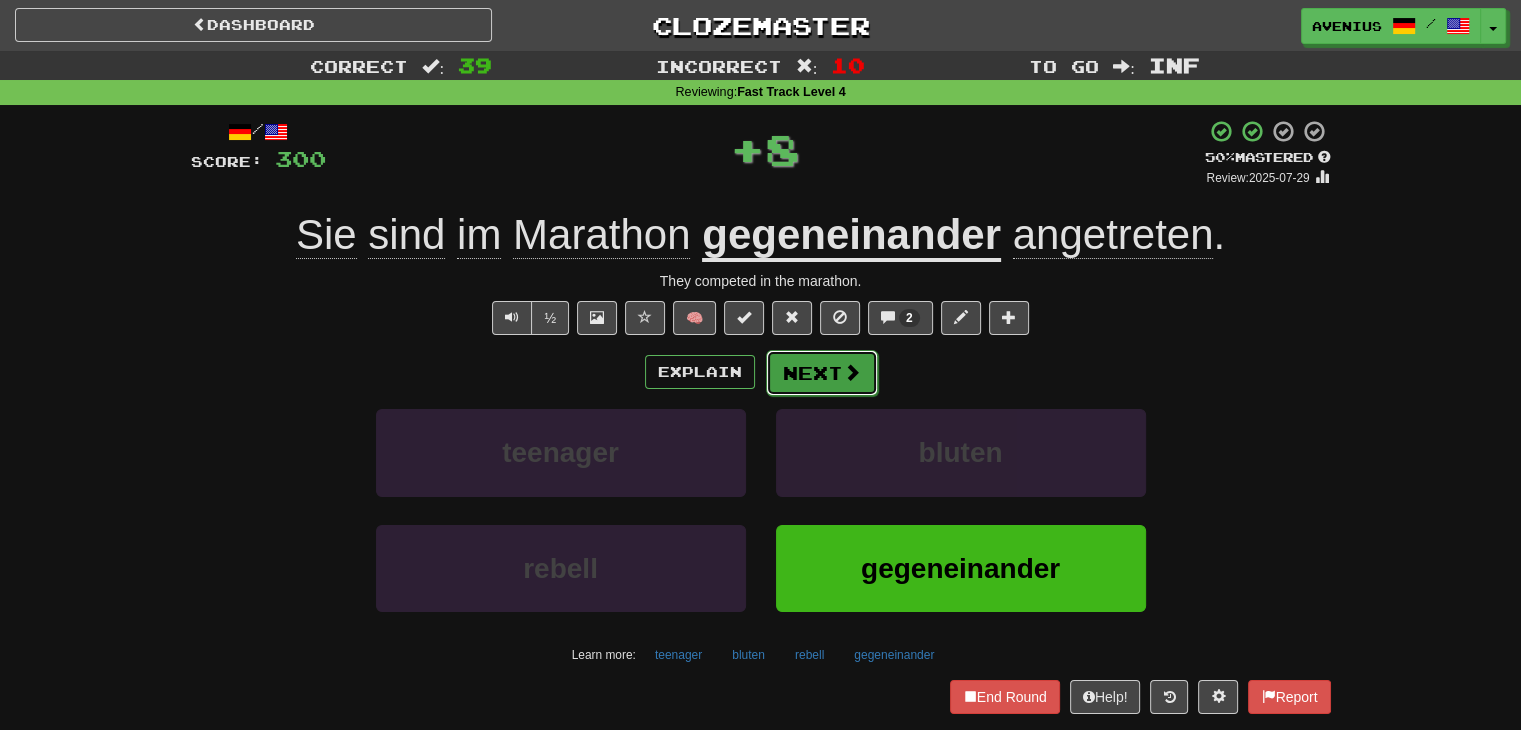 click on "Next" at bounding box center [822, 373] 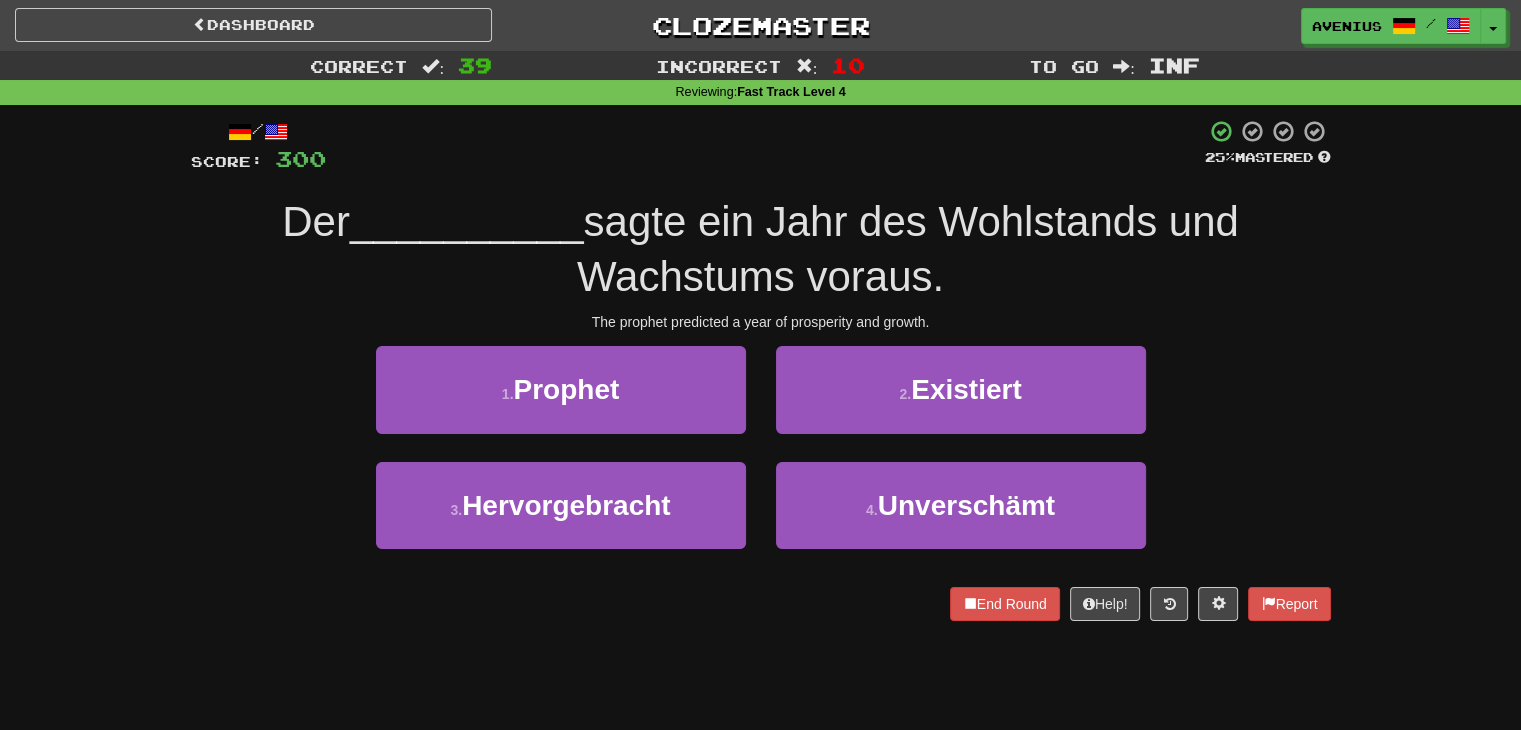 click on "1 .  Prophet" at bounding box center [561, 403] 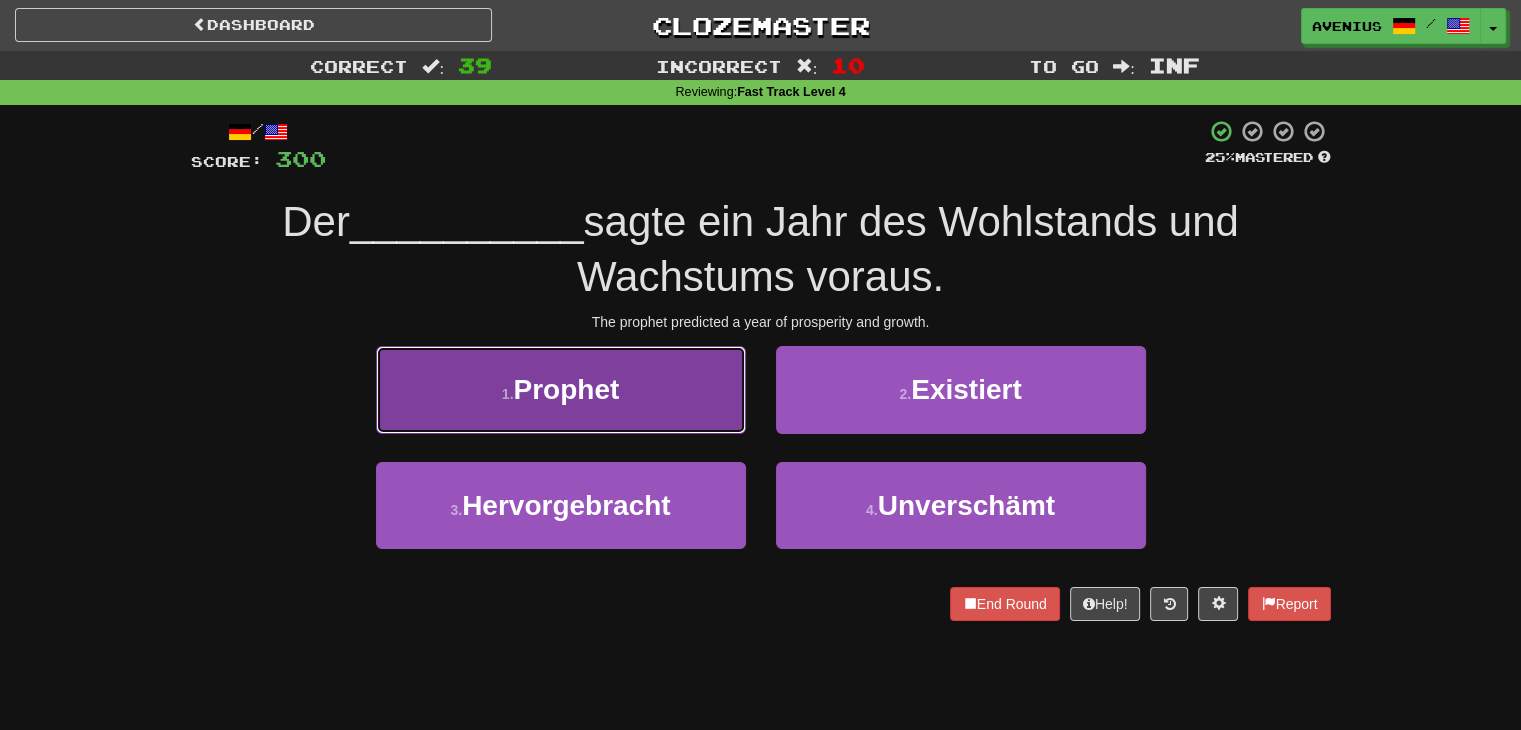 click on "1 .  Prophet" at bounding box center [561, 389] 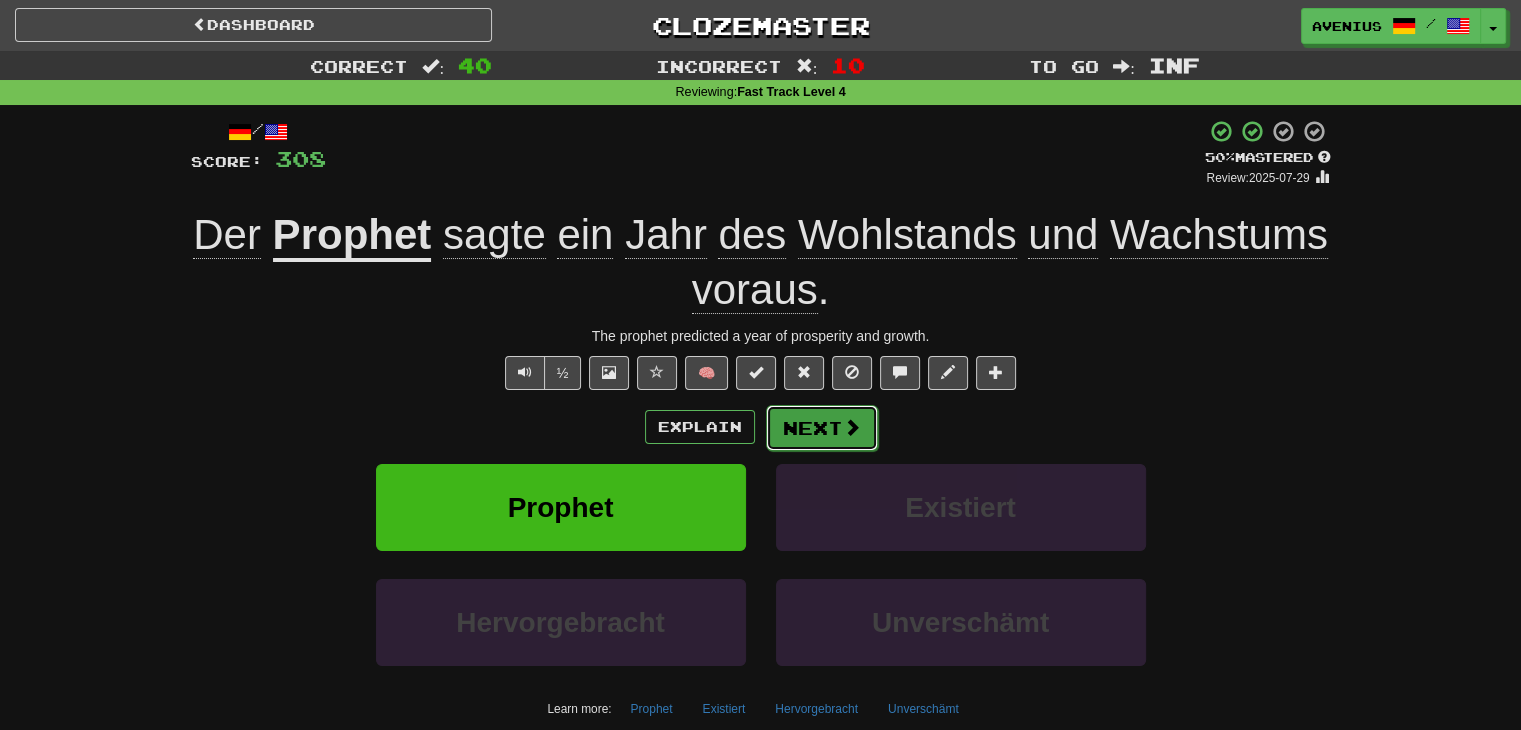 click on "Next" at bounding box center (822, 428) 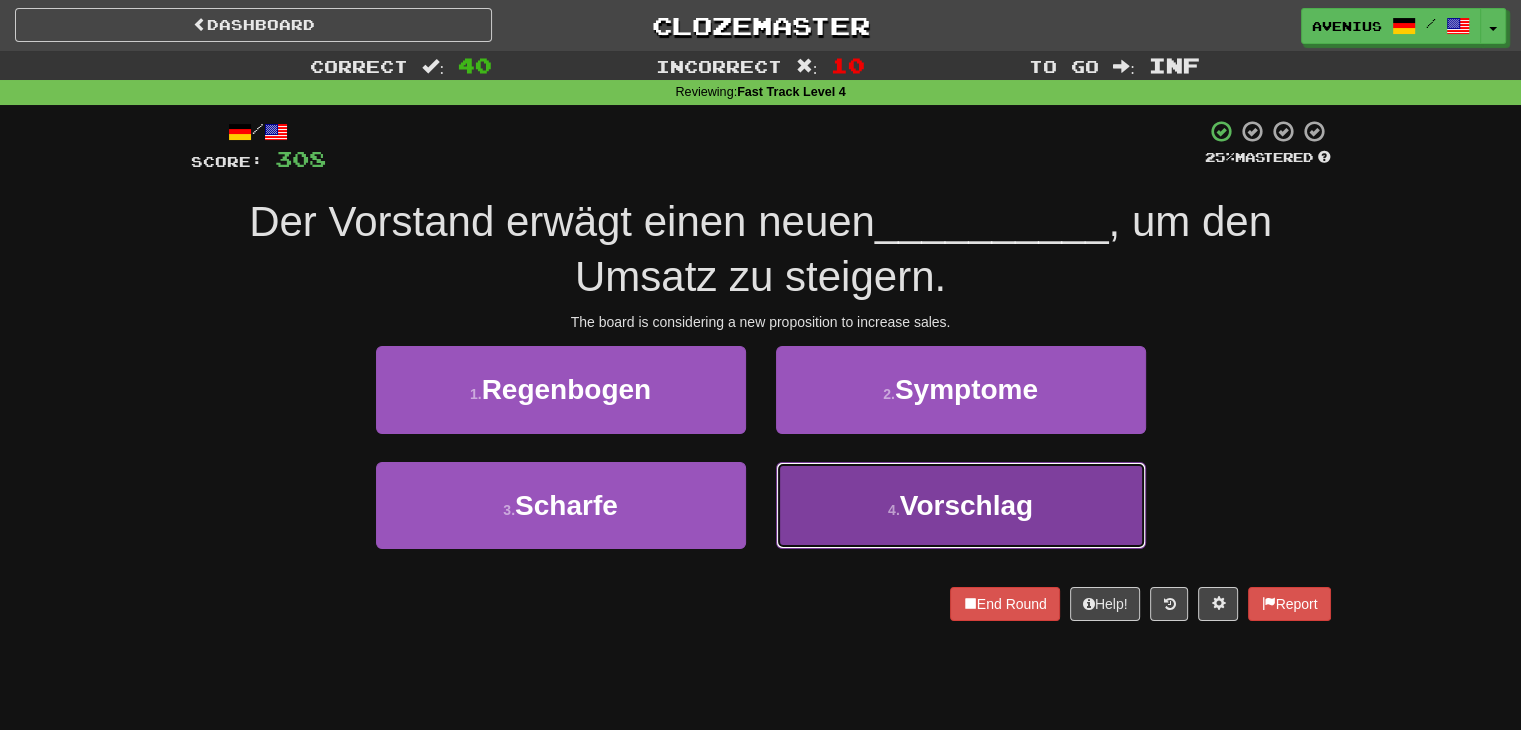 click on "4 . Vorschlag" at bounding box center [961, 505] 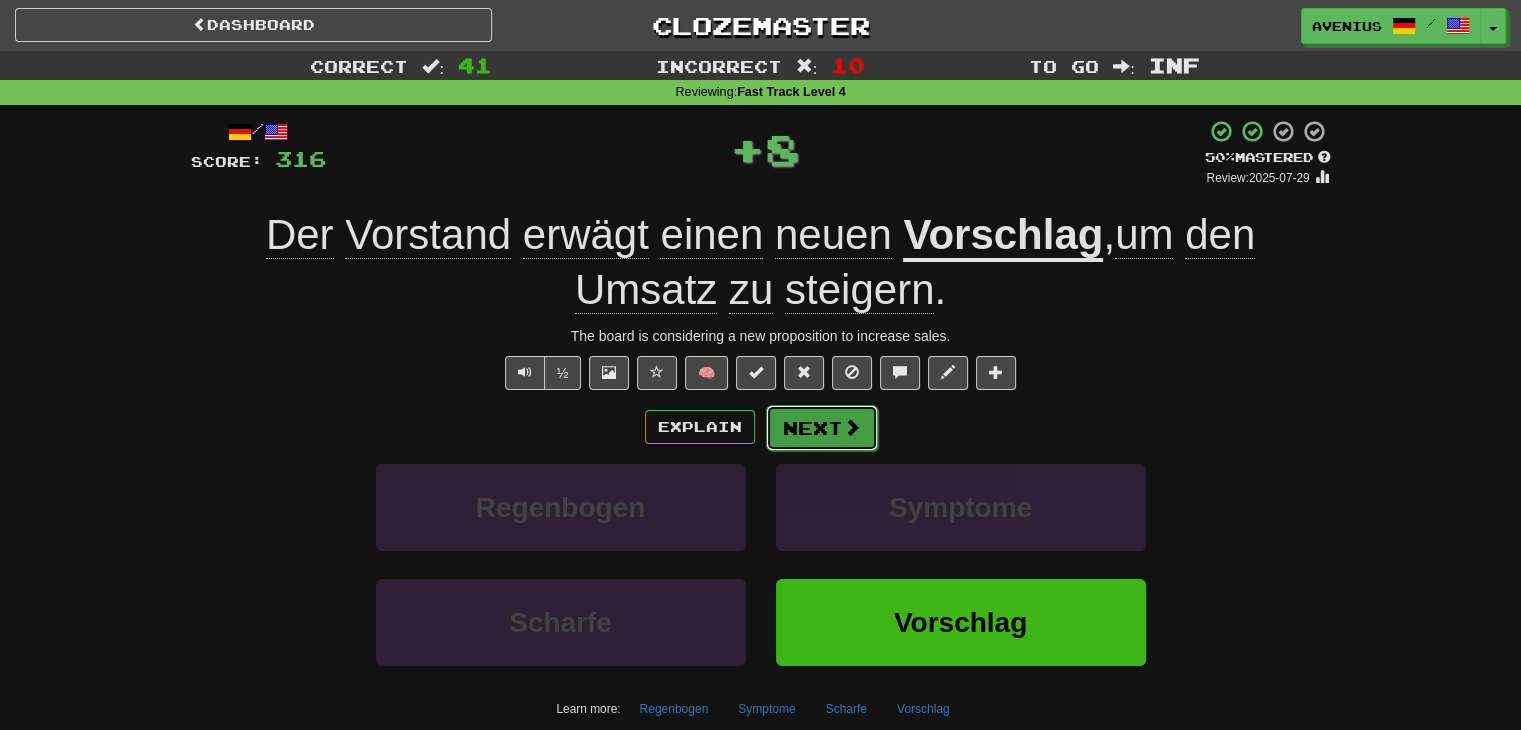 click on "Next" at bounding box center (822, 428) 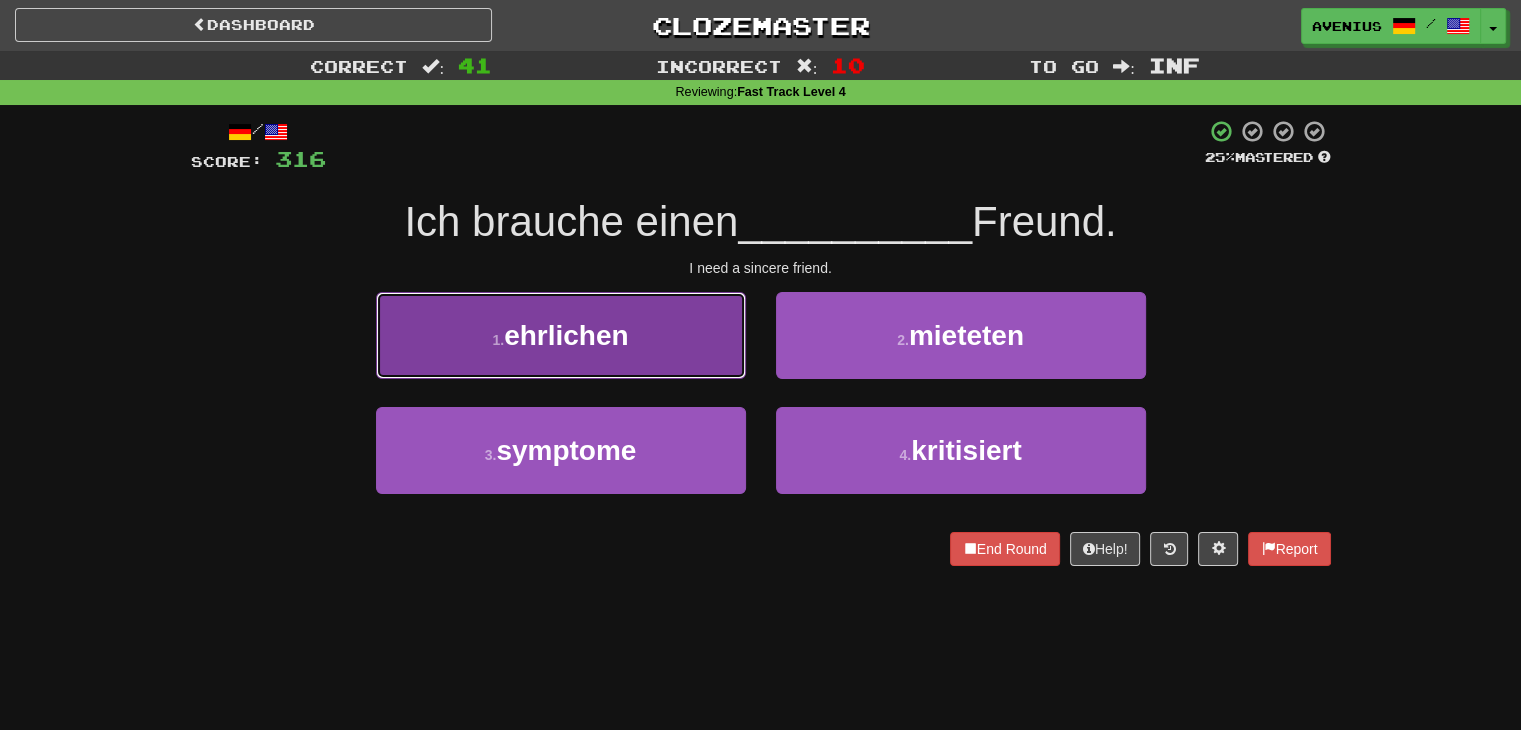 click on "1 .  ehrlichen" at bounding box center [561, 335] 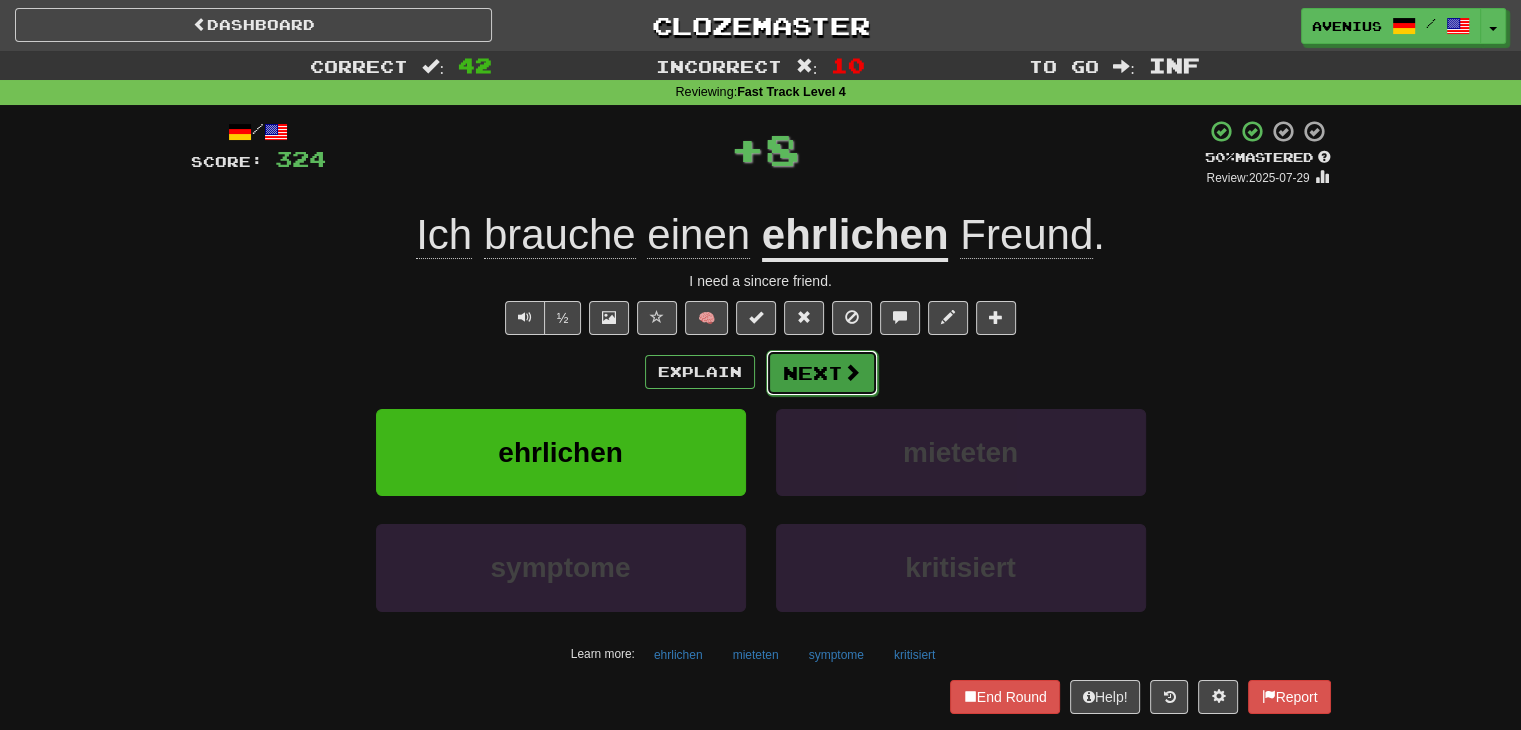 click on "Next" at bounding box center (822, 373) 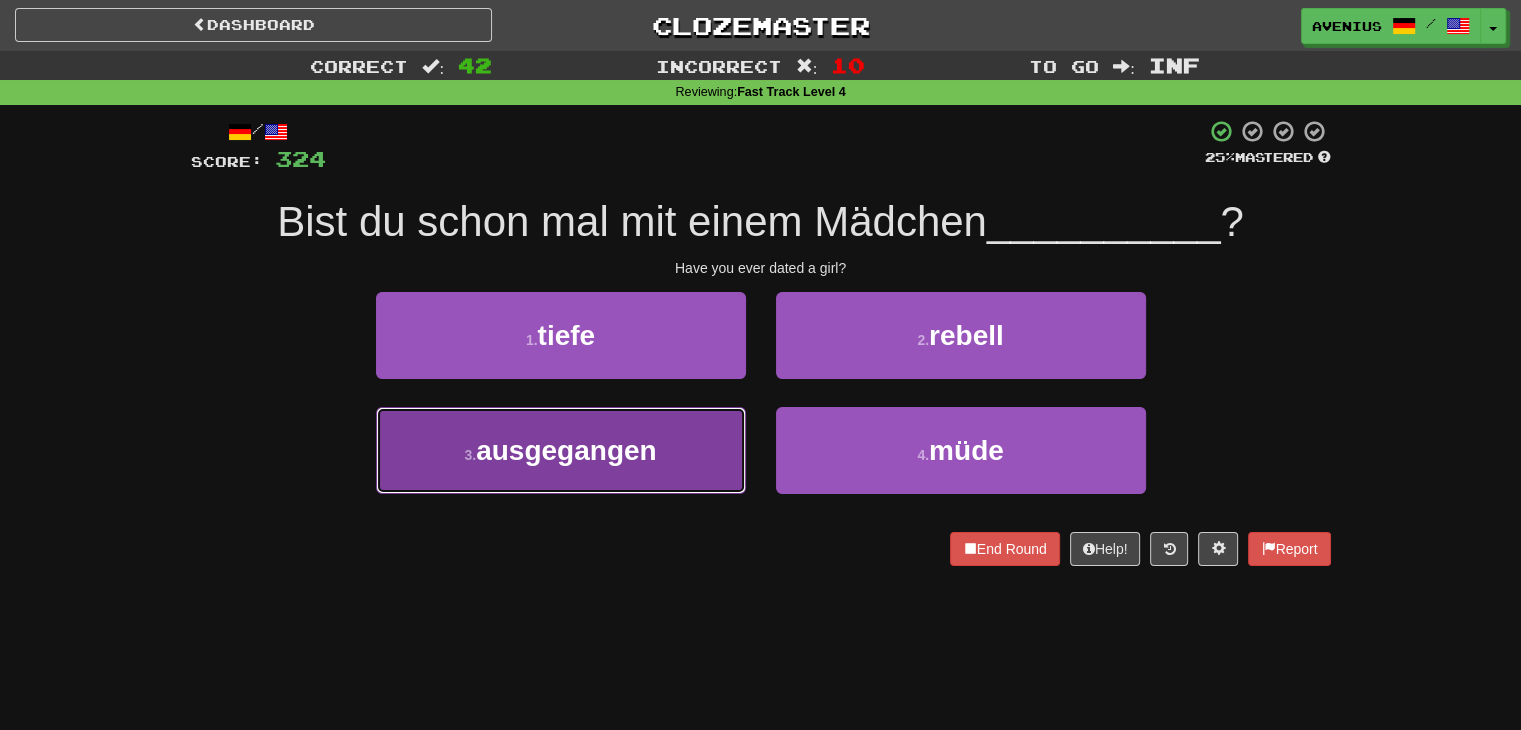 click on "3 . ausgegangen" at bounding box center (561, 450) 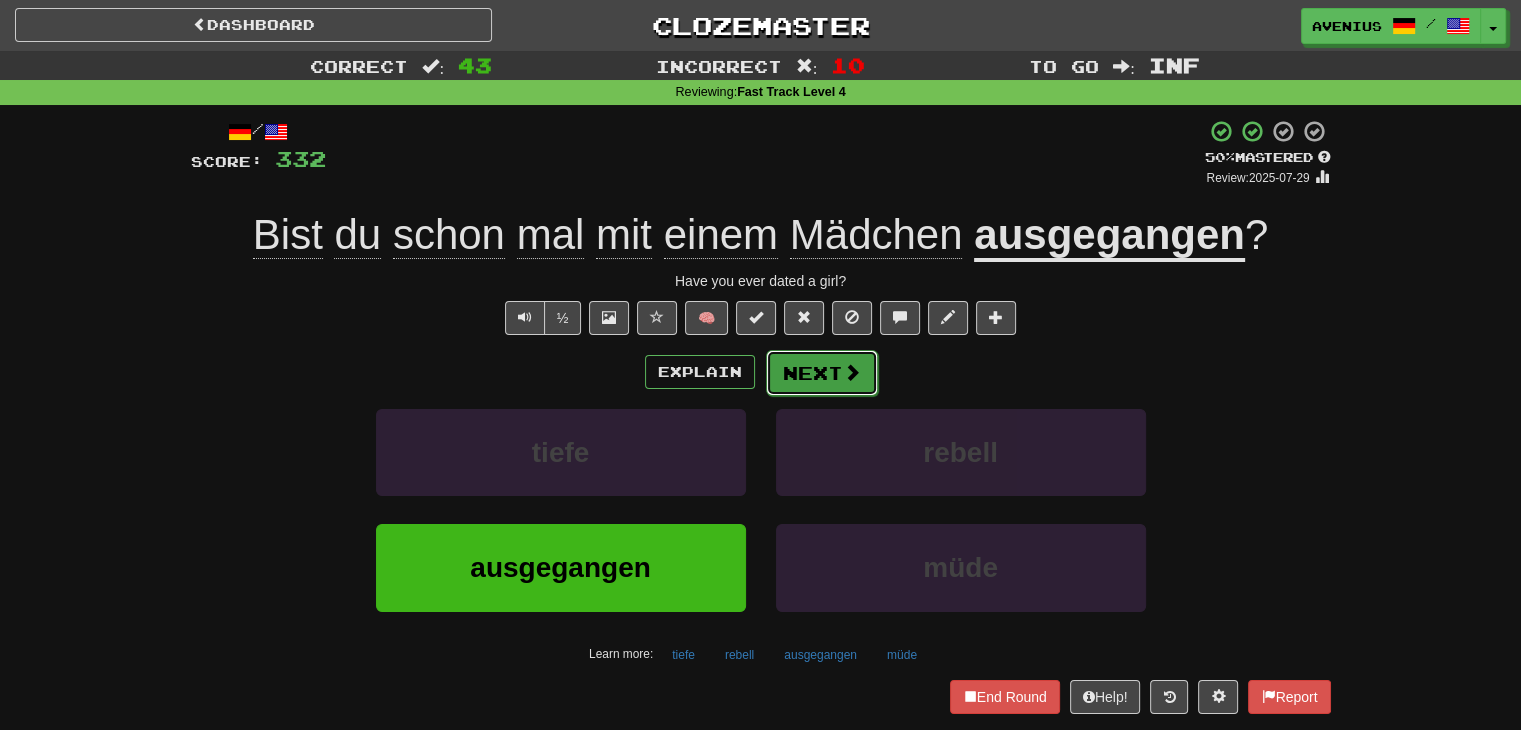 click on "Next" at bounding box center [822, 373] 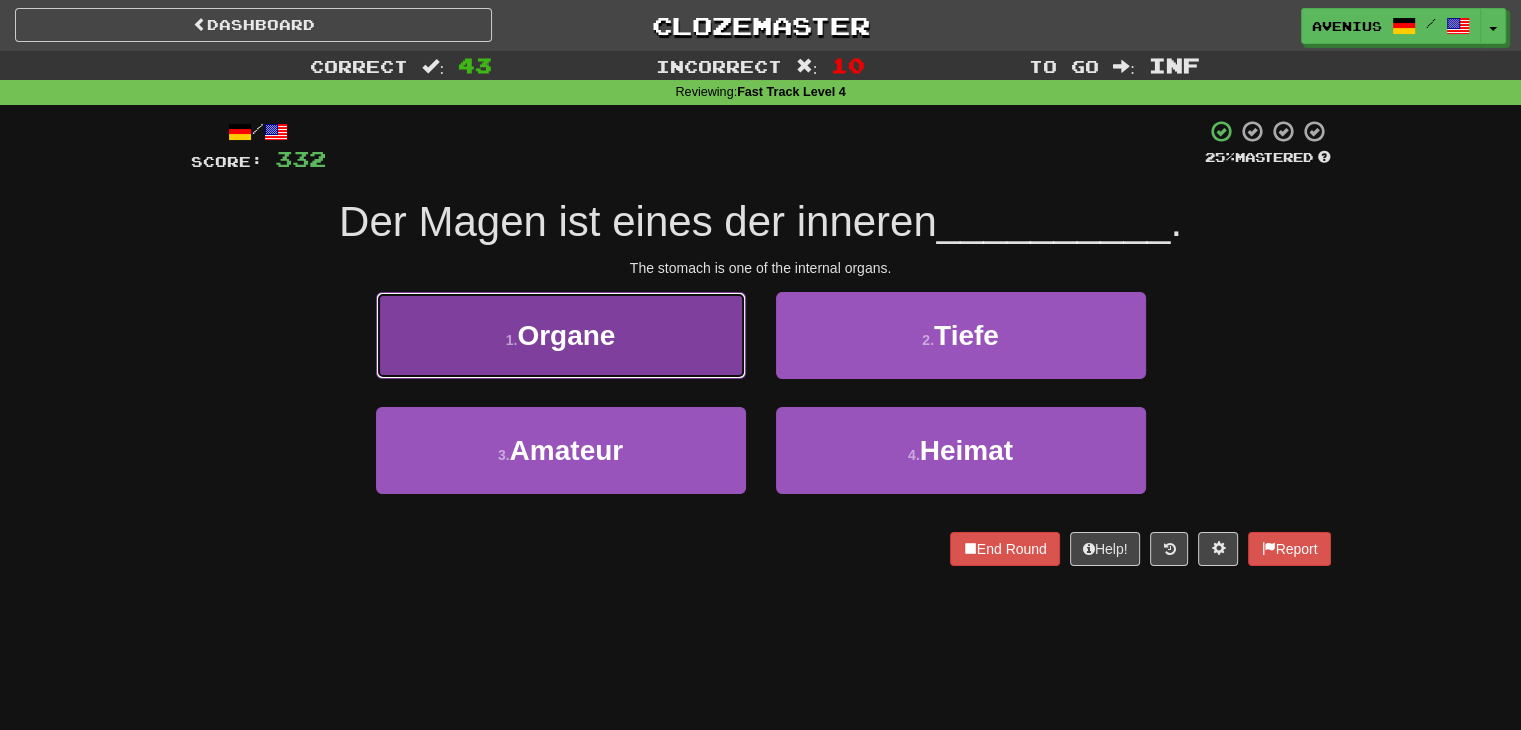 click on "1 . Organe" at bounding box center (561, 335) 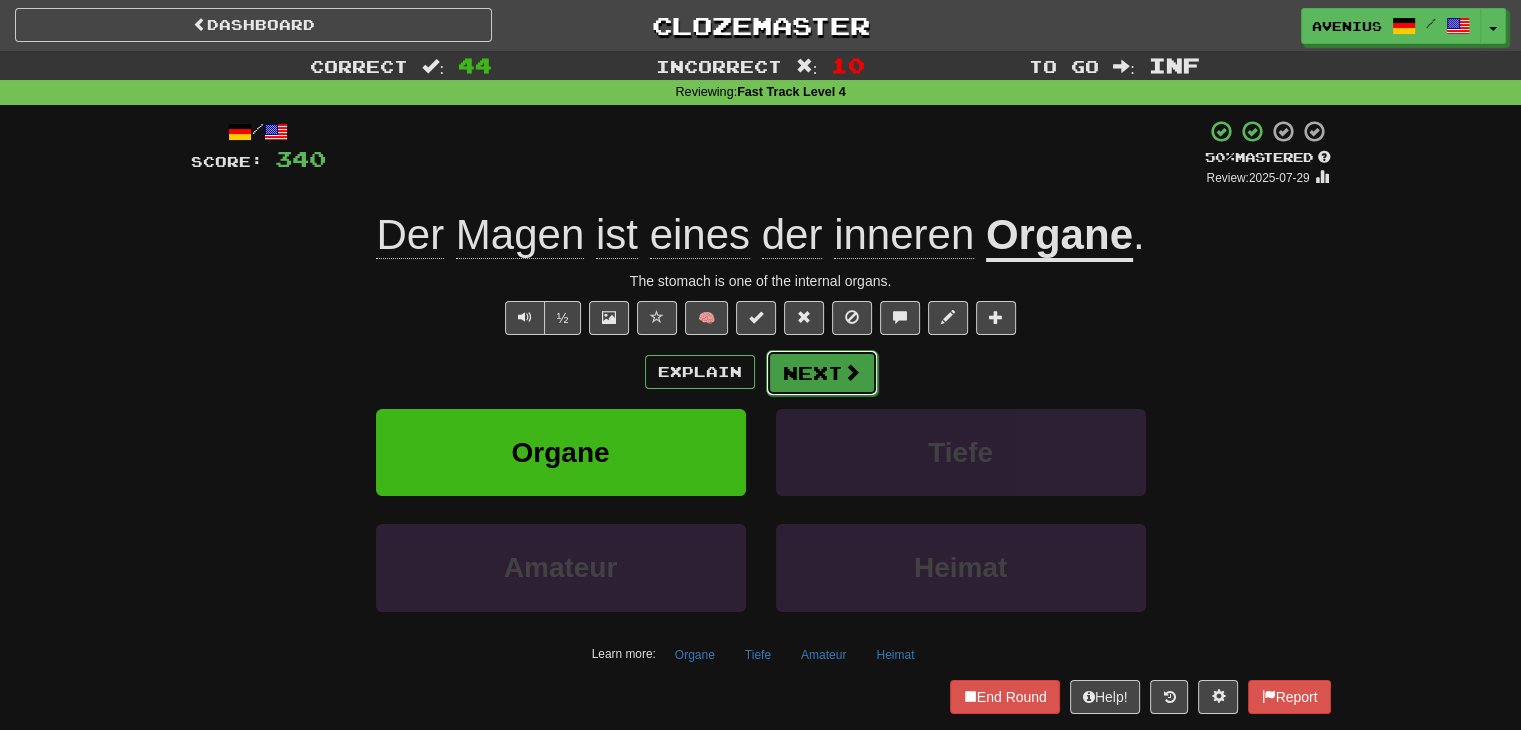 click on "Next" at bounding box center (822, 373) 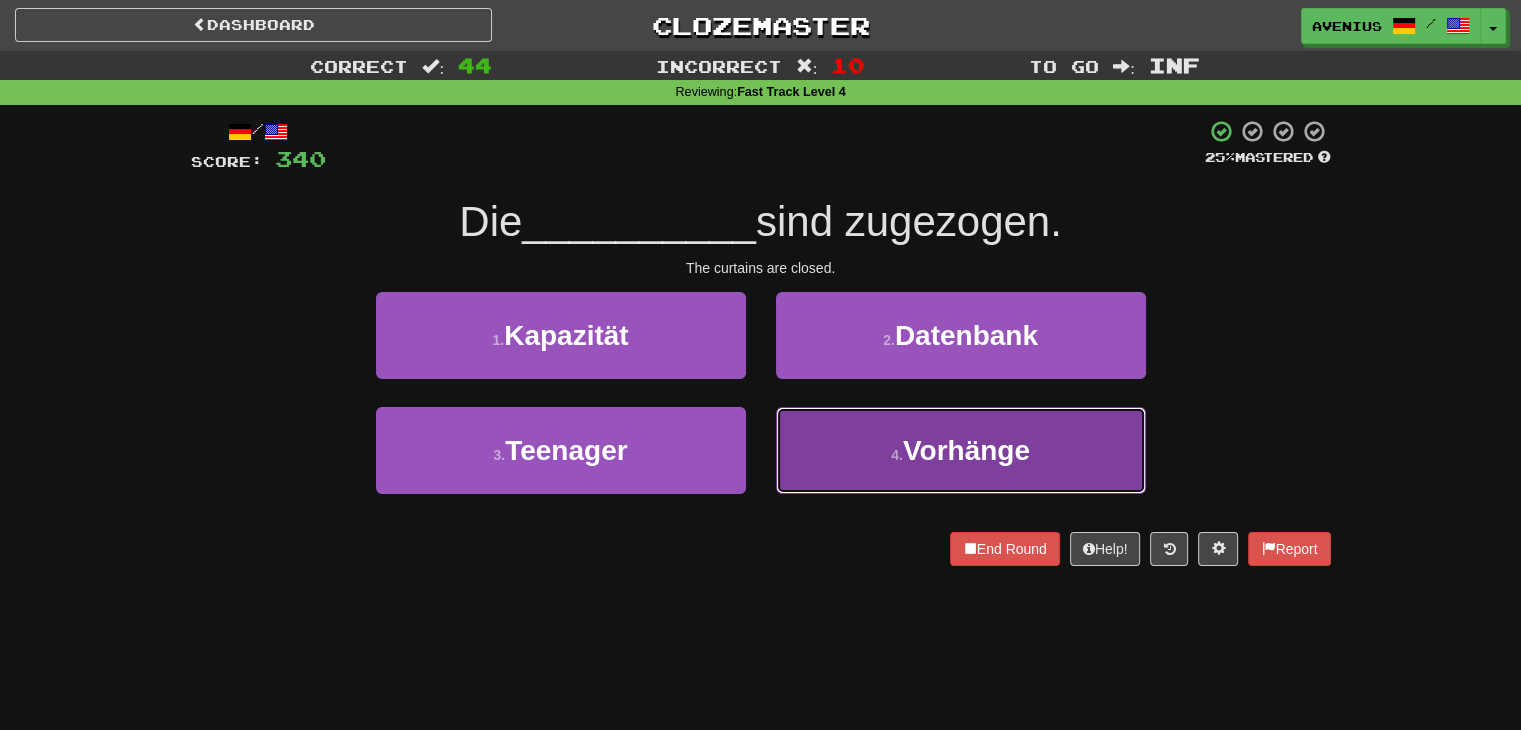 click on "4 . Vorhänge" at bounding box center [961, 450] 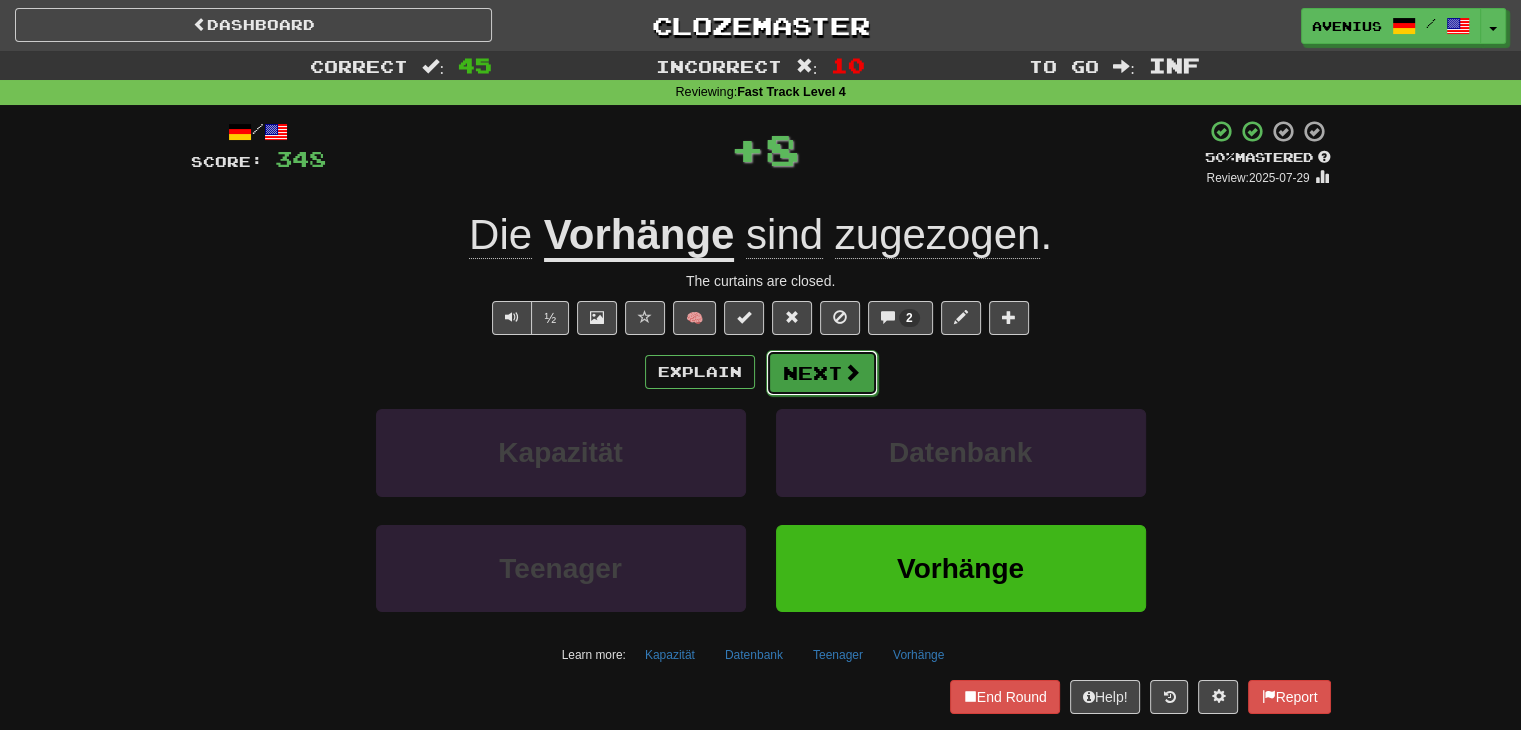 click on "Next" at bounding box center (822, 373) 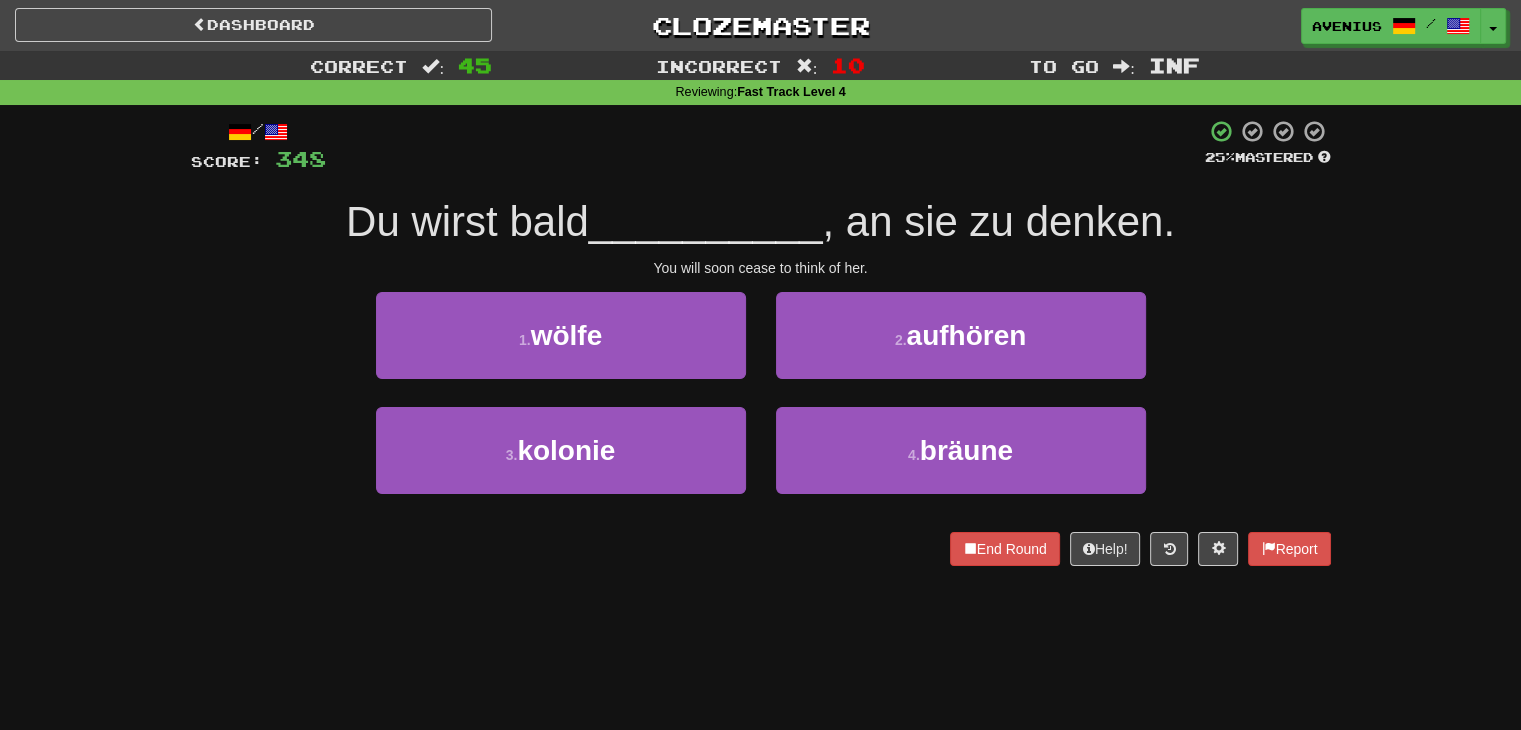 drag, startPoint x: 760, startPoint y: 405, endPoint x: 752, endPoint y: 387, distance: 19.697716 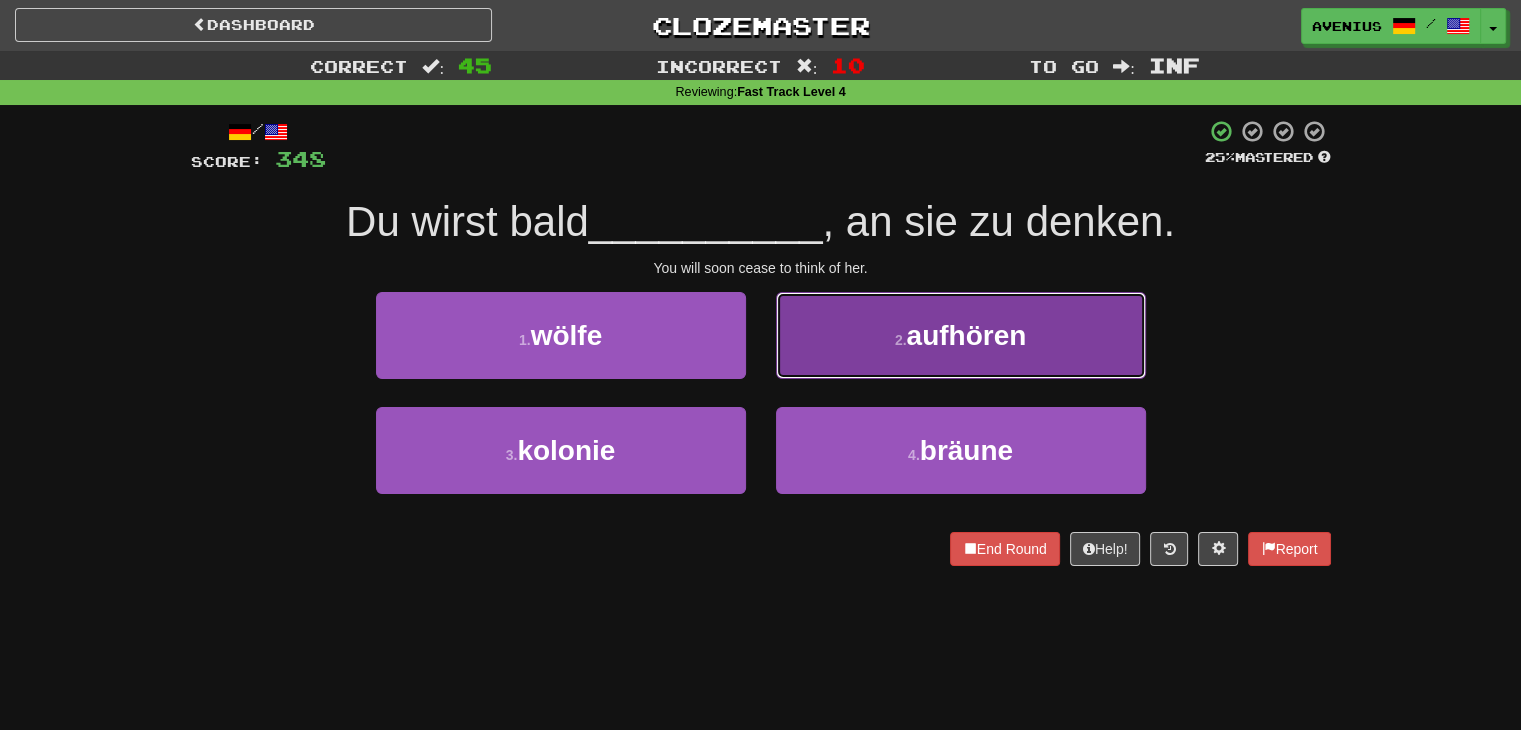click on "2 .  aufhören" at bounding box center [961, 335] 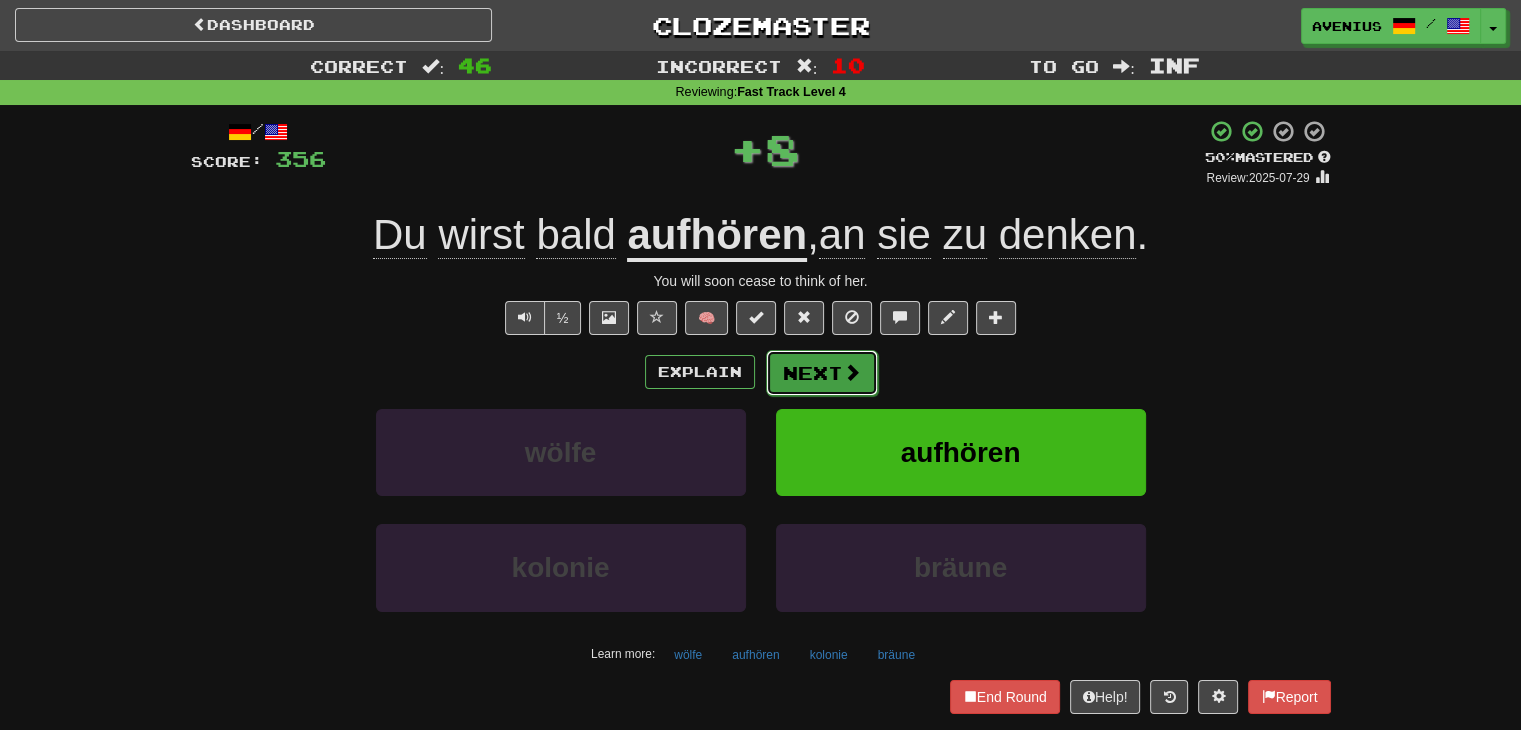 click on "Next" at bounding box center (822, 373) 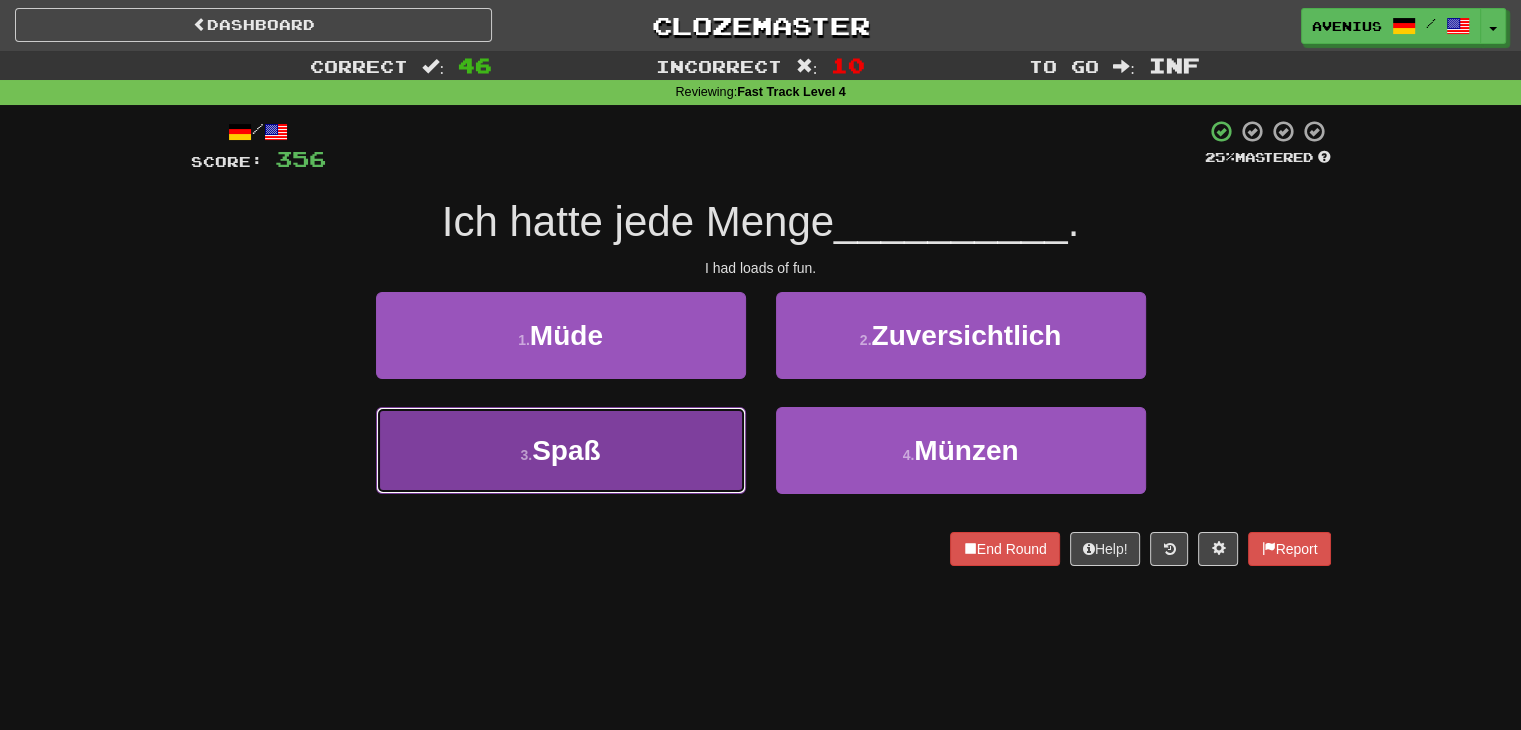 click on "3 . Spaß" at bounding box center [561, 450] 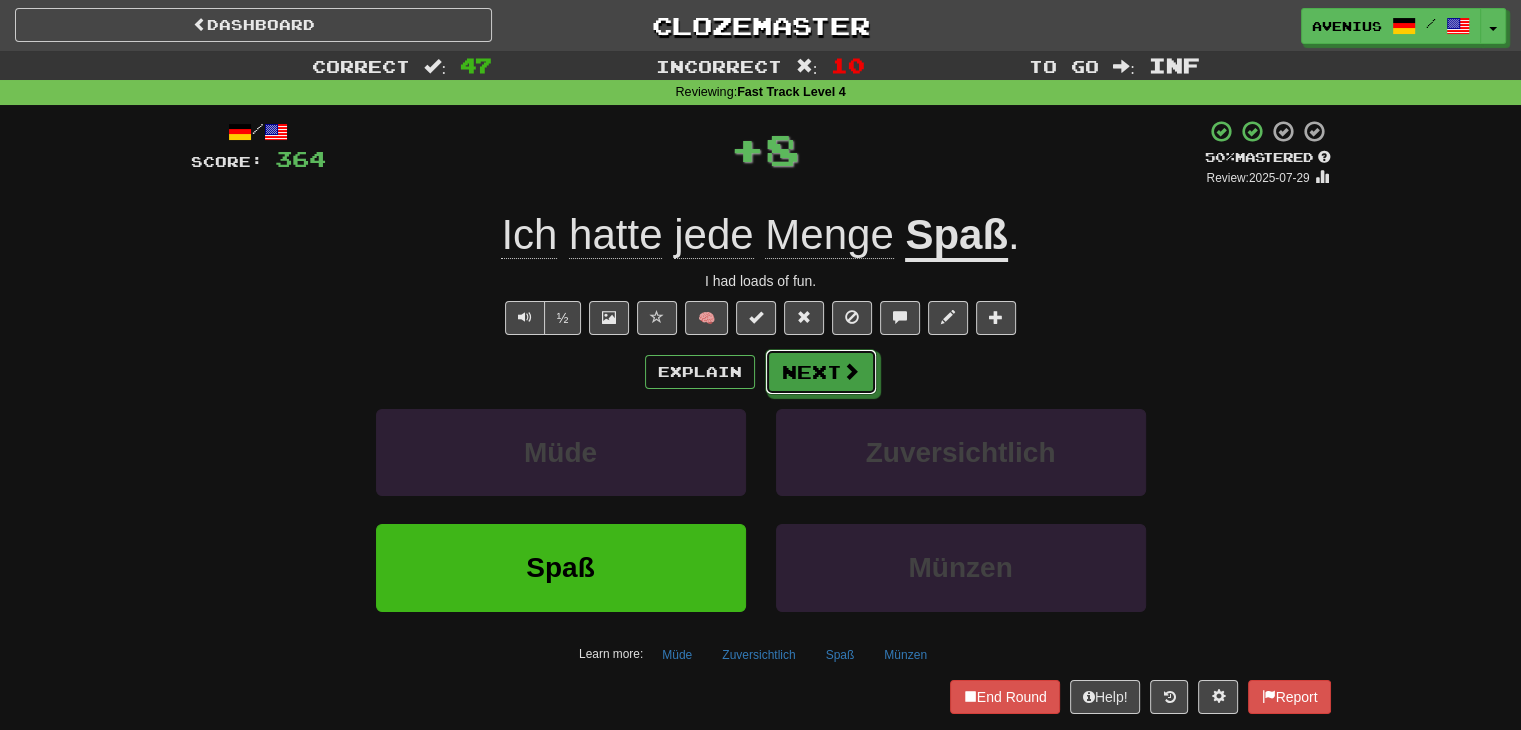 click at bounding box center [851, 371] 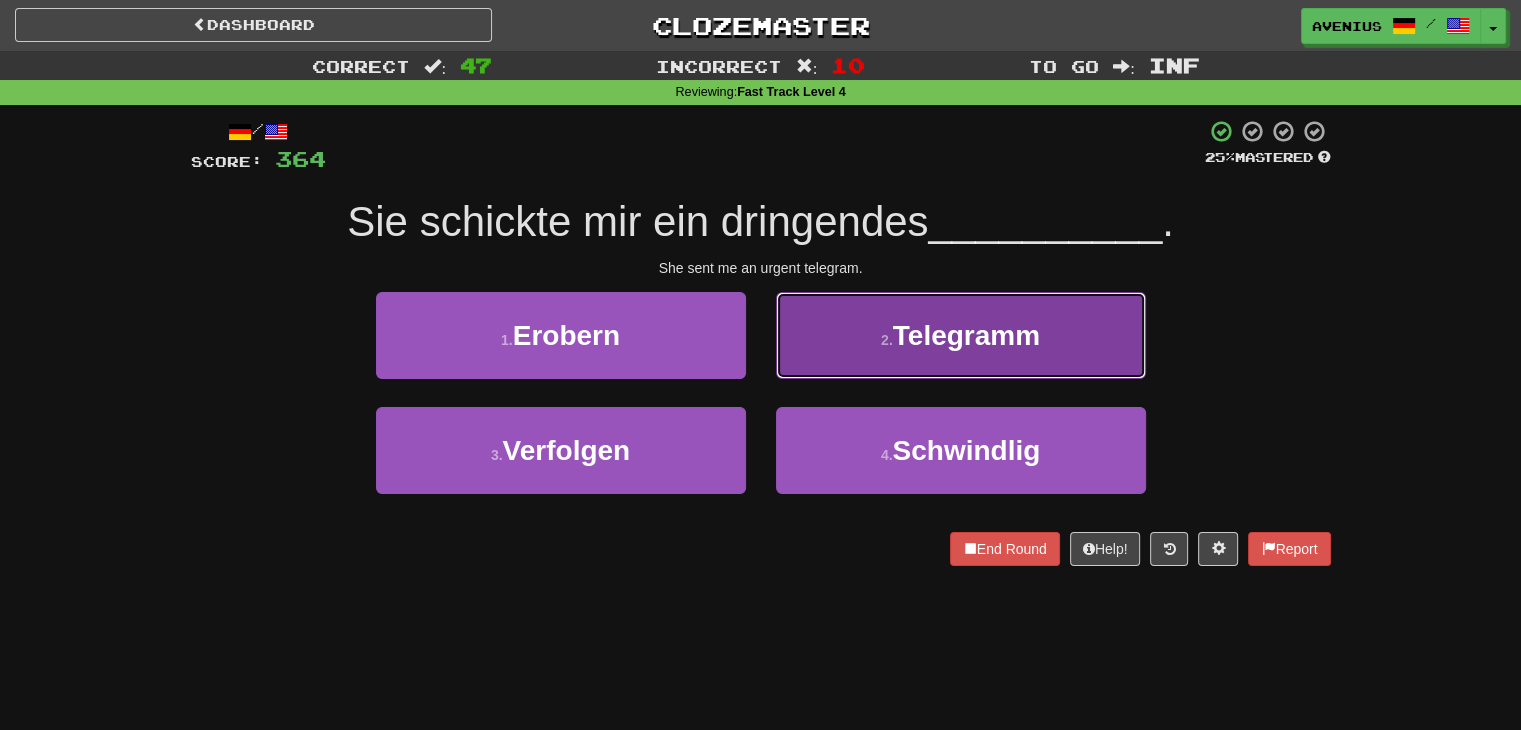 click on "2 . Telegramm" at bounding box center (961, 335) 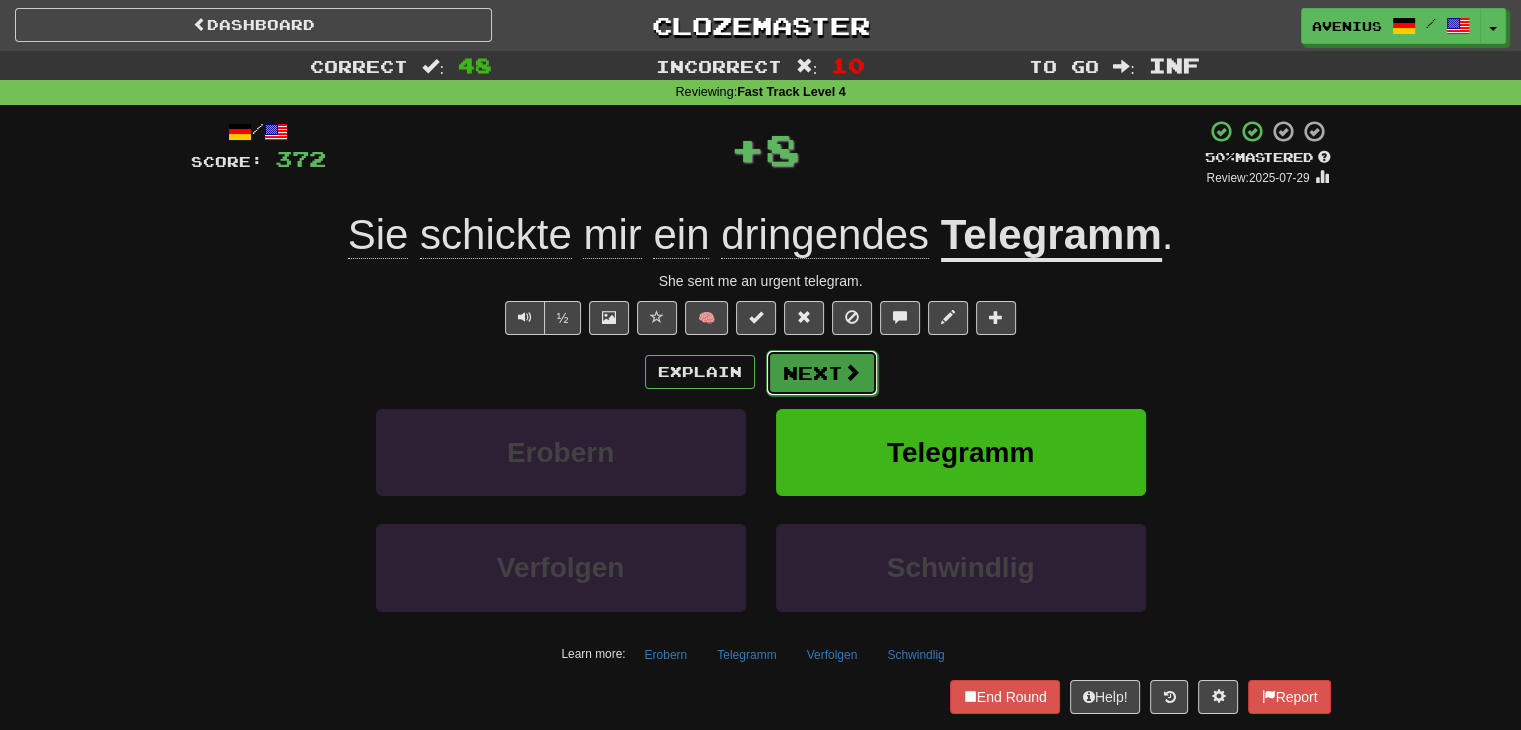 click on "Next" at bounding box center (822, 373) 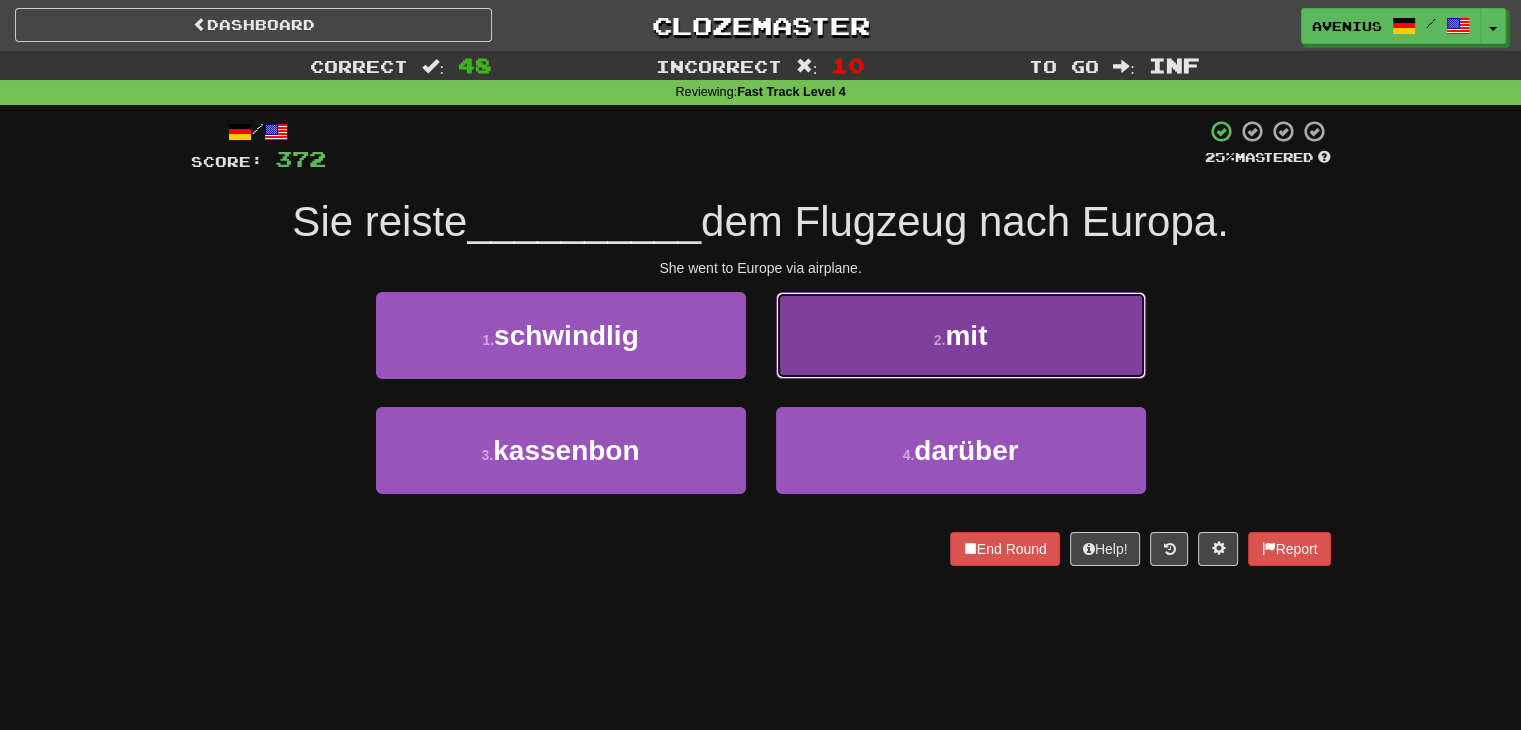 drag, startPoint x: 933, startPoint y: 371, endPoint x: 952, endPoint y: 369, distance: 19.104973 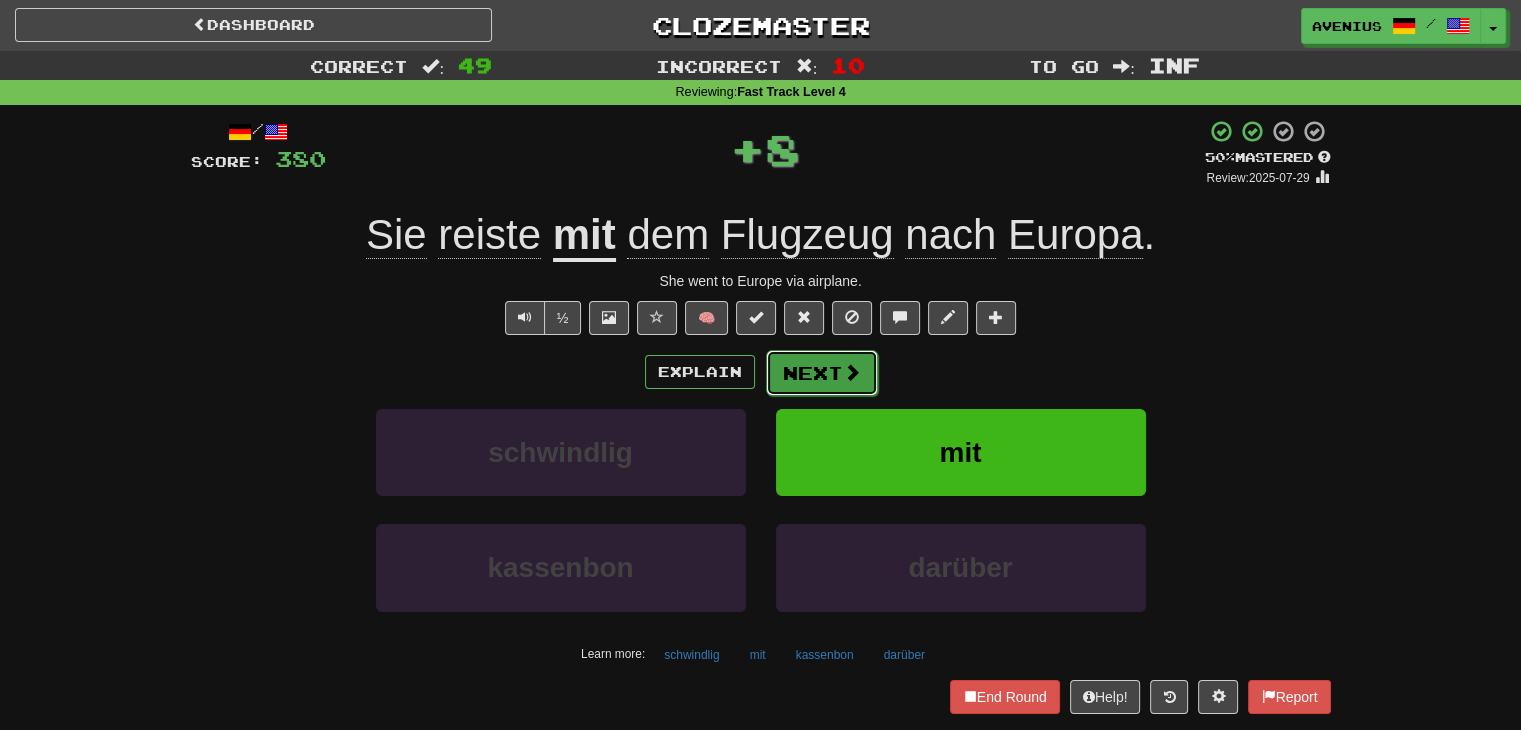 click on "Next" at bounding box center (822, 373) 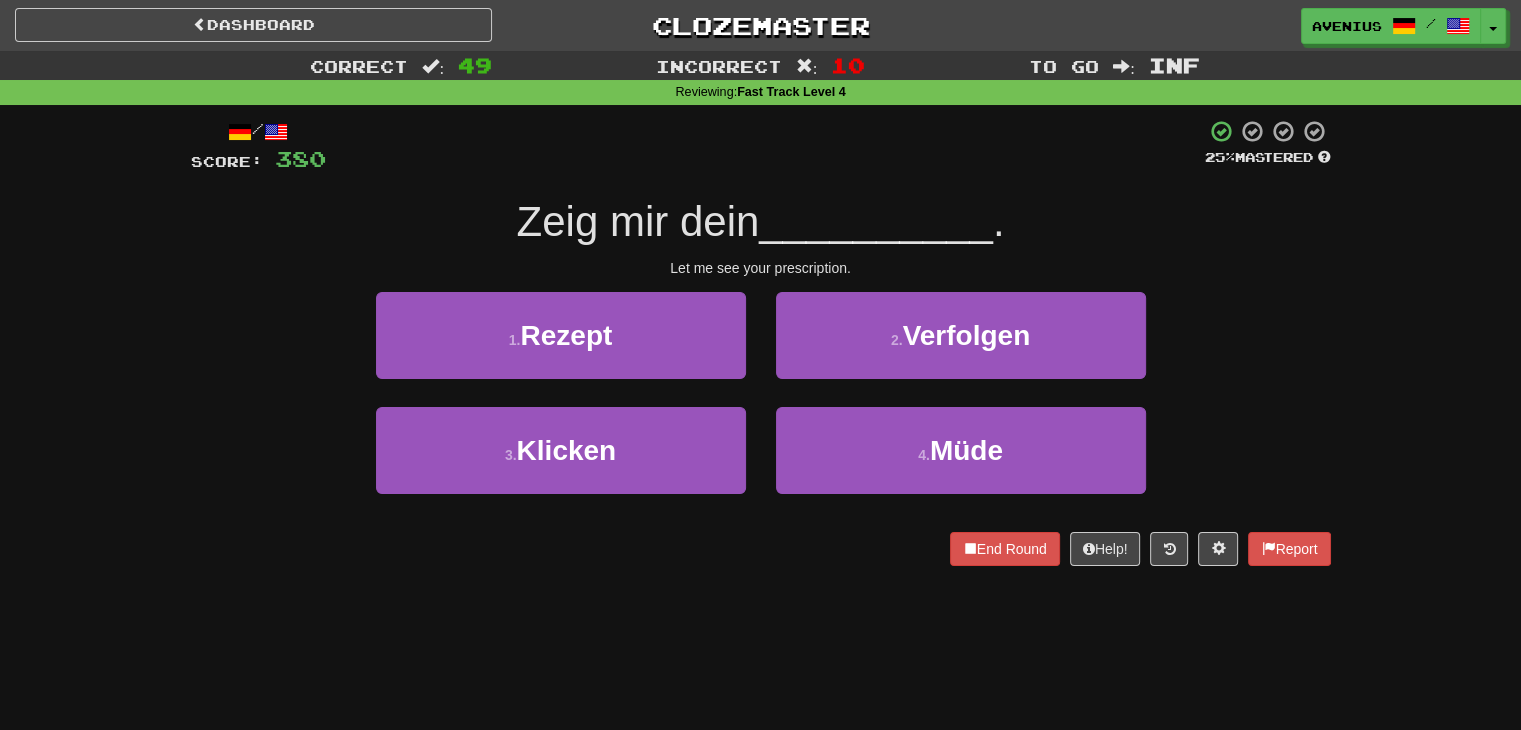 drag, startPoint x: 756, startPoint y: 396, endPoint x: 320, endPoint y: 362, distance: 437.32367 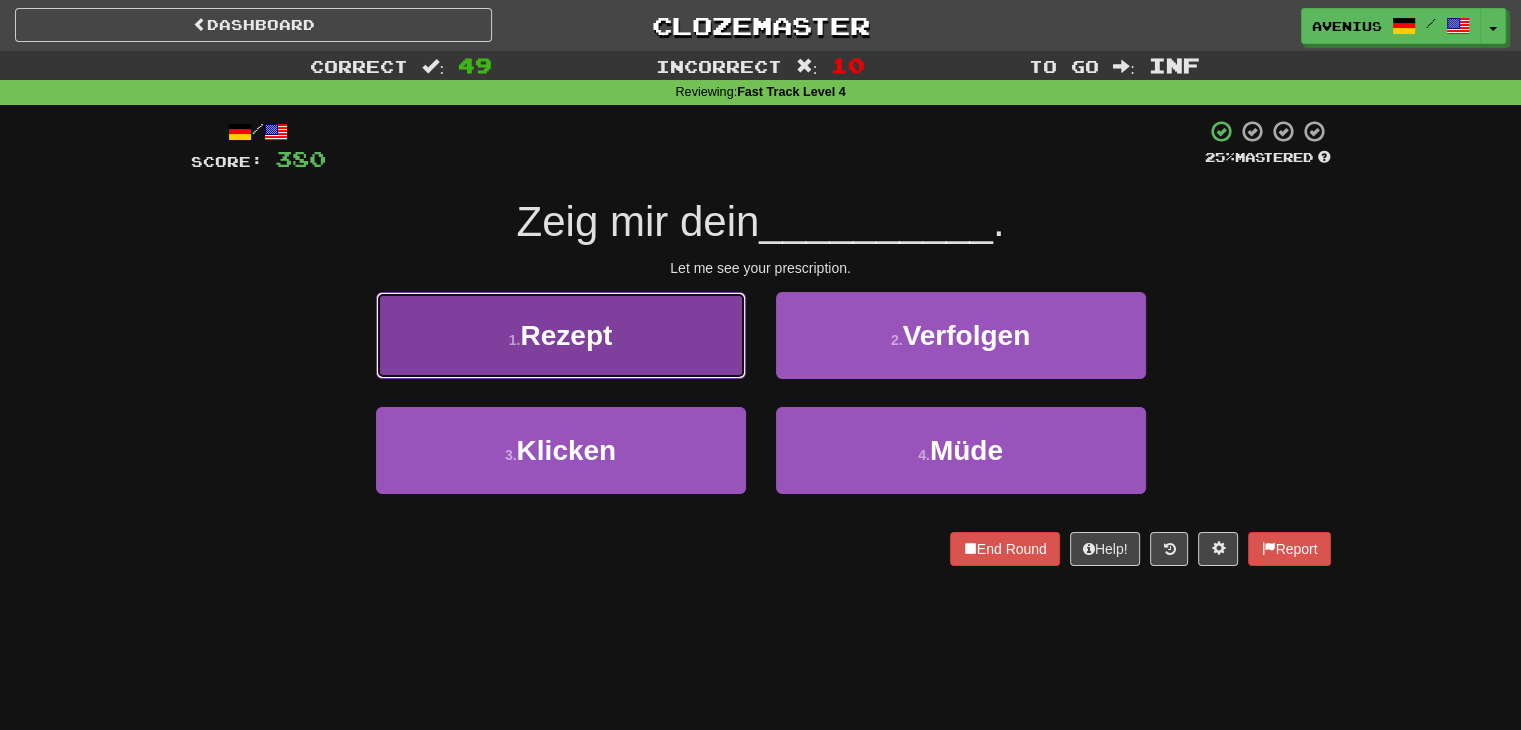 click on "1 . Rezept" at bounding box center (561, 335) 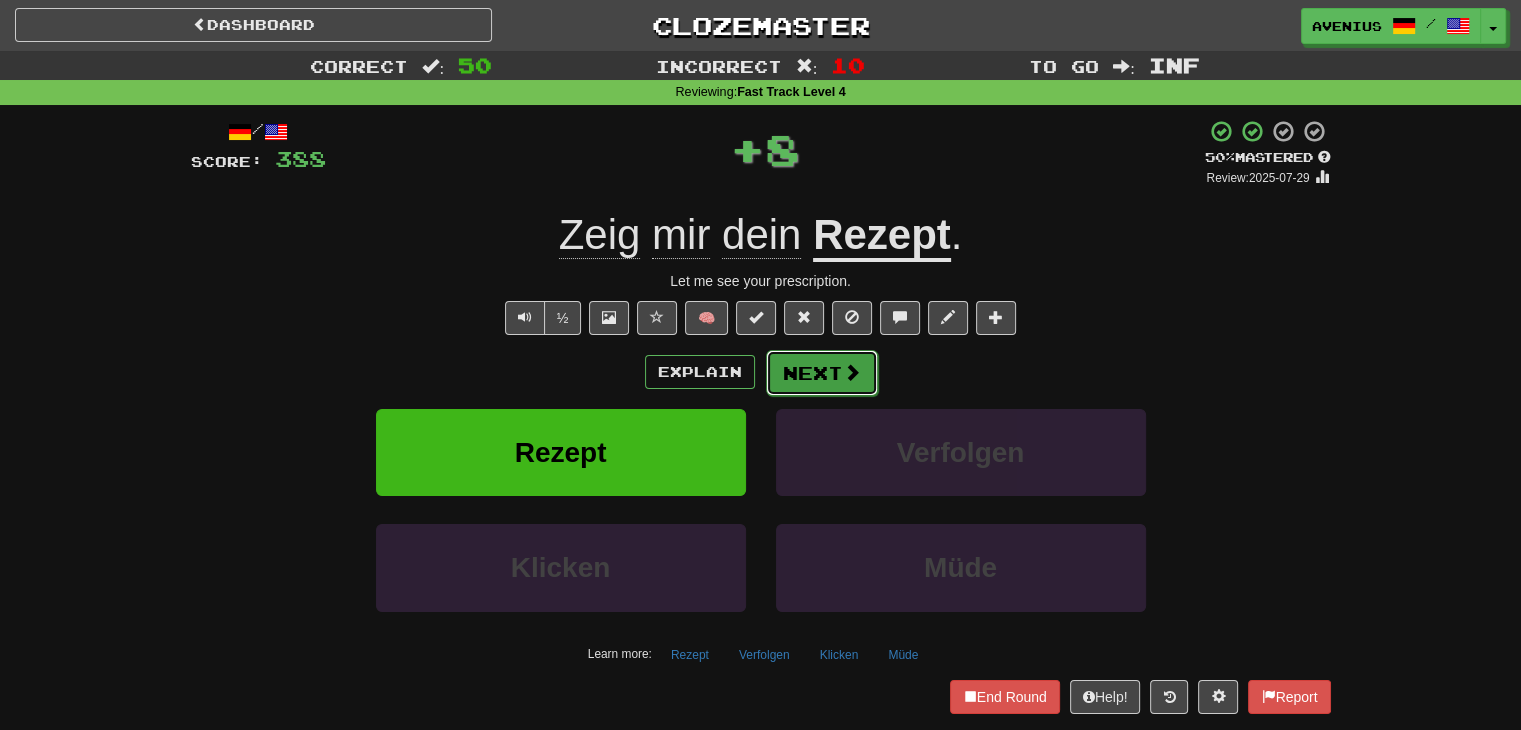 click on "Next" at bounding box center (822, 373) 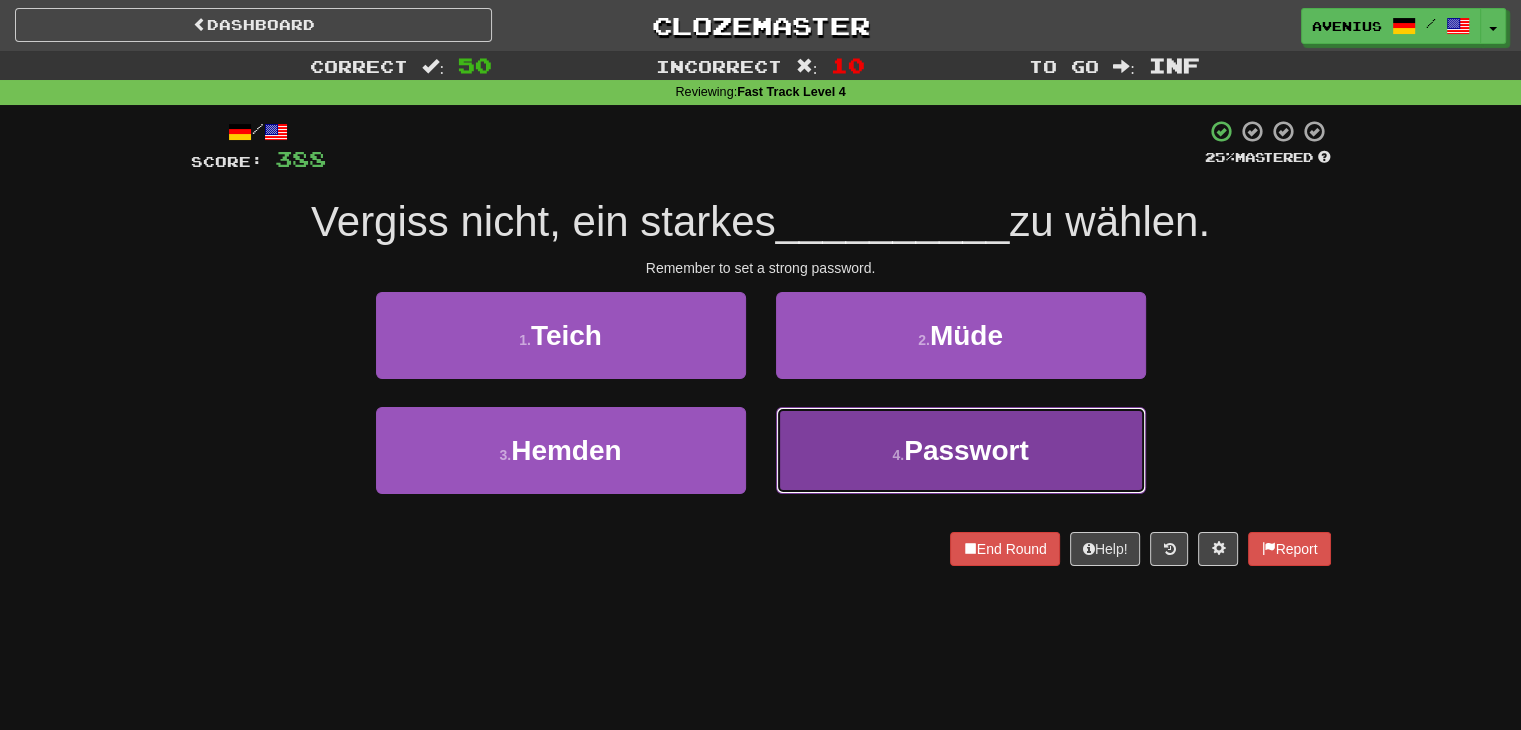 click on "Passwort" at bounding box center [966, 450] 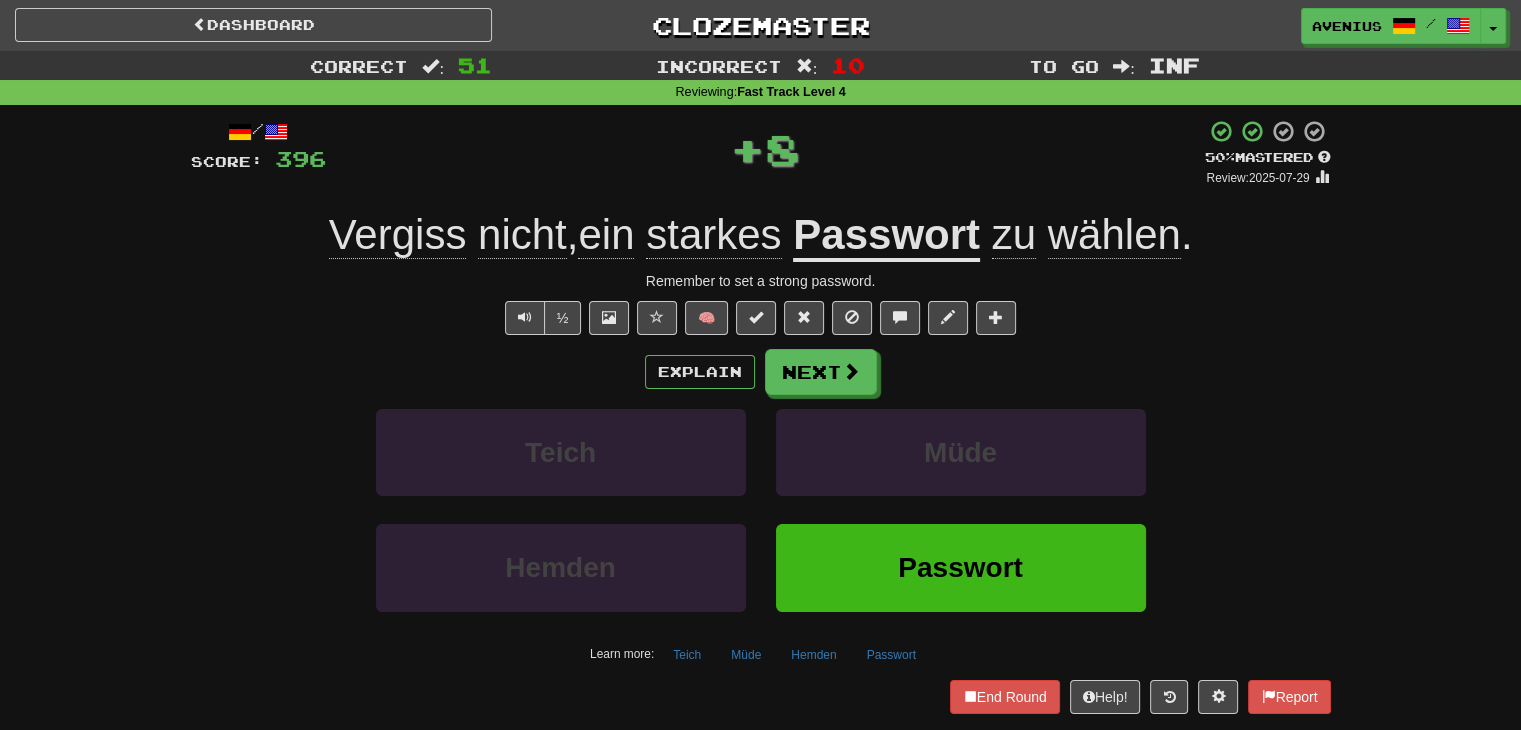 click on "Explain Next Teich Müde Hemden Passwort Learn more: Teich Müde Hemden Passwort" at bounding box center [761, 509] 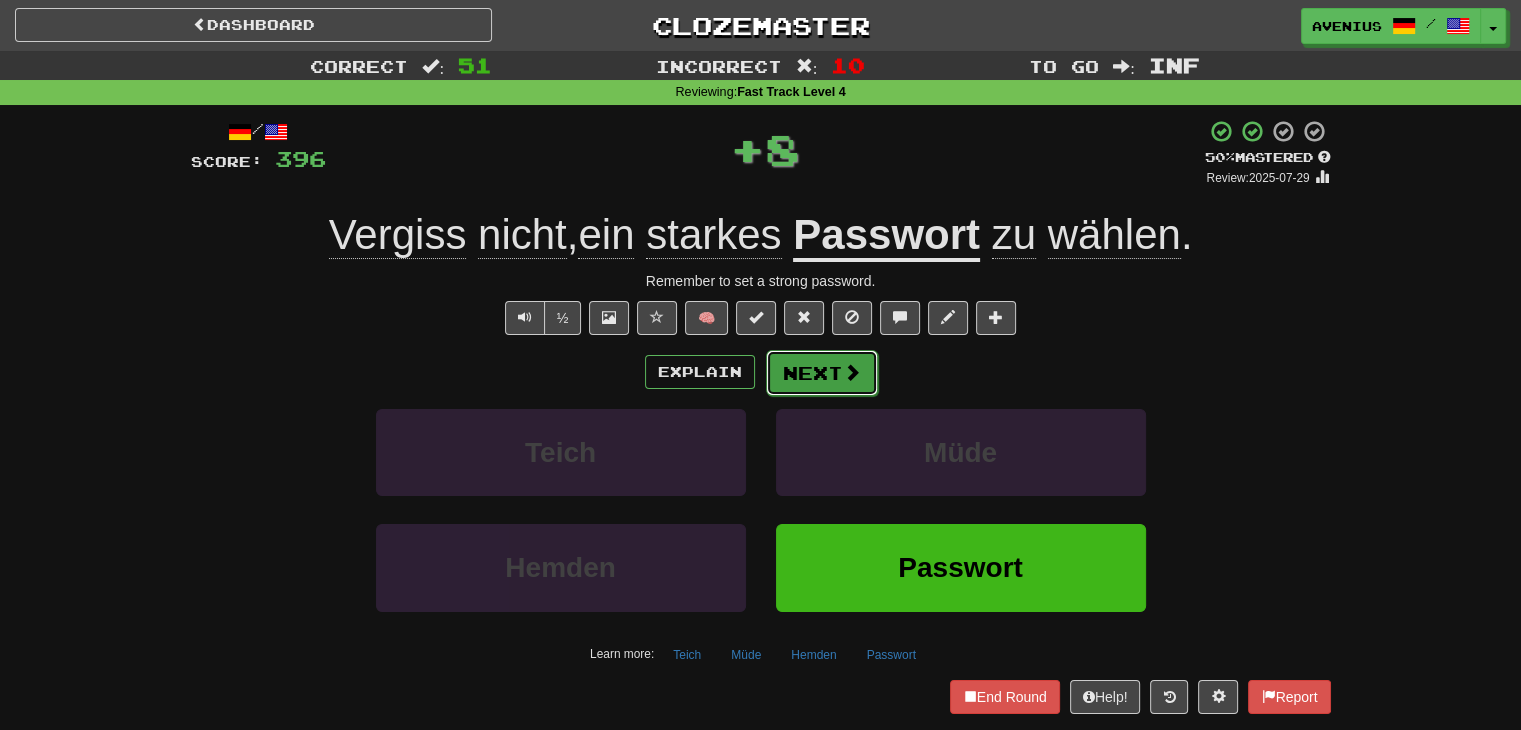 click on "Next" at bounding box center (822, 373) 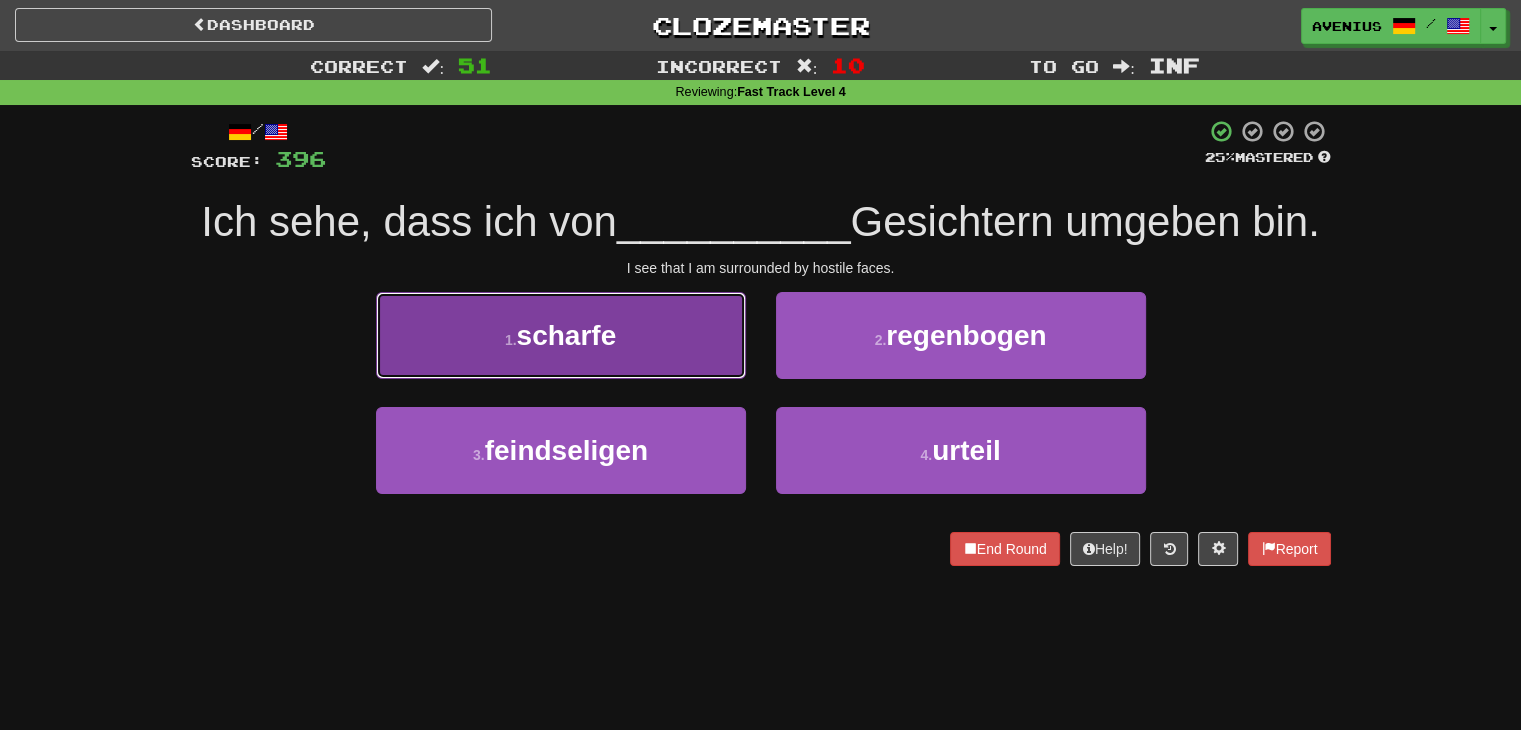 click on "1 .  scharfe" at bounding box center (561, 335) 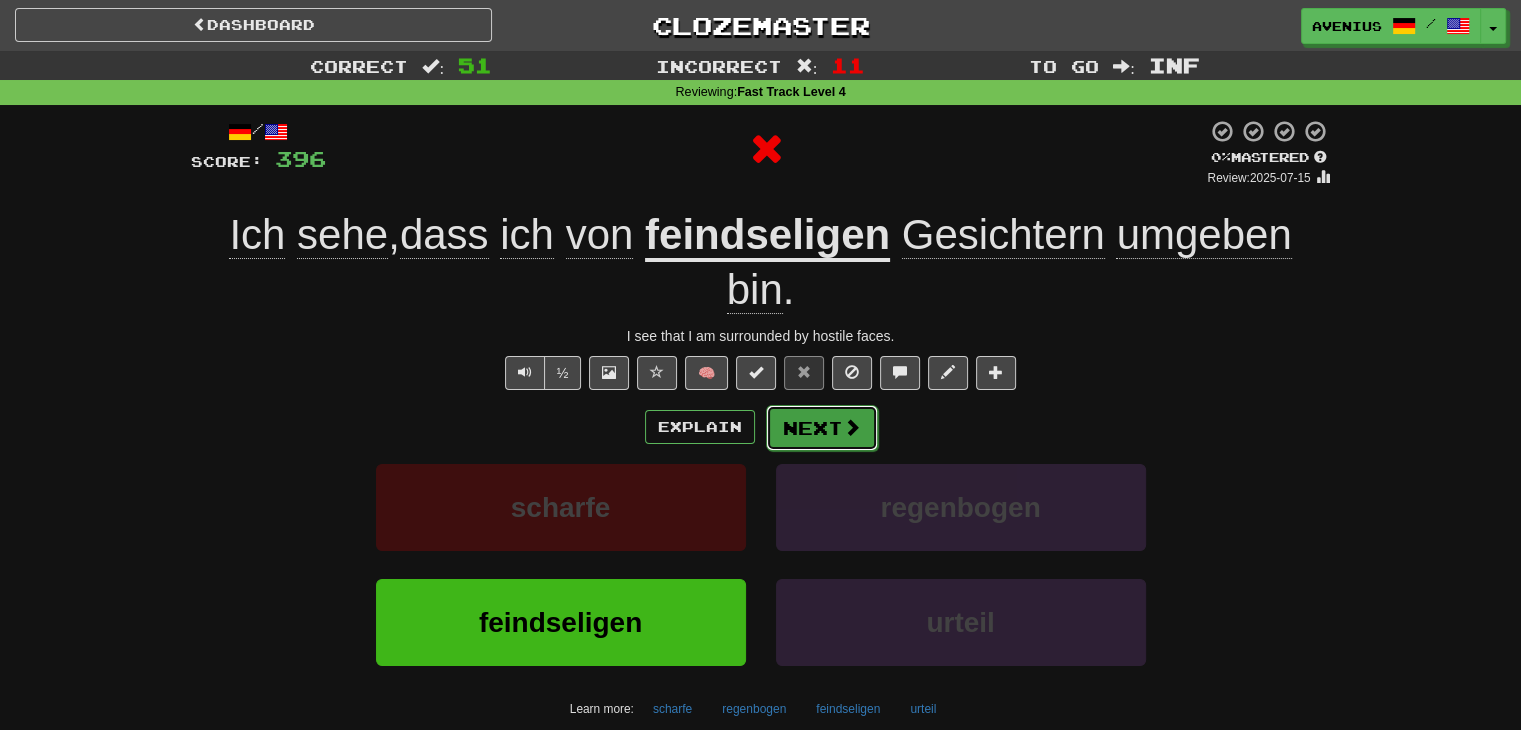 click on "Next" at bounding box center (822, 428) 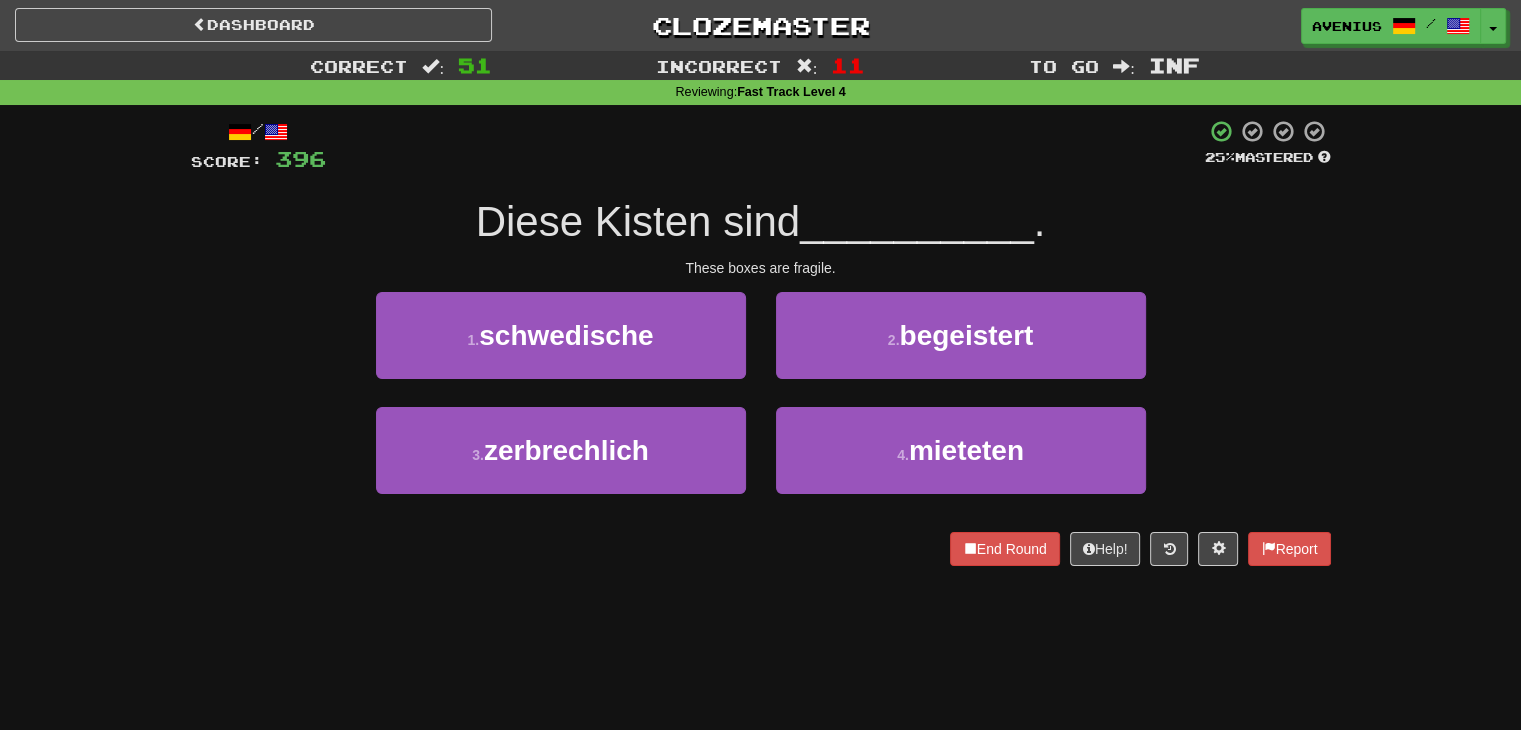 drag, startPoint x: 761, startPoint y: 401, endPoint x: 728, endPoint y: 405, distance: 33.24154 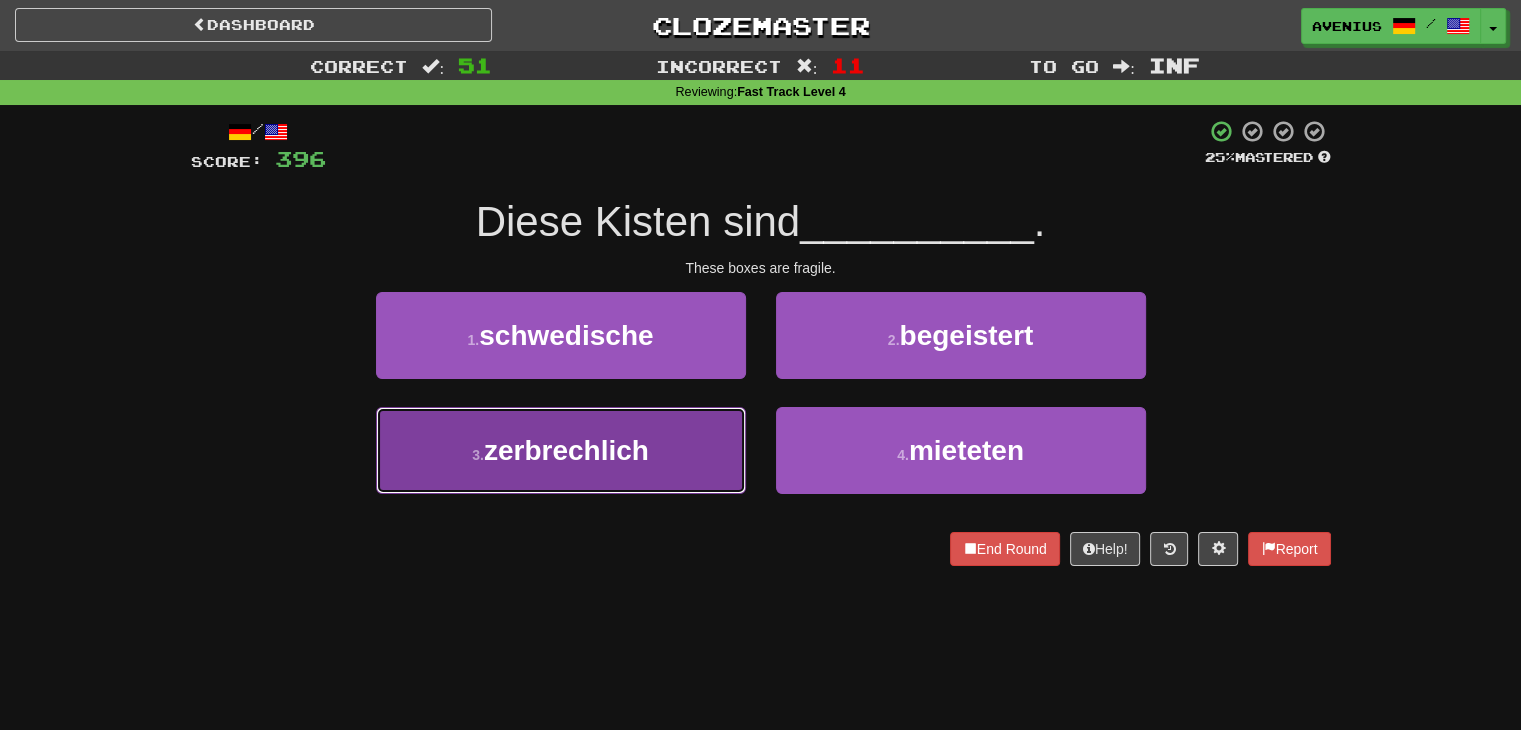 click on "3 .  zerbrechlich" at bounding box center (561, 450) 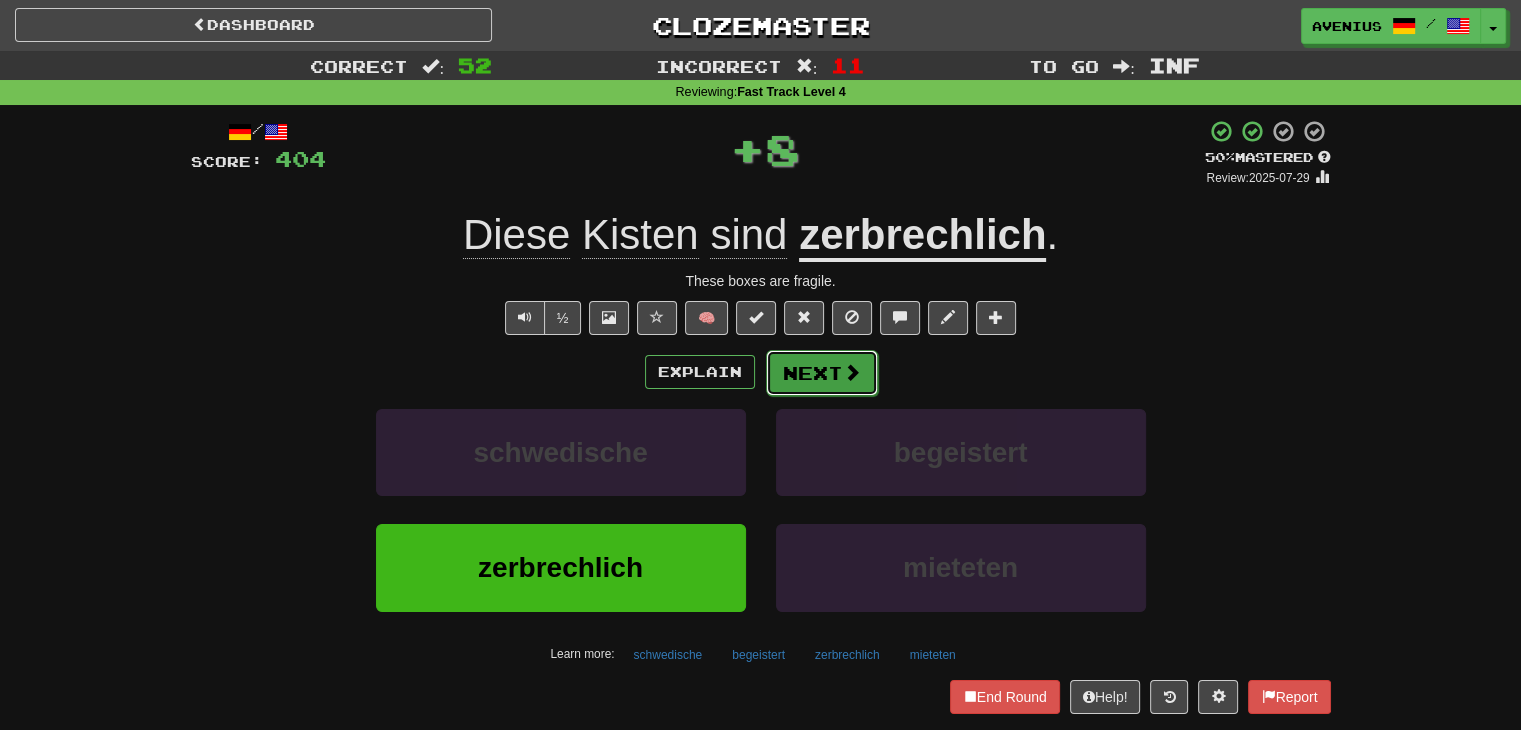 click at bounding box center [852, 372] 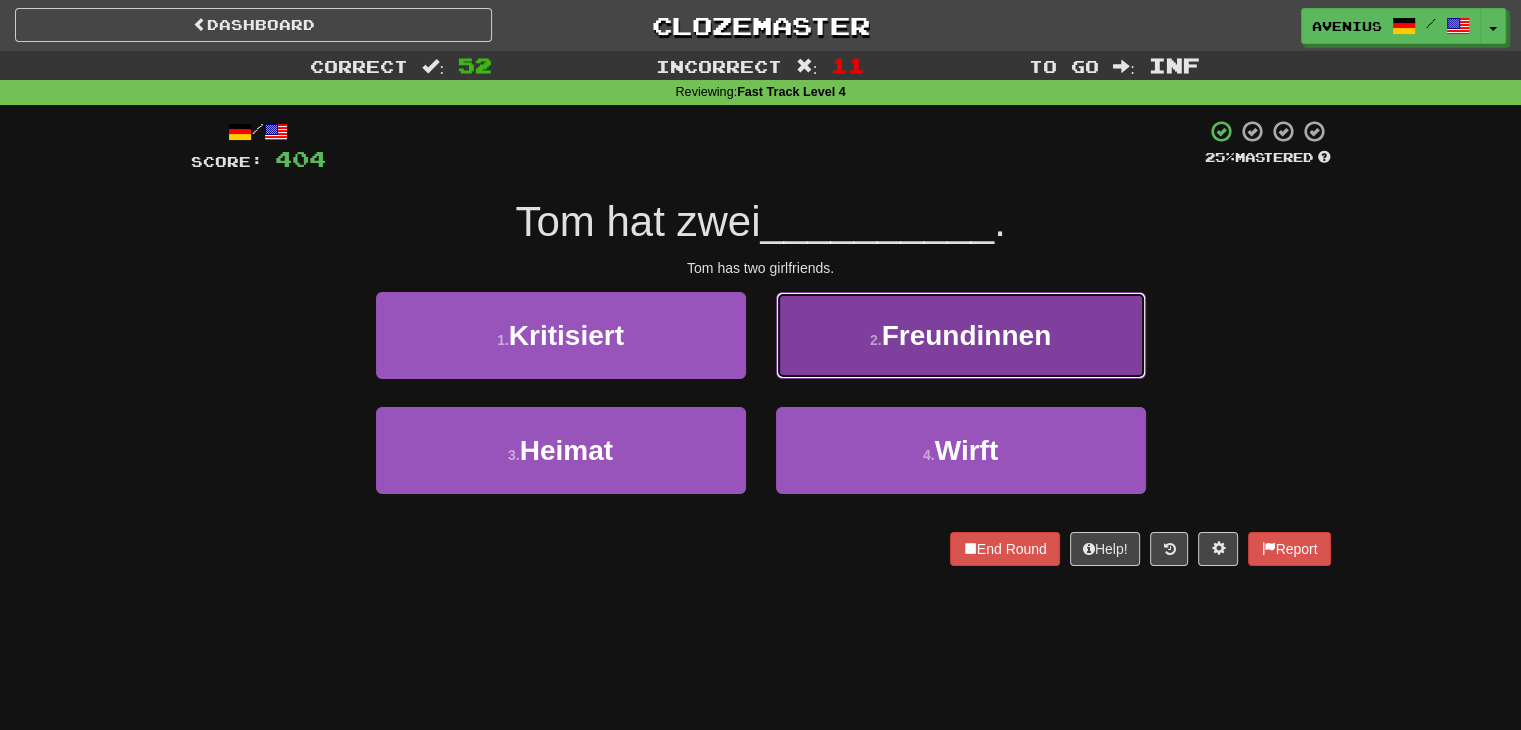 click on "2 .  Freundinnen" at bounding box center [961, 335] 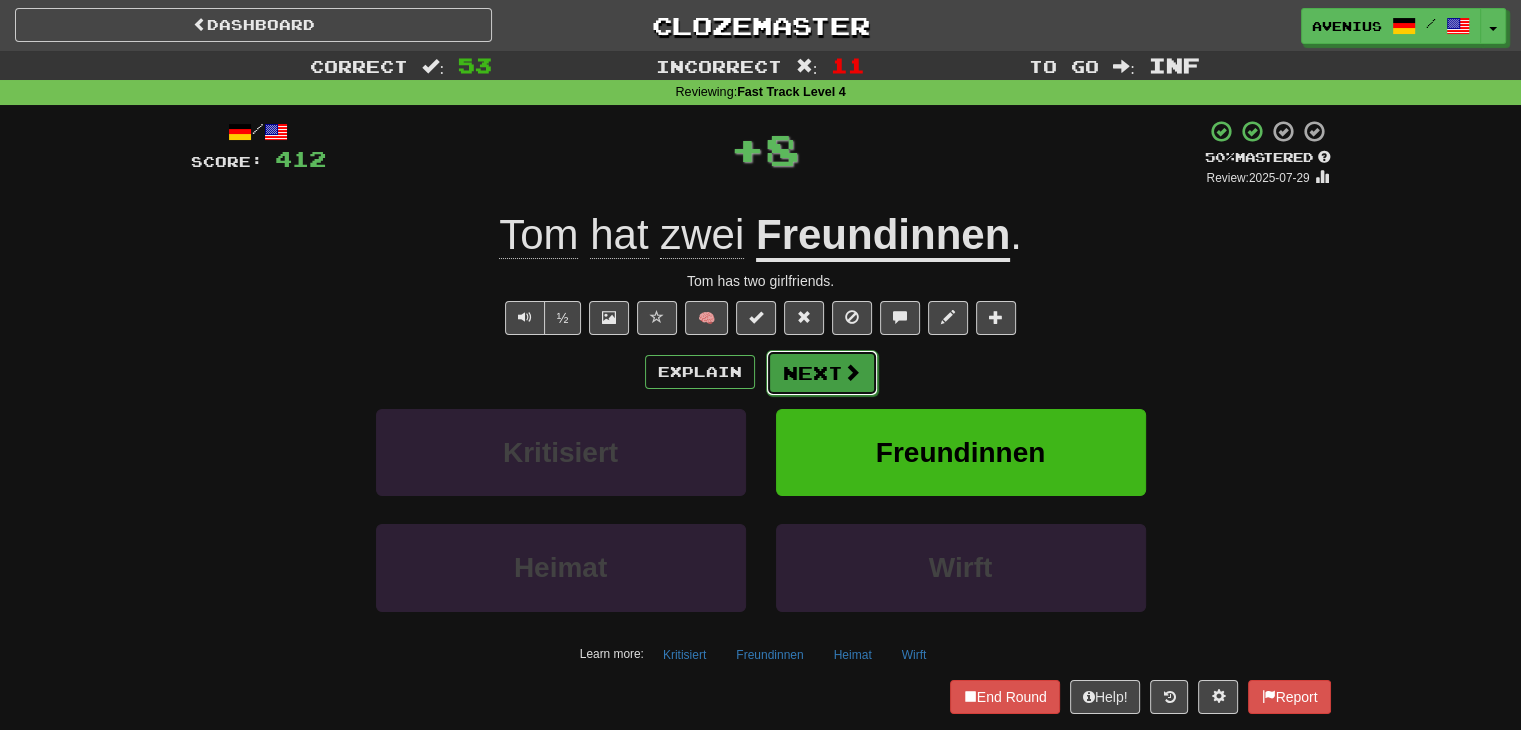 click on "Next" at bounding box center [822, 373] 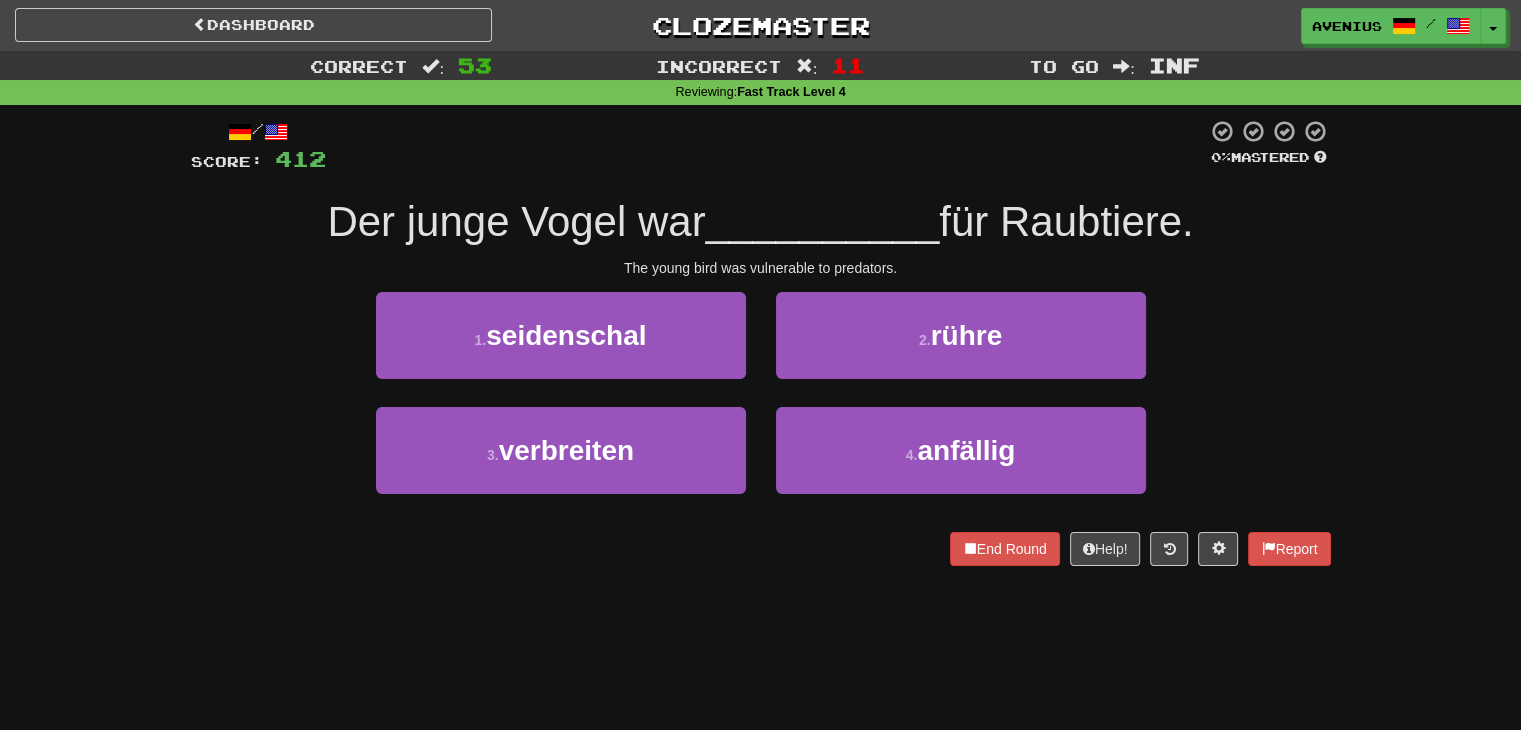 drag, startPoint x: 753, startPoint y: 399, endPoint x: 740, endPoint y: 393, distance: 14.3178215 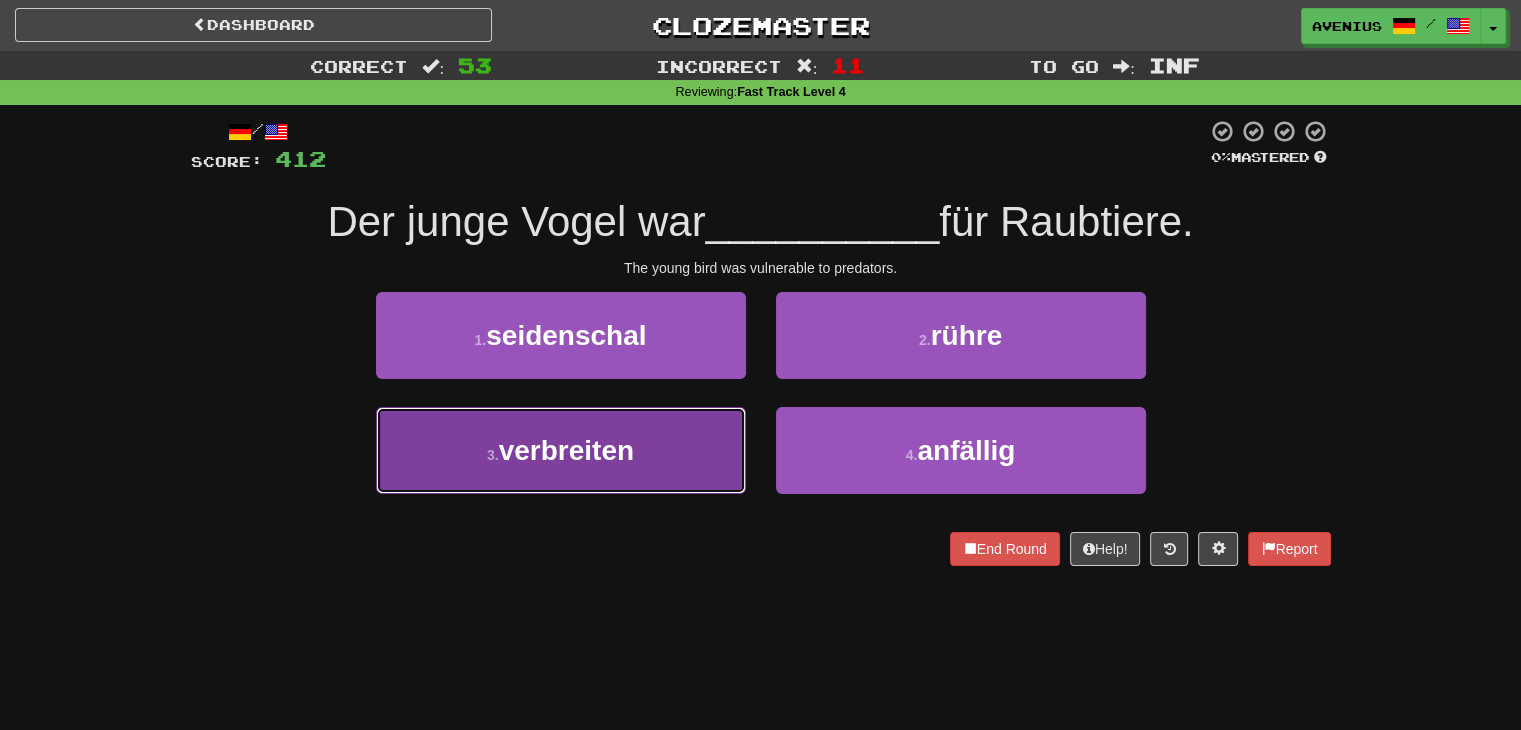 click on "3 .  verbreiten" at bounding box center (561, 450) 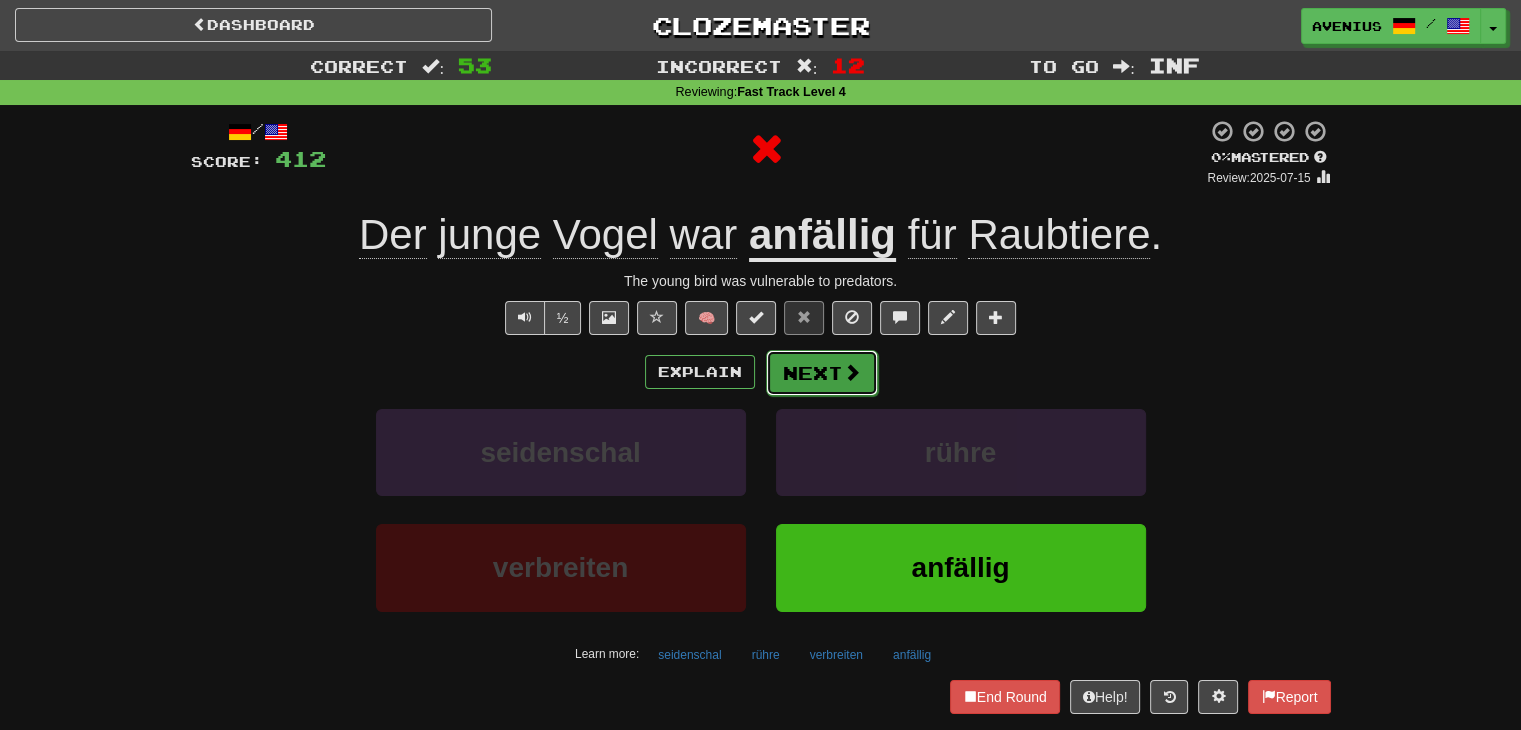 click at bounding box center [852, 372] 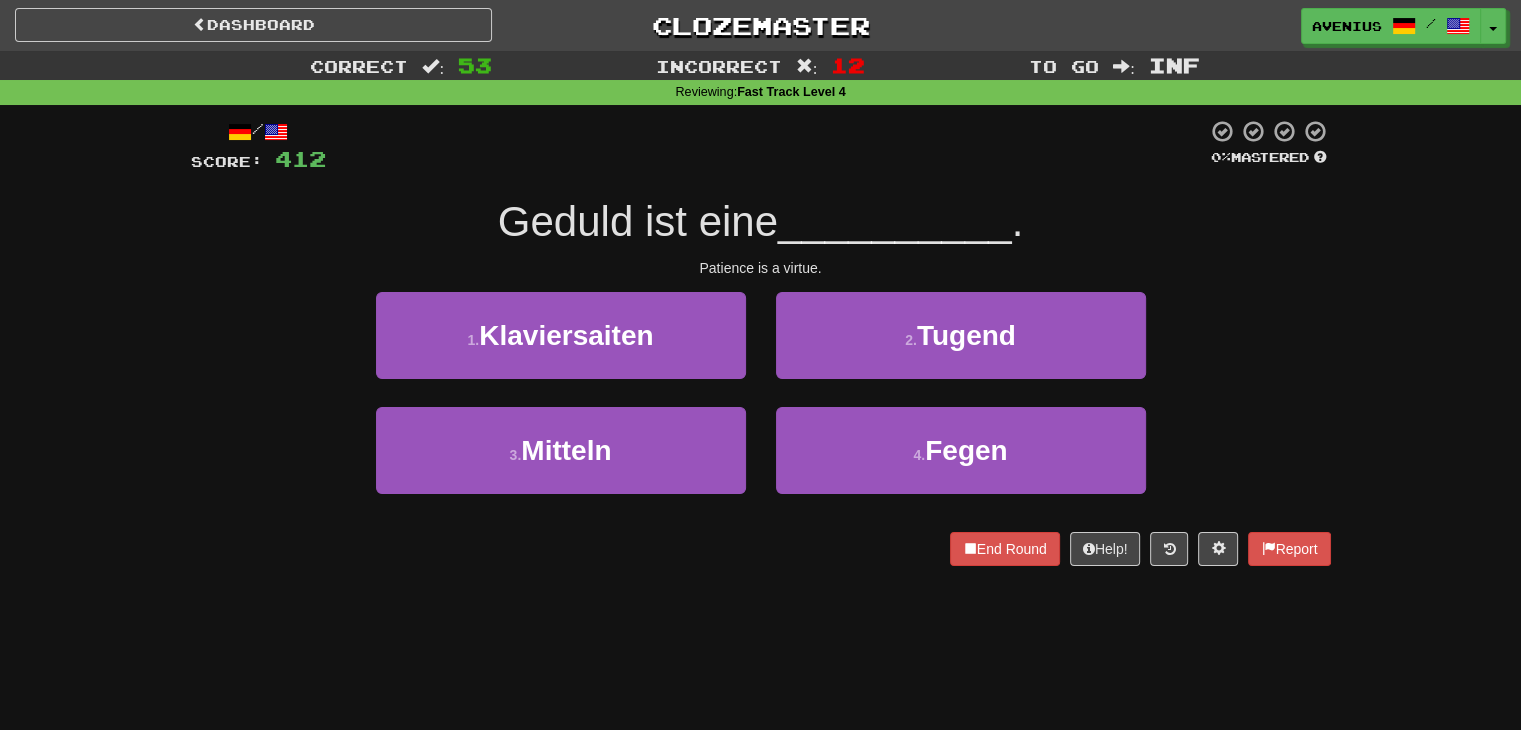drag, startPoint x: 769, startPoint y: 398, endPoint x: 756, endPoint y: 401, distance: 13.341664 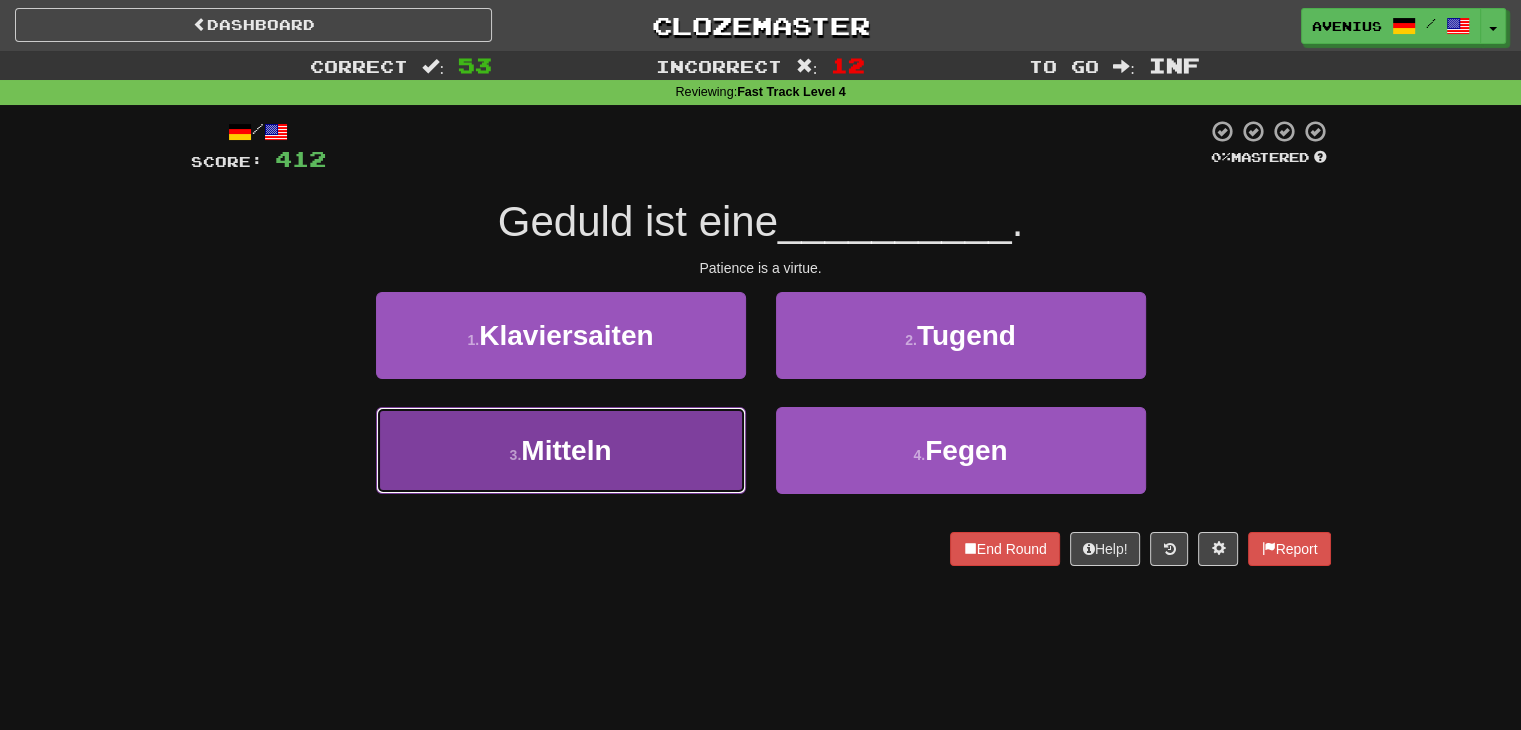click on "3 . Mitteln" at bounding box center [561, 450] 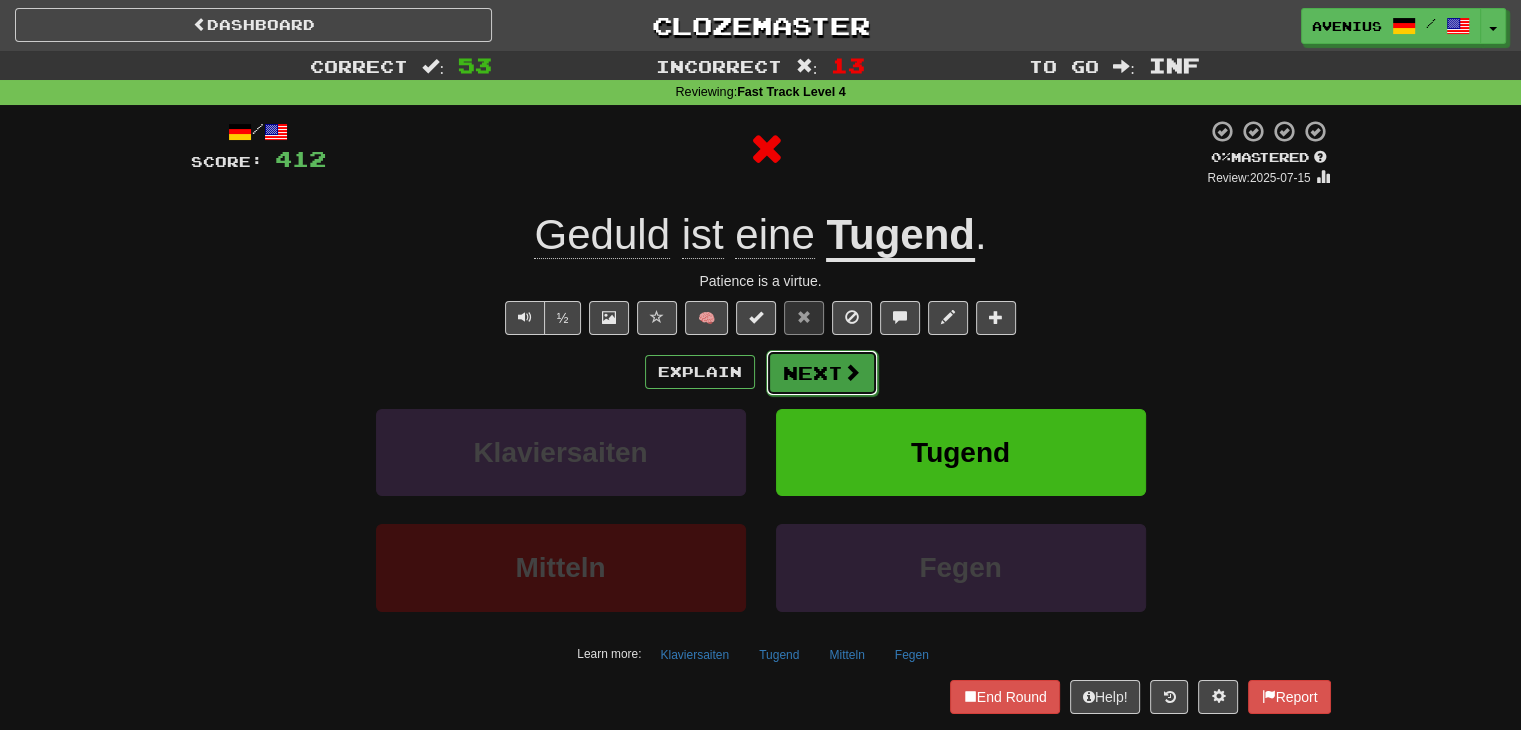 click on "Next" at bounding box center [822, 373] 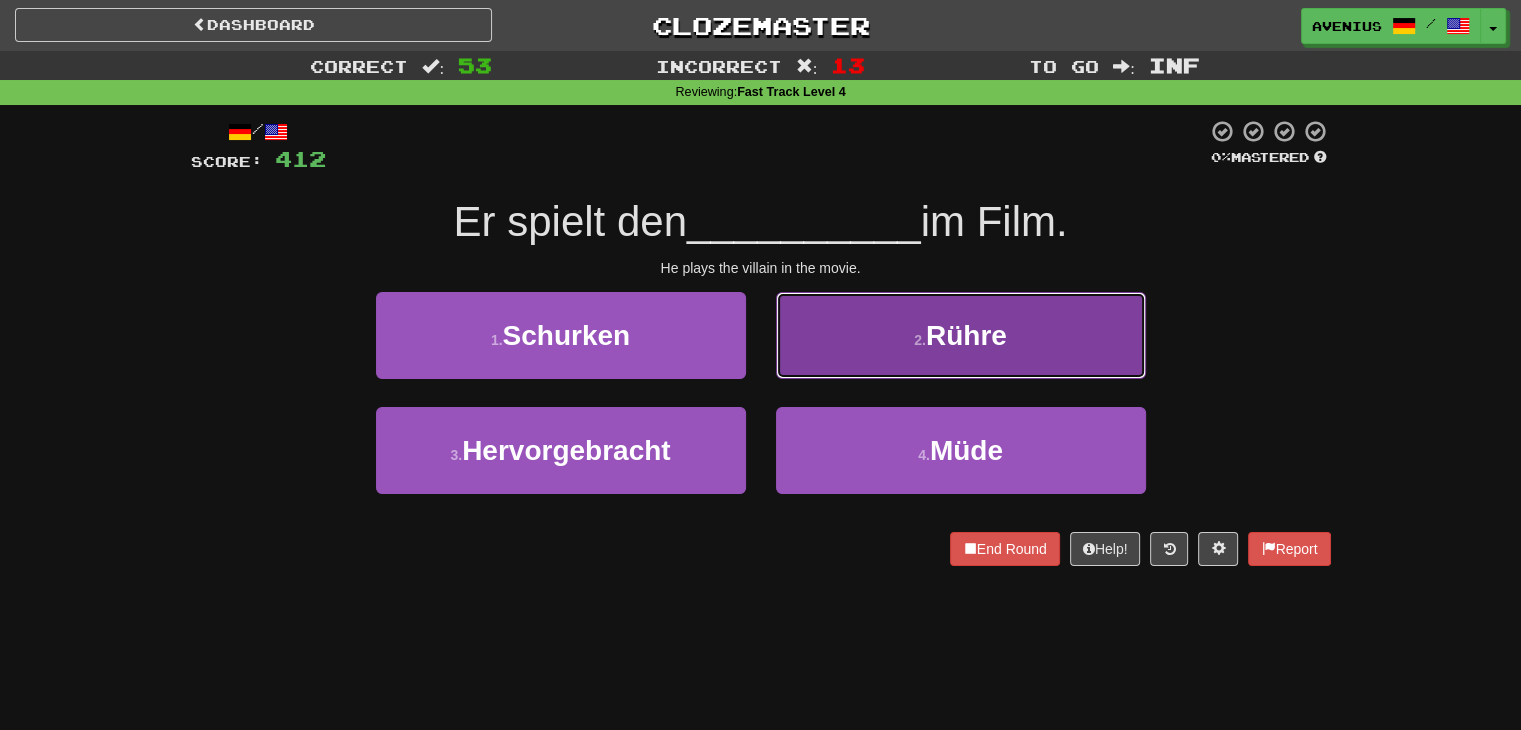 click on "2 . Rühre" at bounding box center [961, 335] 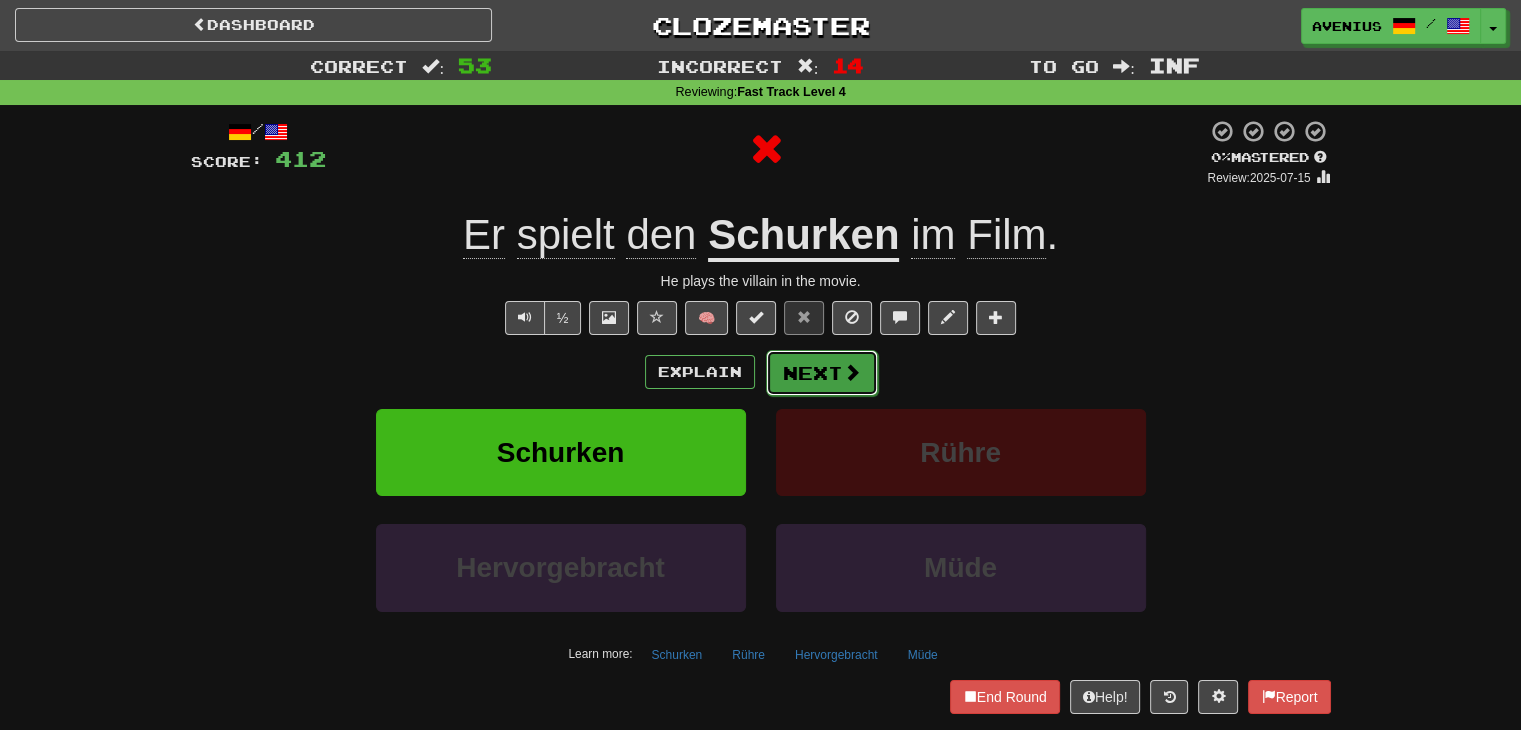 click on "Next" at bounding box center (822, 373) 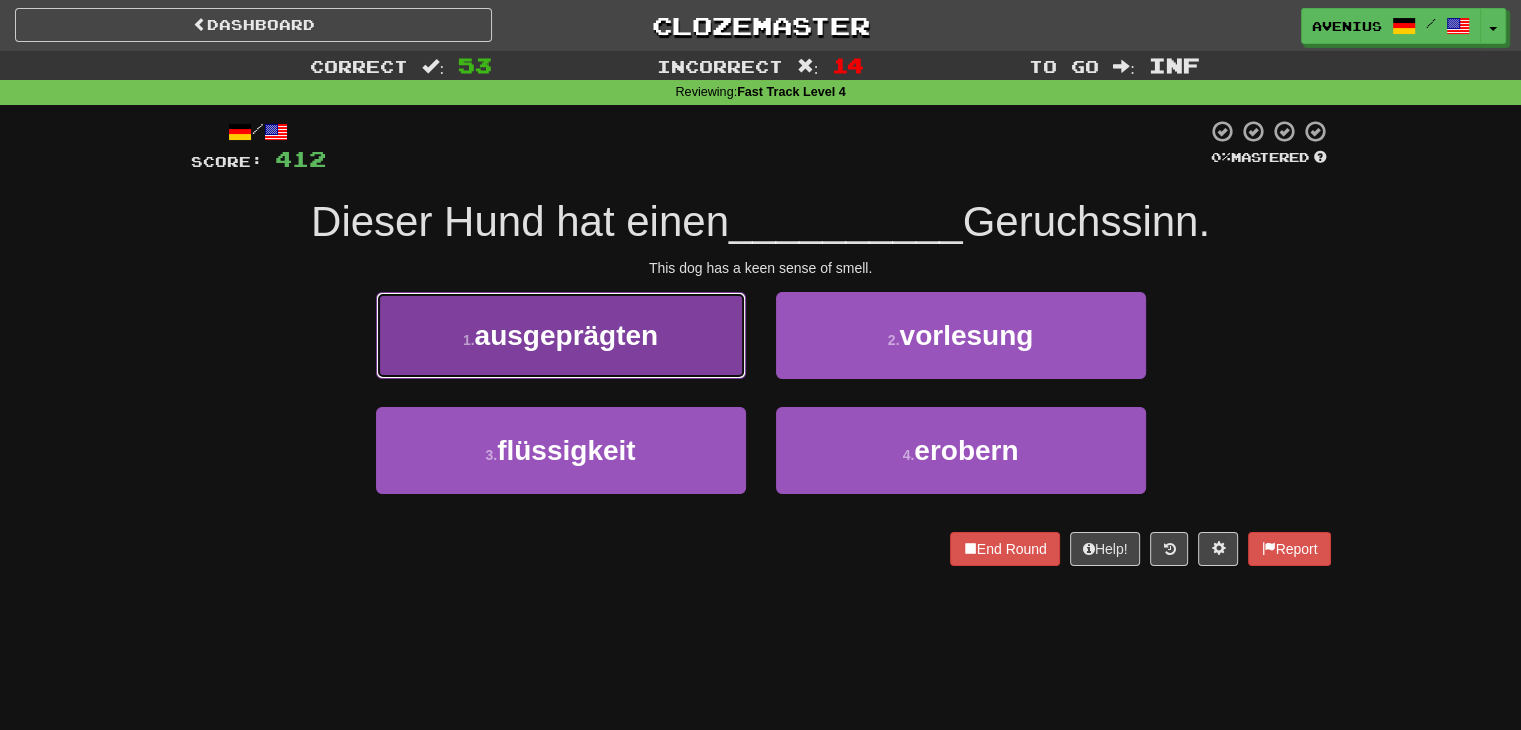 click on "1 . ausgeprägten" at bounding box center (561, 335) 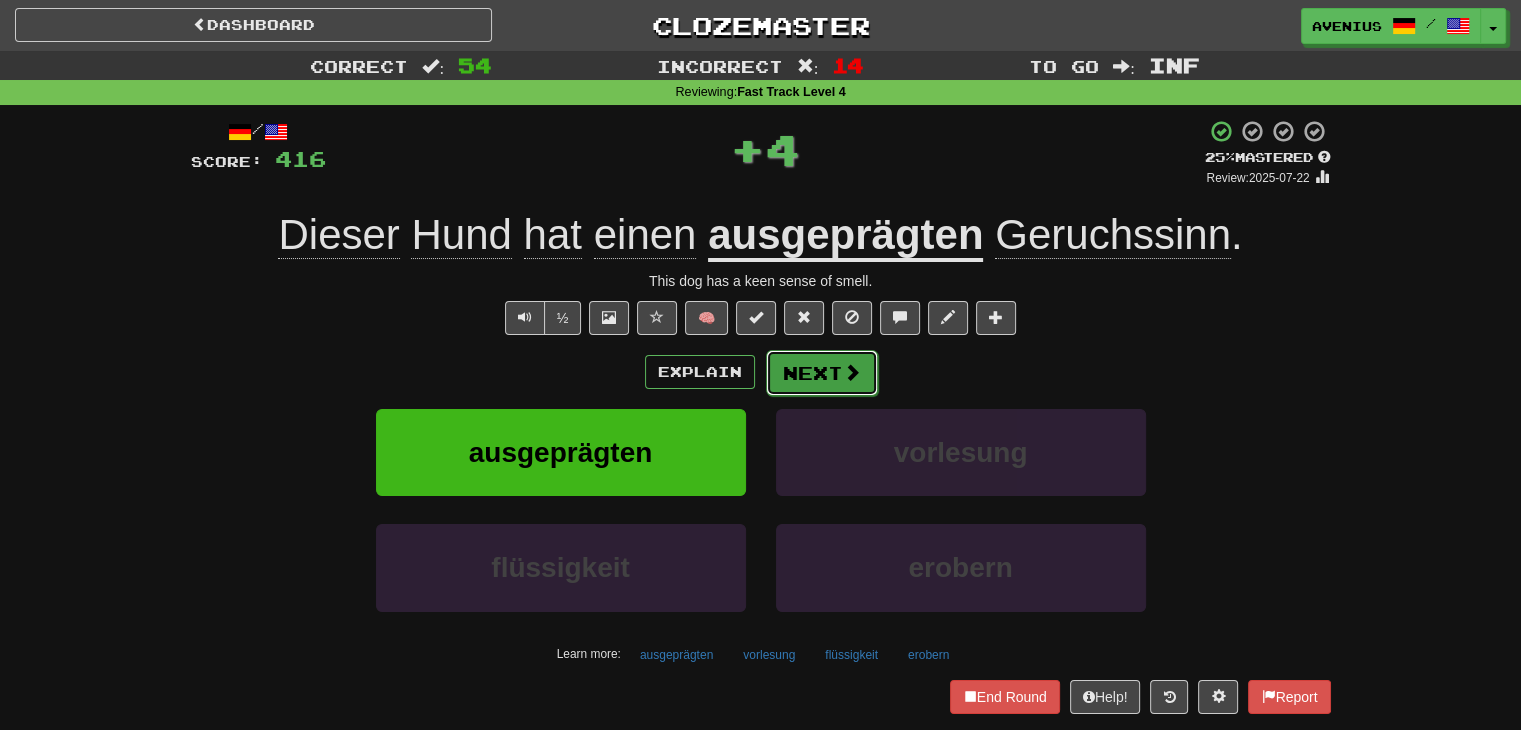 click on "Next" at bounding box center [822, 373] 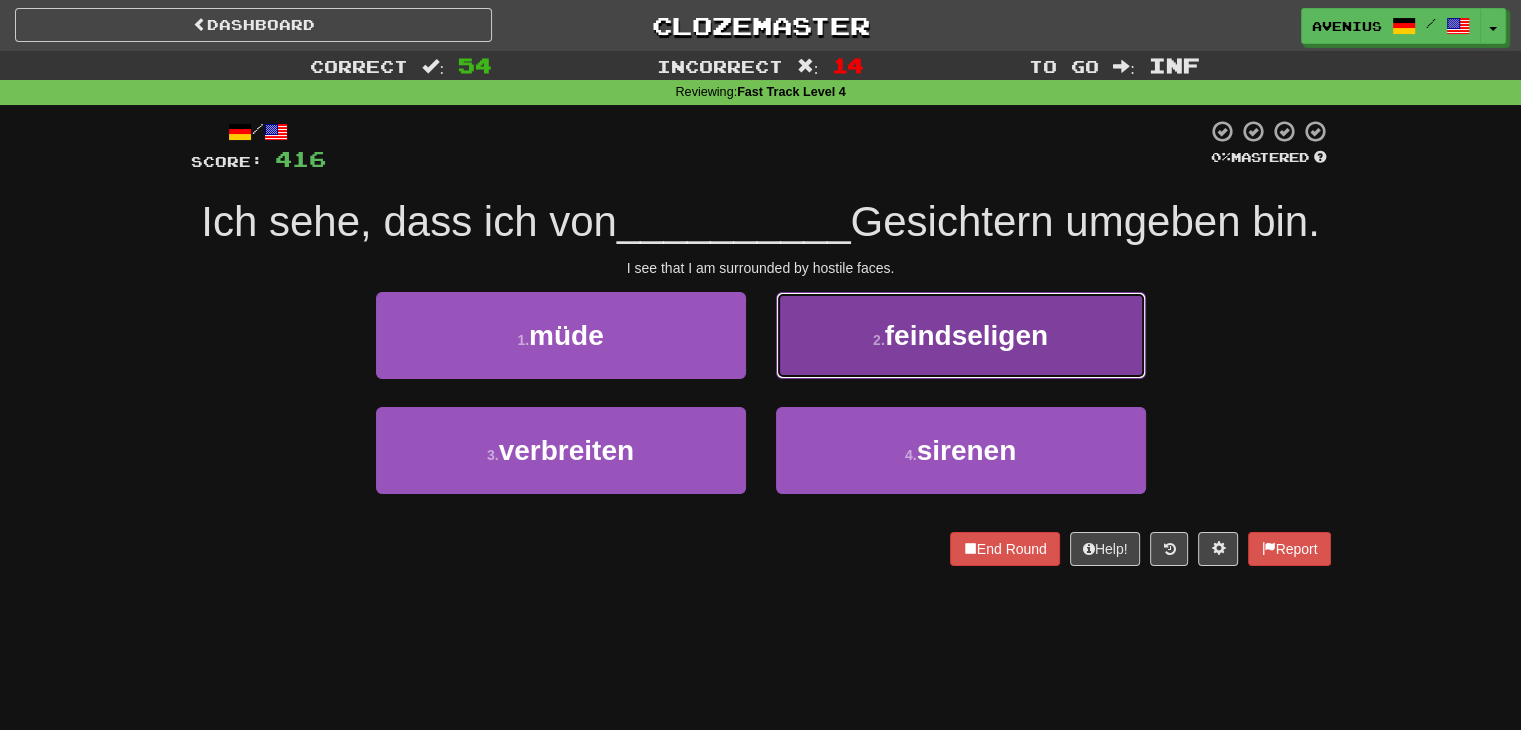 click on "2 . feindseligen" at bounding box center (961, 335) 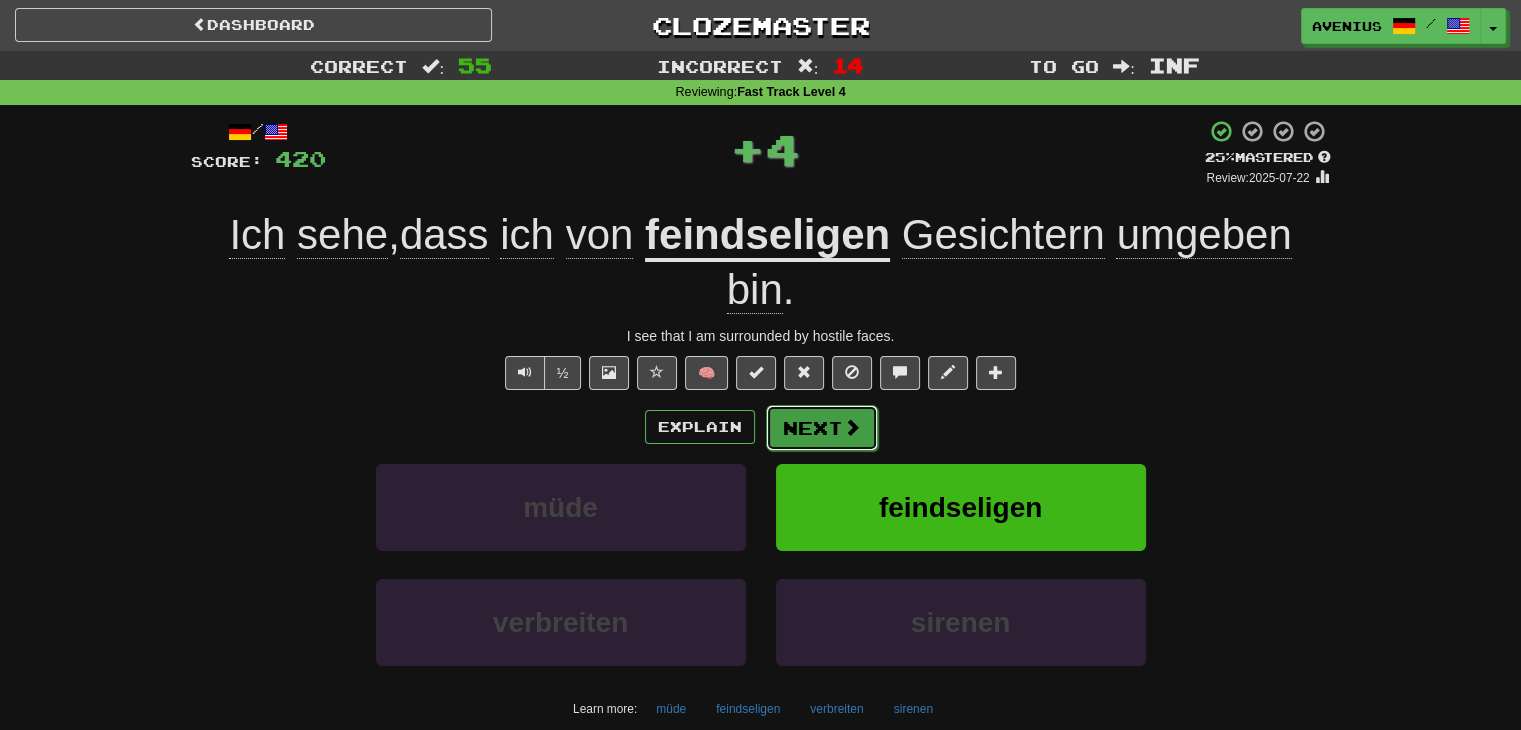 click on "Next" at bounding box center [822, 428] 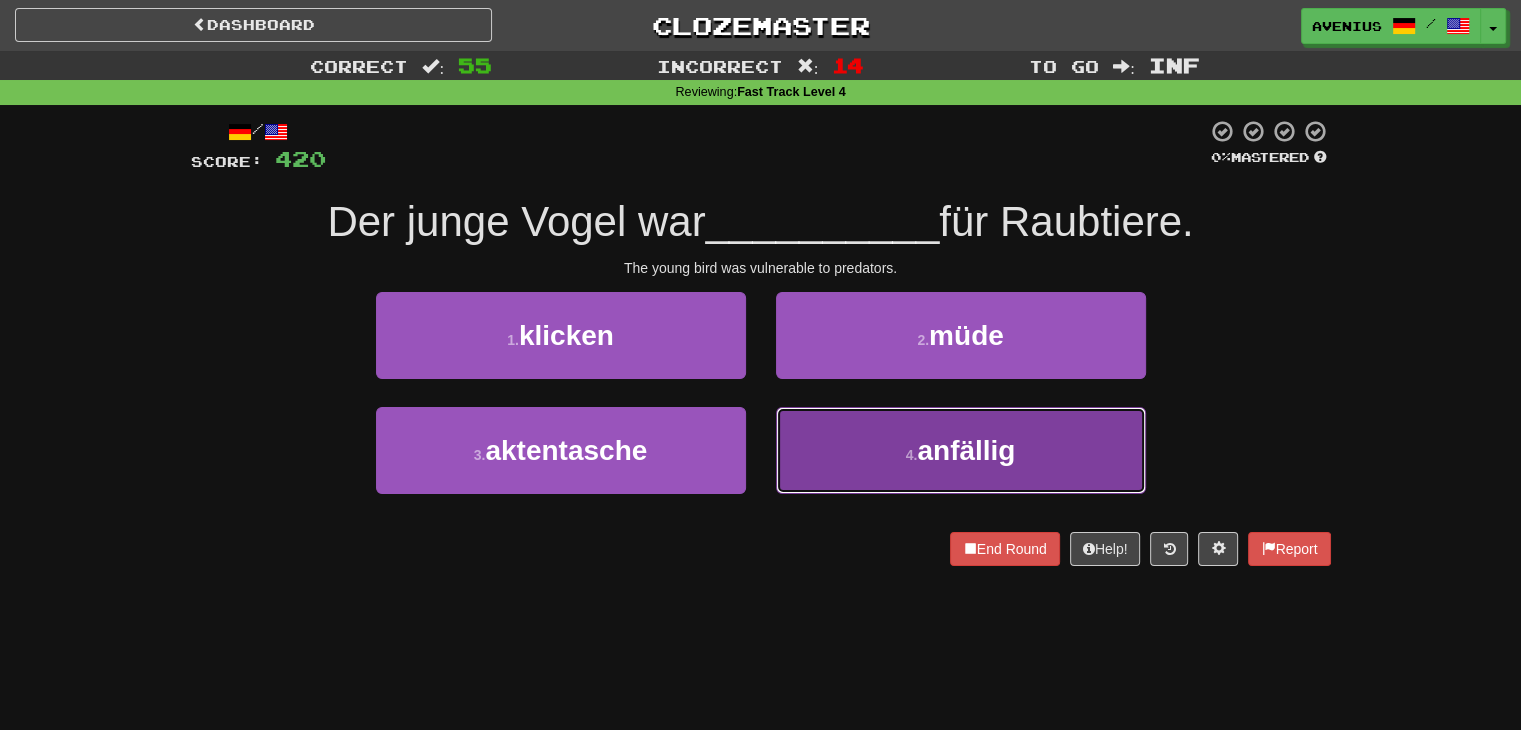 click on "4 .  anfällig" at bounding box center (961, 450) 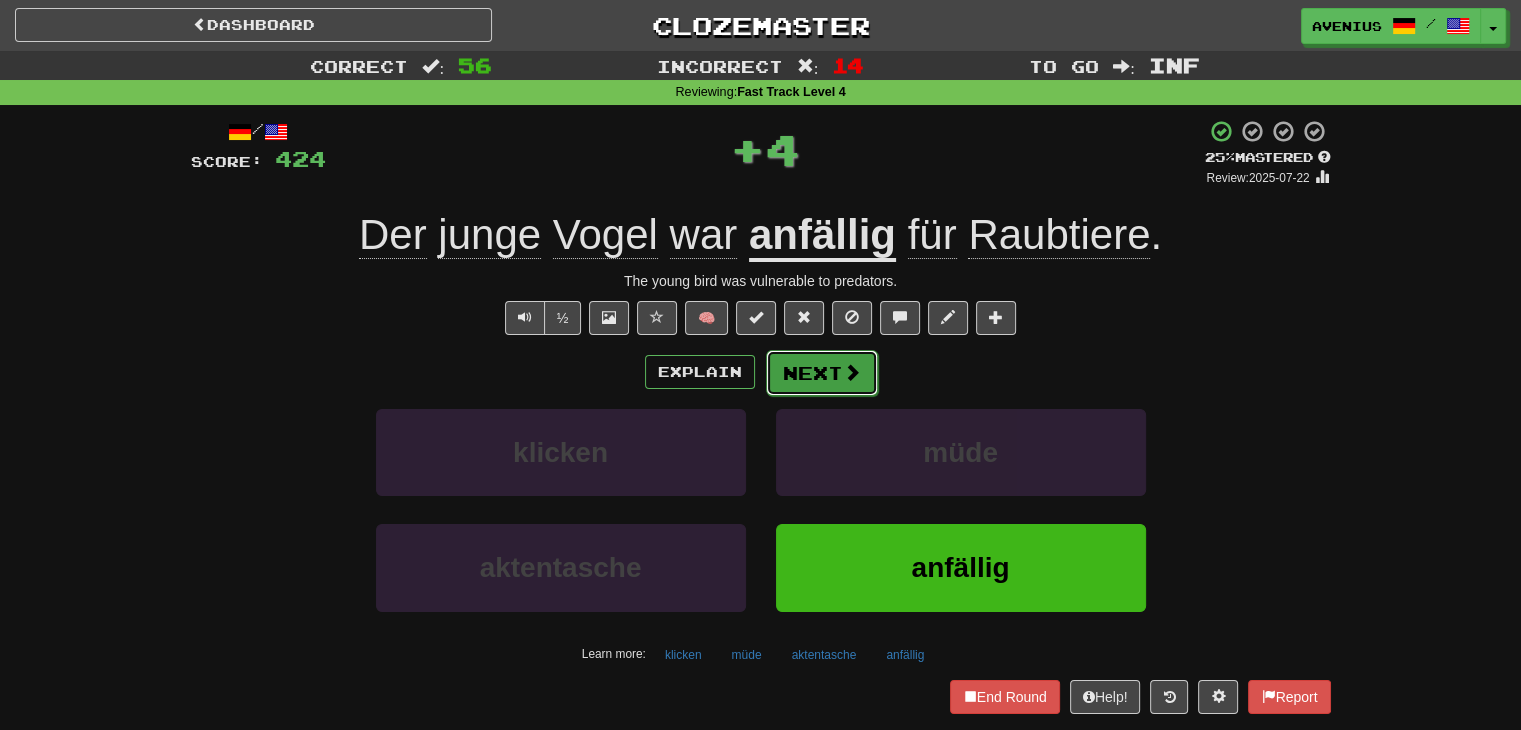 click on "Next" at bounding box center (822, 373) 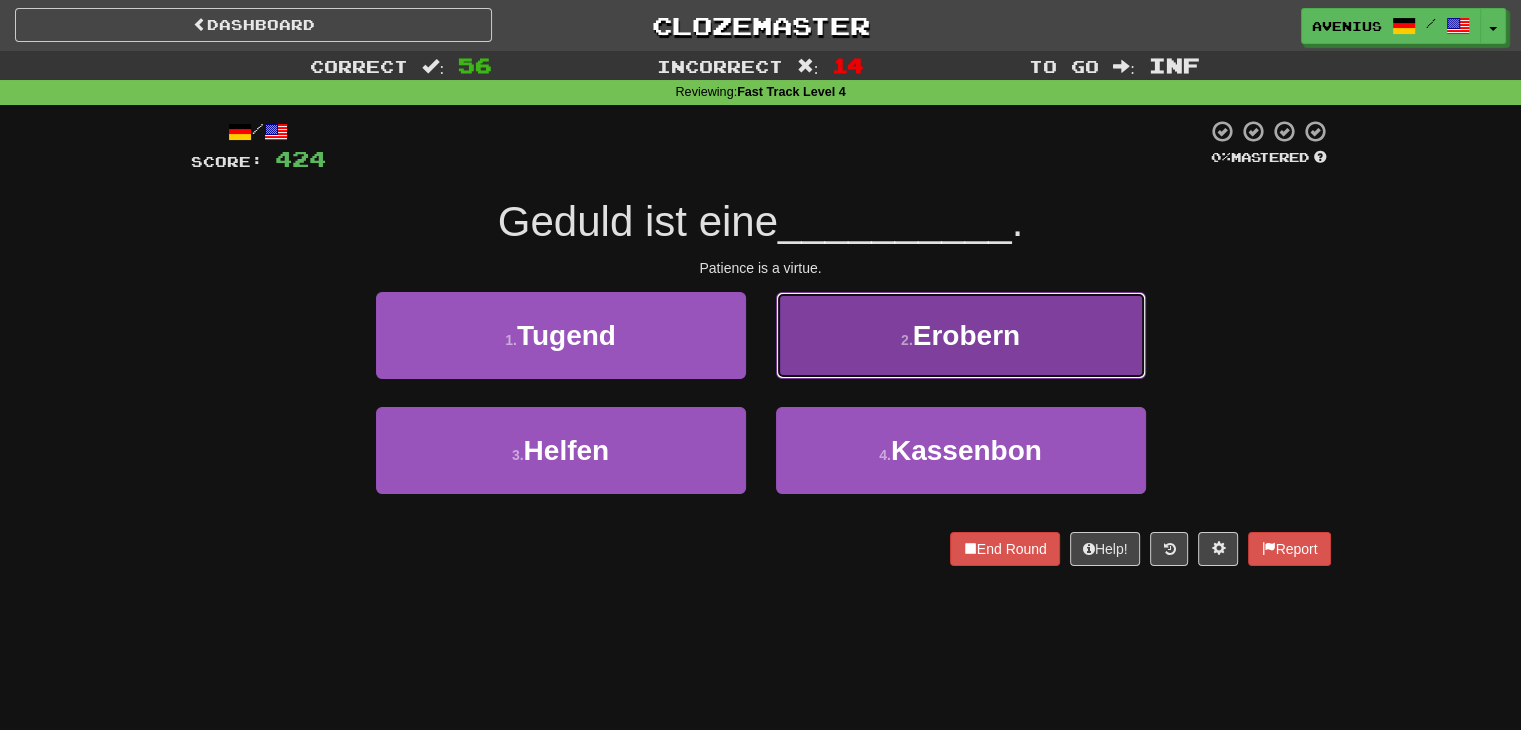 click on "2 .  Erobern" at bounding box center (961, 335) 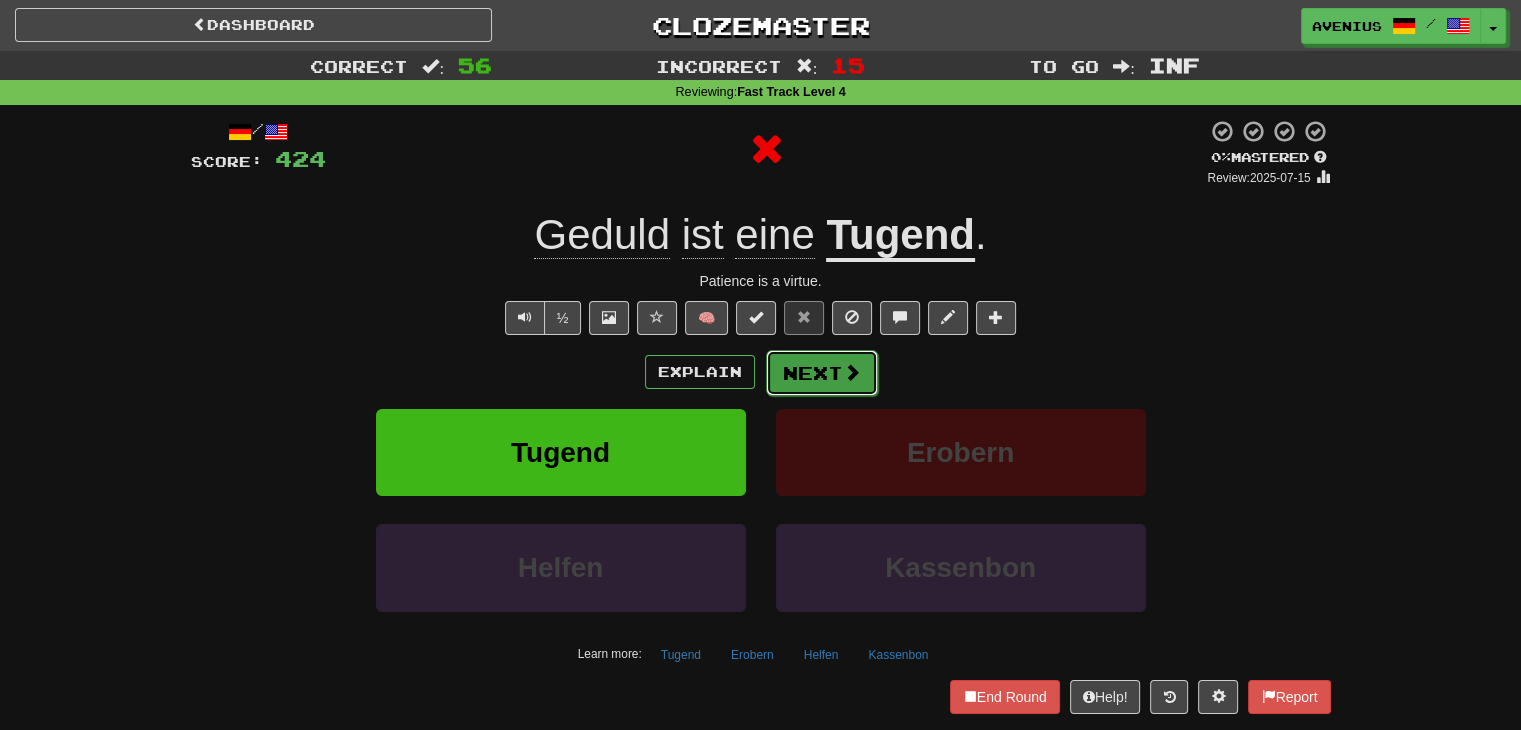 click on "Next" at bounding box center (822, 373) 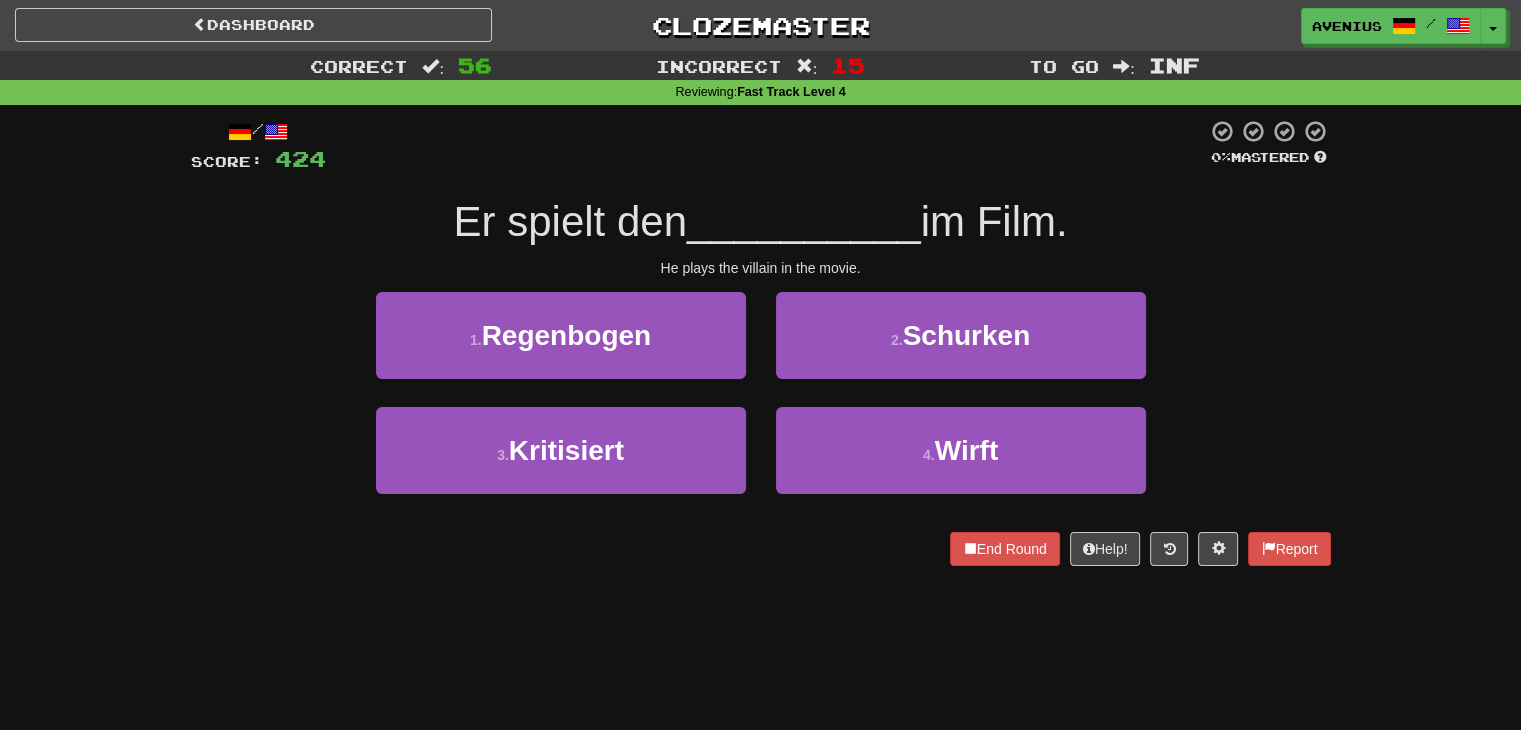 click on "1 .  Regenbogen" at bounding box center (561, 349) 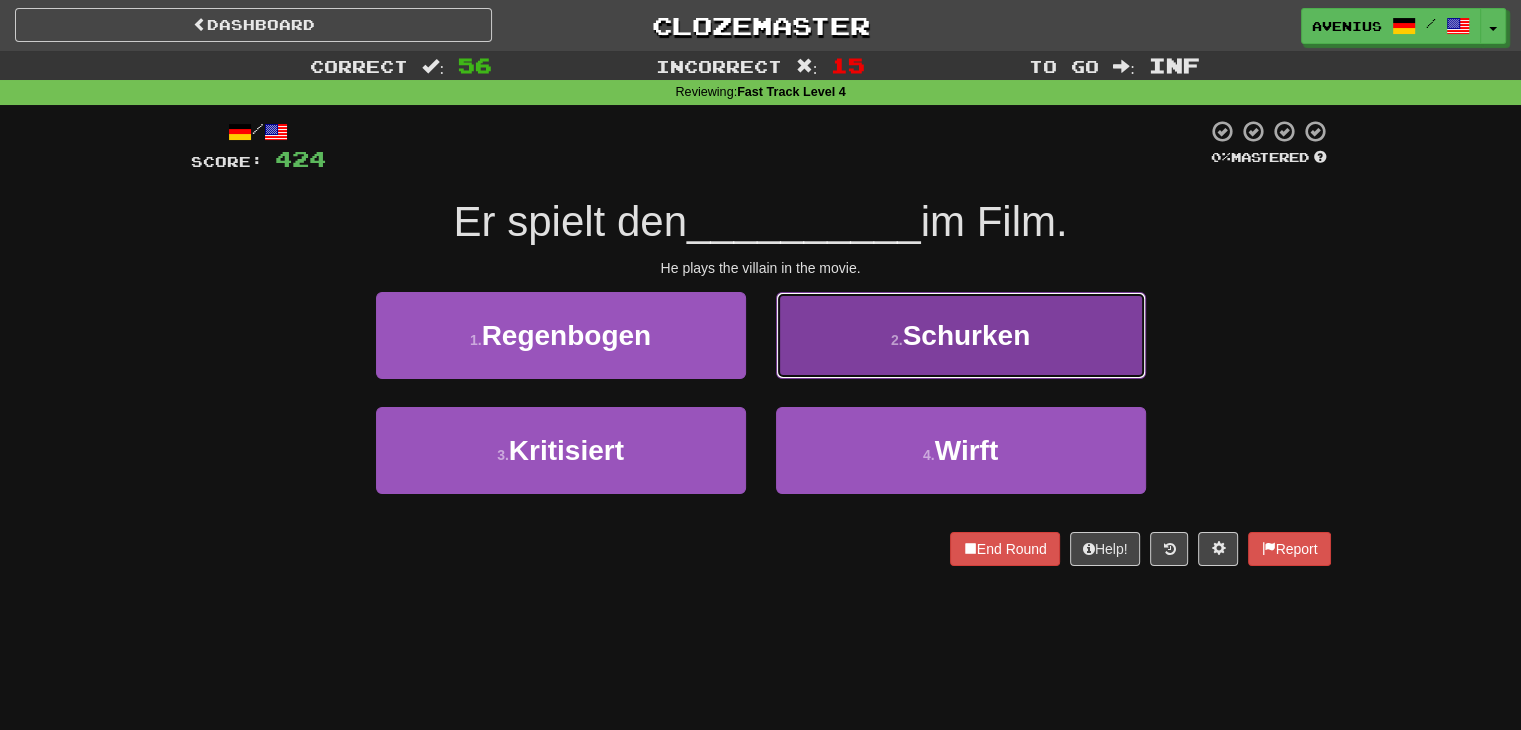 click on "2 . Schurken" at bounding box center [961, 335] 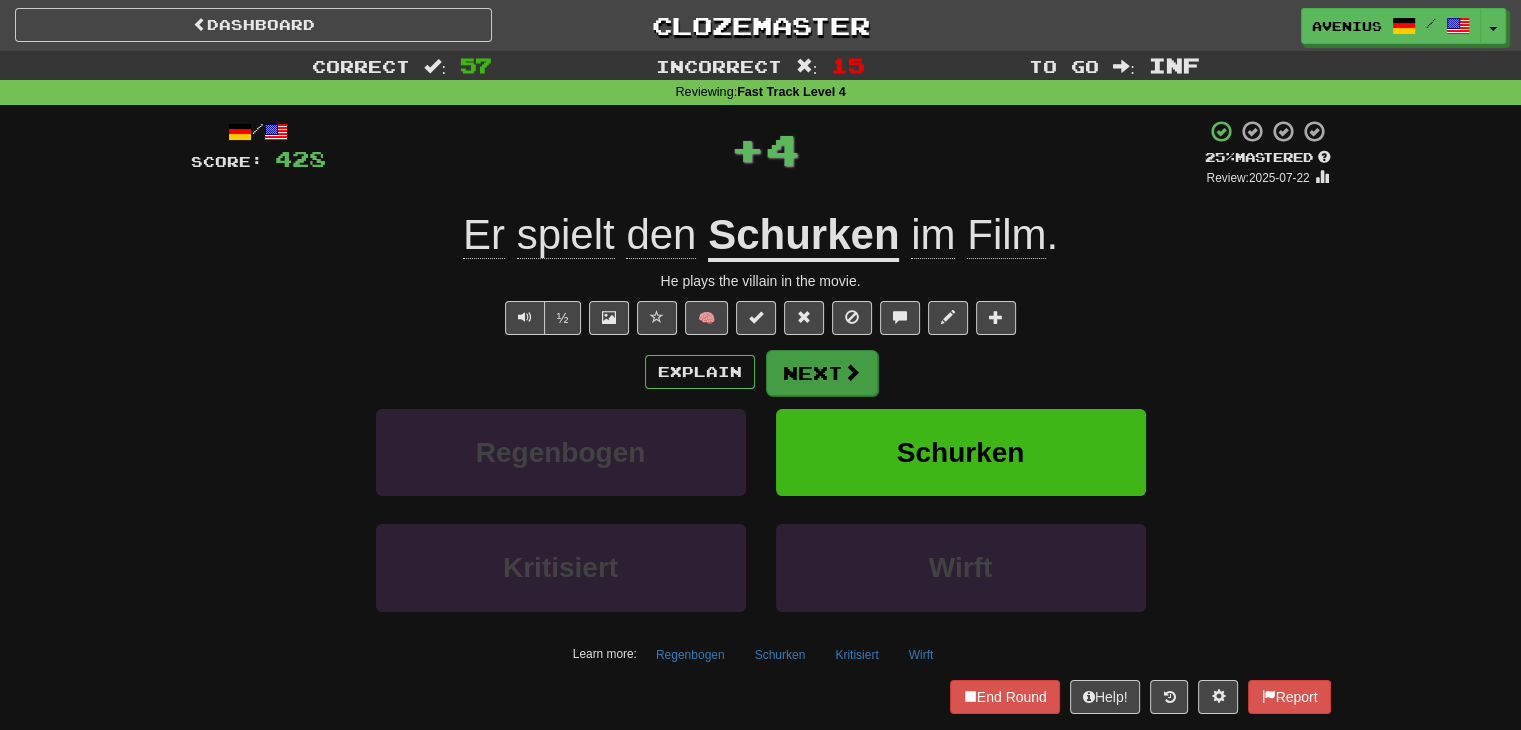 click on "Next" at bounding box center (822, 373) 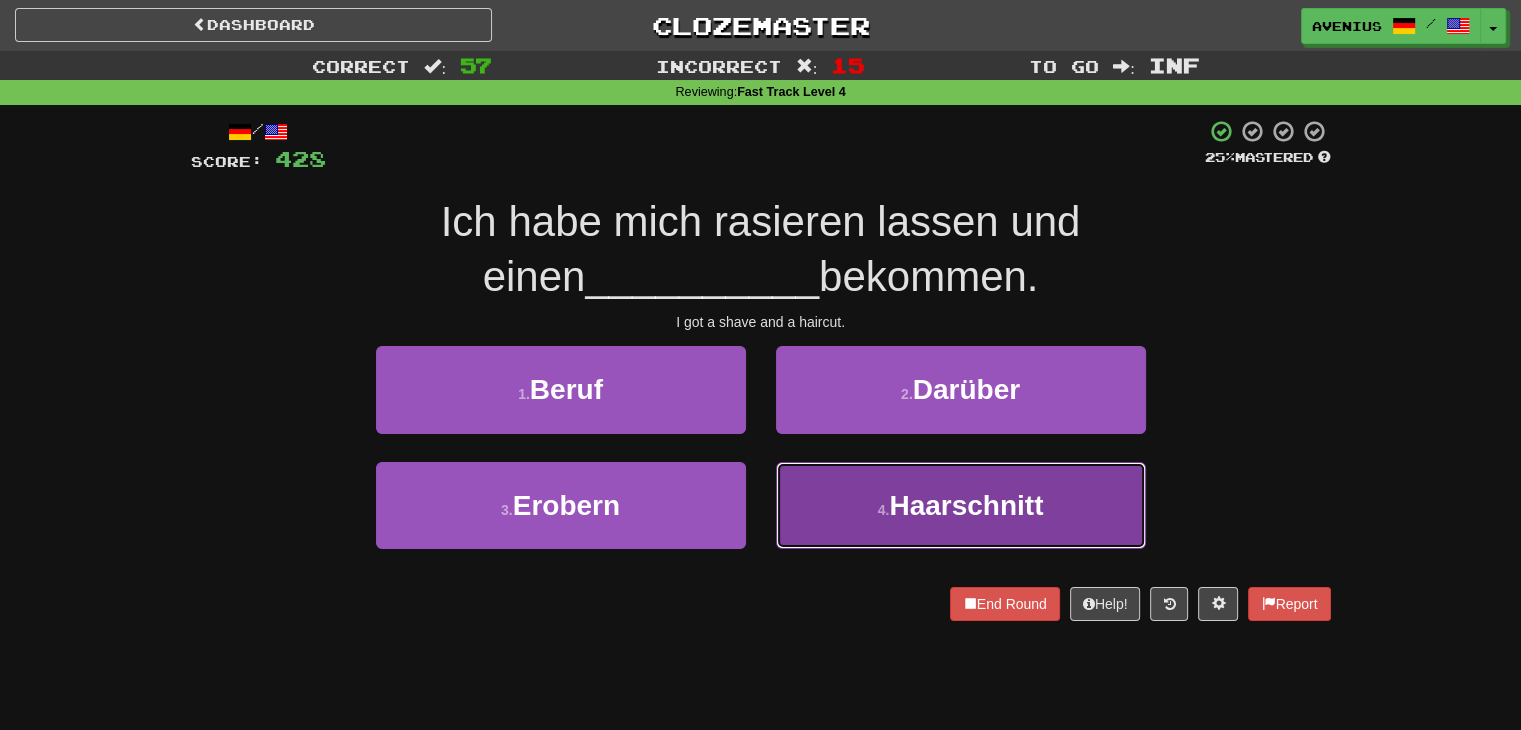 click on "4 .  Haarschnitt" at bounding box center [961, 505] 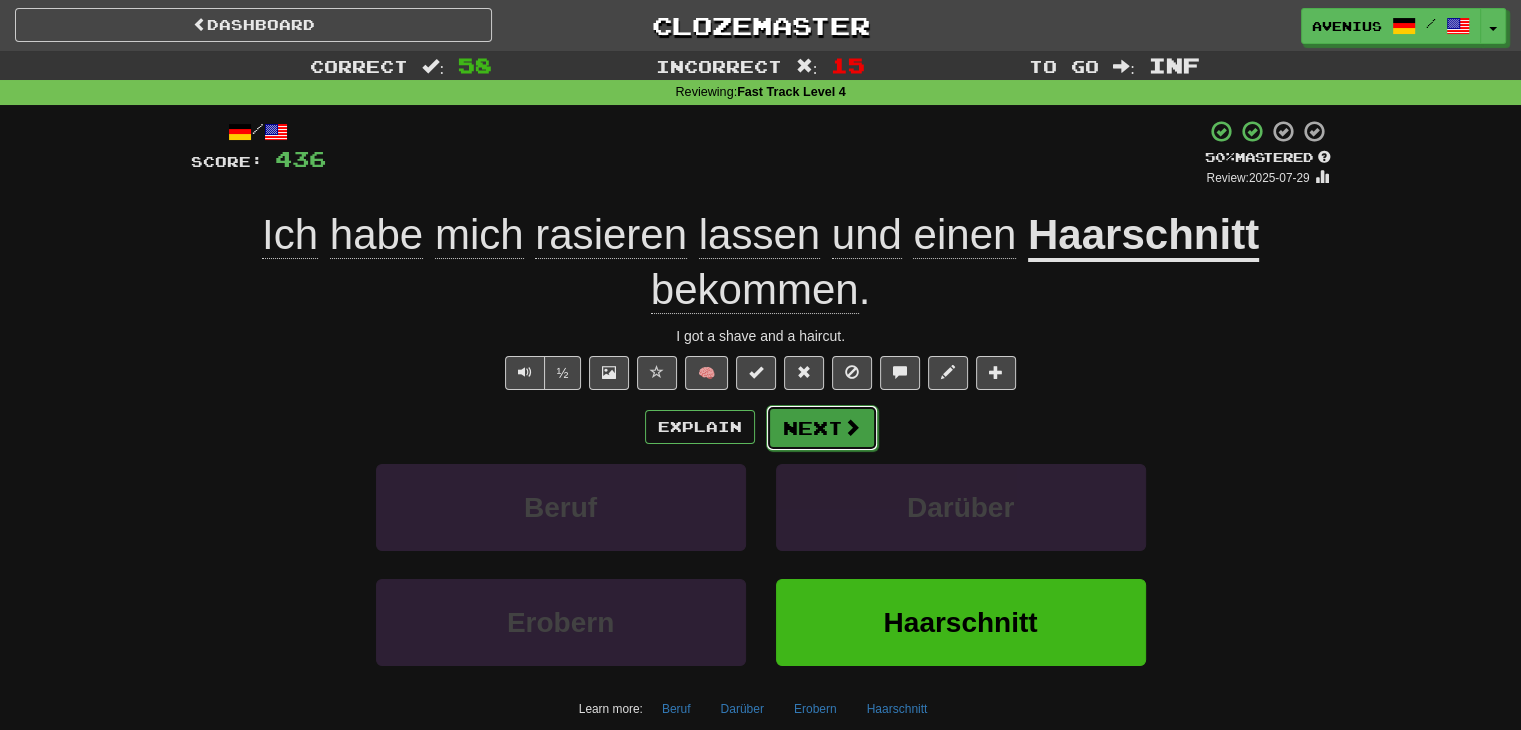 click on "Next" at bounding box center (822, 428) 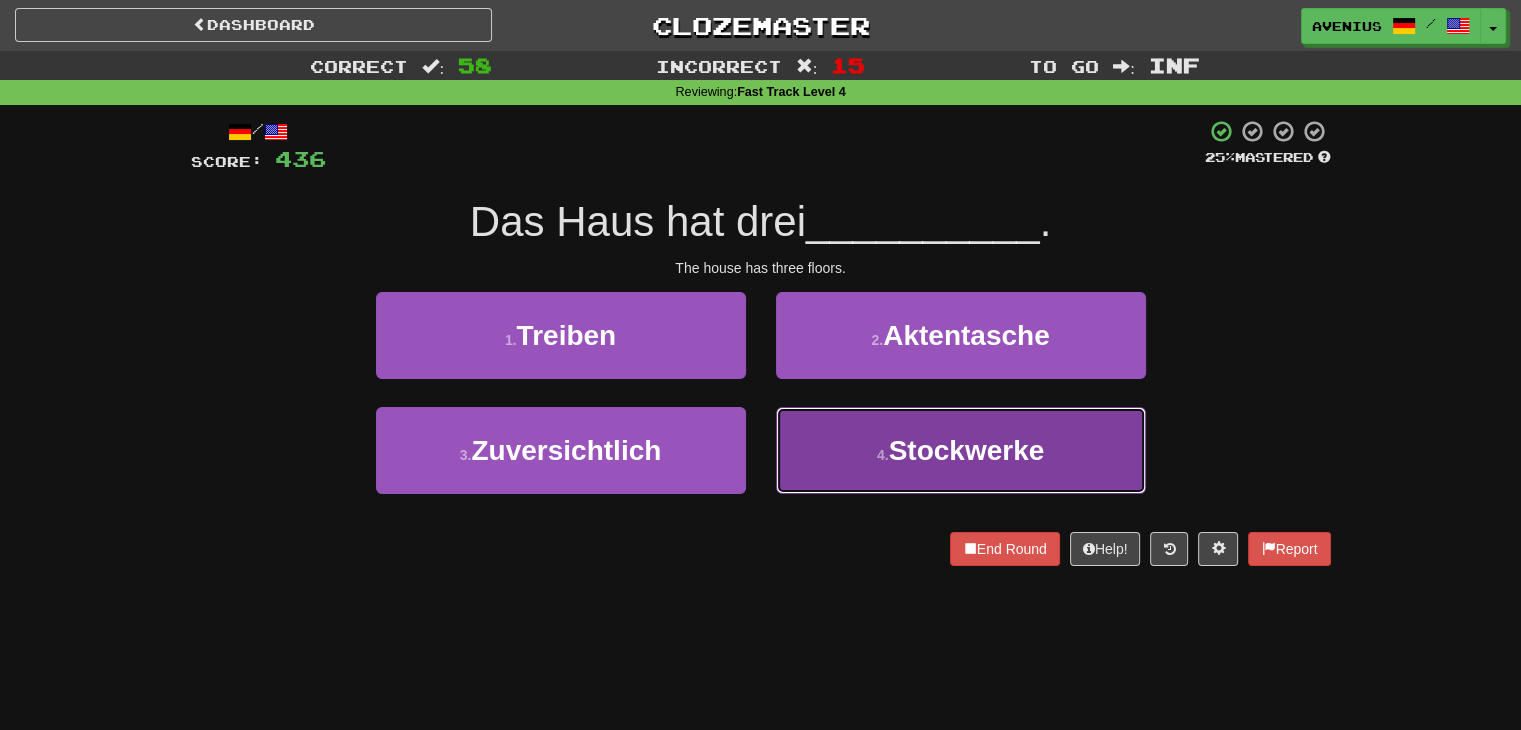 click on "4 .  Stockwerke" at bounding box center (961, 450) 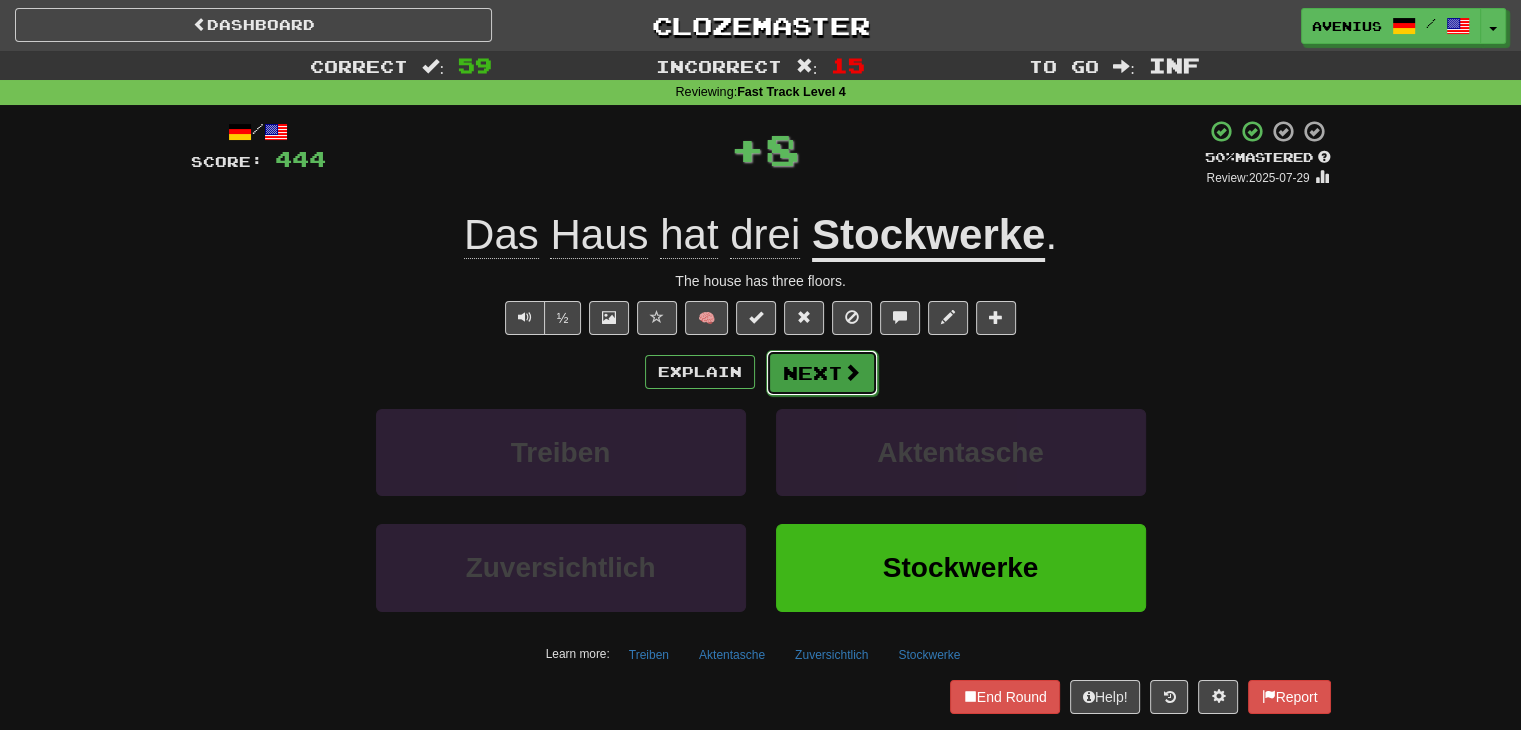 click on "Next" at bounding box center [822, 373] 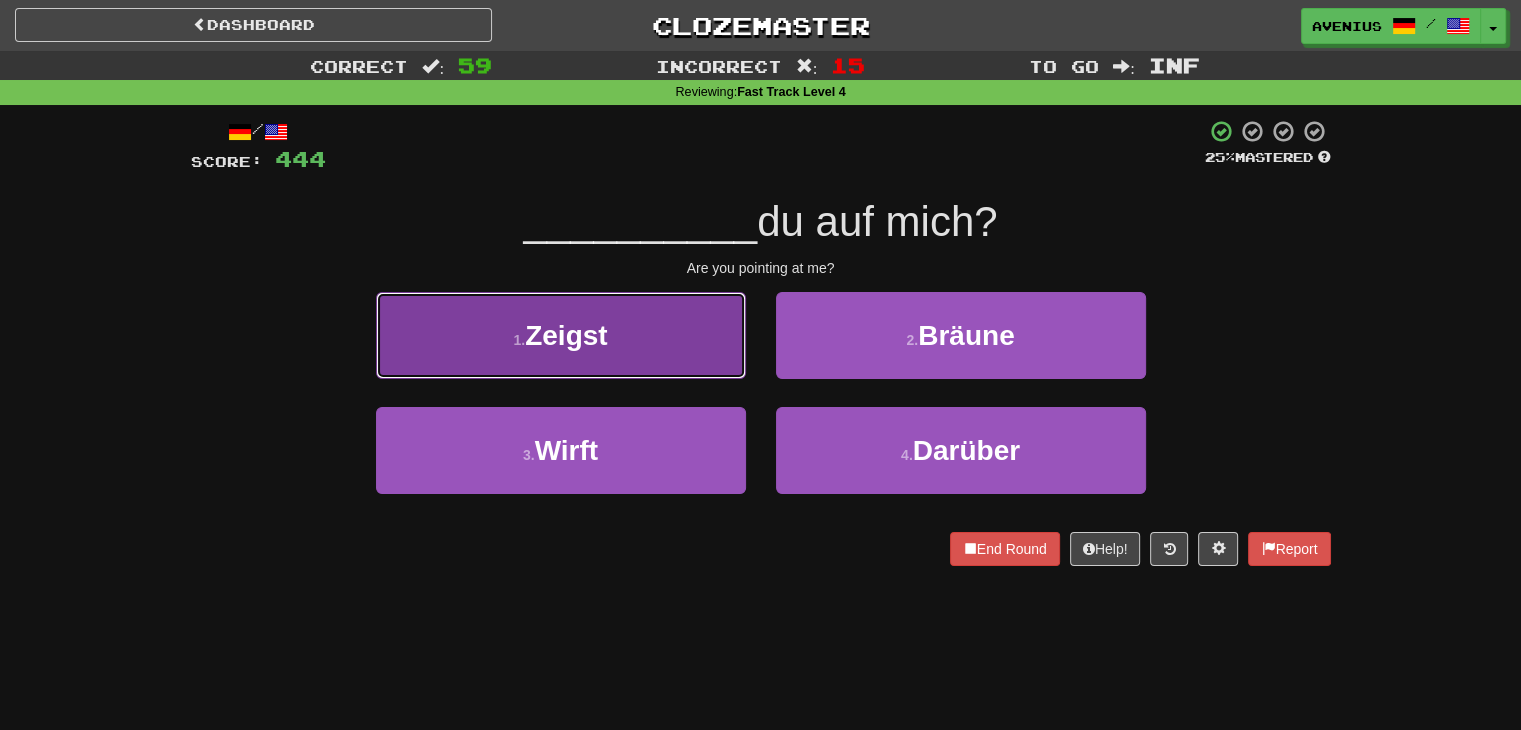 click on "1 .  Zeigst" at bounding box center [561, 335] 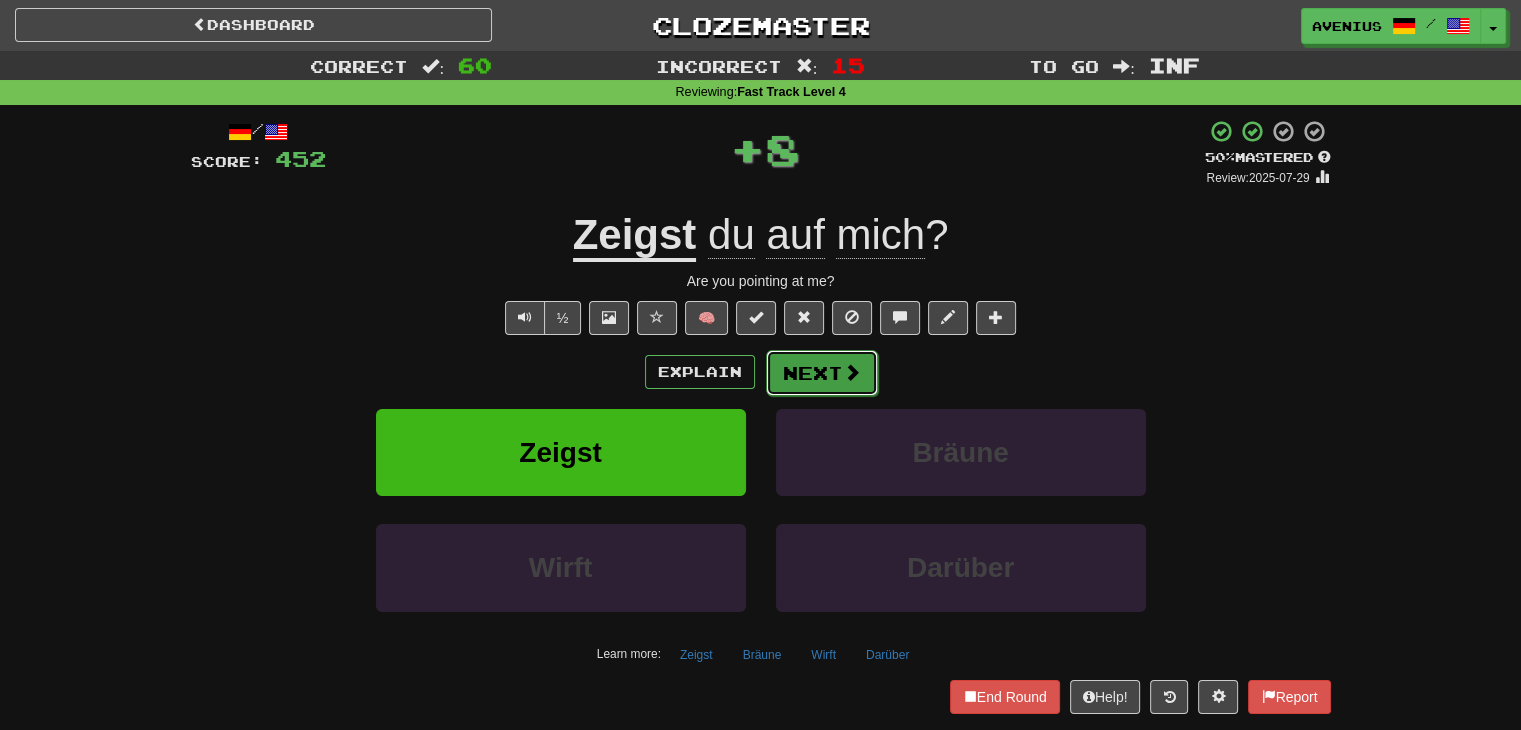 click on "Next" at bounding box center (822, 373) 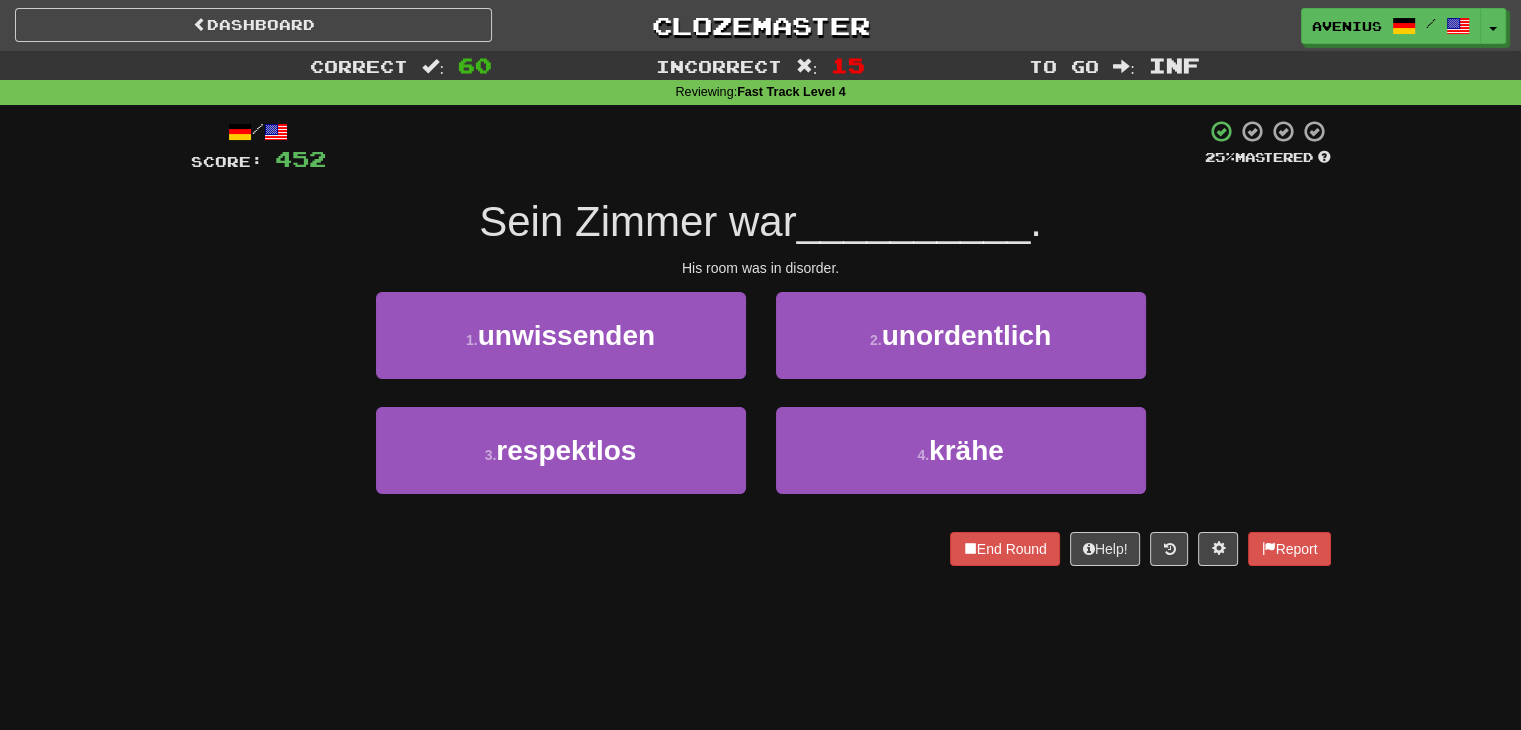 click on "2 .  unordentlich" at bounding box center [961, 349] 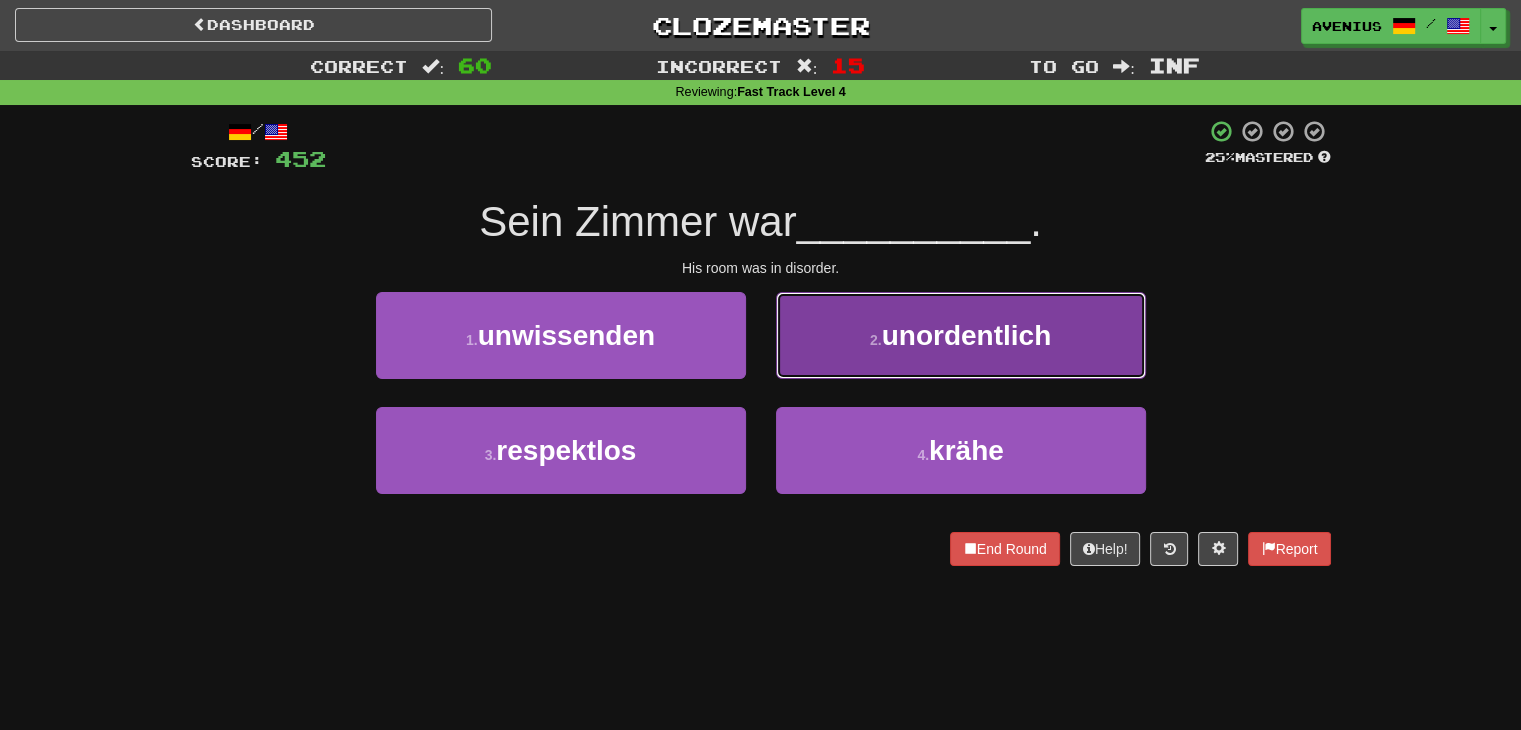 click on "2 .  unordentlich" at bounding box center [961, 335] 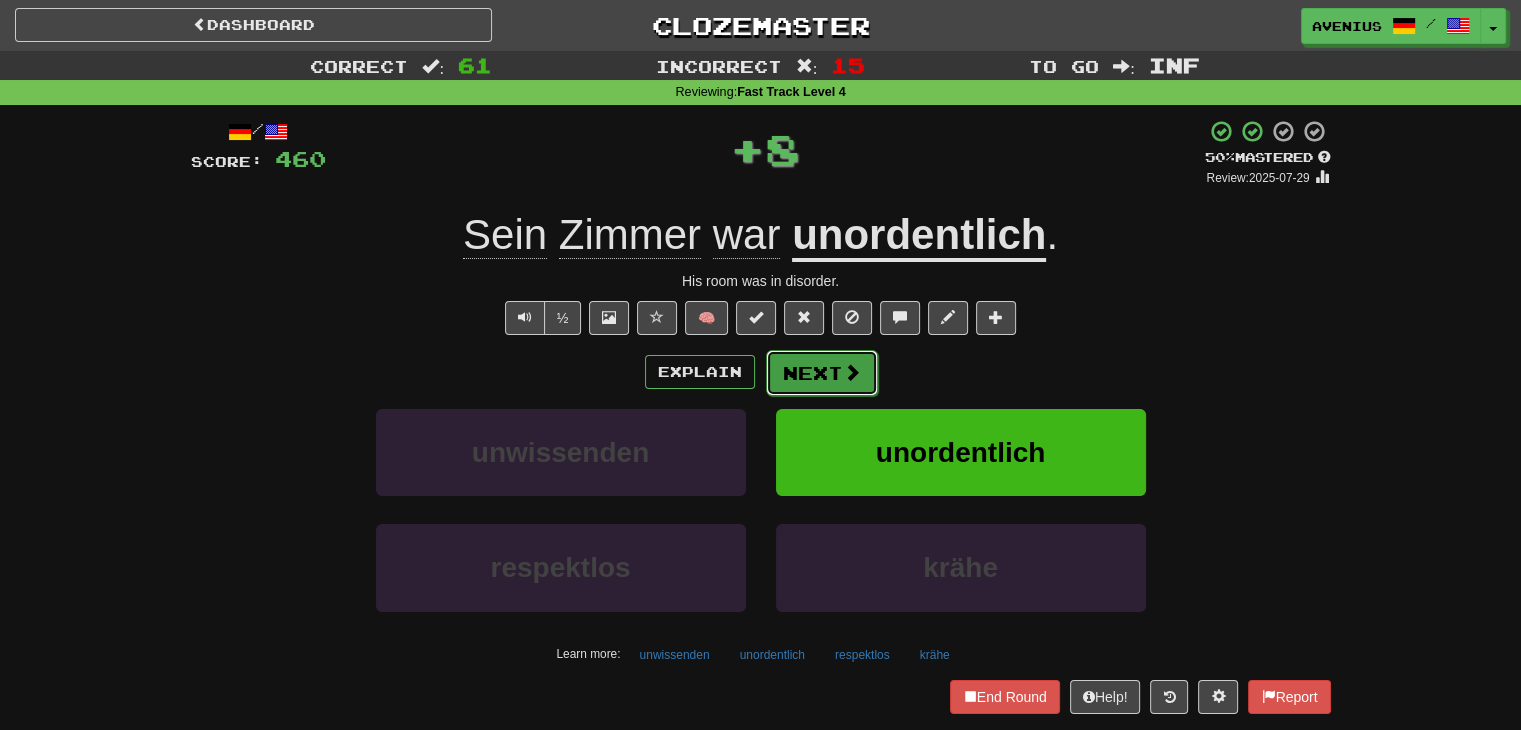 click on "Next" at bounding box center [822, 373] 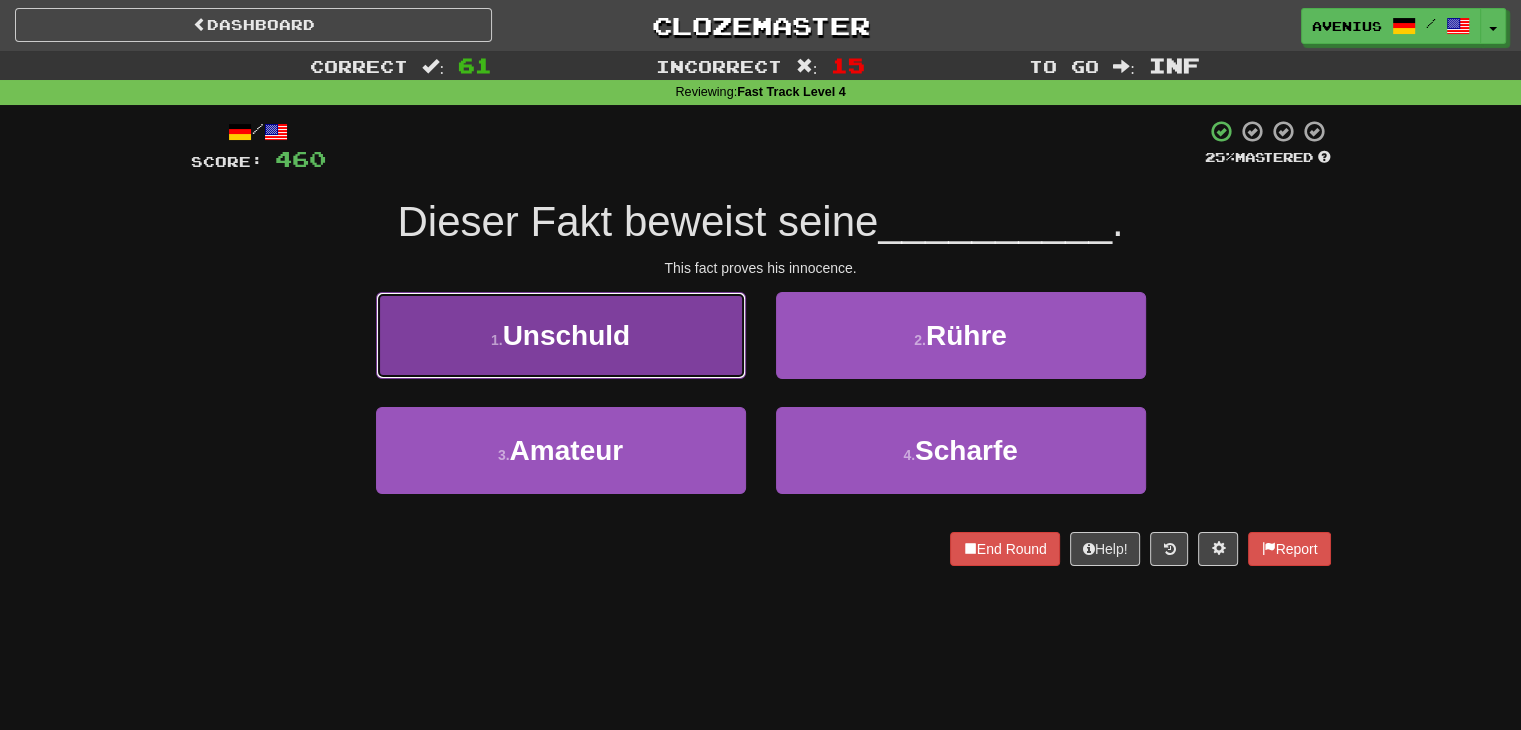 click on "1 .  Unschuld" at bounding box center [561, 335] 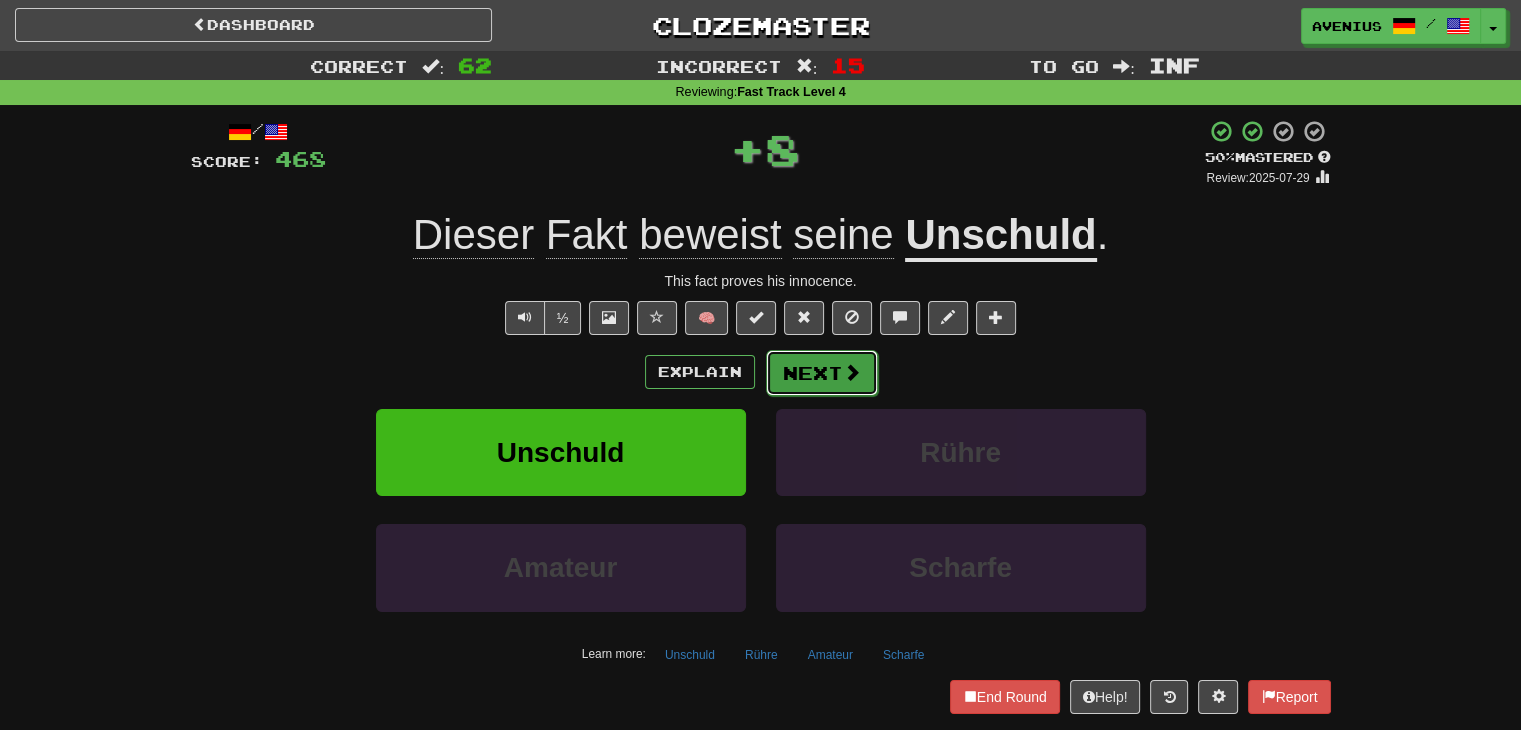 click on "Next" at bounding box center [822, 373] 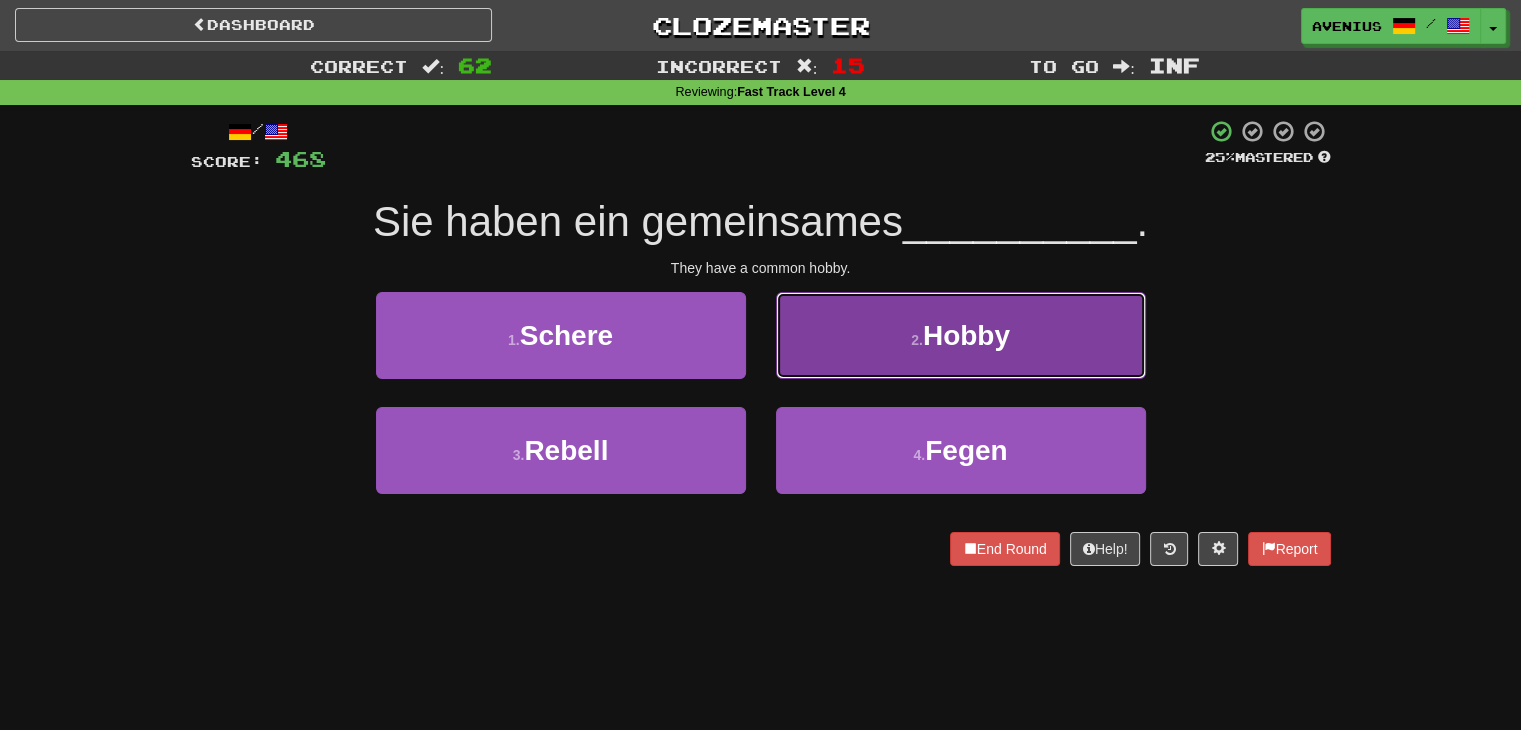 click on "2 .  Hobby" at bounding box center [961, 335] 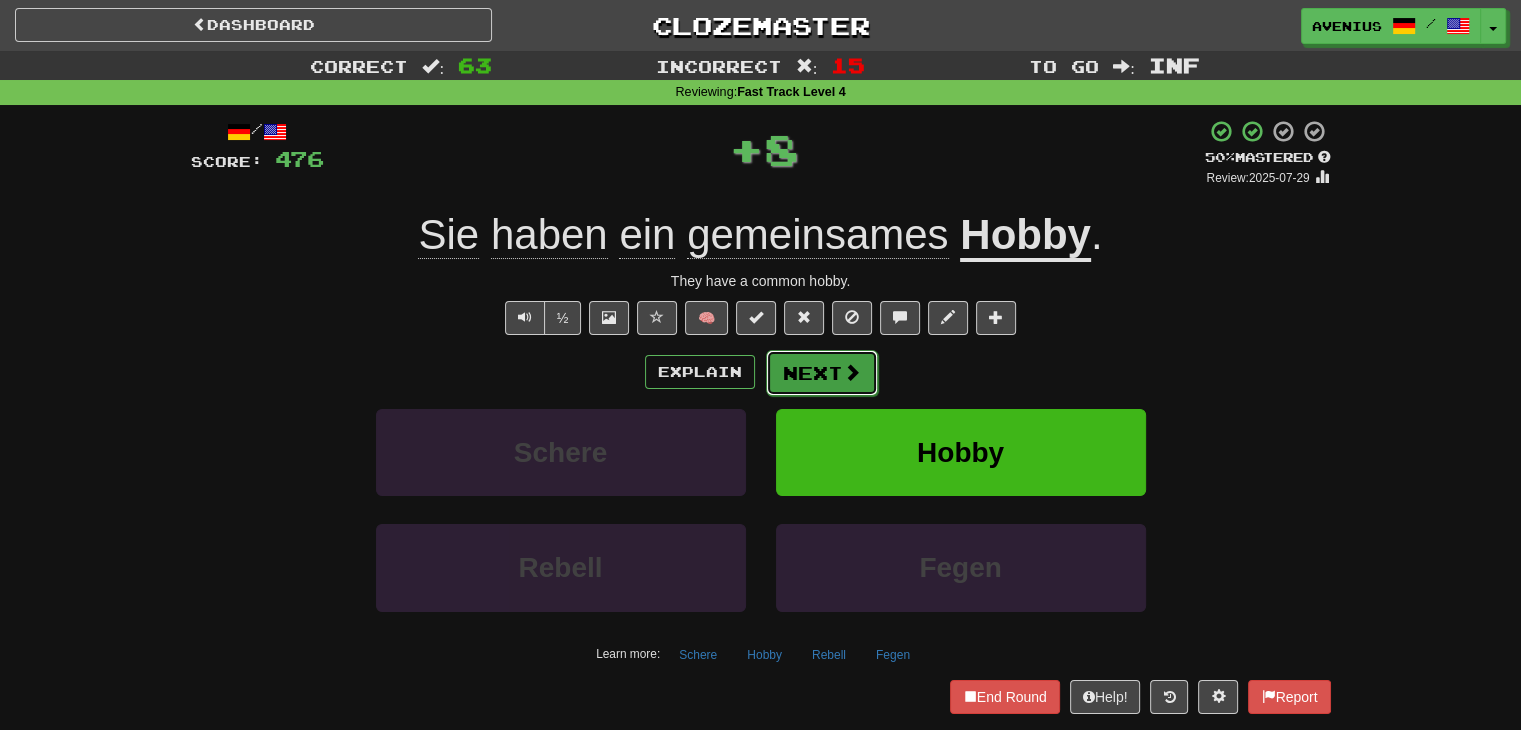 drag, startPoint x: 848, startPoint y: 365, endPoint x: 791, endPoint y: 373, distance: 57.558666 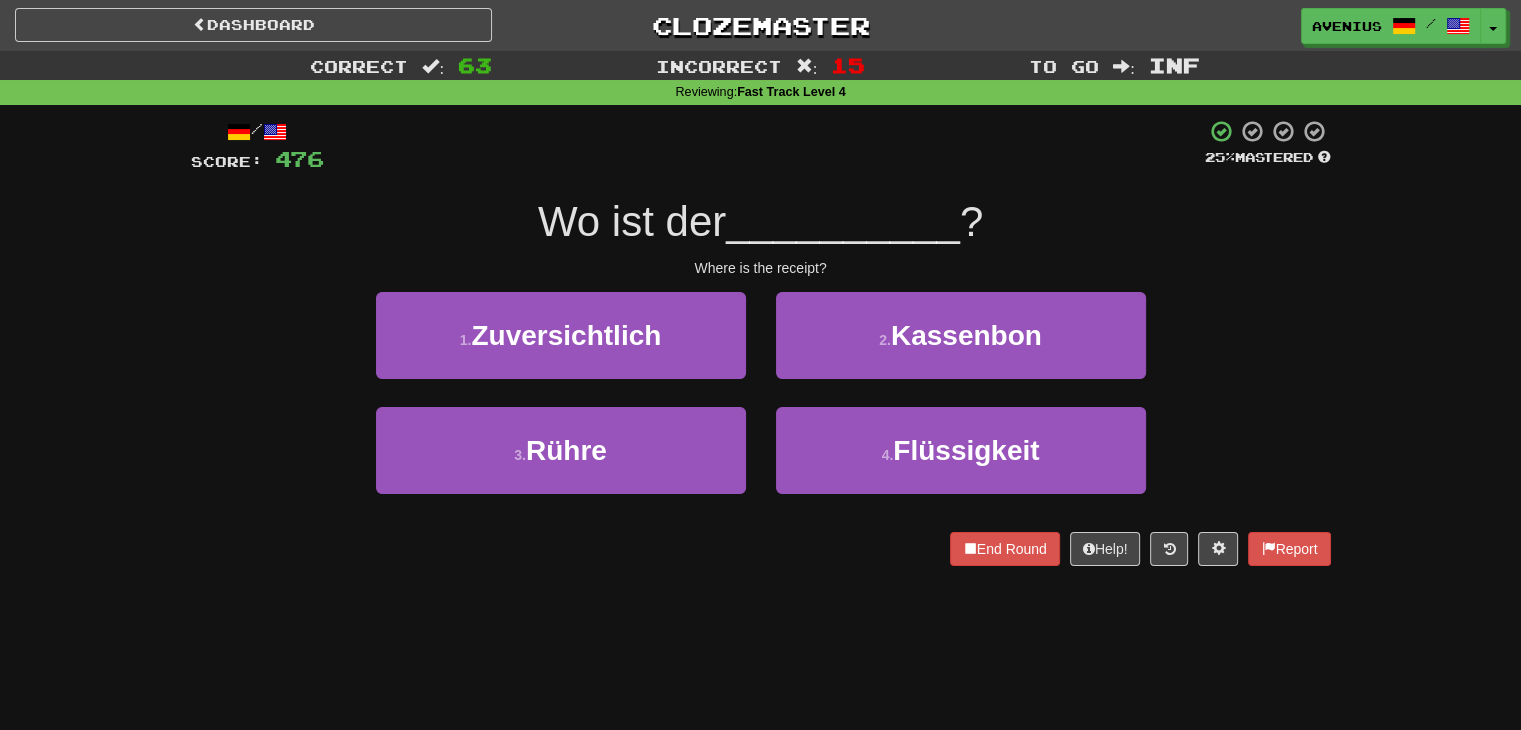 drag, startPoint x: 791, startPoint y: 373, endPoint x: 755, endPoint y: 402, distance: 46.227695 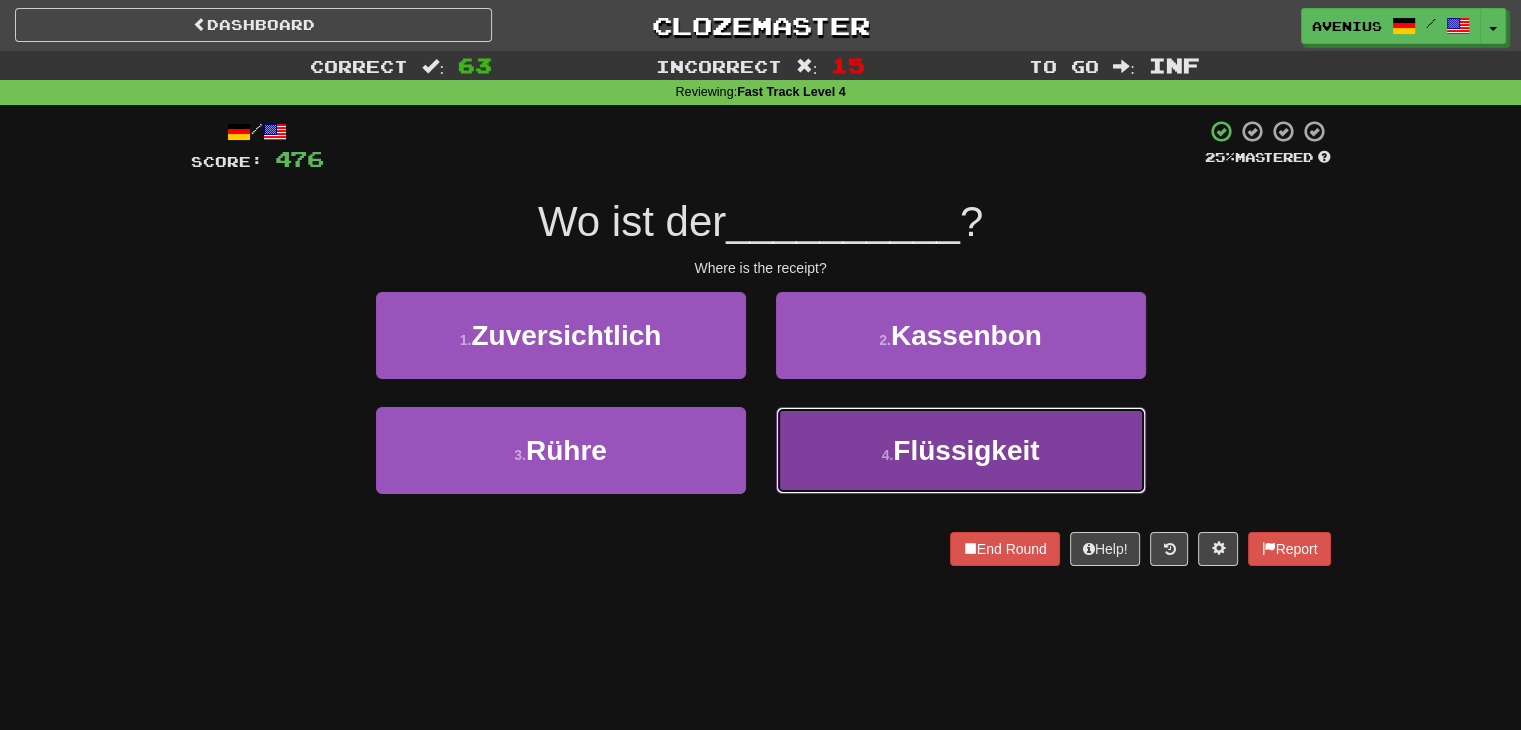 click on "4 . Flüssigkeit" at bounding box center (961, 450) 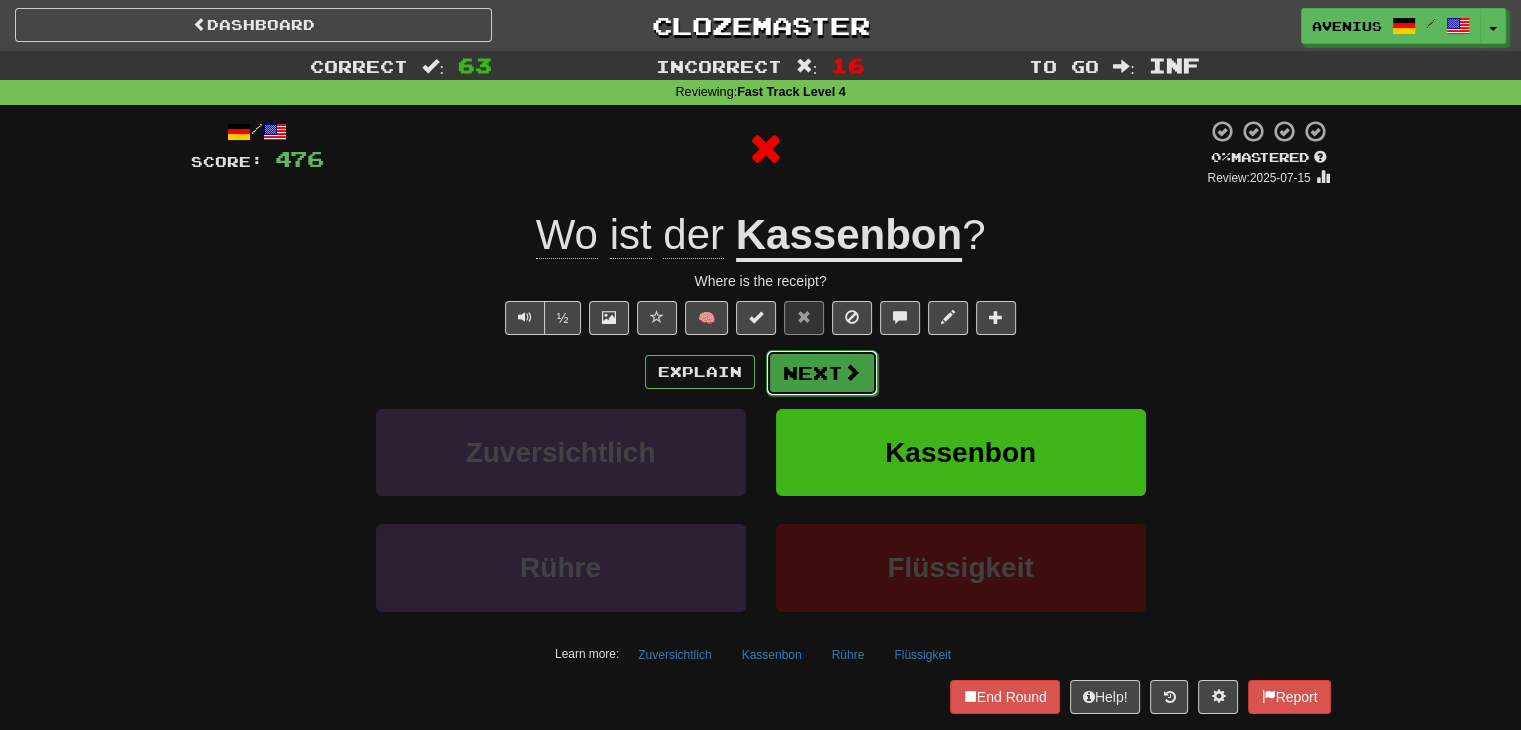click on "Next" at bounding box center [822, 373] 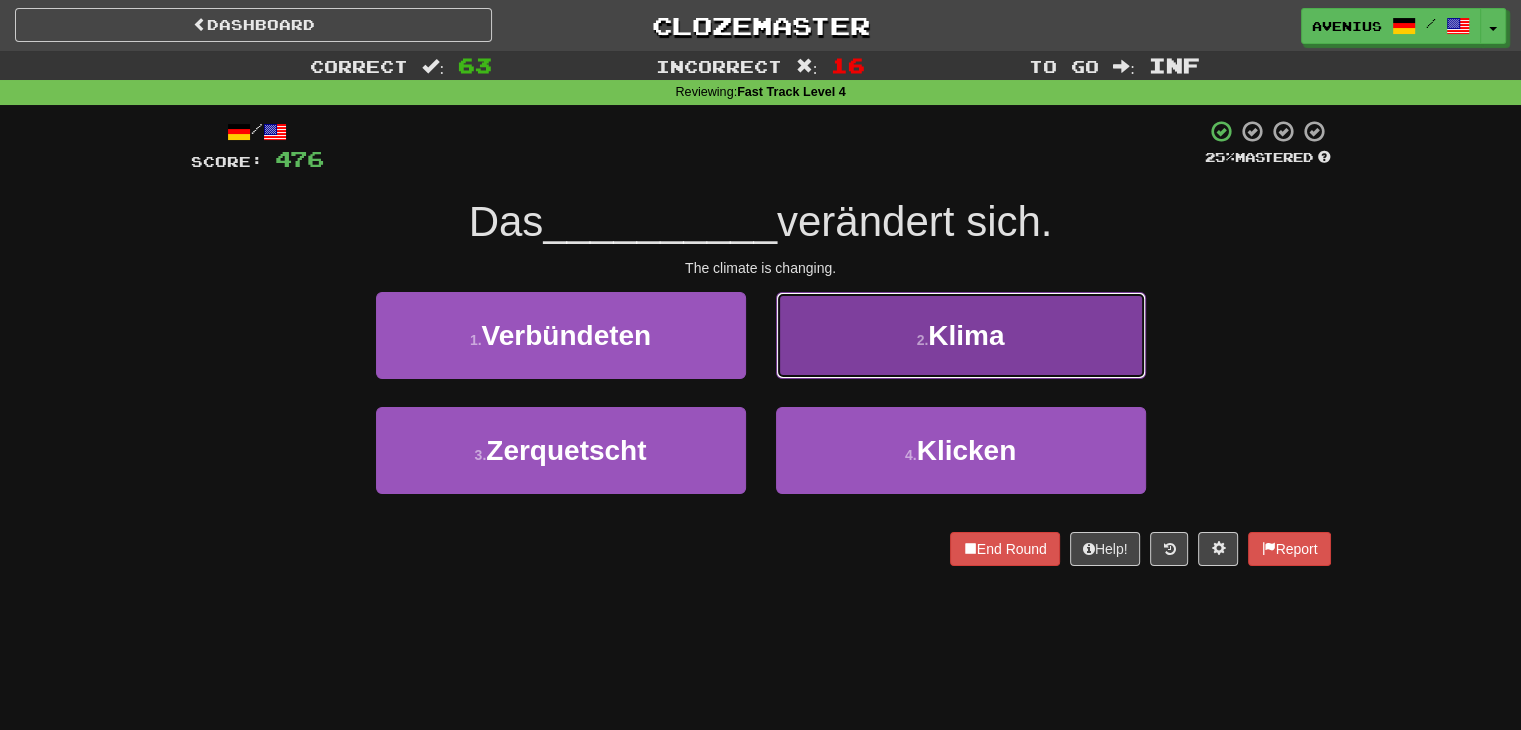 click on "2 .  Klima" at bounding box center (961, 335) 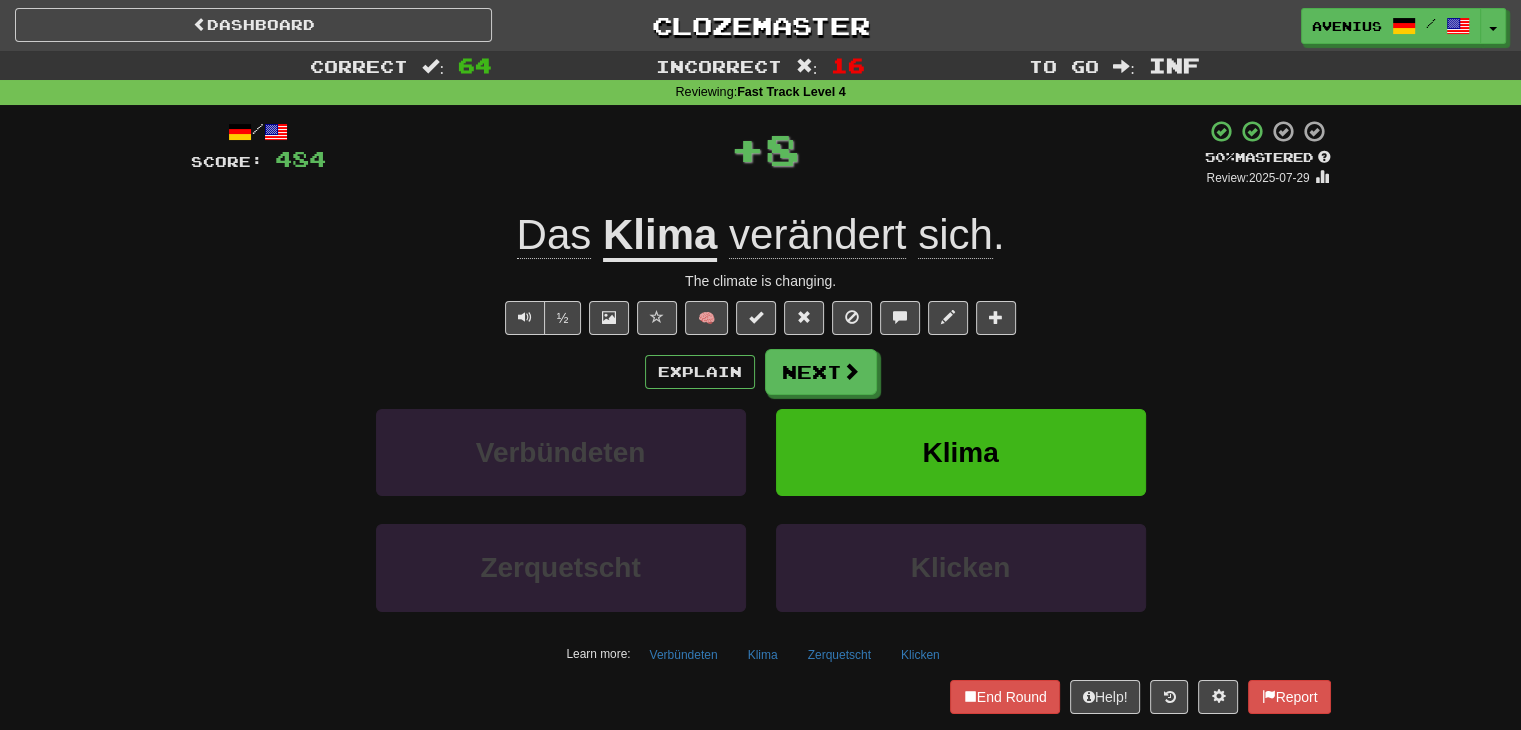 click on "Next" at bounding box center (821, 372) 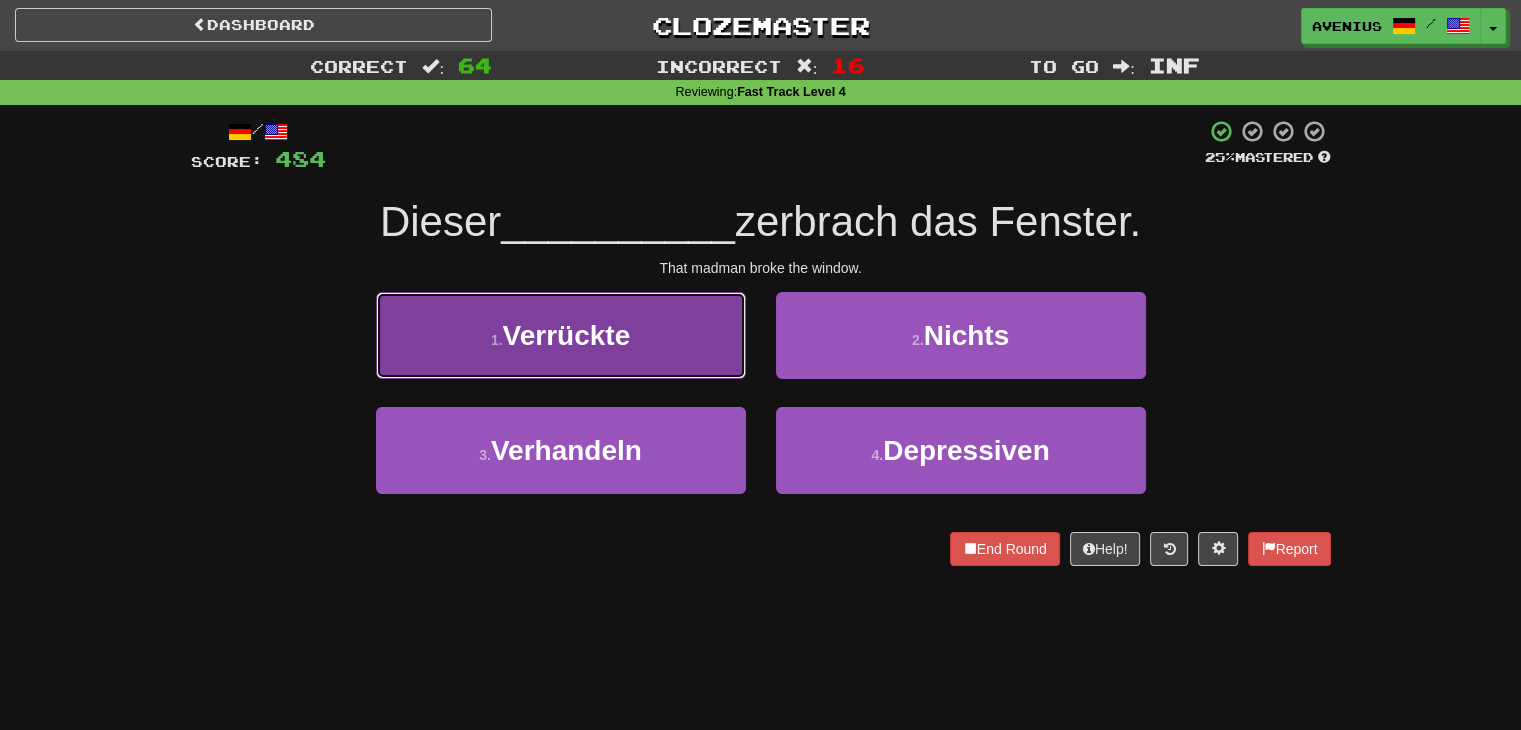 click on "1 .  Verrückte" at bounding box center [561, 335] 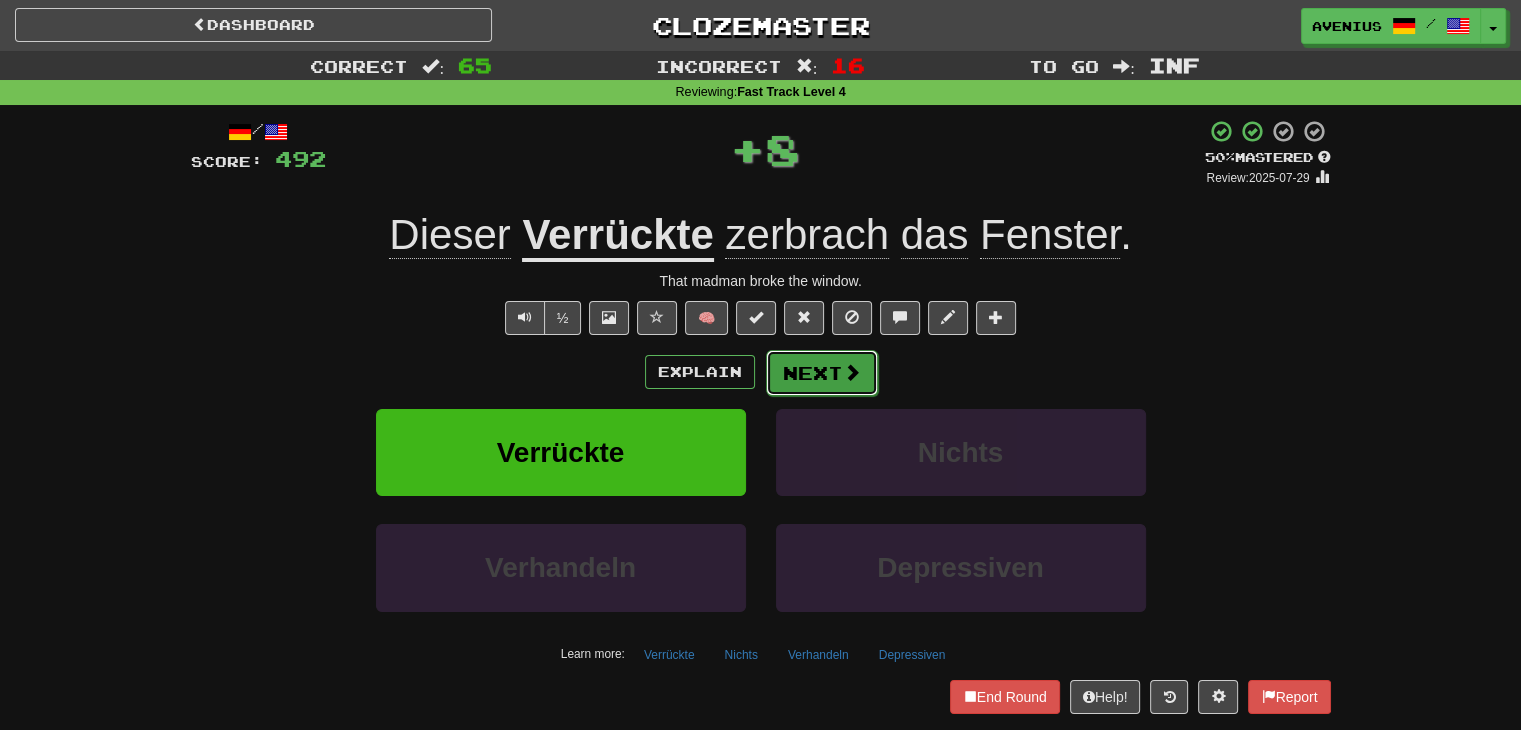 click on "Next" at bounding box center [822, 373] 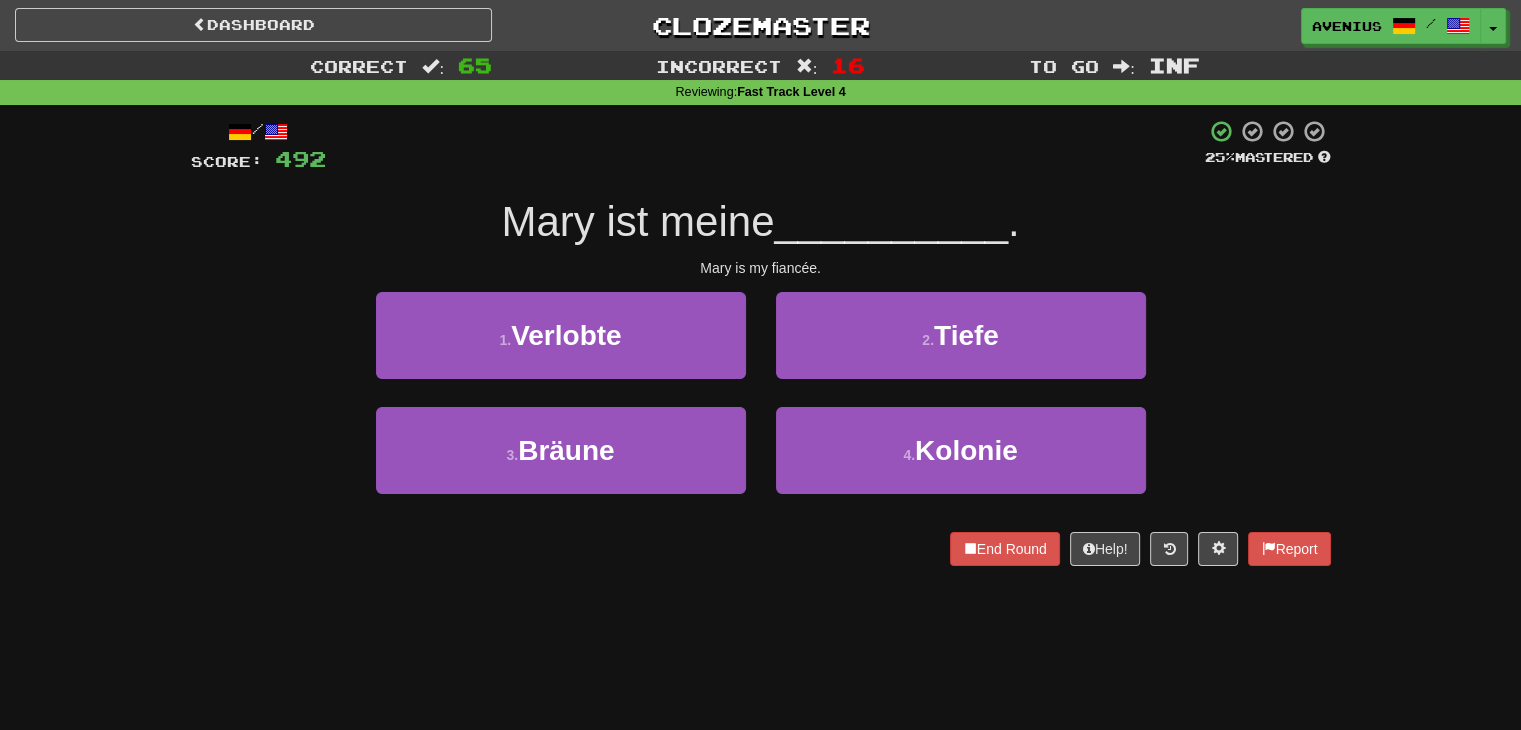 click on "1 .  Verlobte" at bounding box center (561, 349) 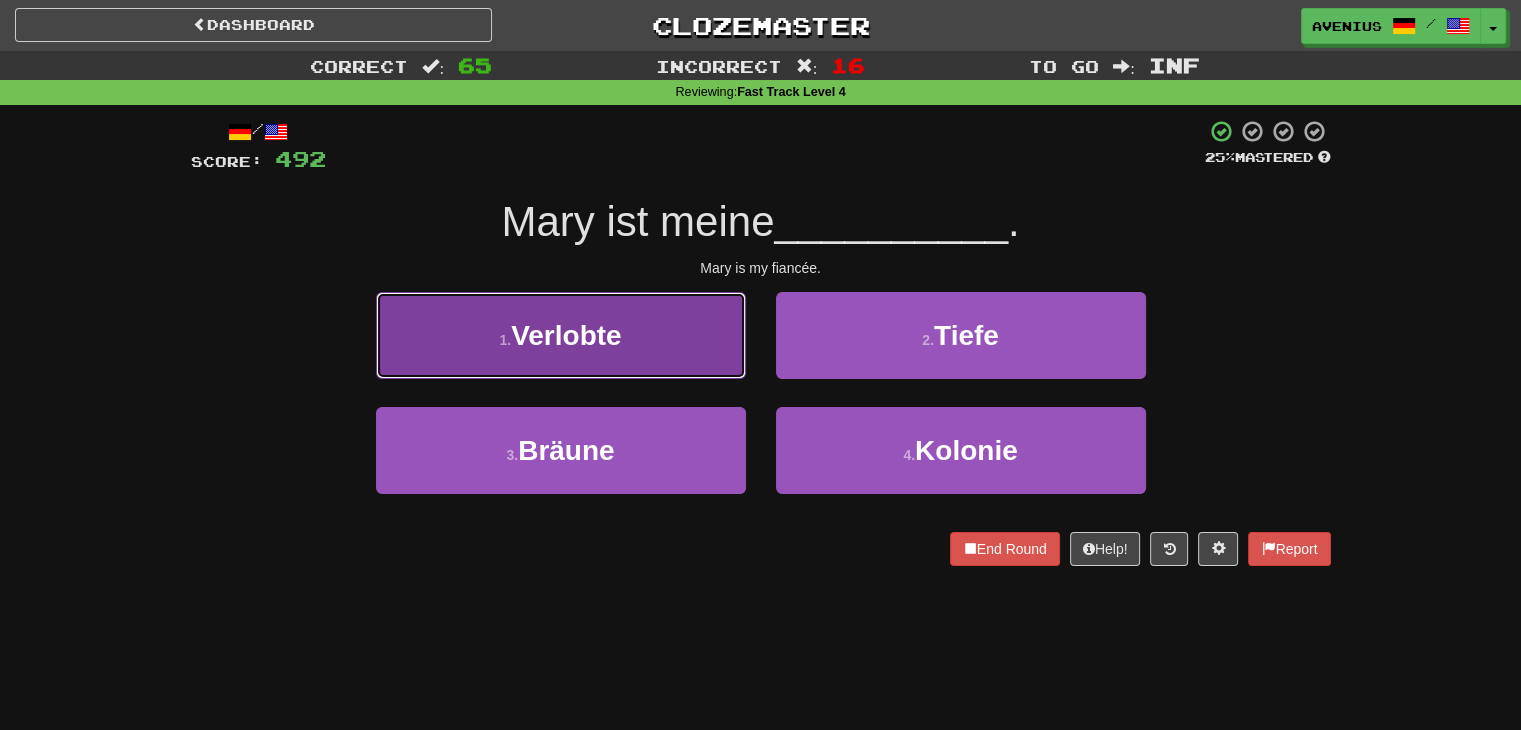 click on "1 .  Verlobte" at bounding box center (561, 335) 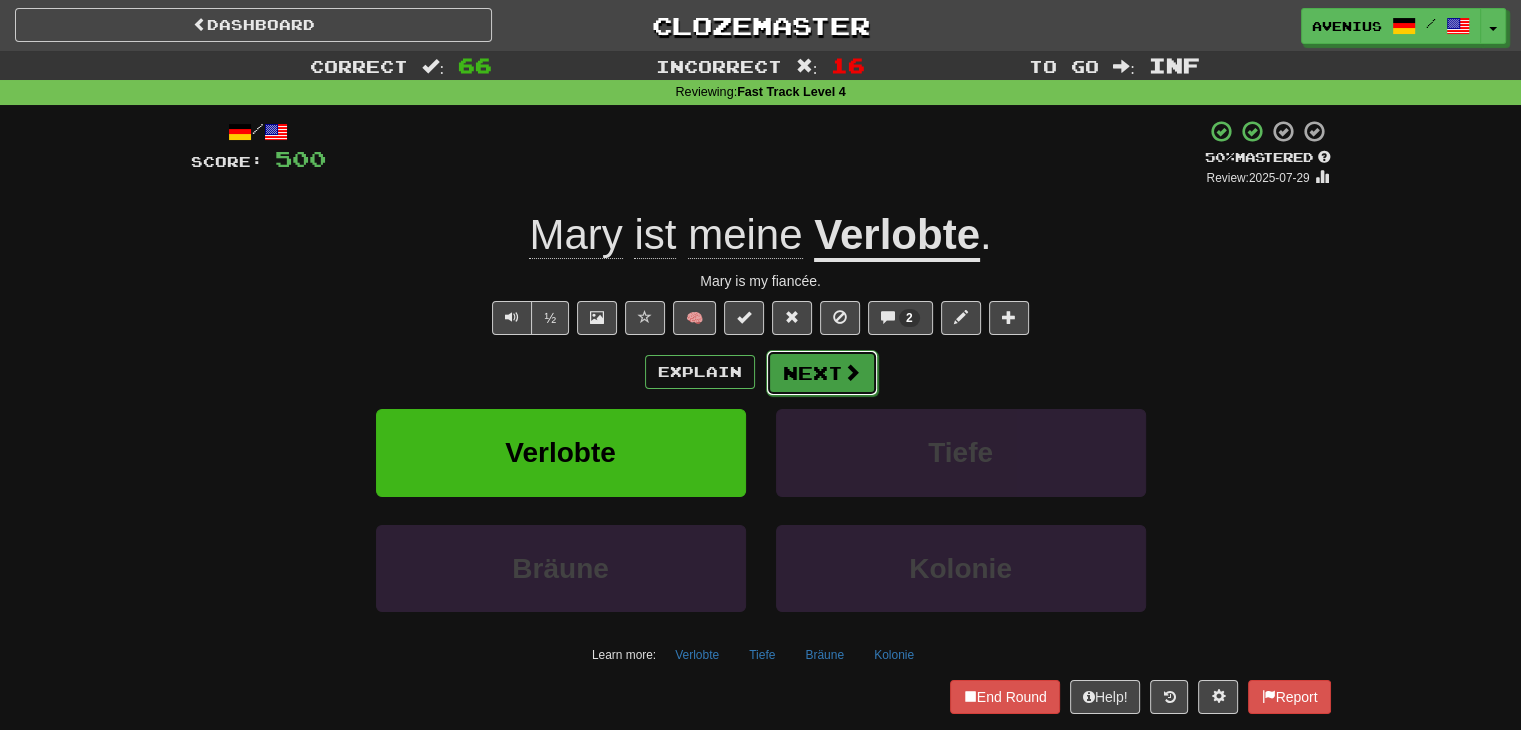 click on "Next" at bounding box center (822, 373) 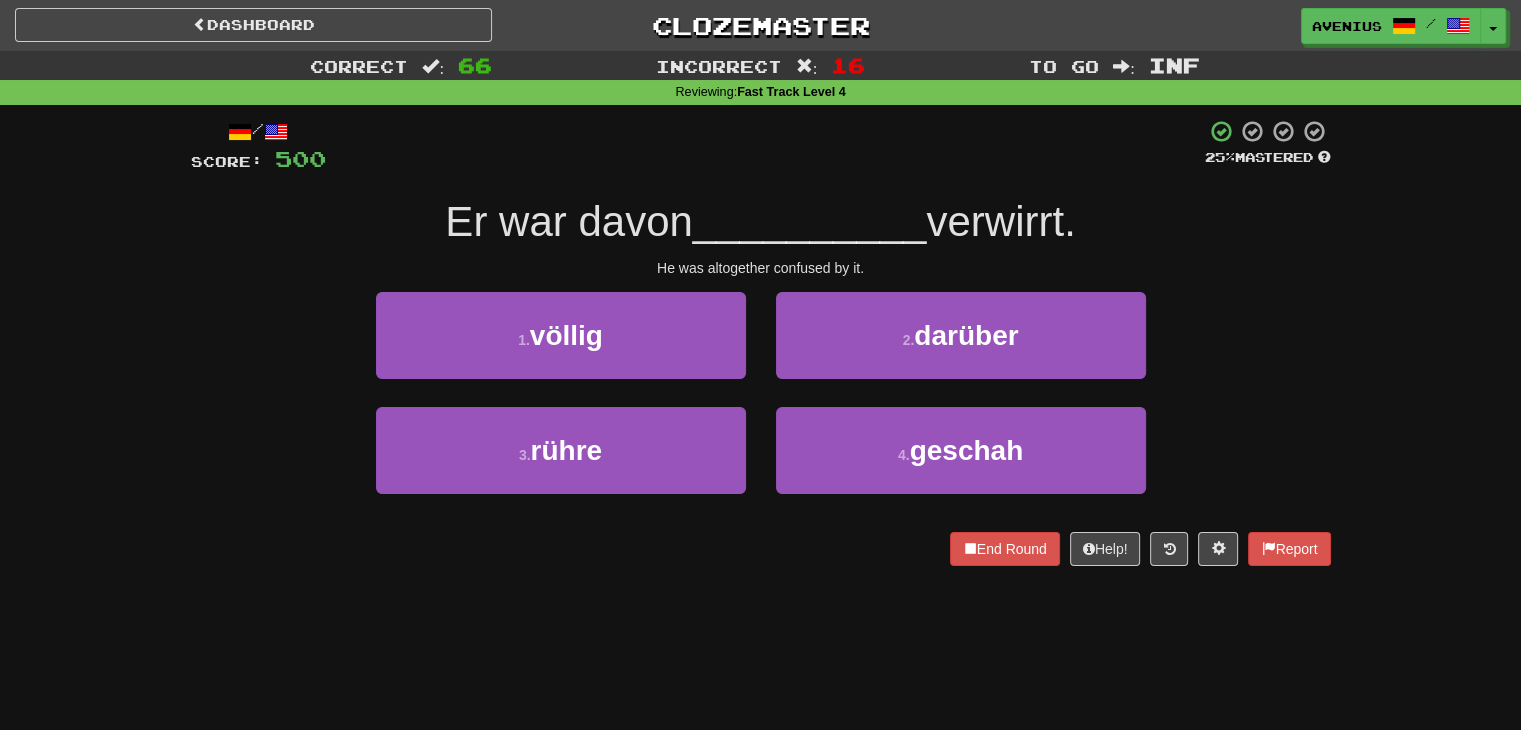 drag, startPoint x: 819, startPoint y: 374, endPoint x: 763, endPoint y: 386, distance: 57.271286 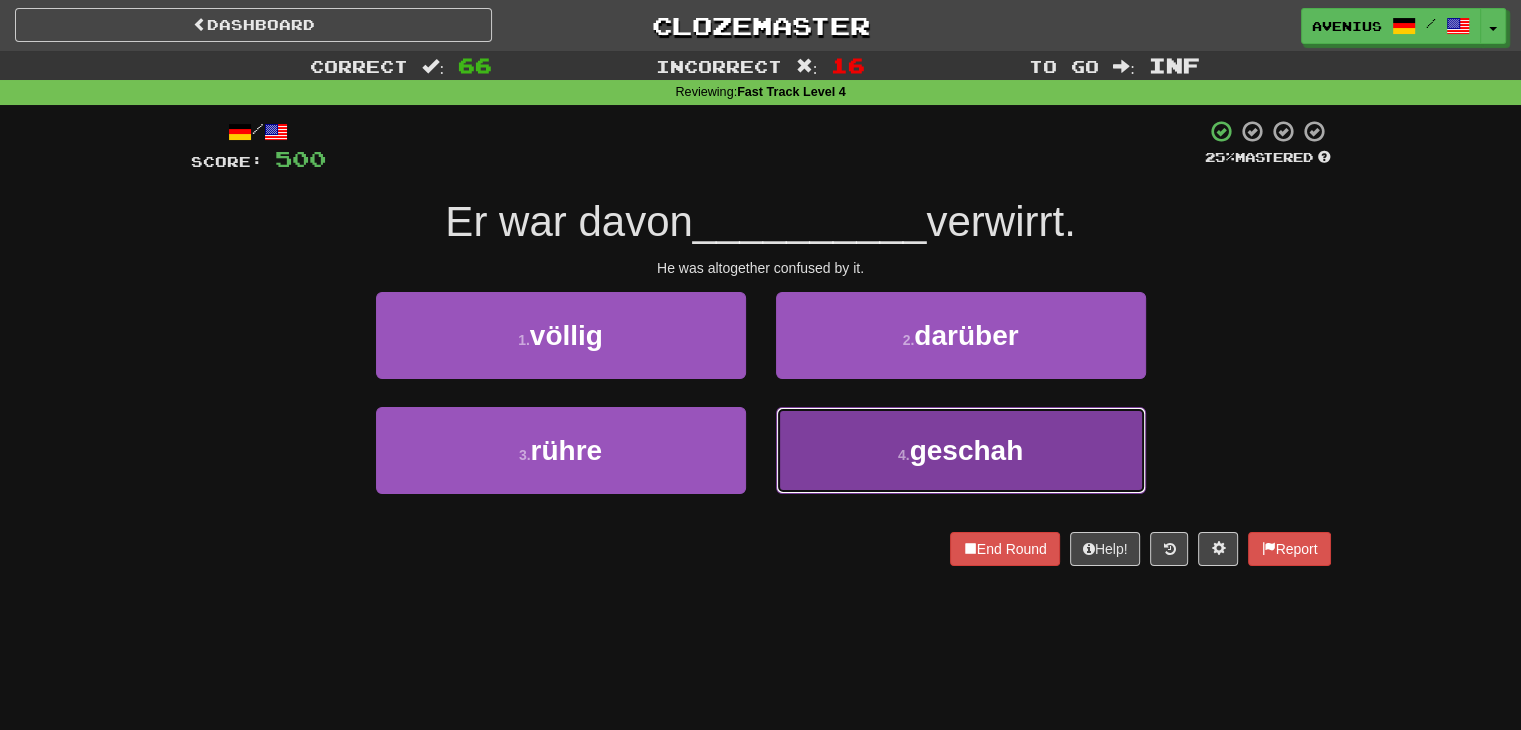 click on "4 .  geschah" at bounding box center (961, 450) 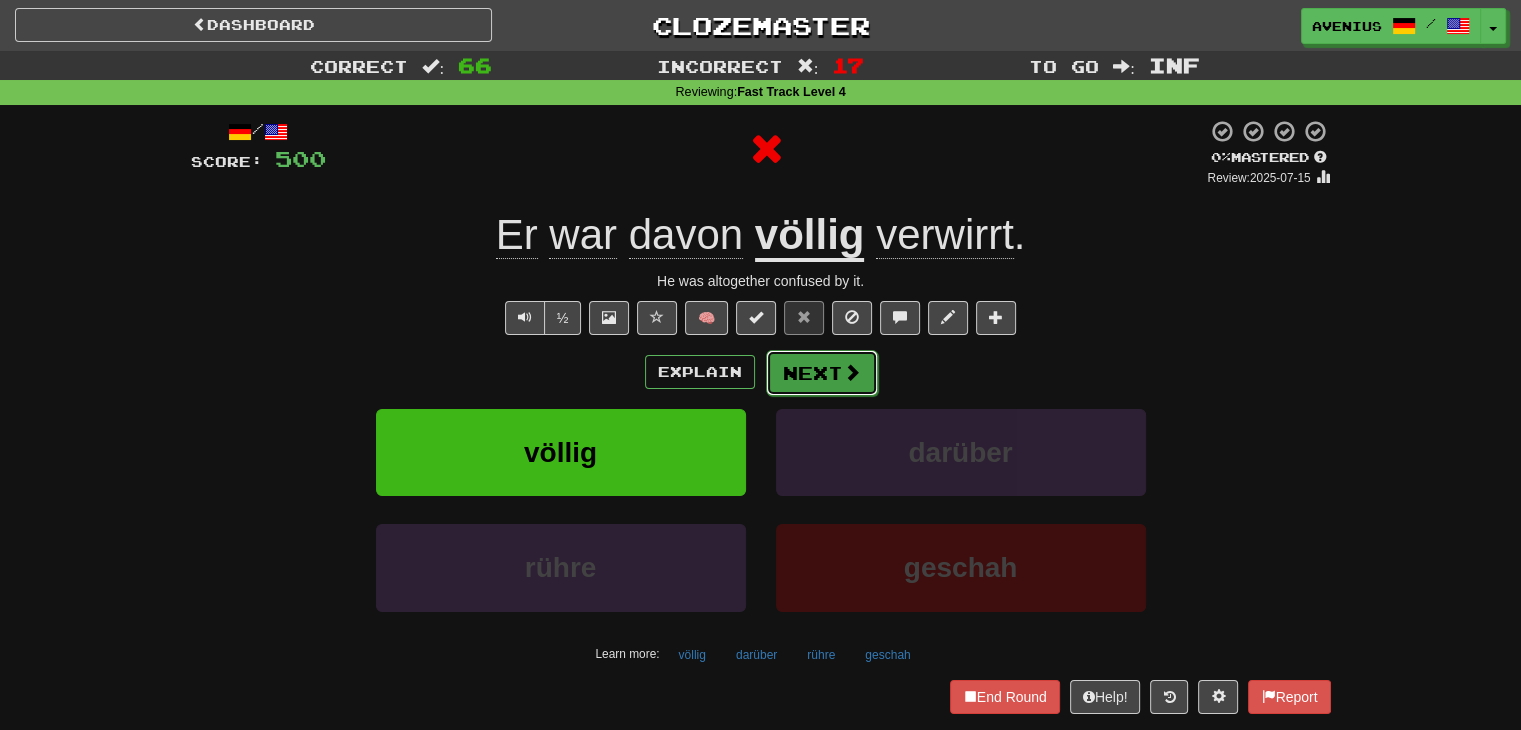 click on "Next" at bounding box center [822, 373] 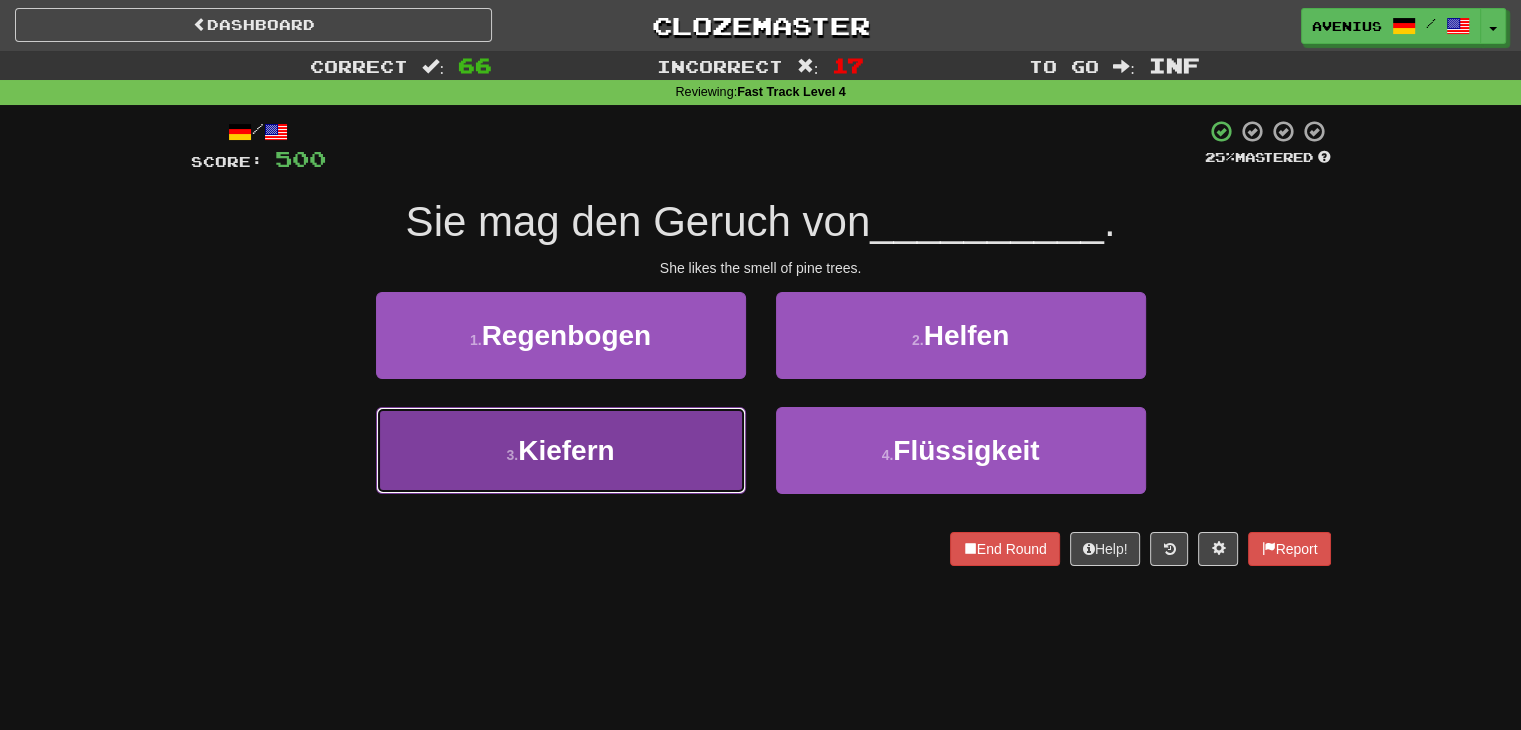 click on "3 .  Kiefern" at bounding box center [561, 450] 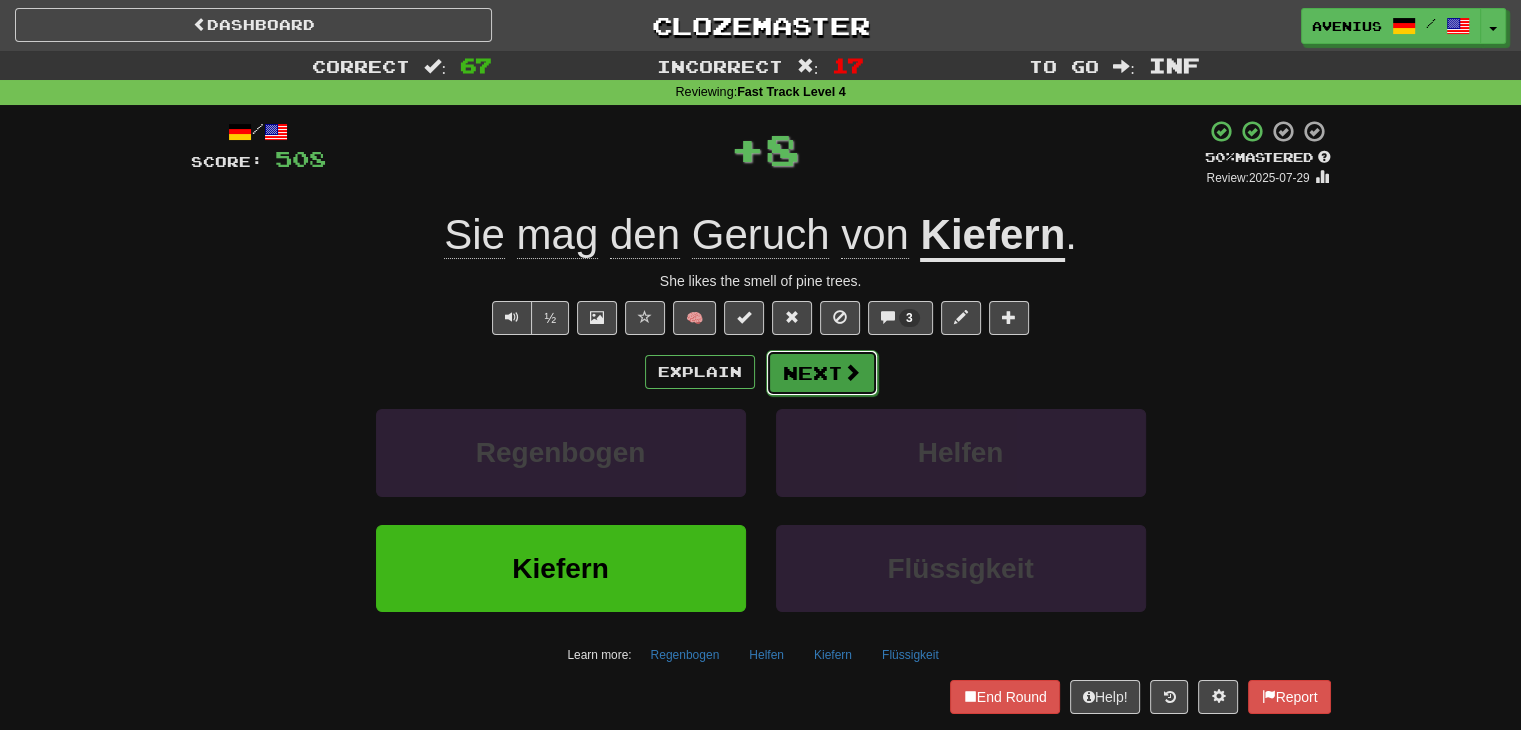 click on "Next" at bounding box center (822, 373) 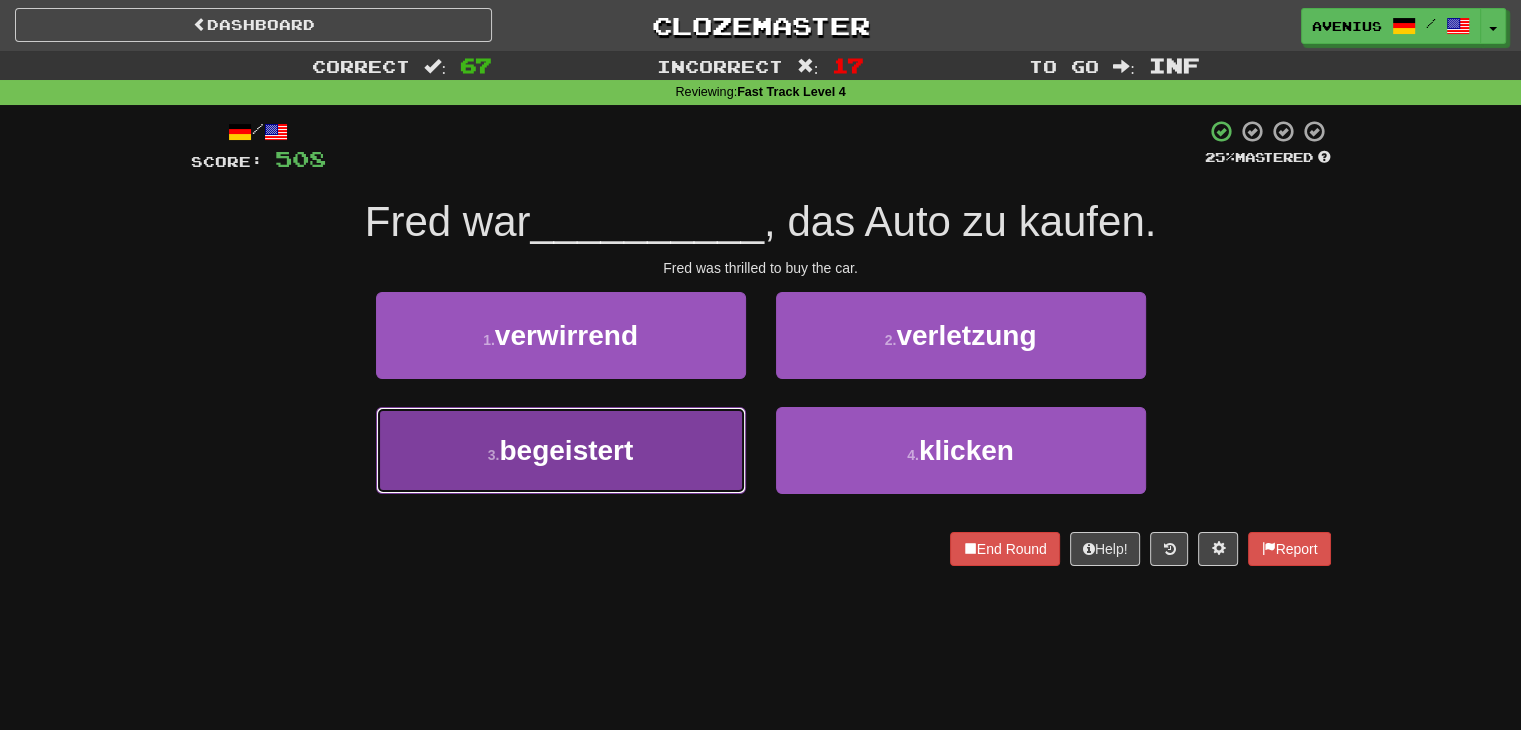 click on "3 . begeistert" at bounding box center [561, 450] 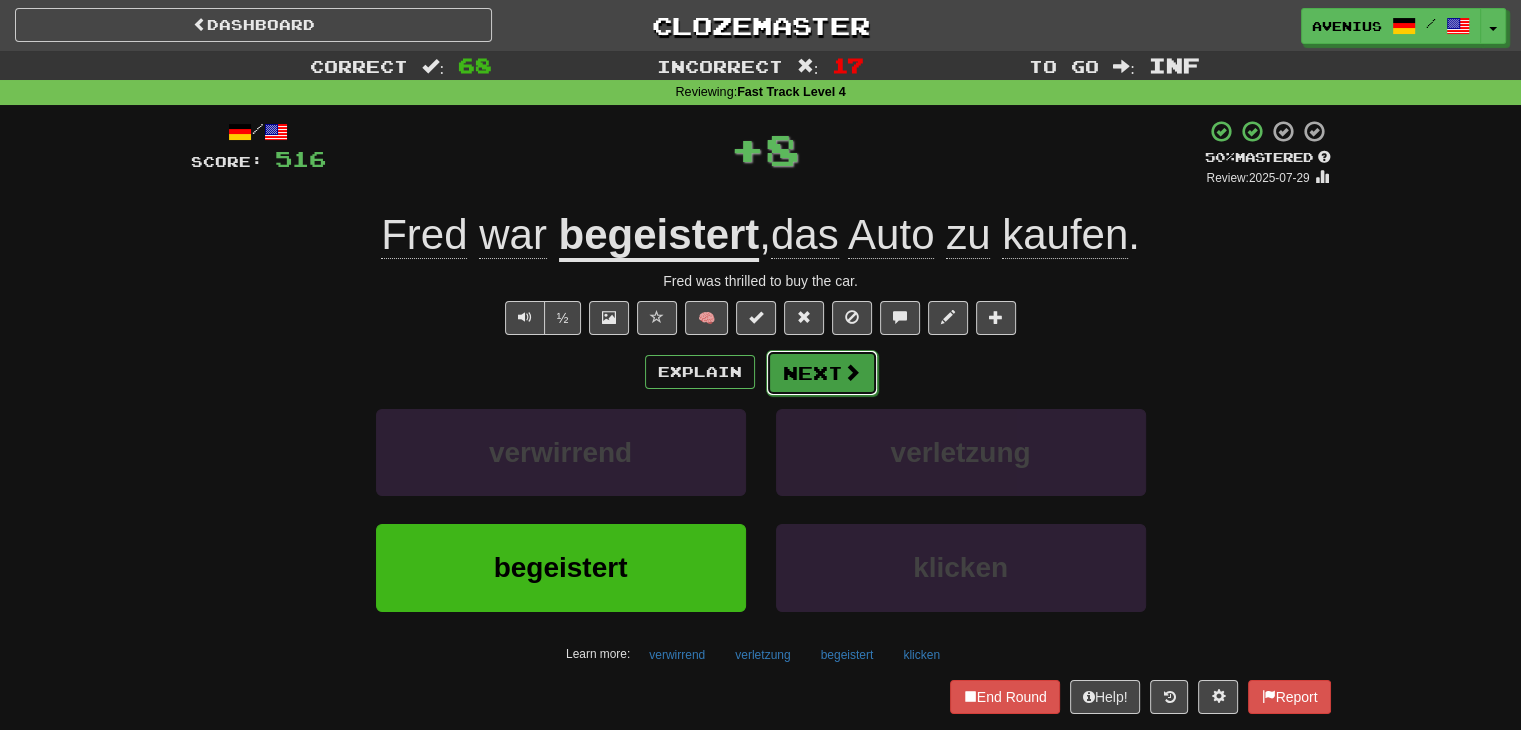 click on "Next" at bounding box center [822, 373] 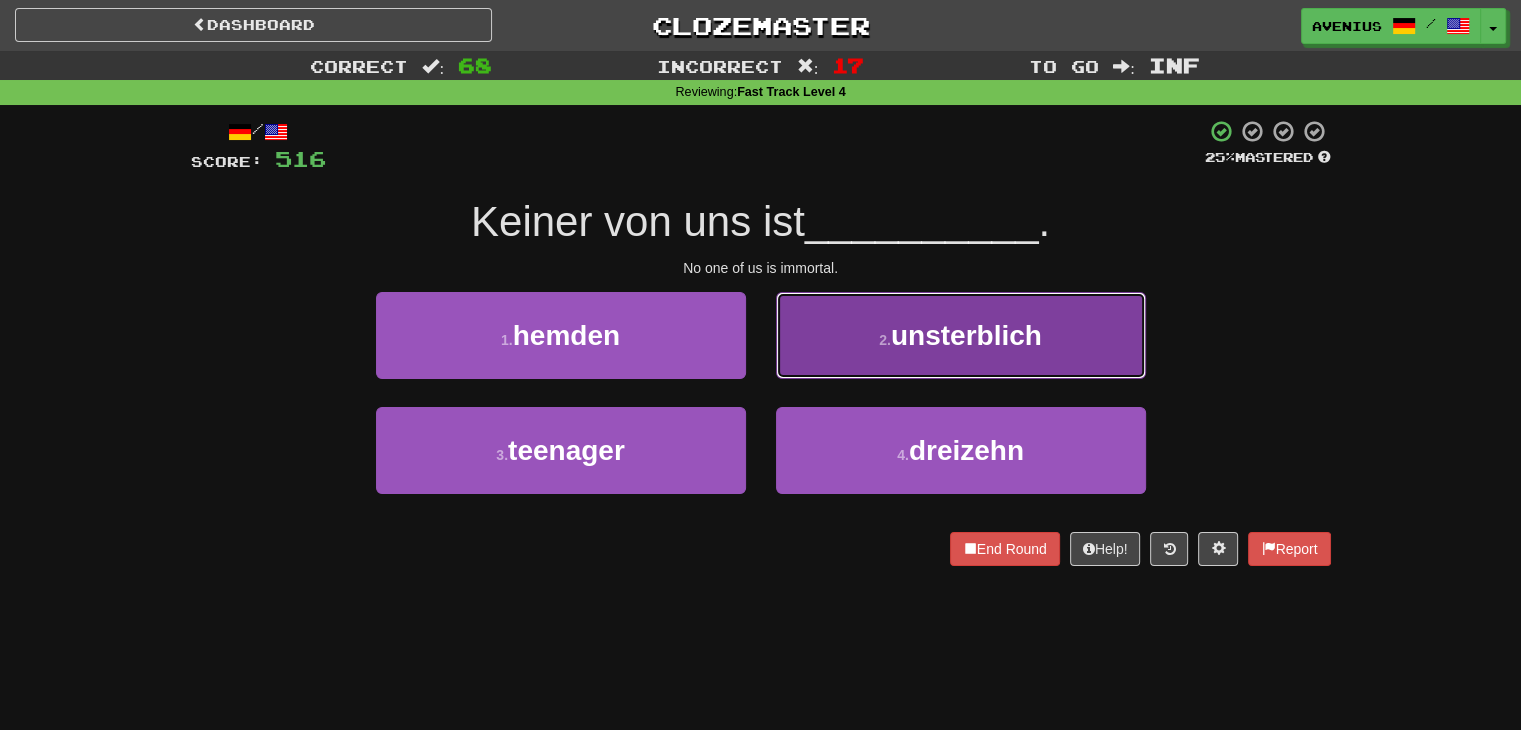click on "2 .  unsterblich" at bounding box center (961, 335) 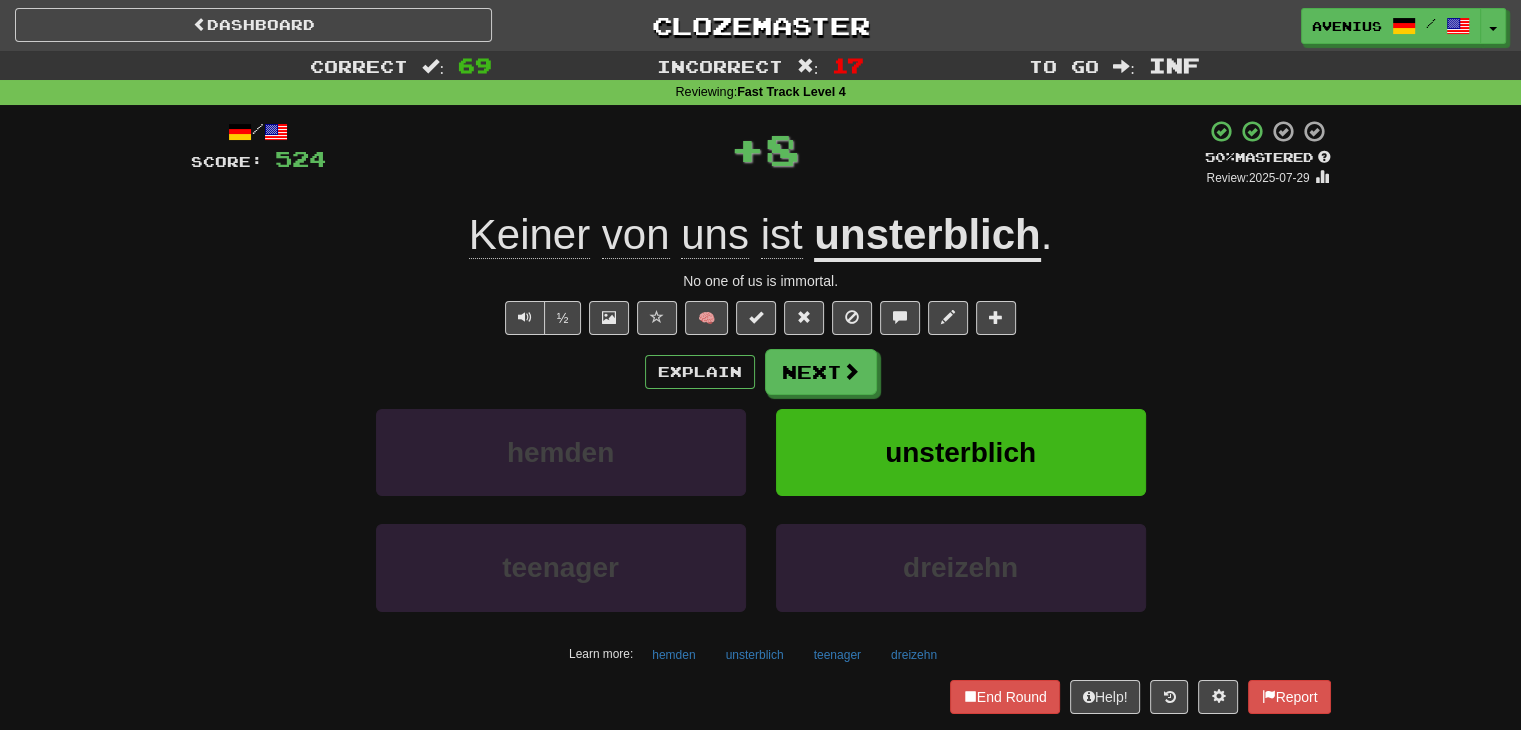 click on "/  Score:   524 + 8 50 %  Mastered Review:  2025-07-29 Keiner   von   uns   ist   unsterblich . No one of us is immortal. ½ 🧠 Explain Next hemden unsterblich teenager dreizehn Learn more: hemden unsterblich teenager dreizehn  End Round  Help!  Report" at bounding box center [761, 416] 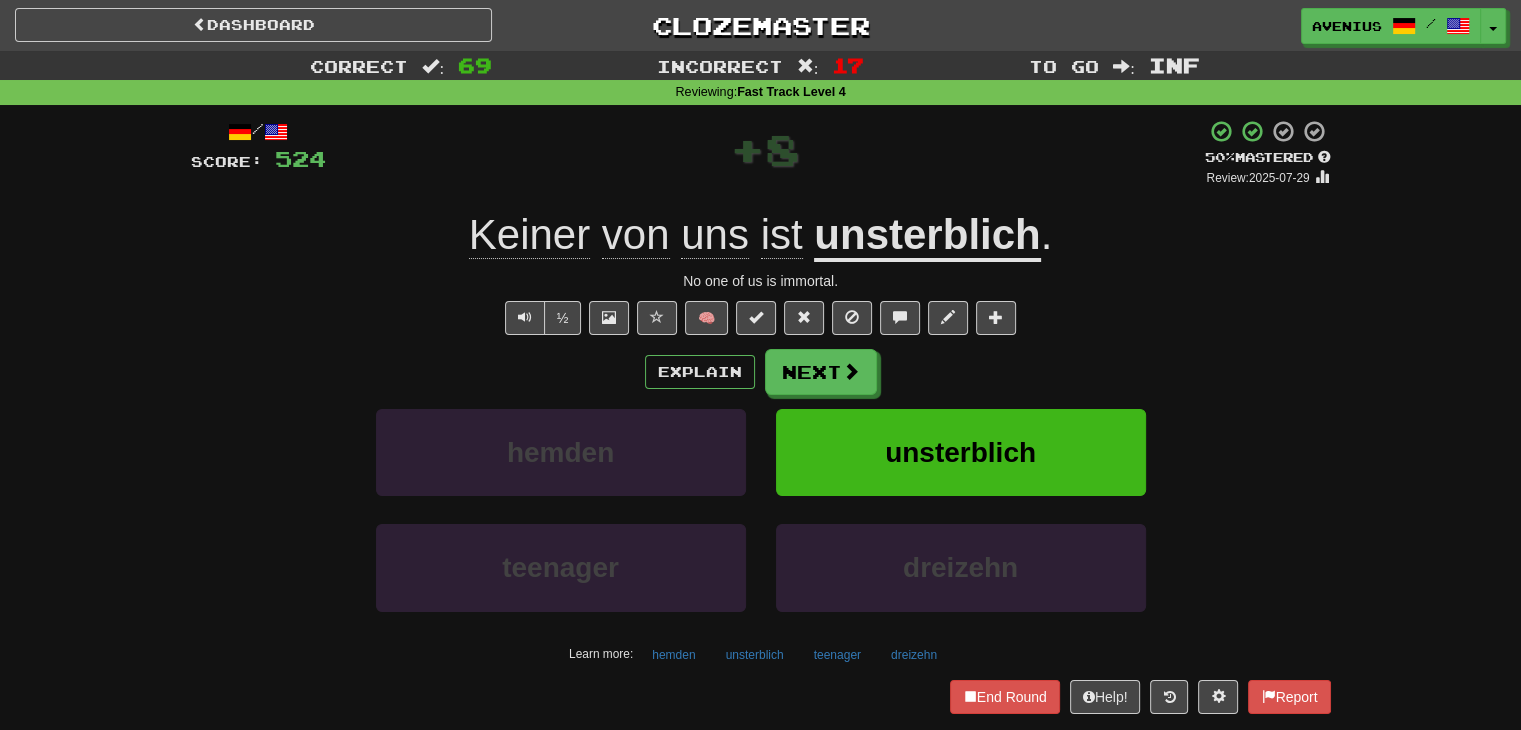 click on "unsterblich" at bounding box center (927, 236) 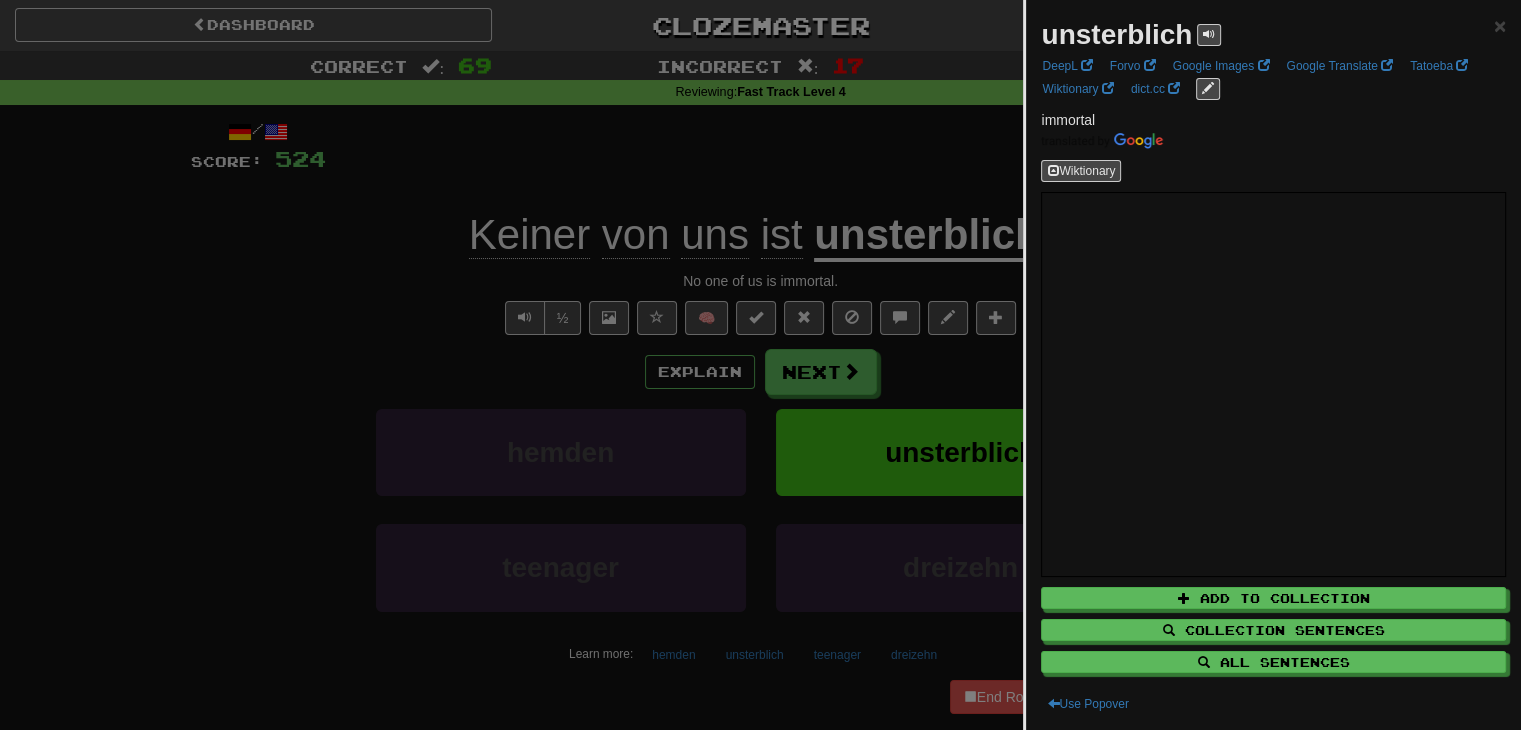 click at bounding box center [760, 365] 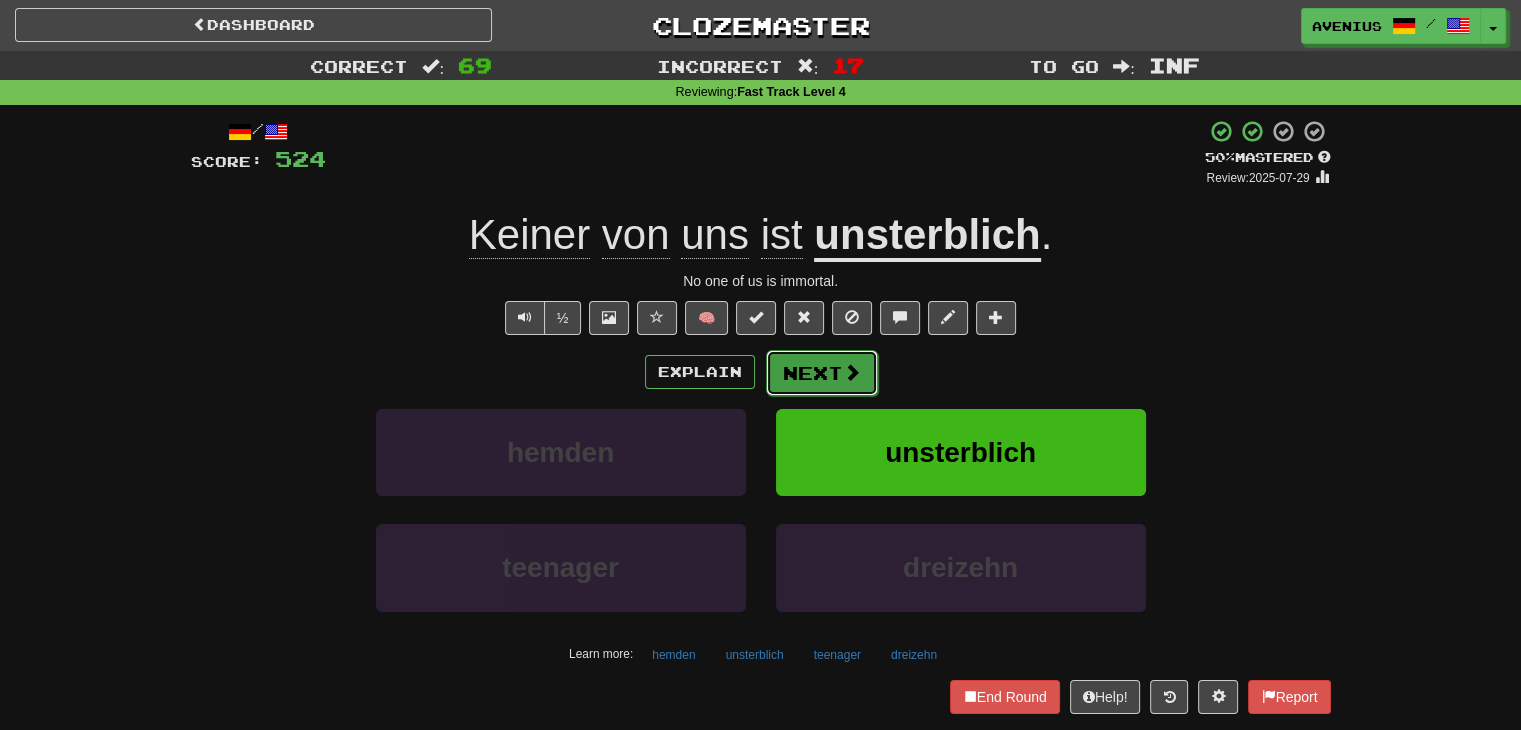 click at bounding box center [852, 372] 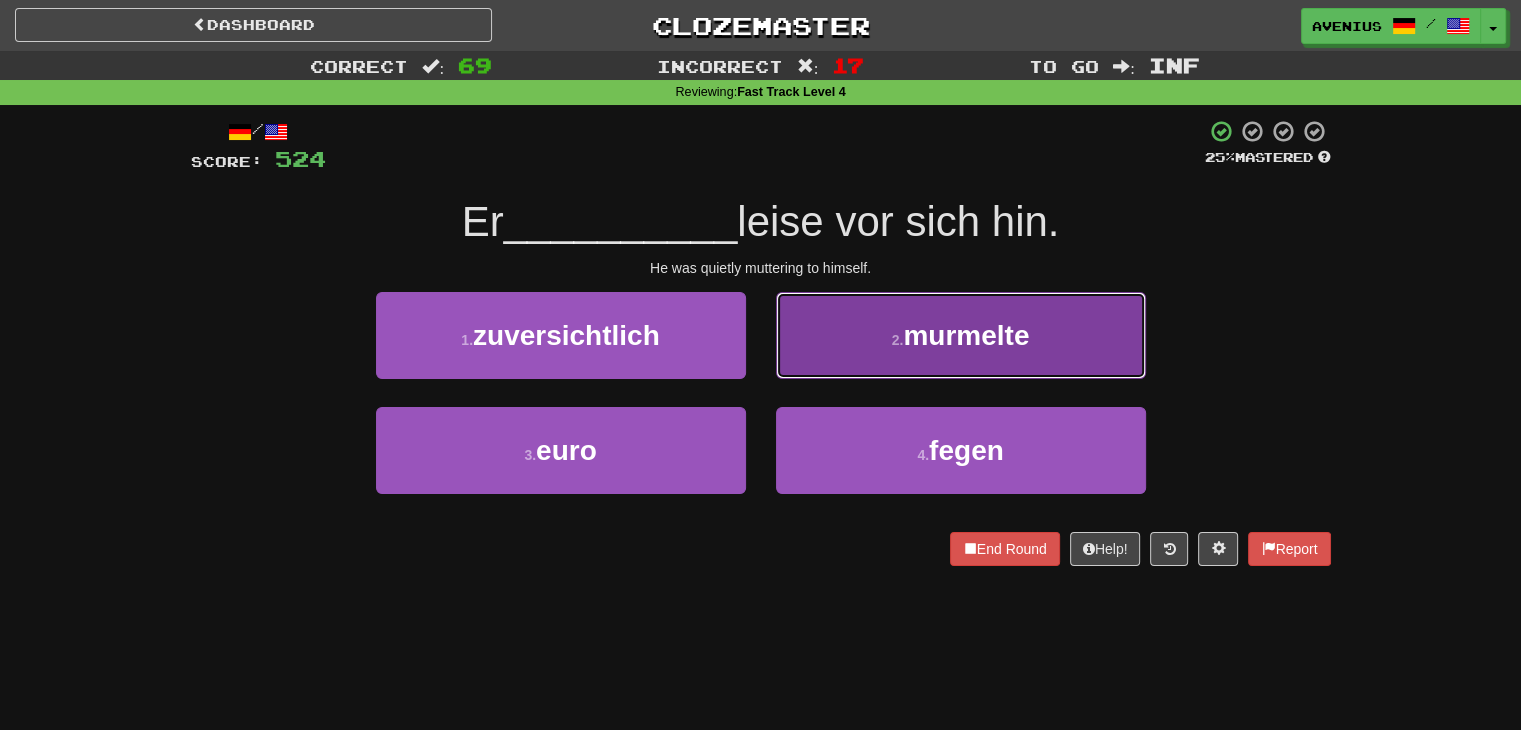 click on "2 . murmelte" at bounding box center (961, 335) 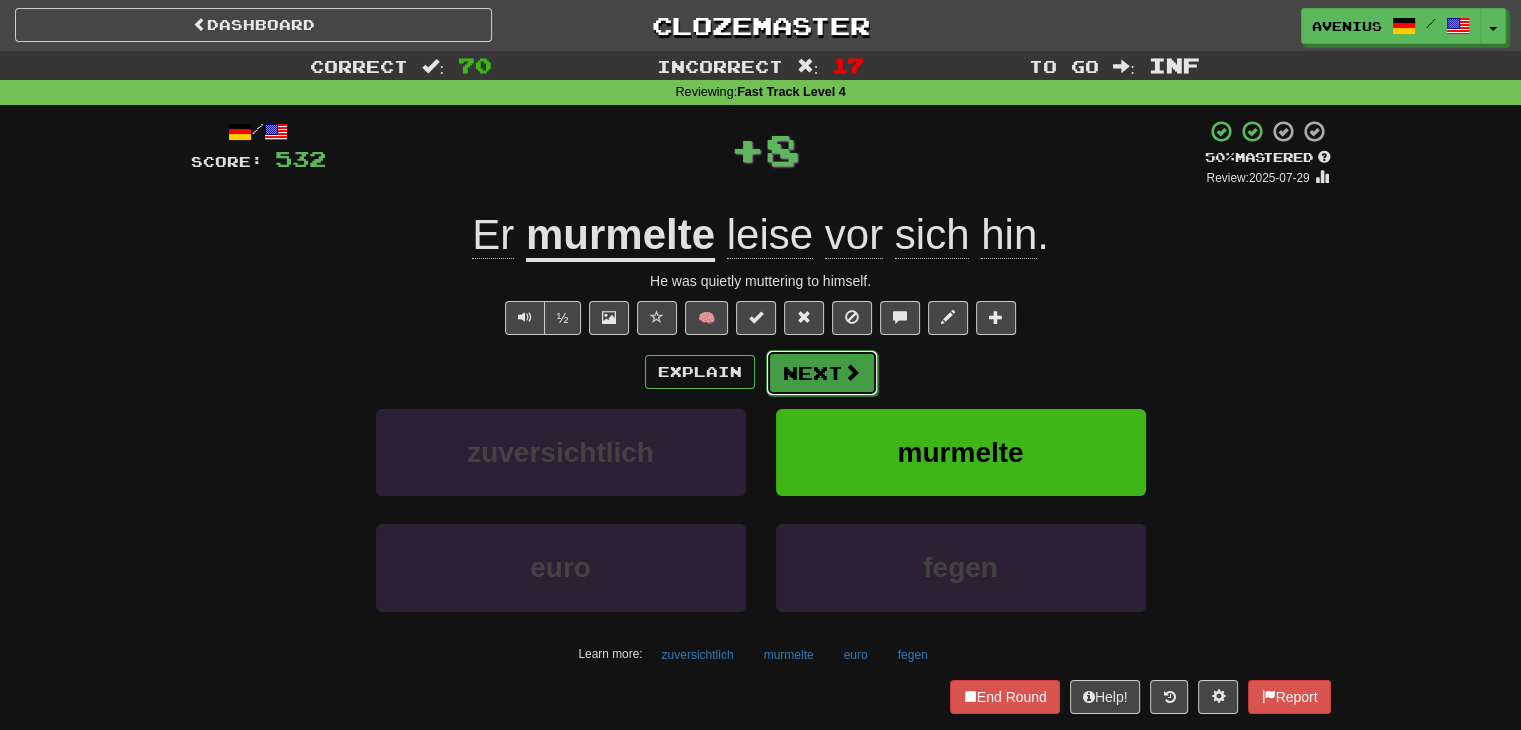 click on "Next" at bounding box center [822, 373] 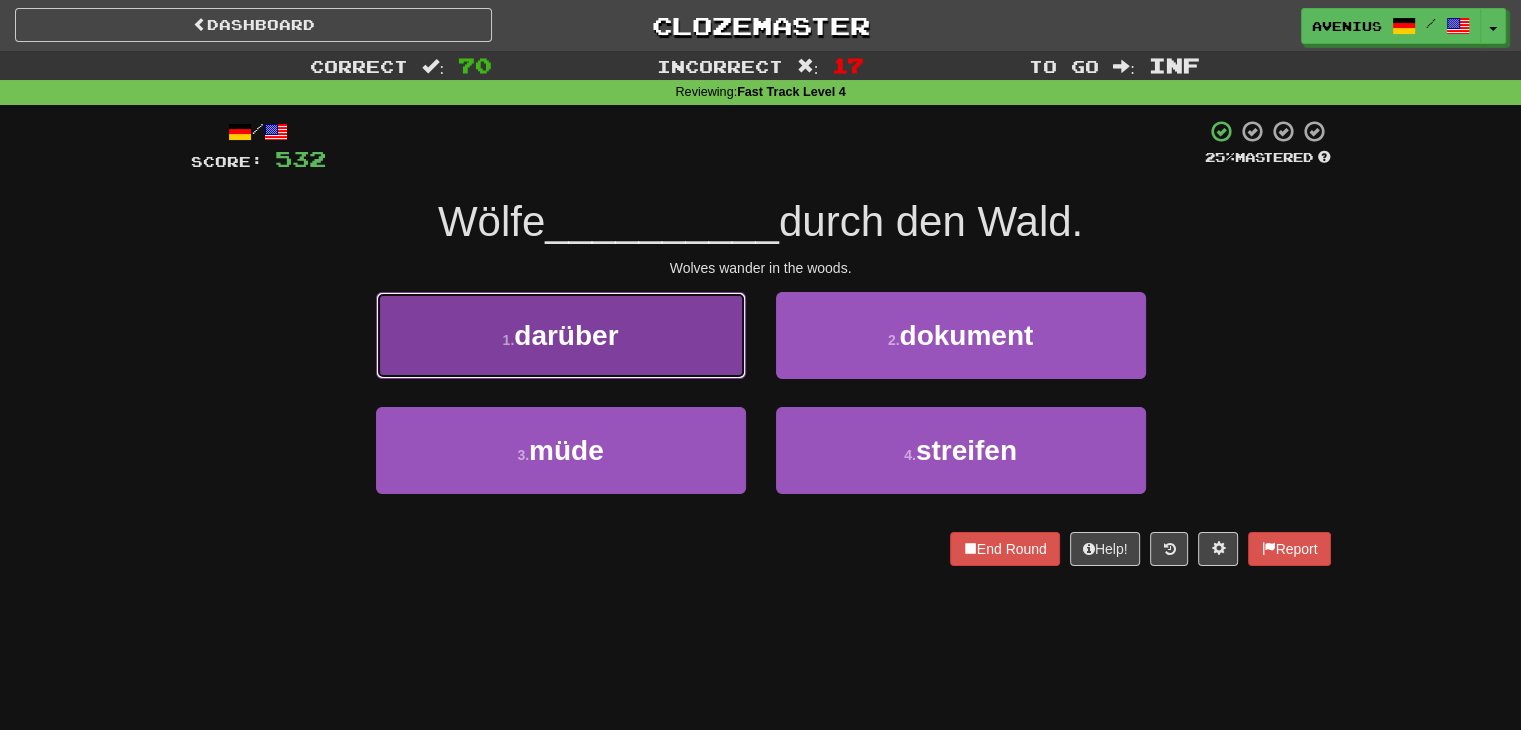 click on "1 .  darüber" at bounding box center [561, 335] 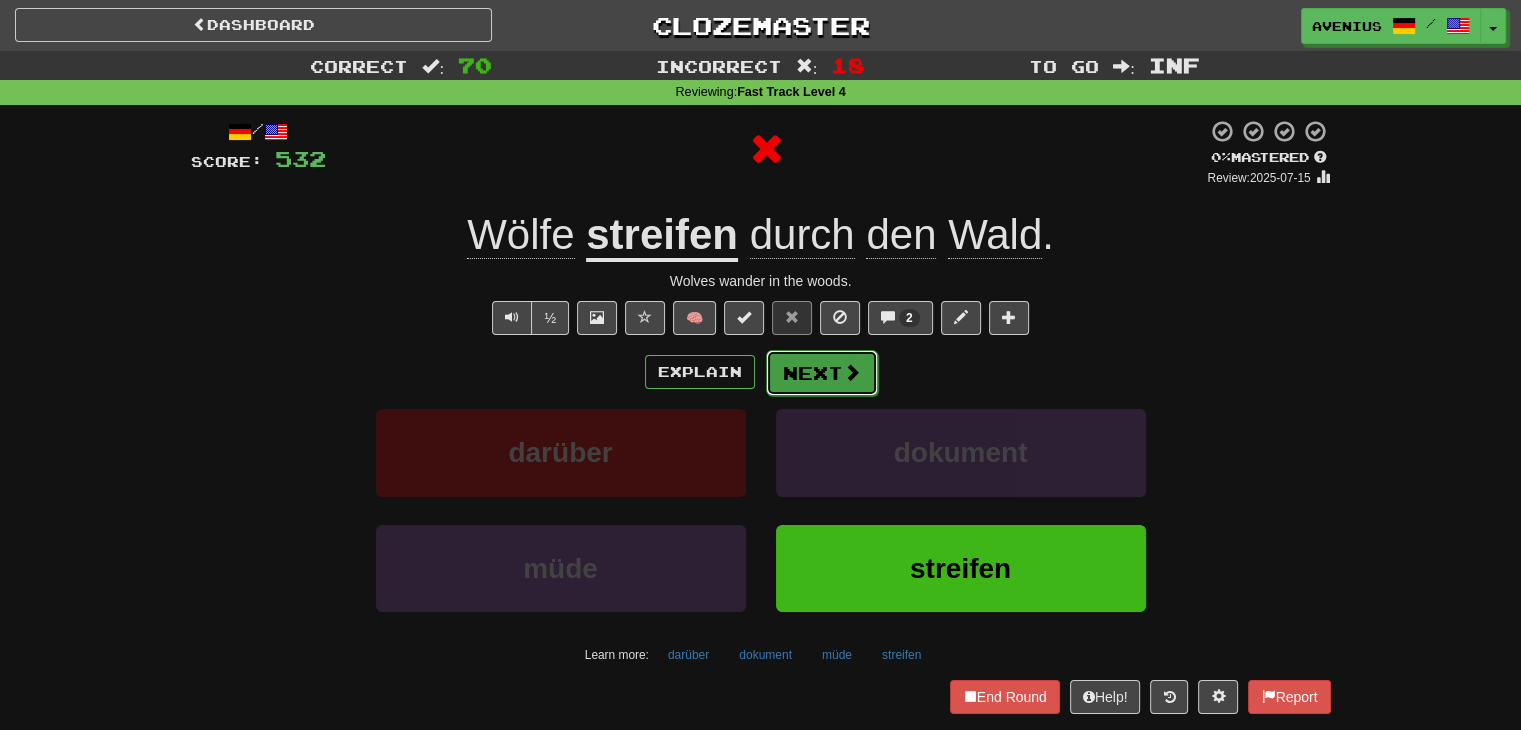 click on "Next" at bounding box center (822, 373) 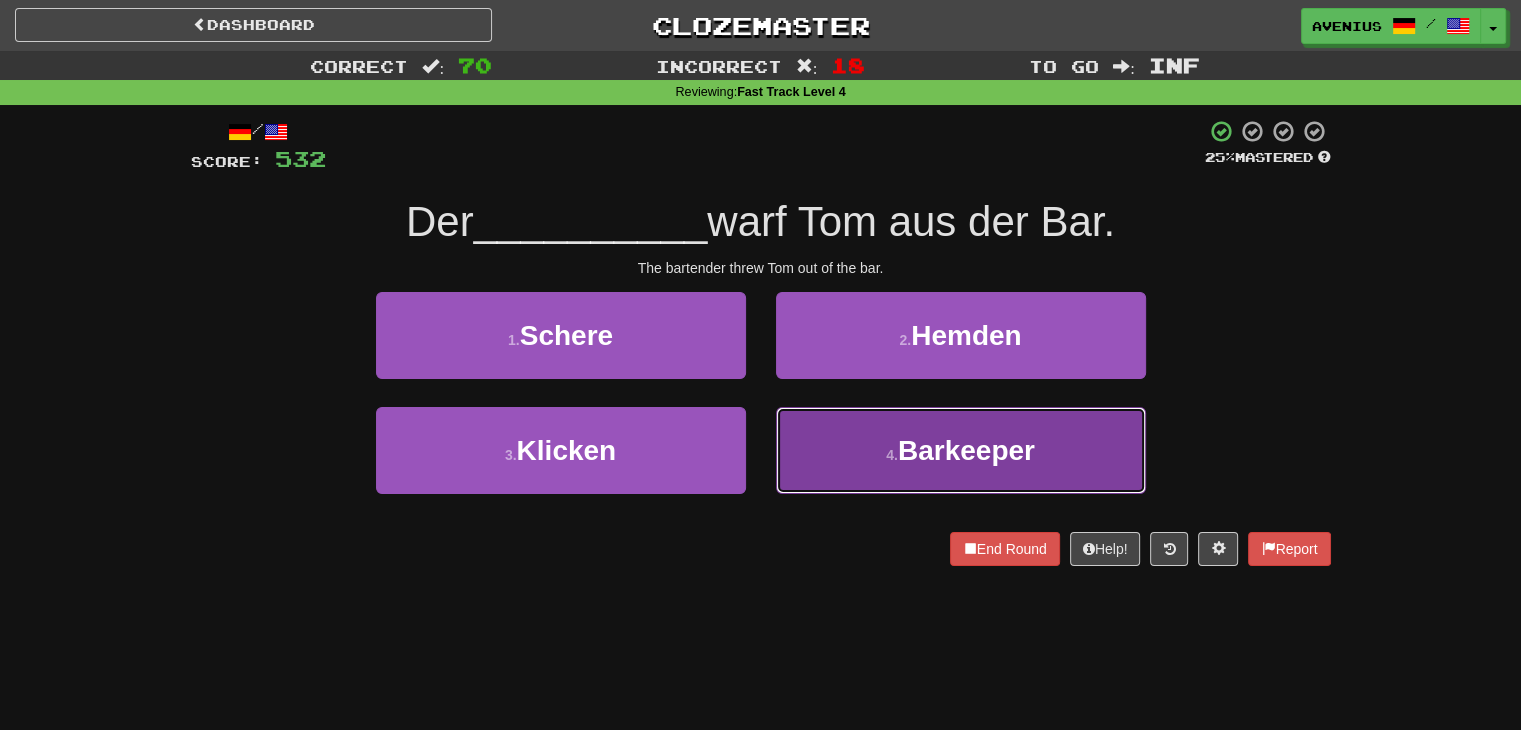 click on "4 . Barkeeper" at bounding box center (961, 450) 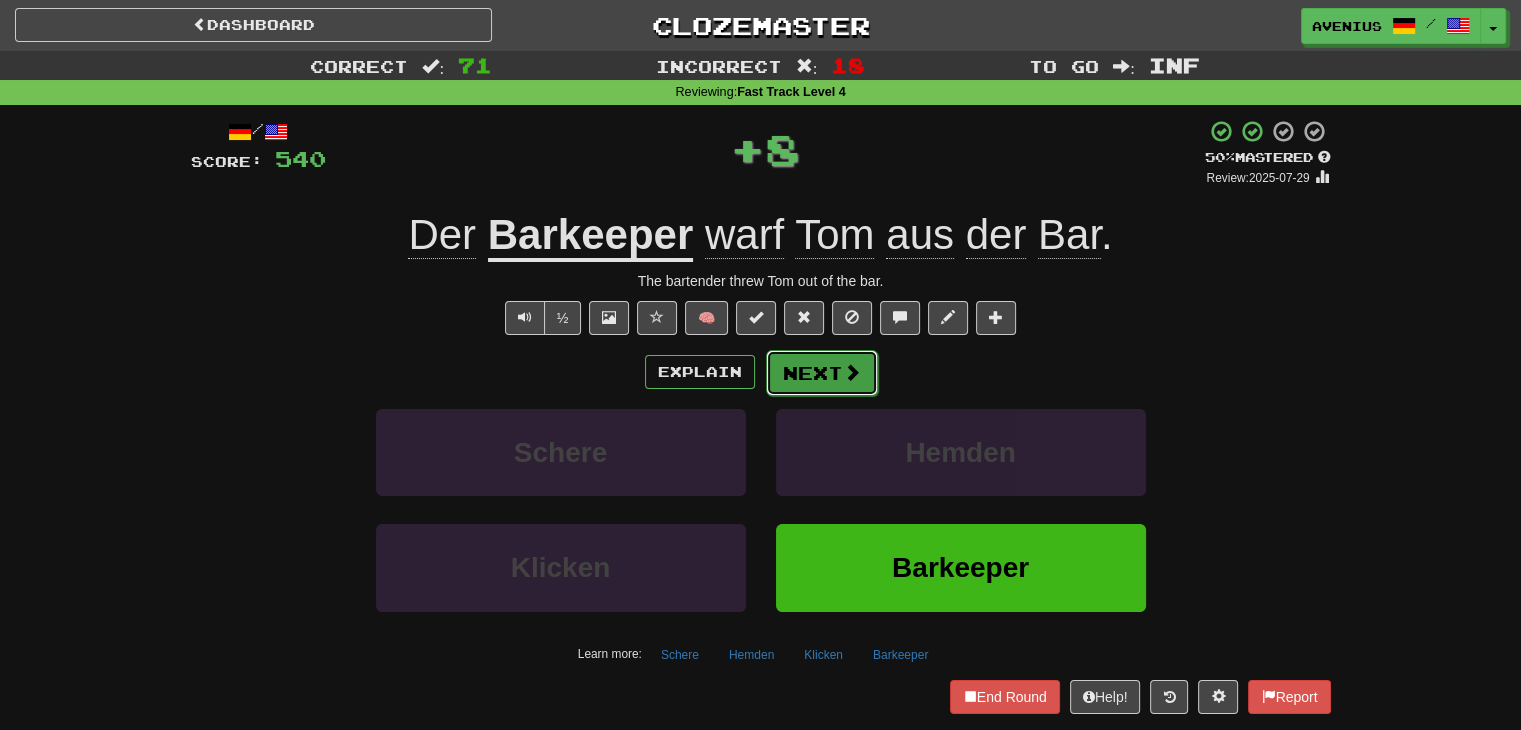 click on "Next" at bounding box center (822, 373) 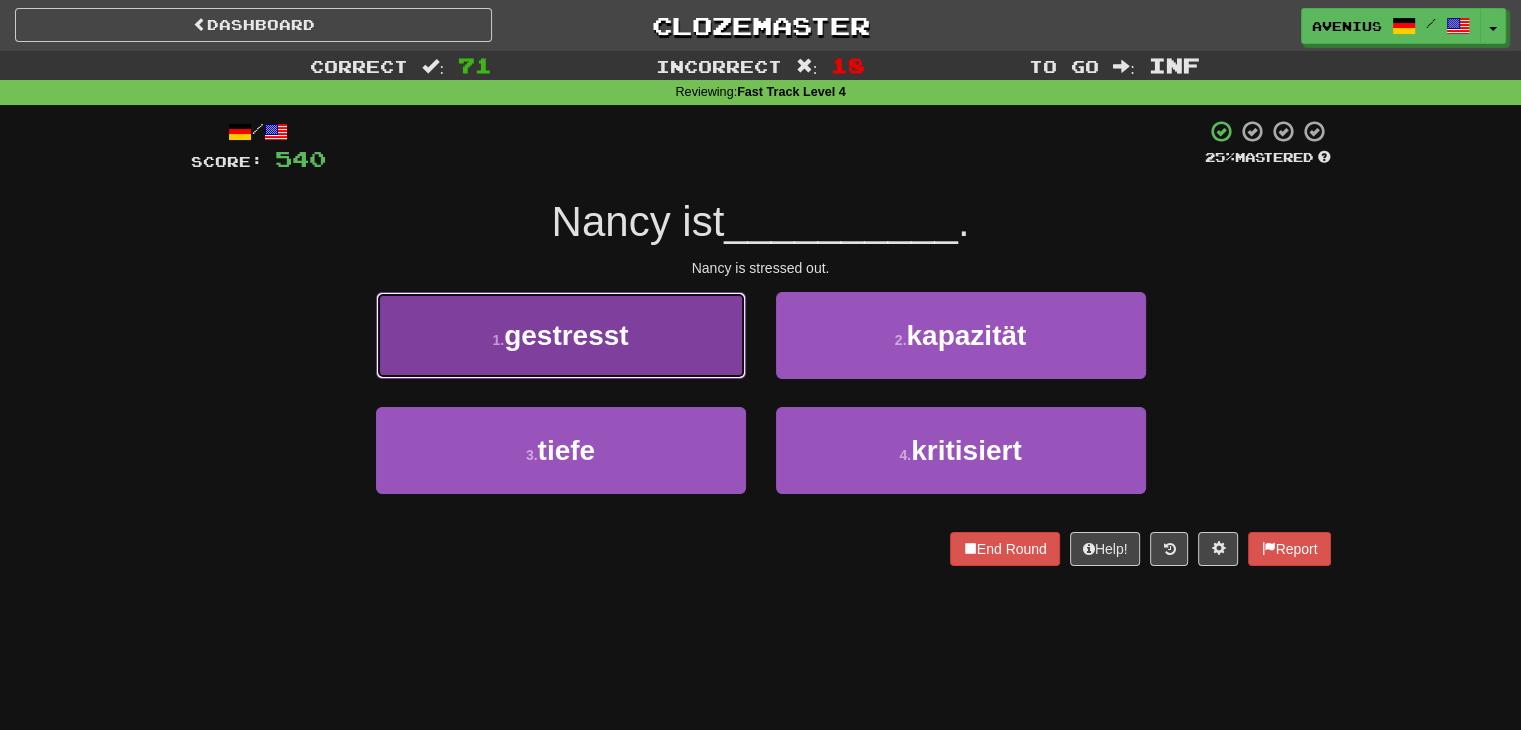 click on "1 .  gestresst" at bounding box center (561, 335) 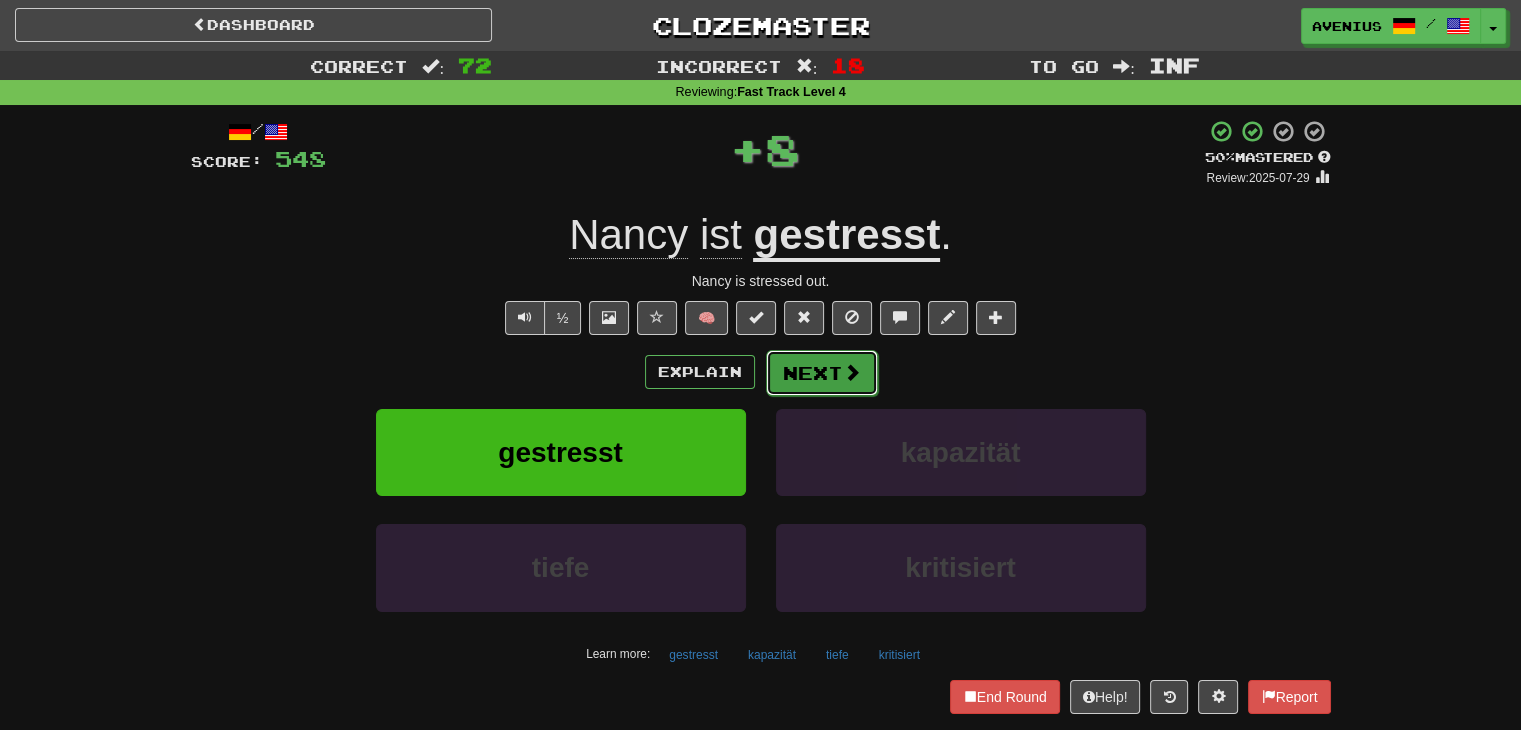 click on "Next" at bounding box center [822, 373] 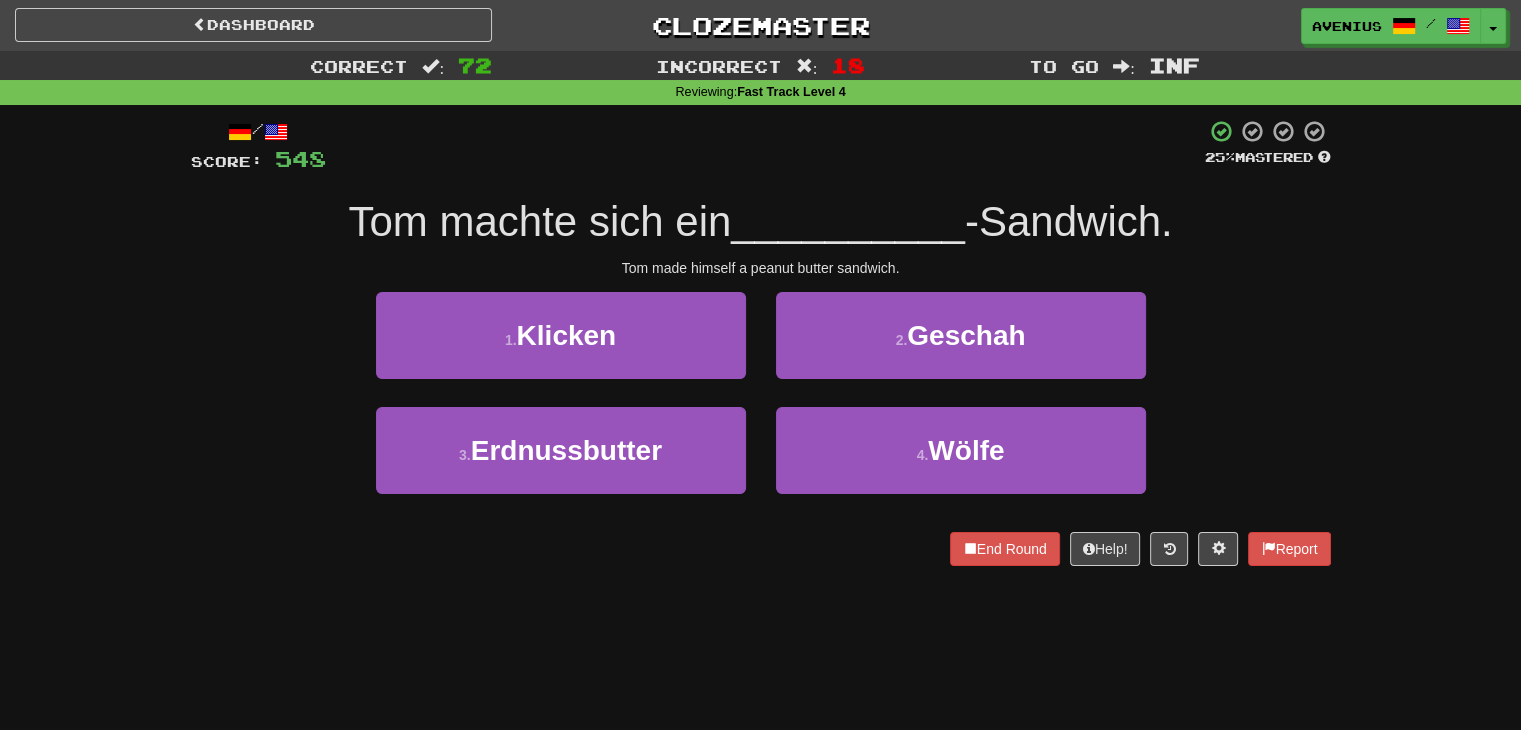 click on "1 .  Klicken" at bounding box center (561, 349) 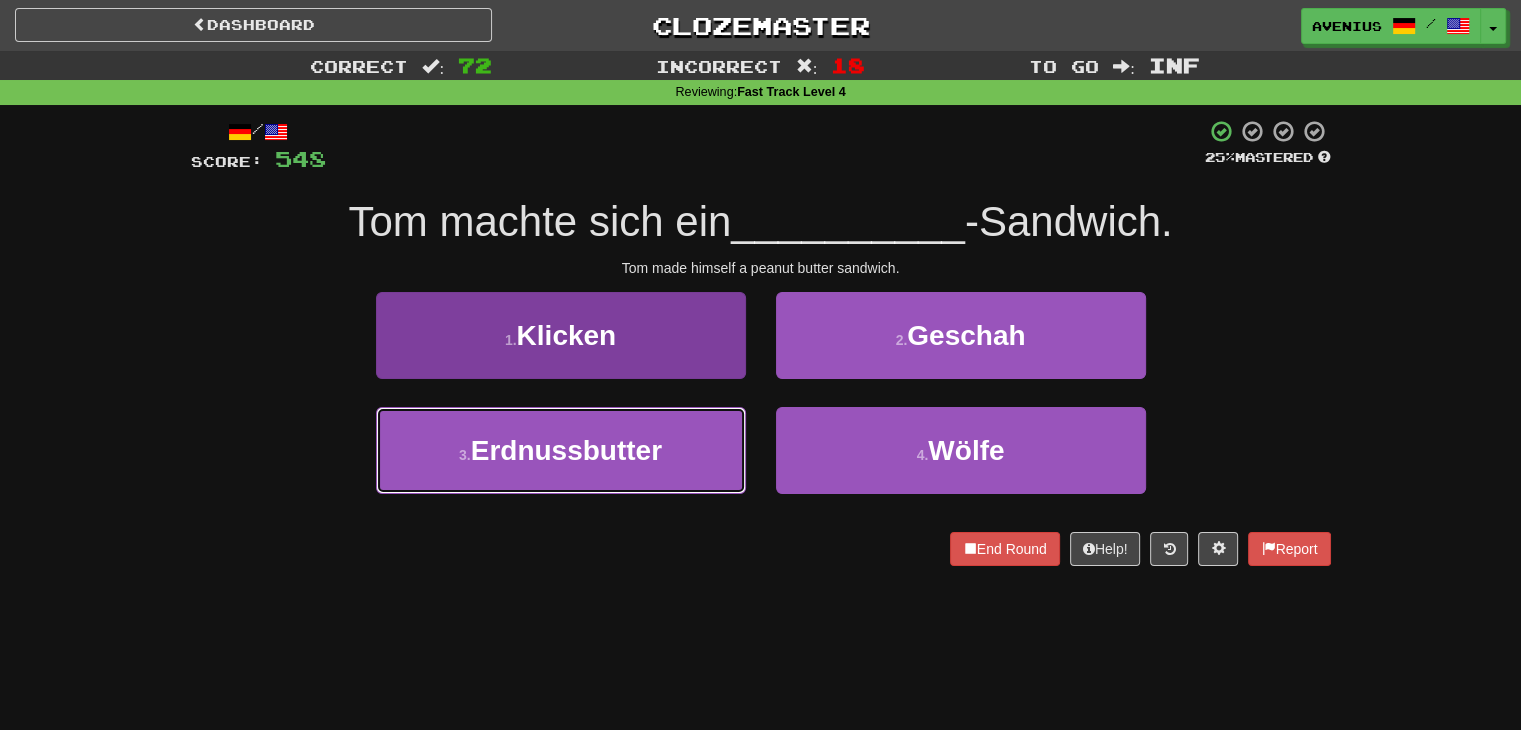 click on "3 . Erdnussbutter" at bounding box center [561, 450] 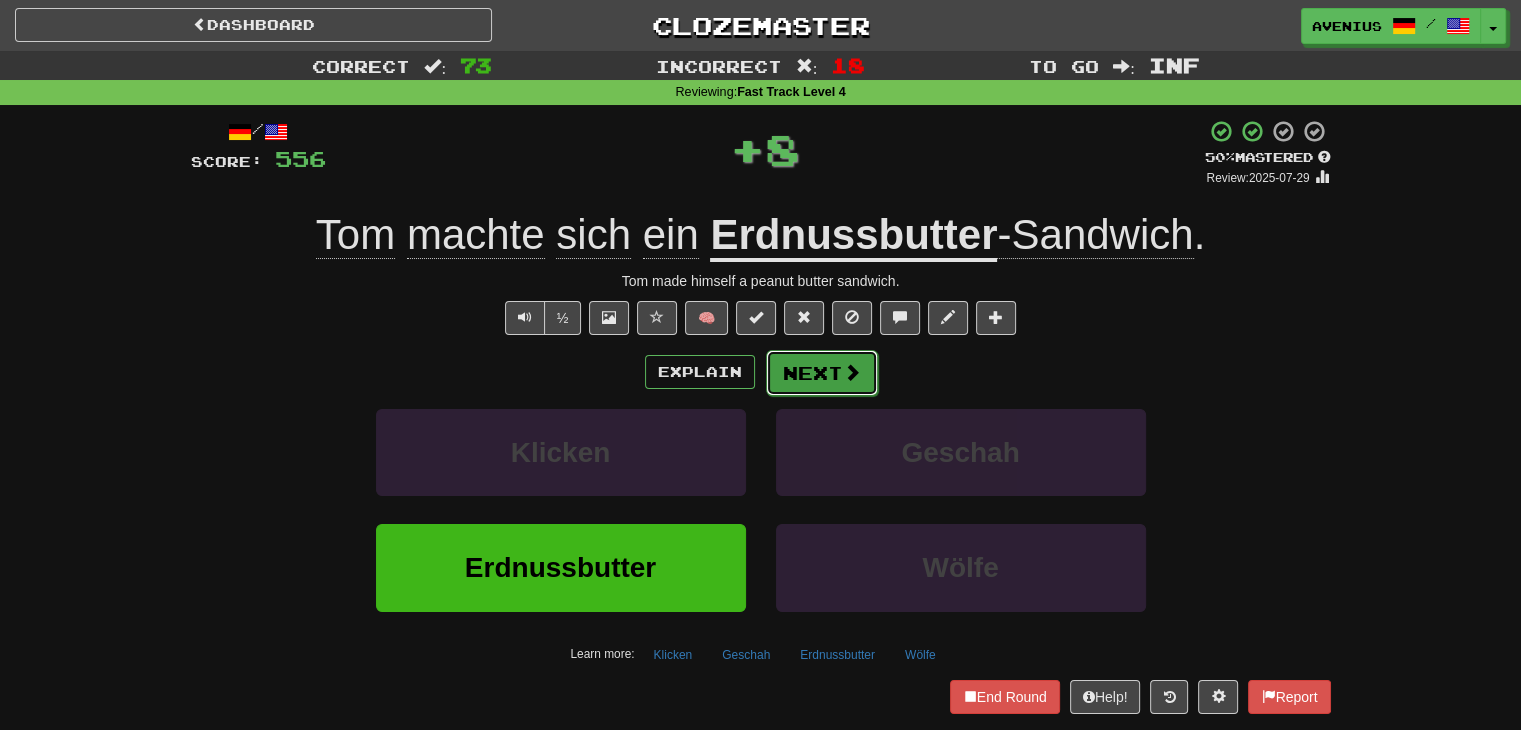 click on "Next" at bounding box center (822, 373) 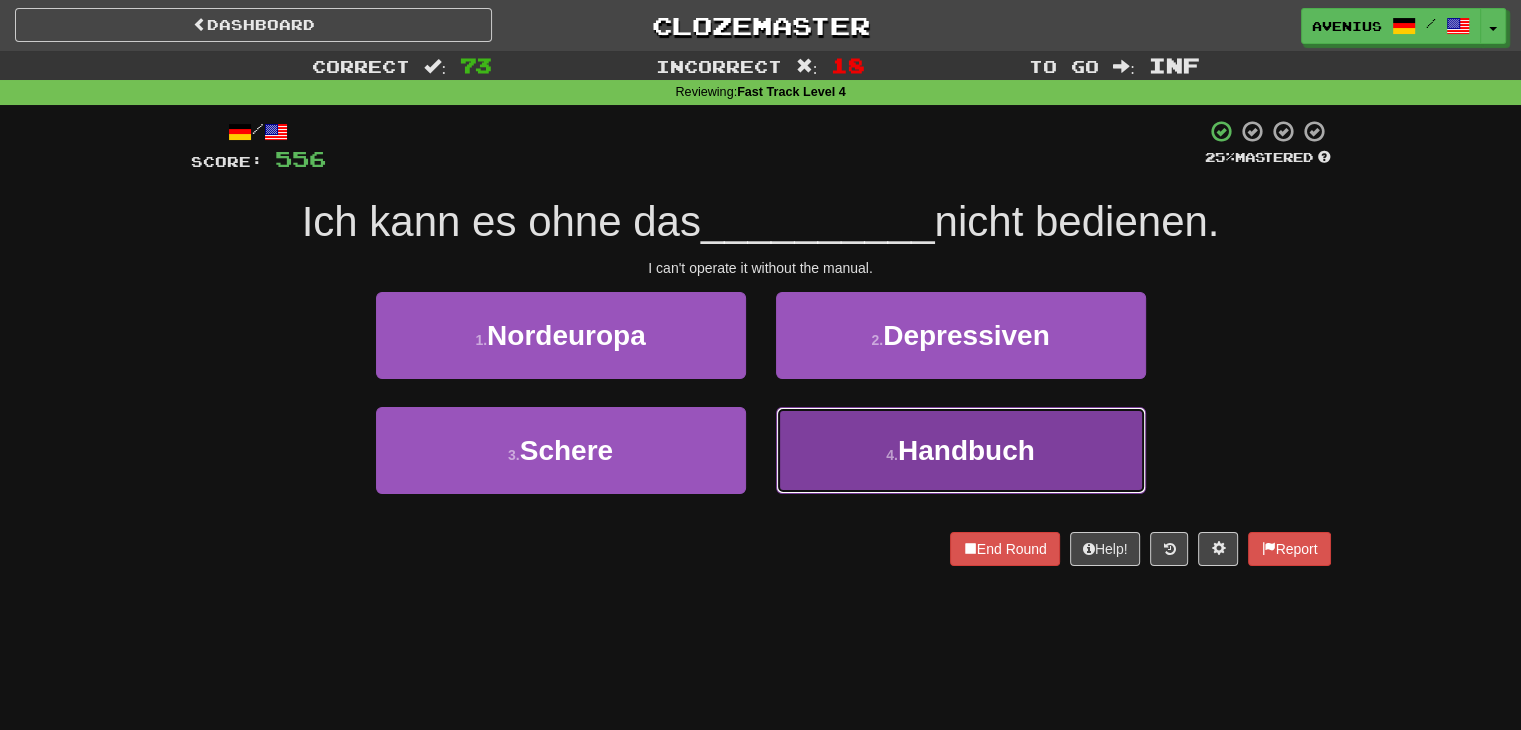 click on "4 .  Handbuch" at bounding box center (961, 450) 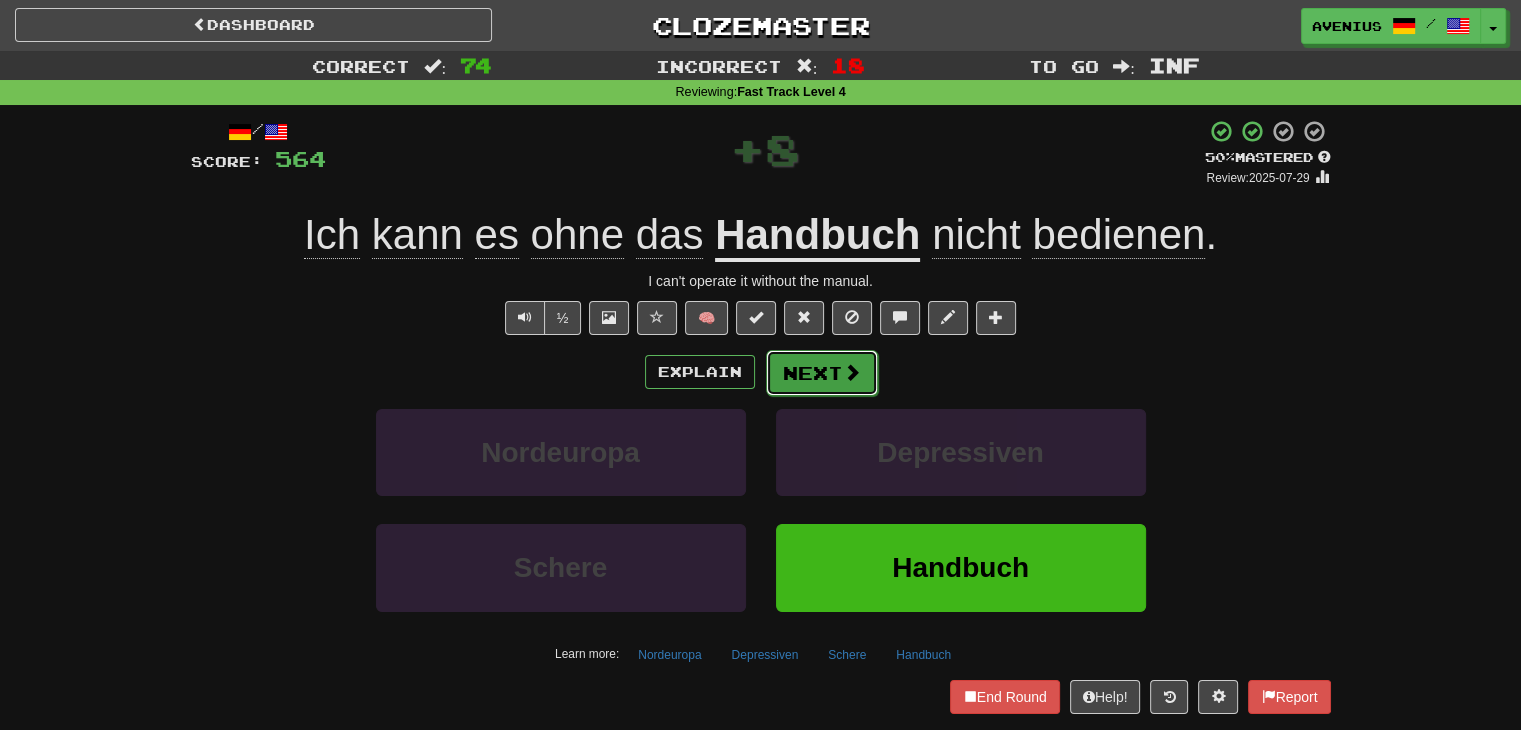 click on "Next" at bounding box center [822, 373] 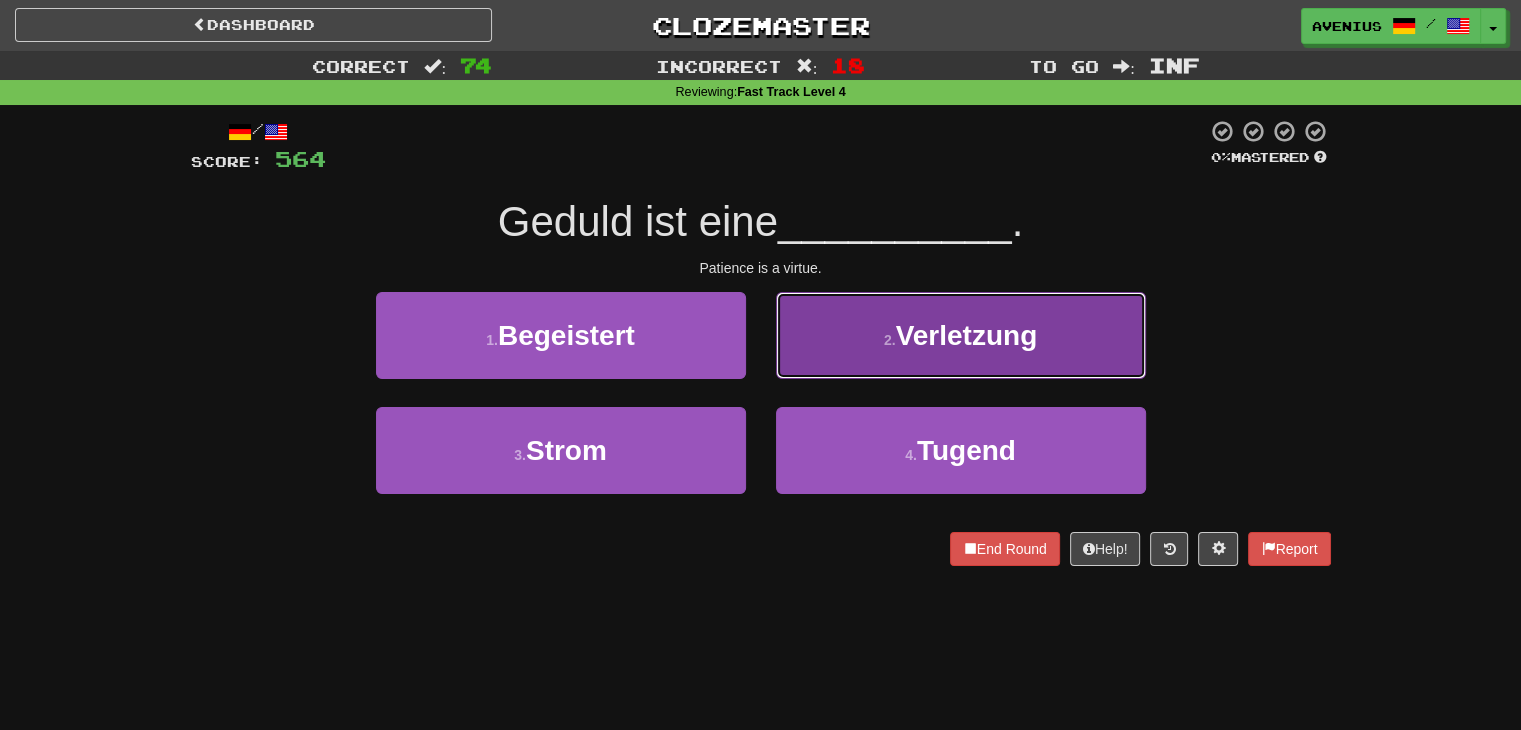 click on "2 .  Verletzung" at bounding box center [961, 335] 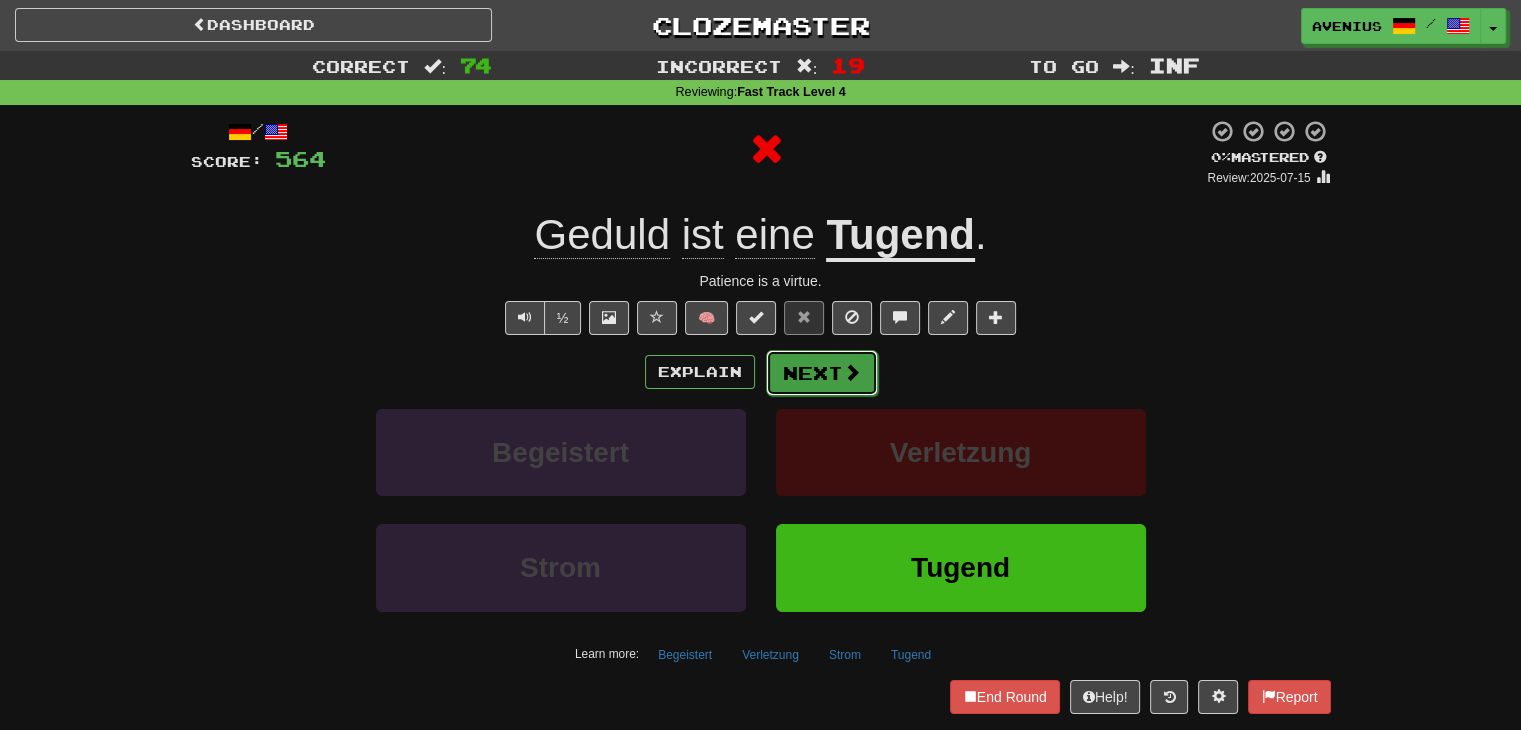 click on "Next" at bounding box center (822, 373) 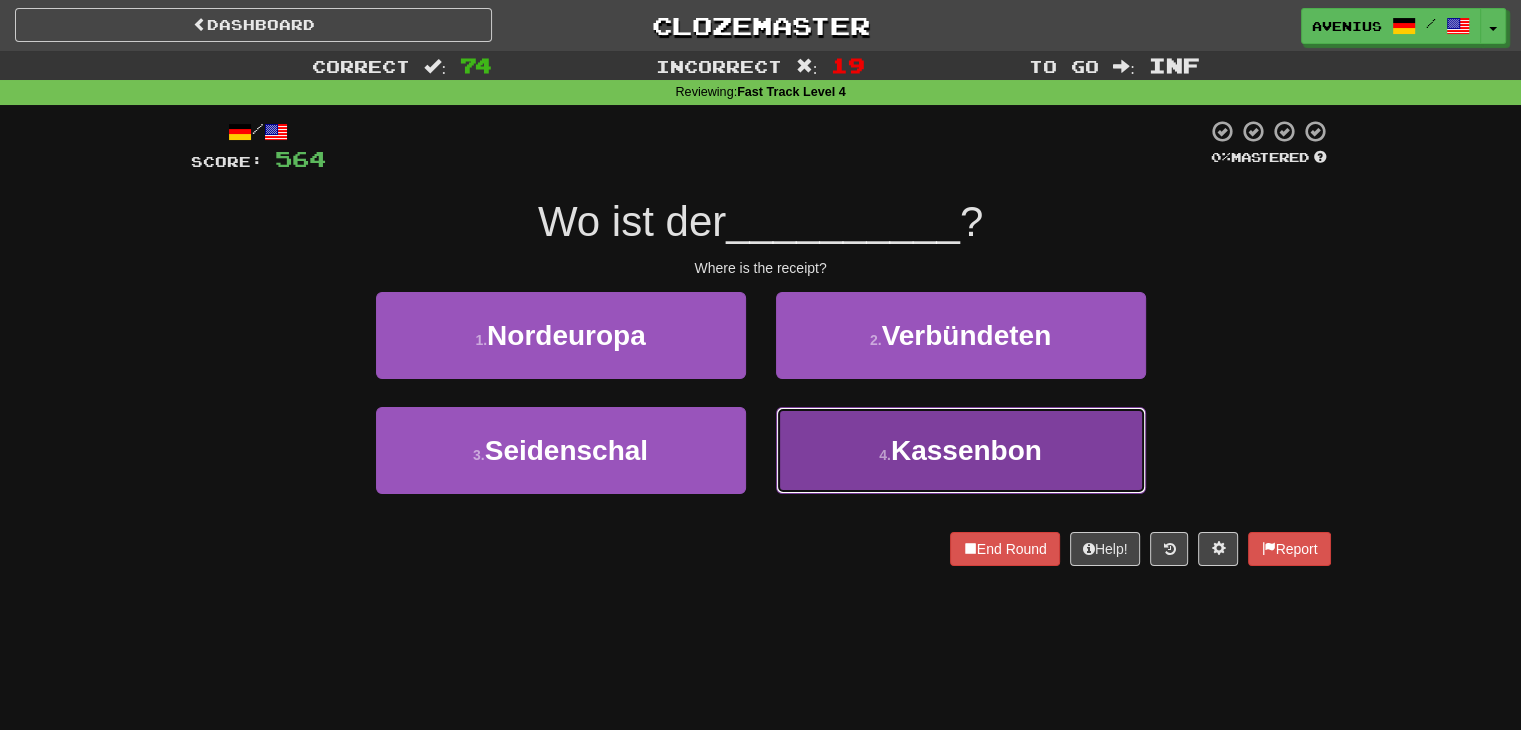 click on "4 .  Kassenbon" at bounding box center [961, 450] 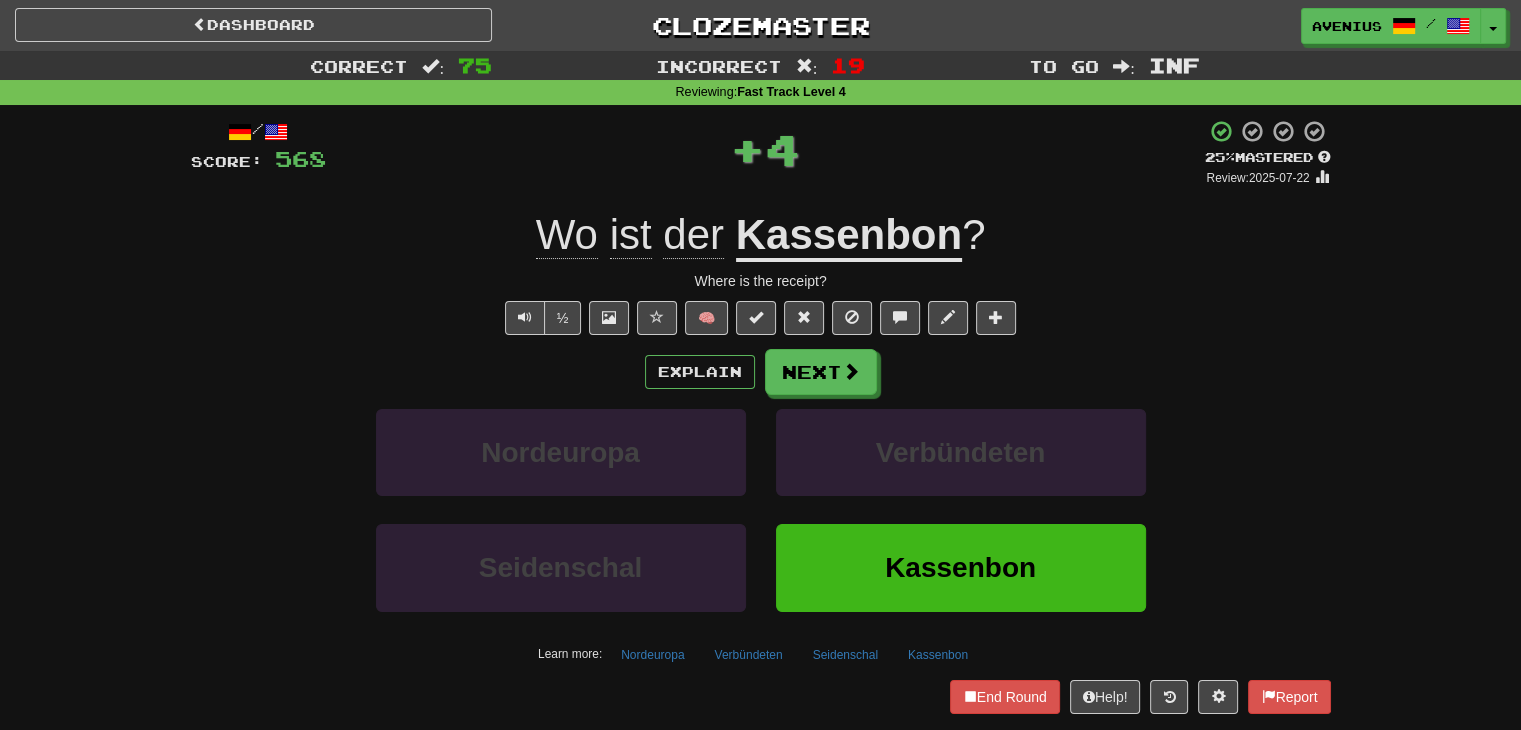 click on "Kassenbon" at bounding box center [849, 236] 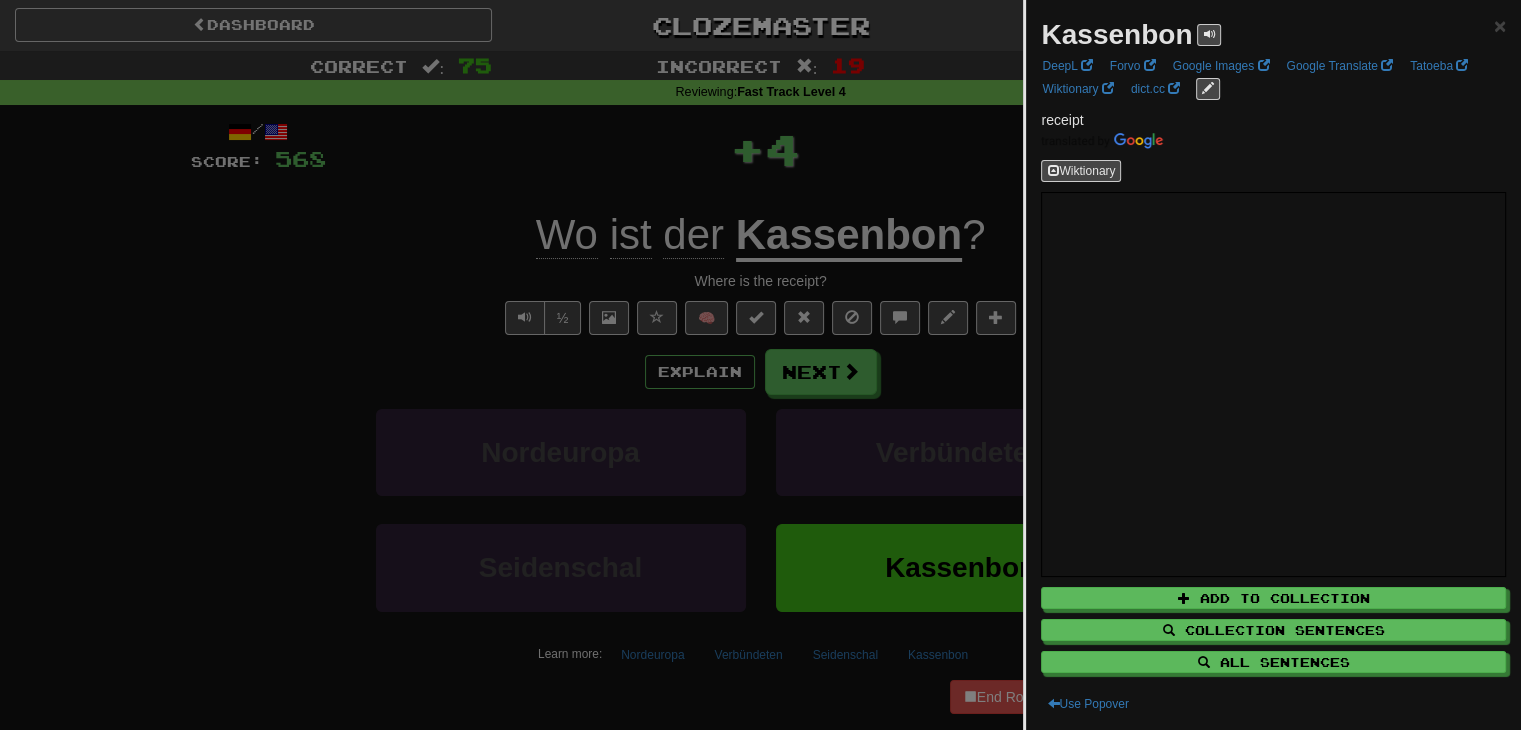 click at bounding box center [760, 365] 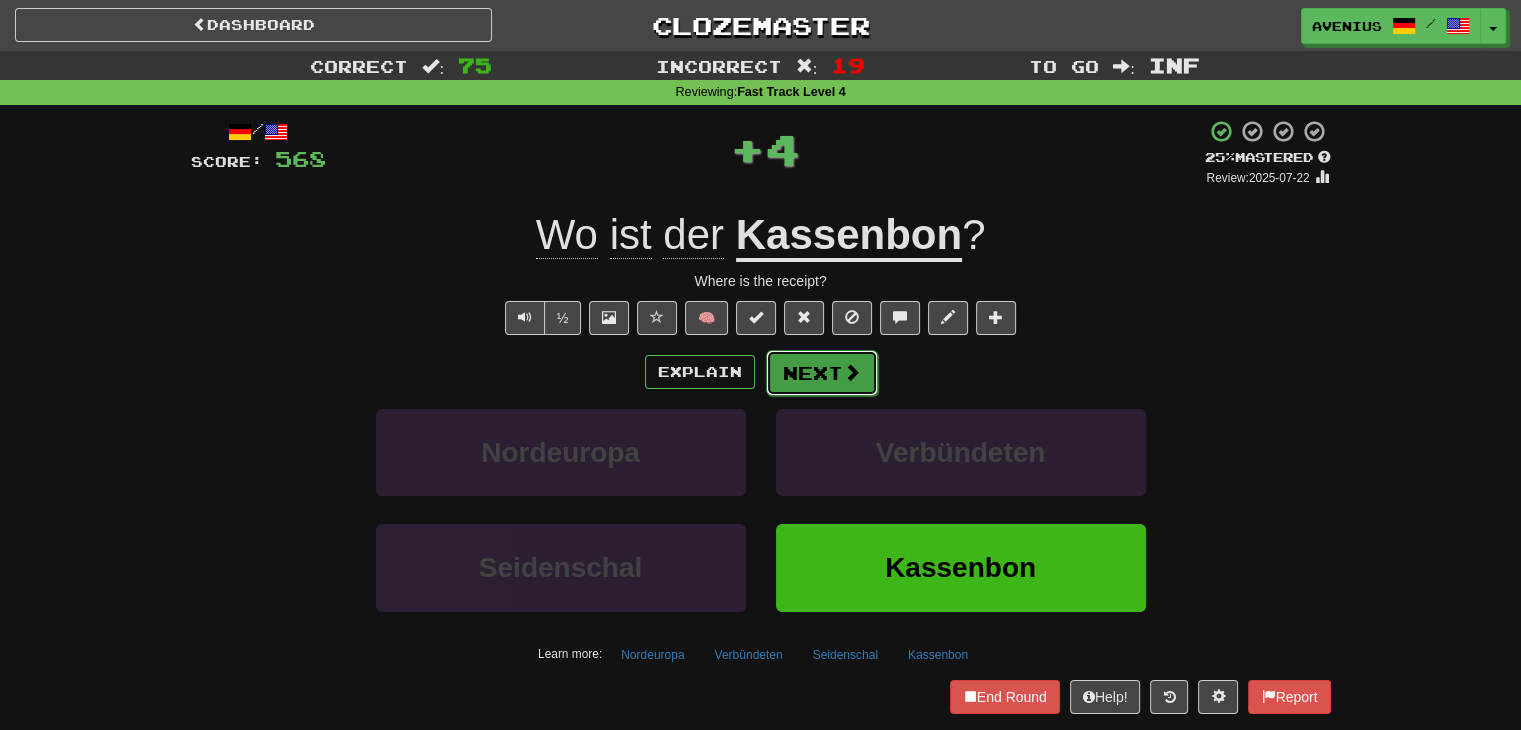 click on "Next" at bounding box center [822, 373] 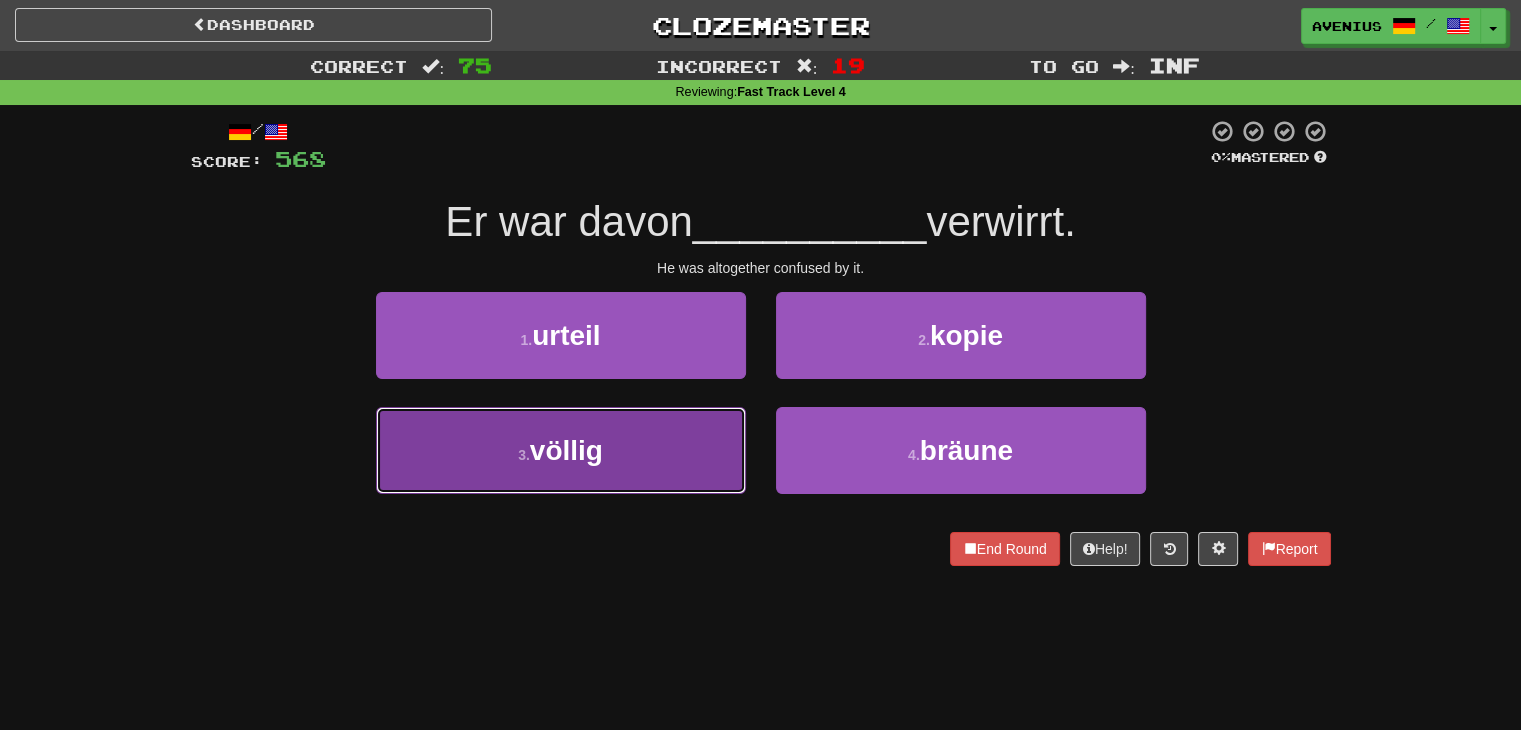 click on "3 .  völlig" at bounding box center (561, 450) 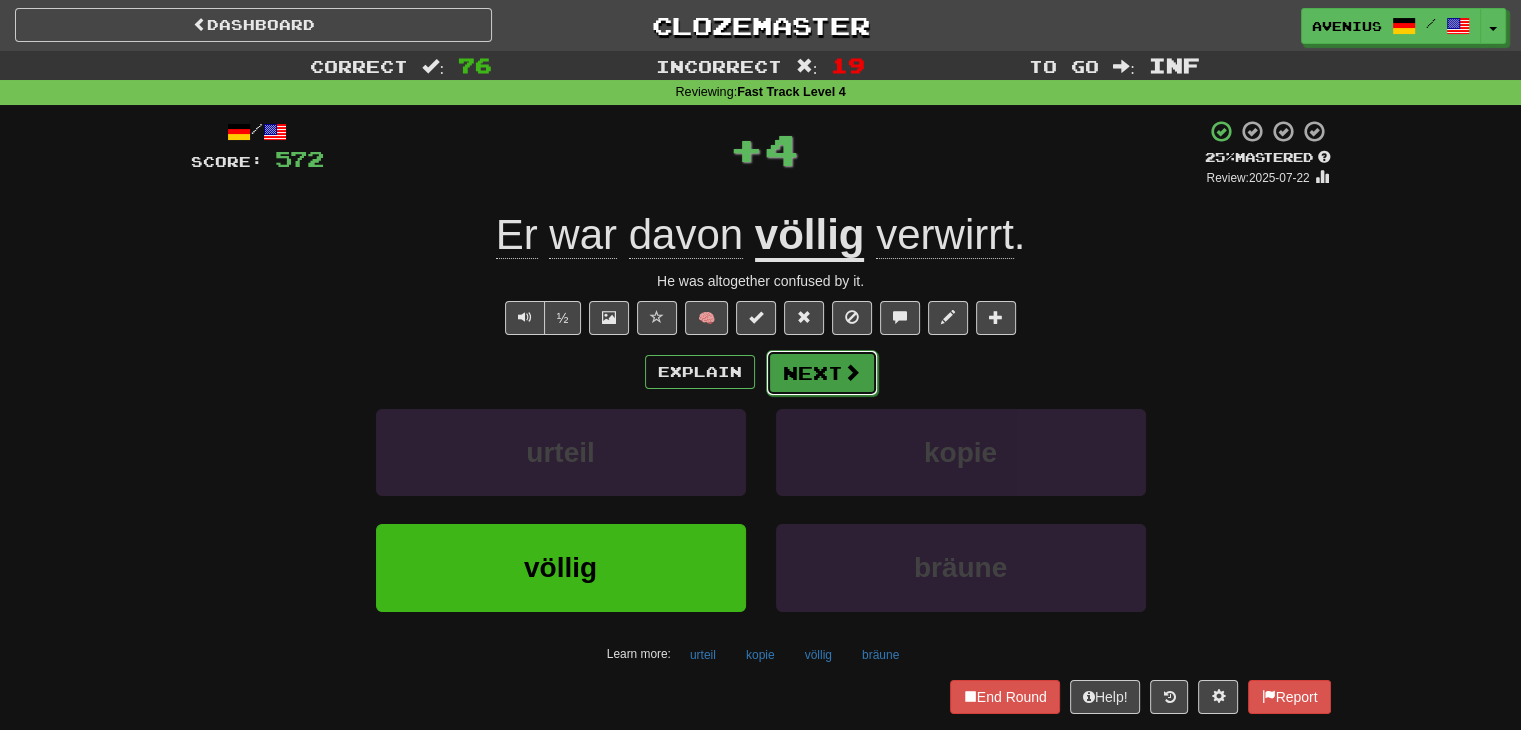 click on "Next" at bounding box center (822, 373) 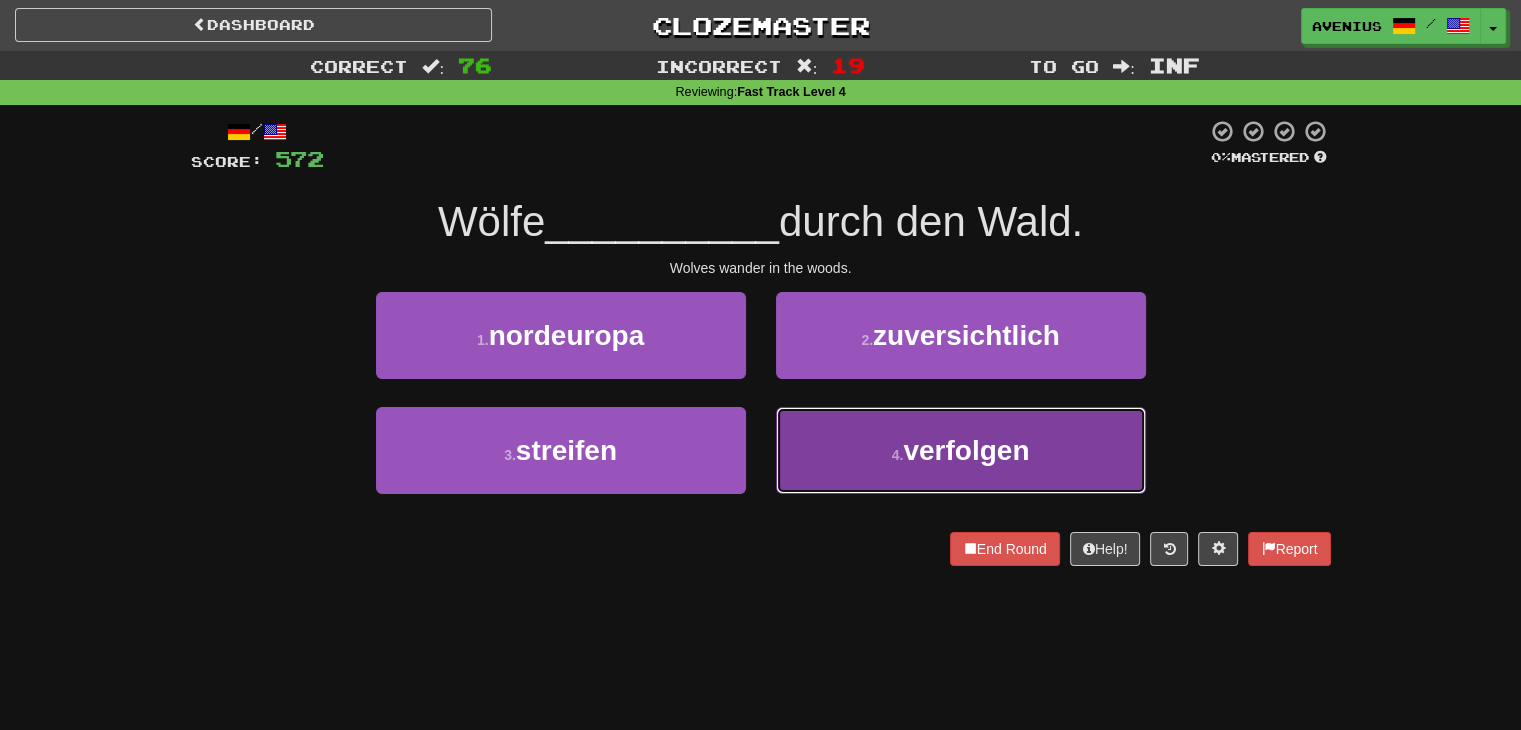 click on "4 .  verfolgen" at bounding box center [961, 450] 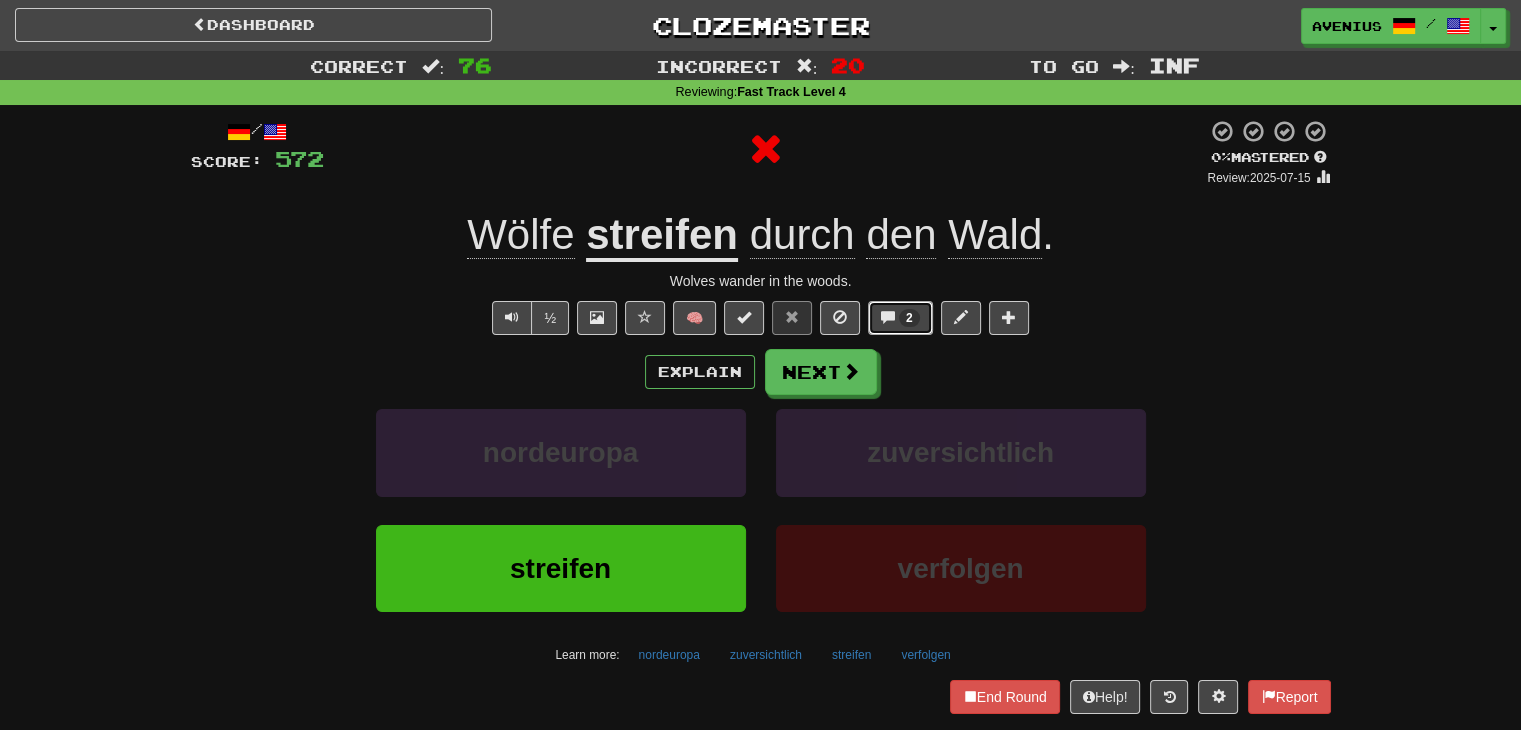 click on "2" at bounding box center (909, 318) 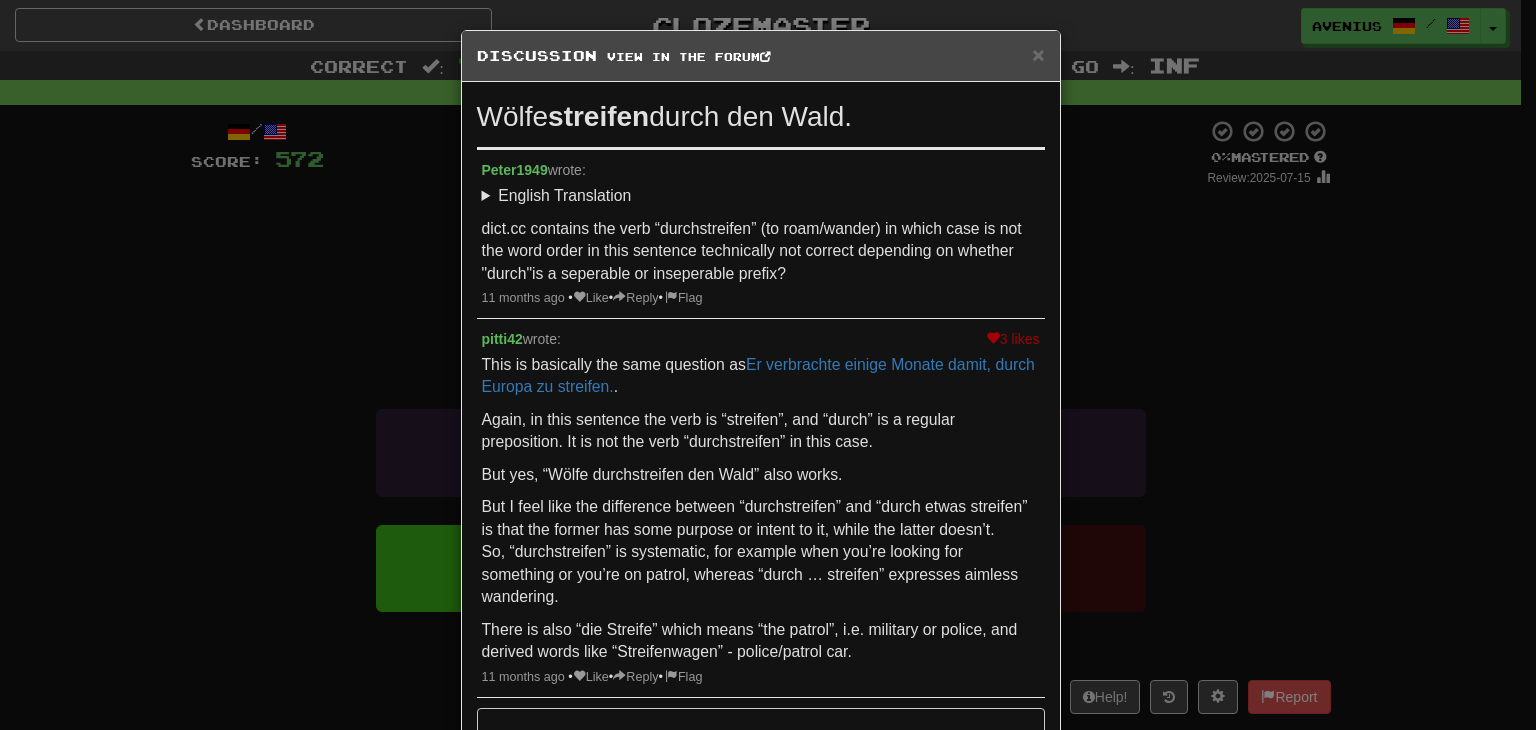 drag, startPoint x: 680, startPoint y: 417, endPoint x: 607, endPoint y: 210, distance: 219.49487 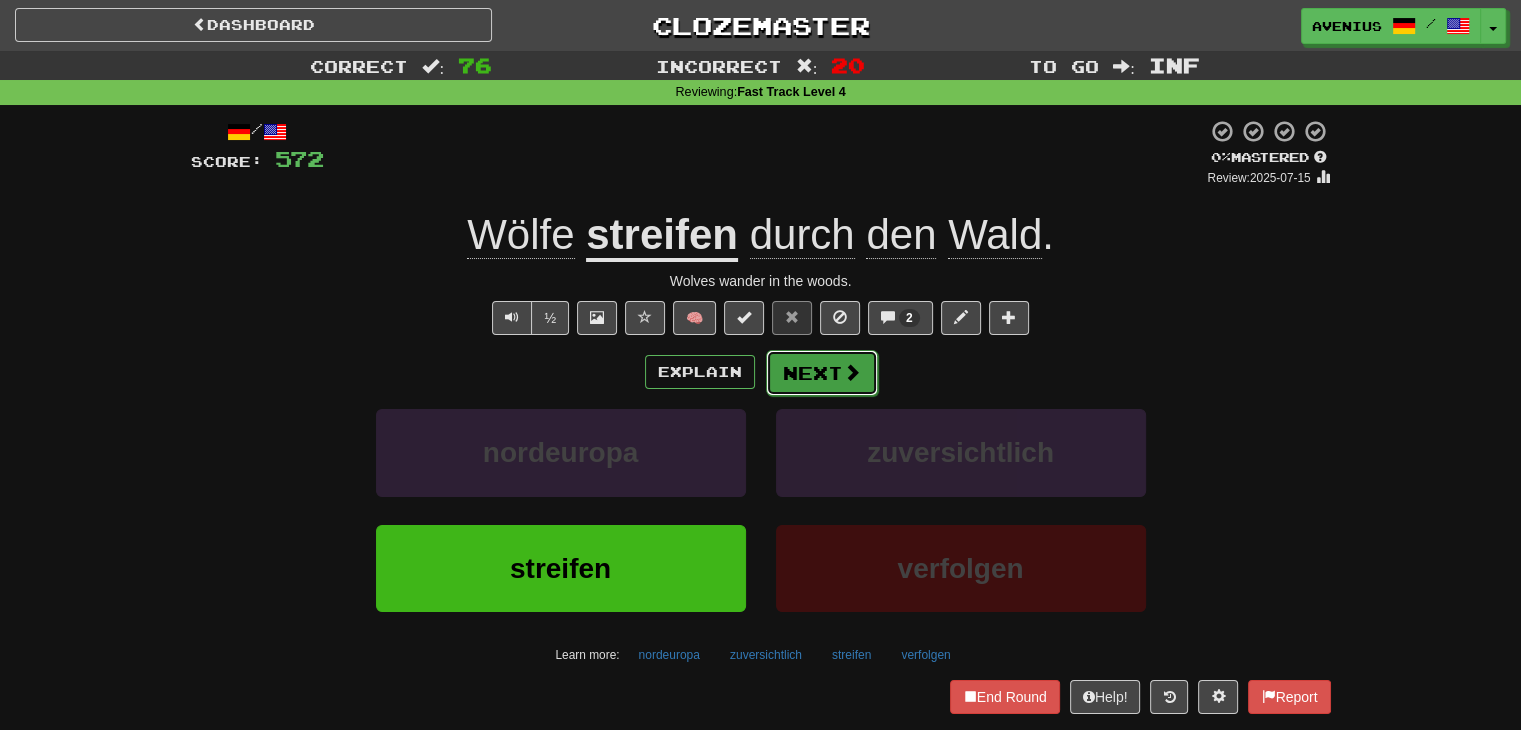 click at bounding box center (852, 372) 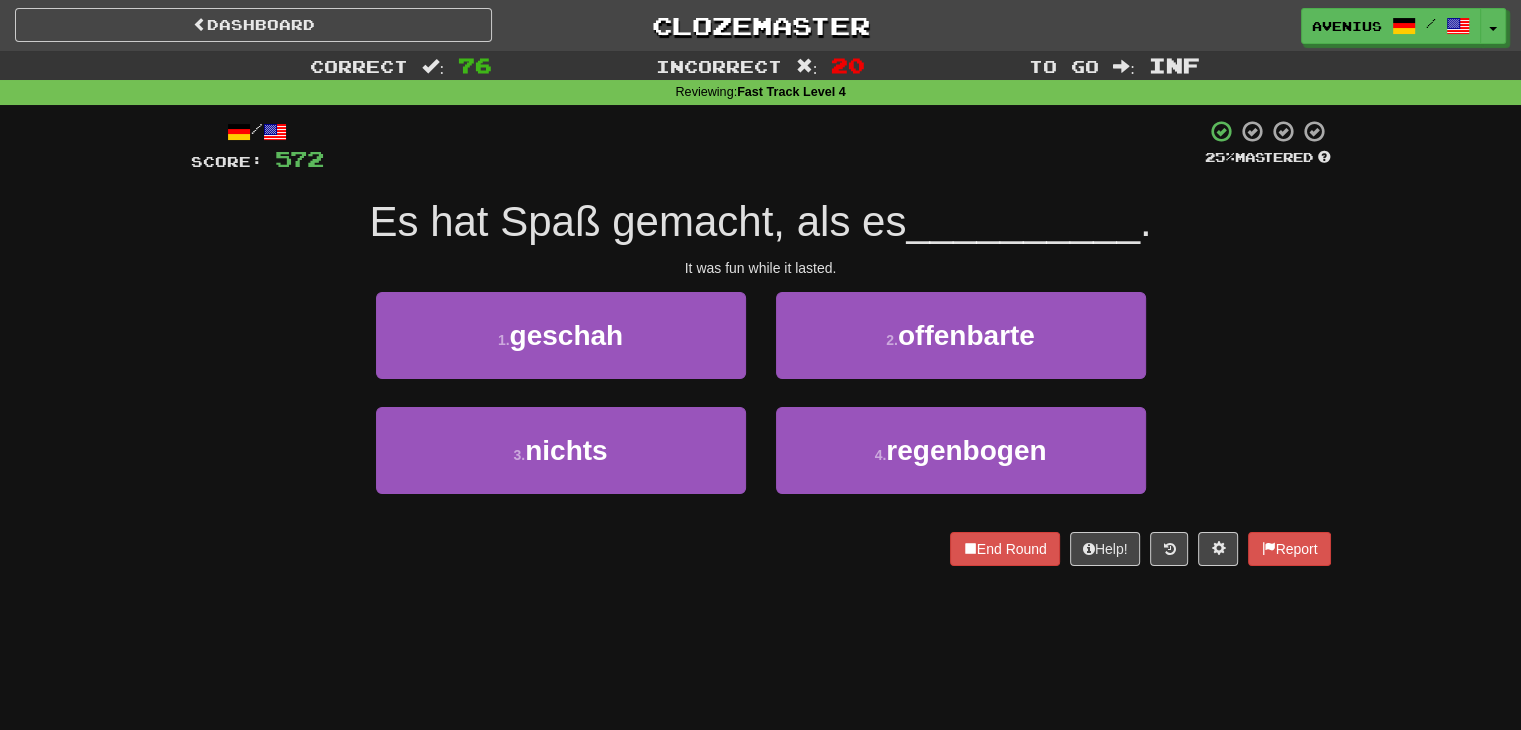 drag, startPoint x: 858, startPoint y: 365, endPoint x: 291, endPoint y: 365, distance: 567 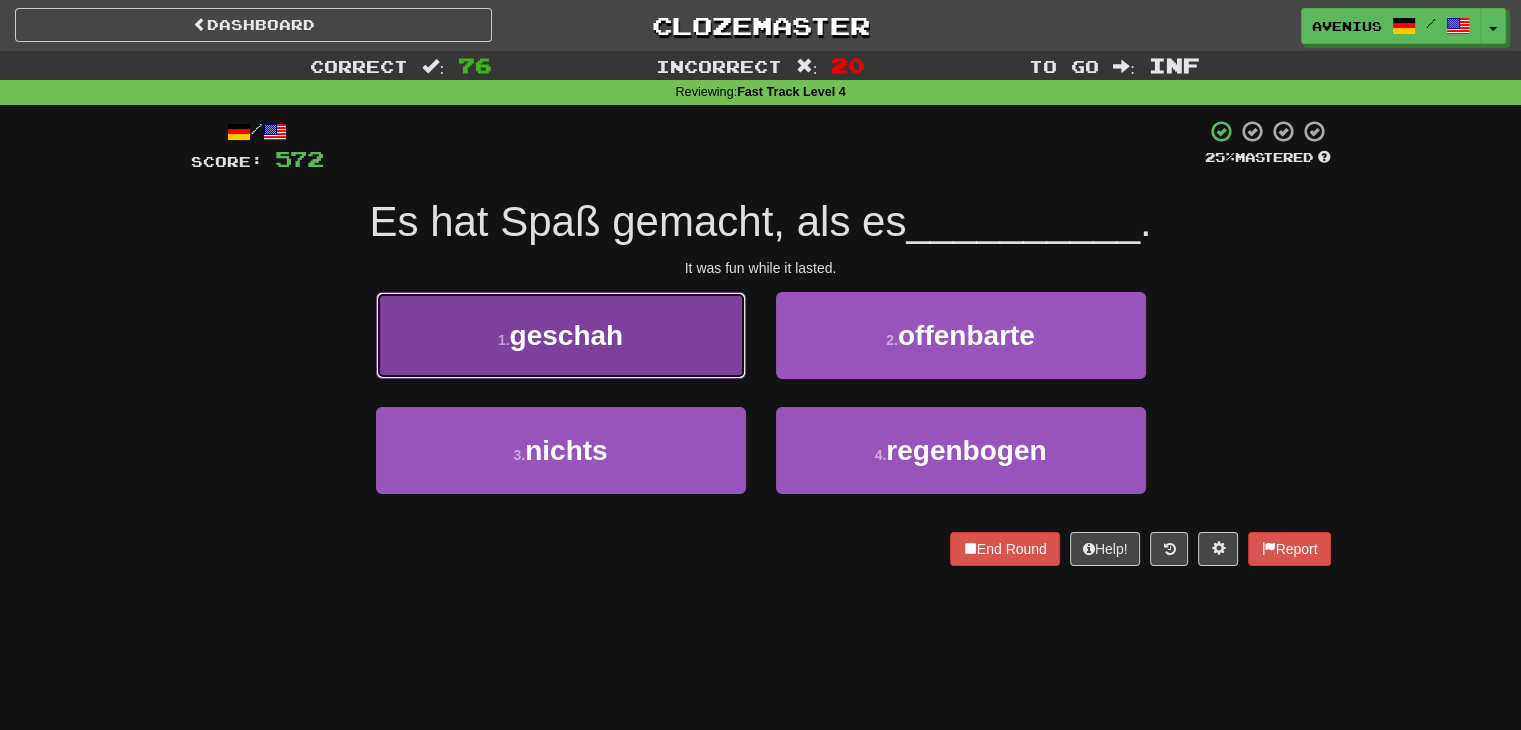 click on "1 .  geschah" at bounding box center (561, 335) 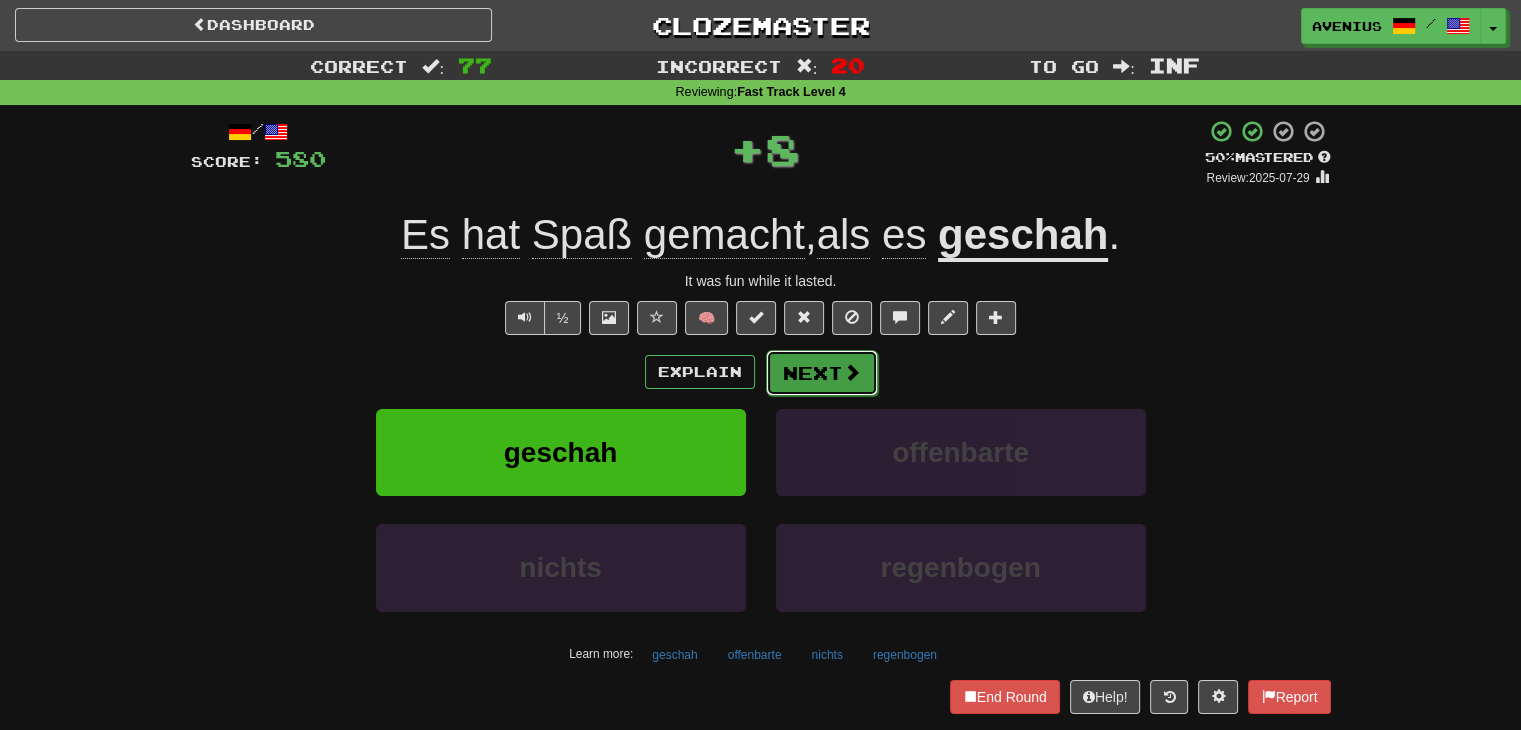 click on "Next" at bounding box center (822, 373) 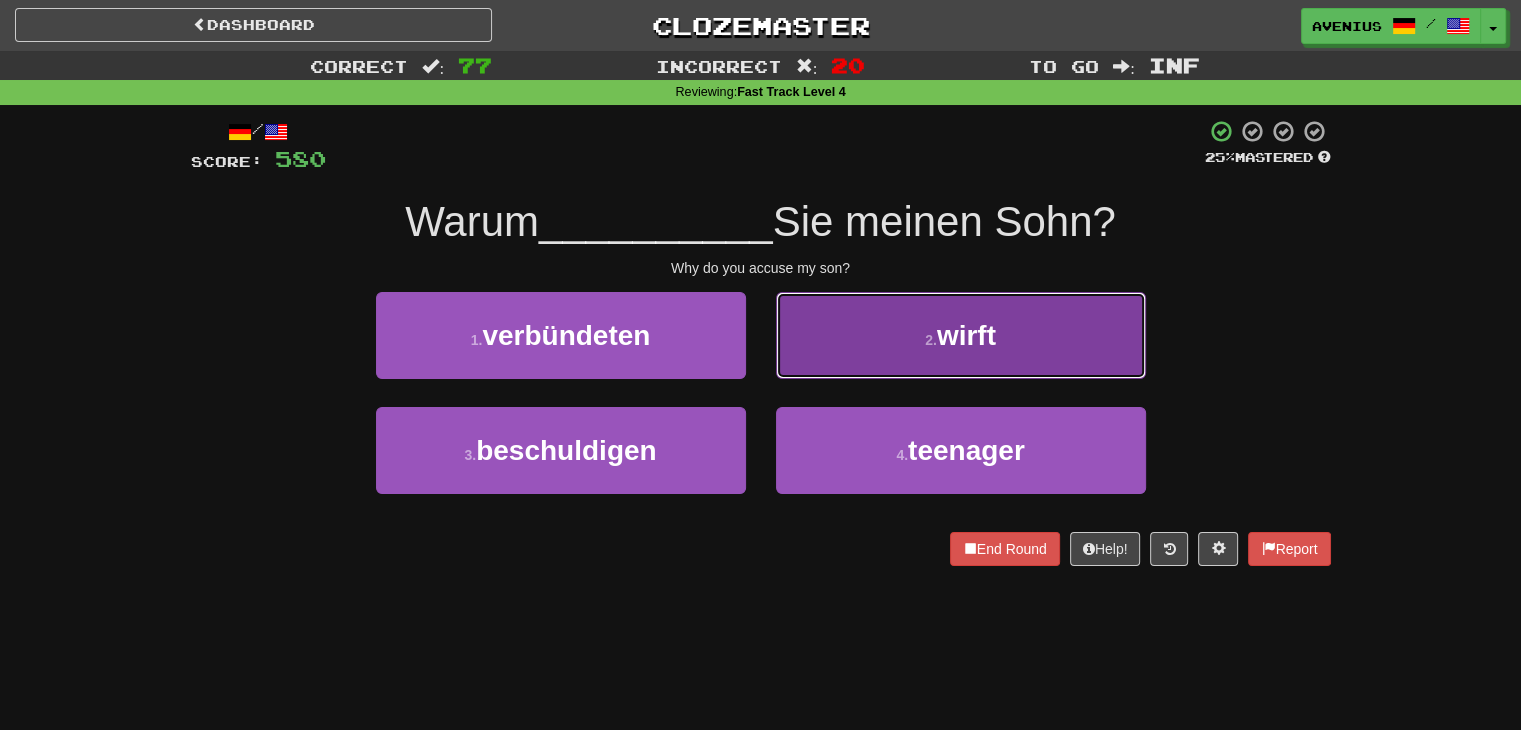 click on "2 . wirft" at bounding box center [961, 335] 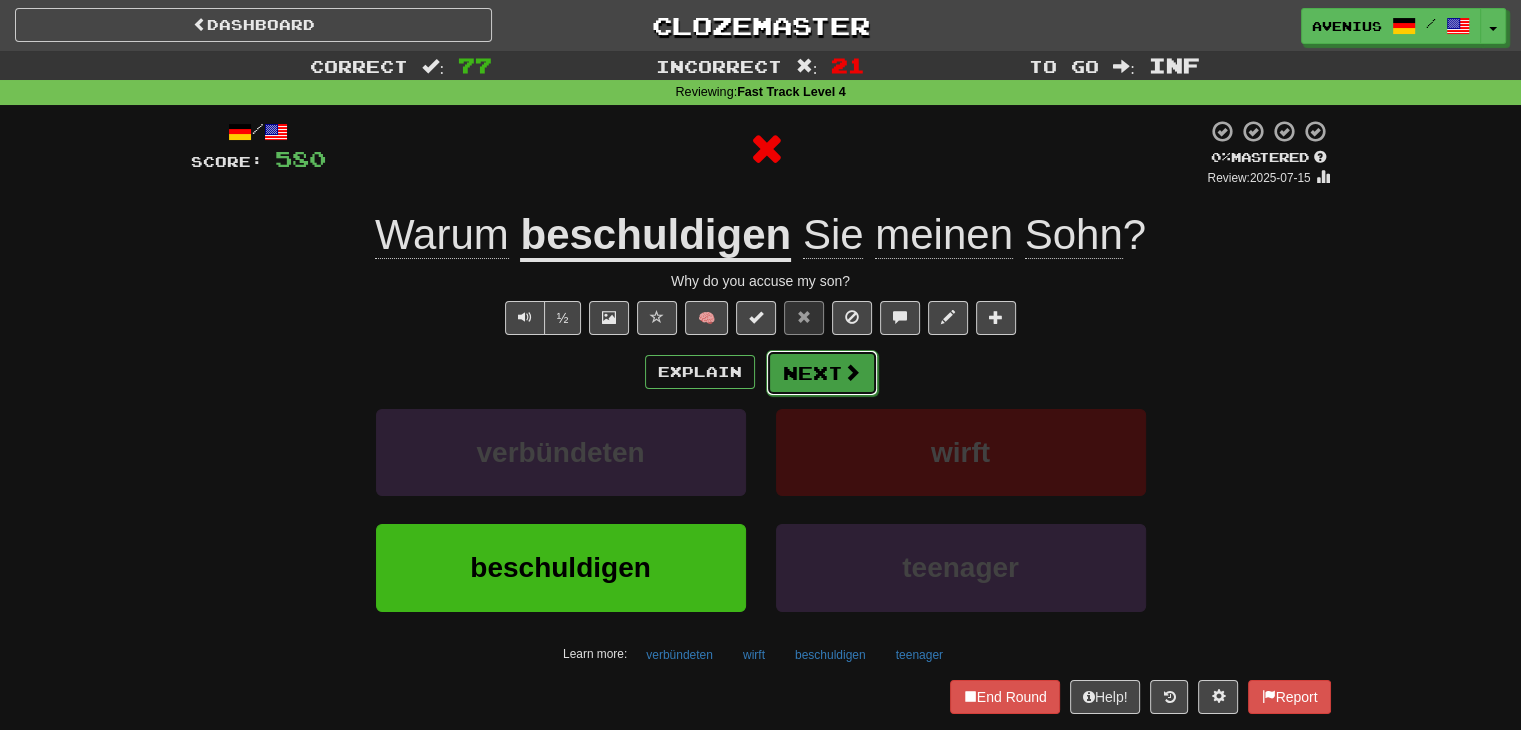click on "Next" at bounding box center (822, 373) 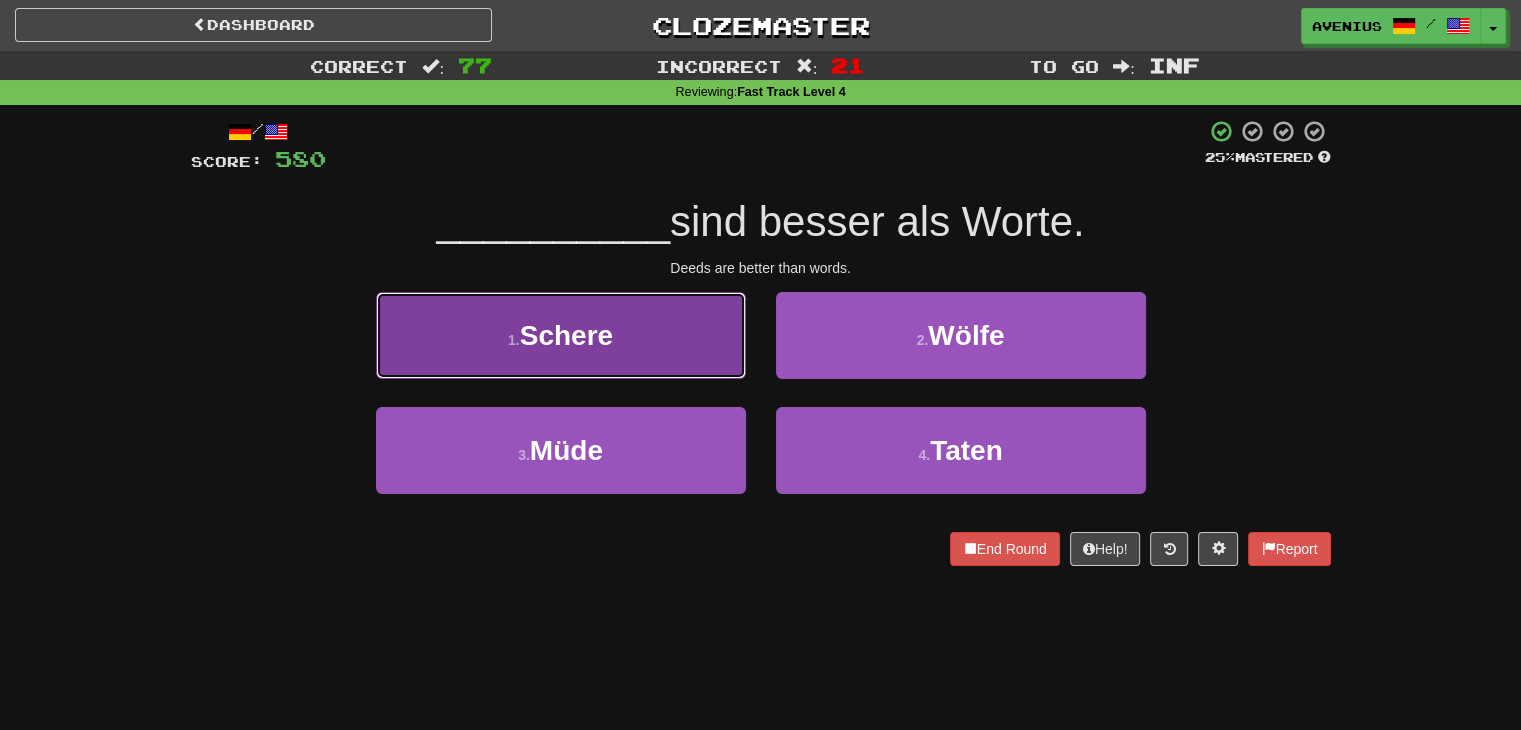 click on "1 .  Schere" at bounding box center [561, 335] 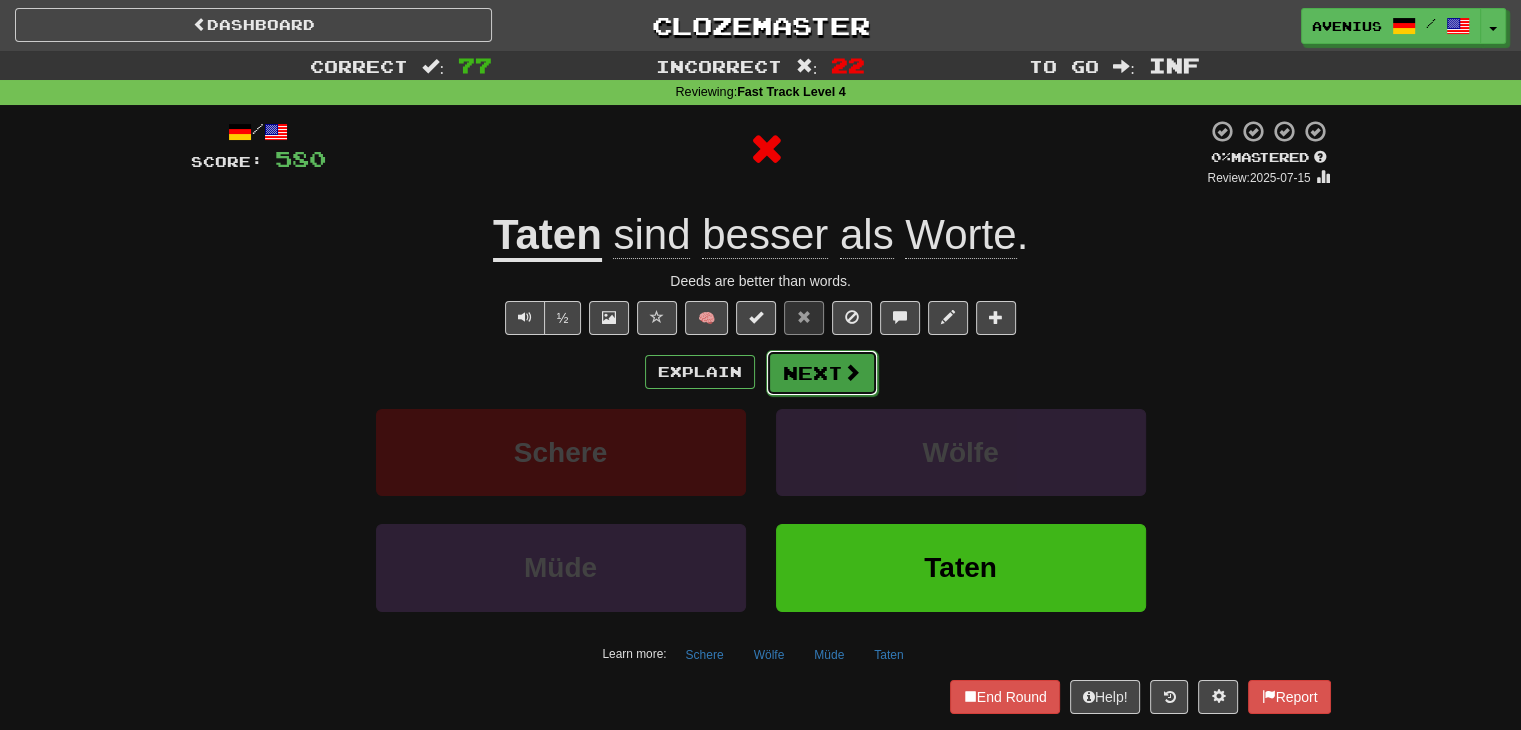 click on "Next" at bounding box center [822, 373] 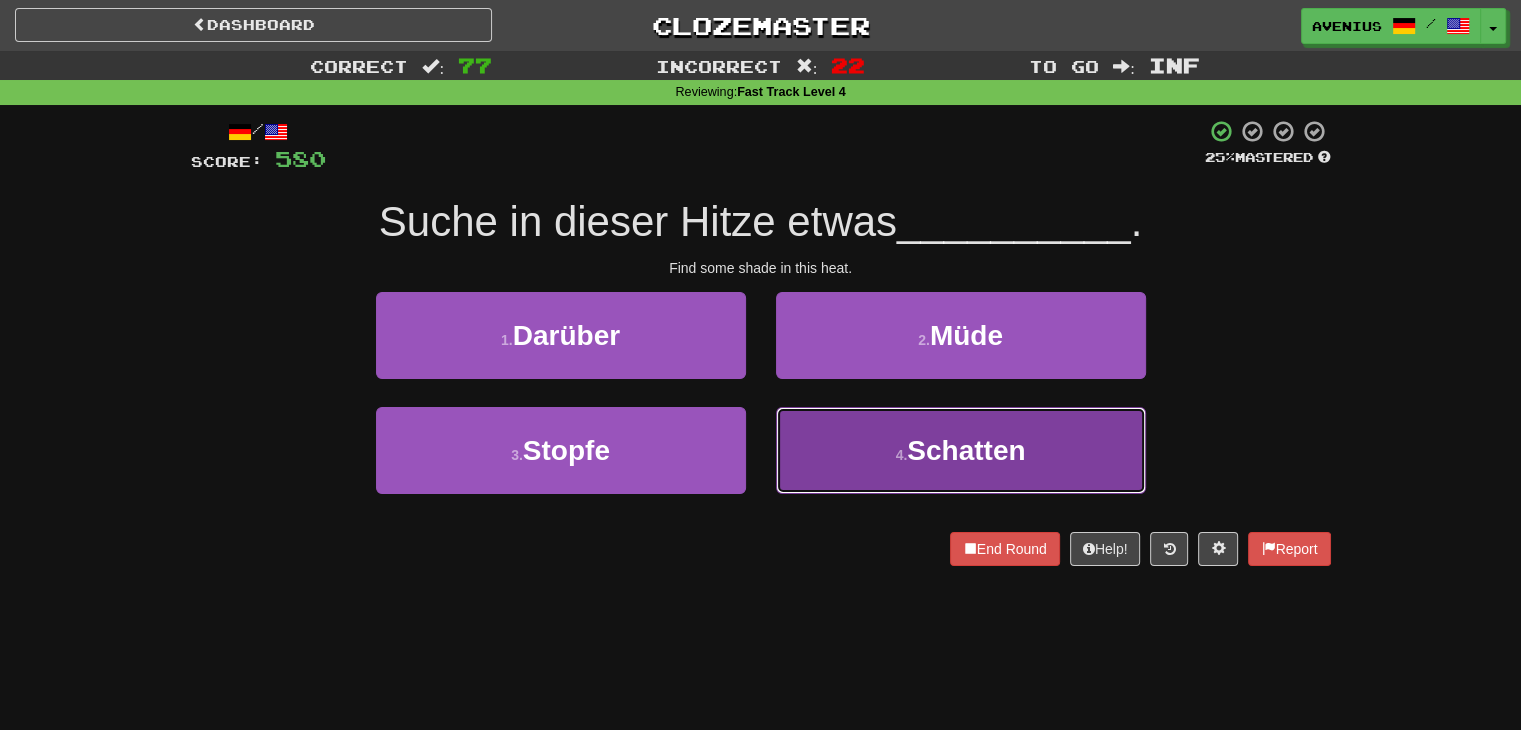 click on "4 .  Schatten" at bounding box center (961, 450) 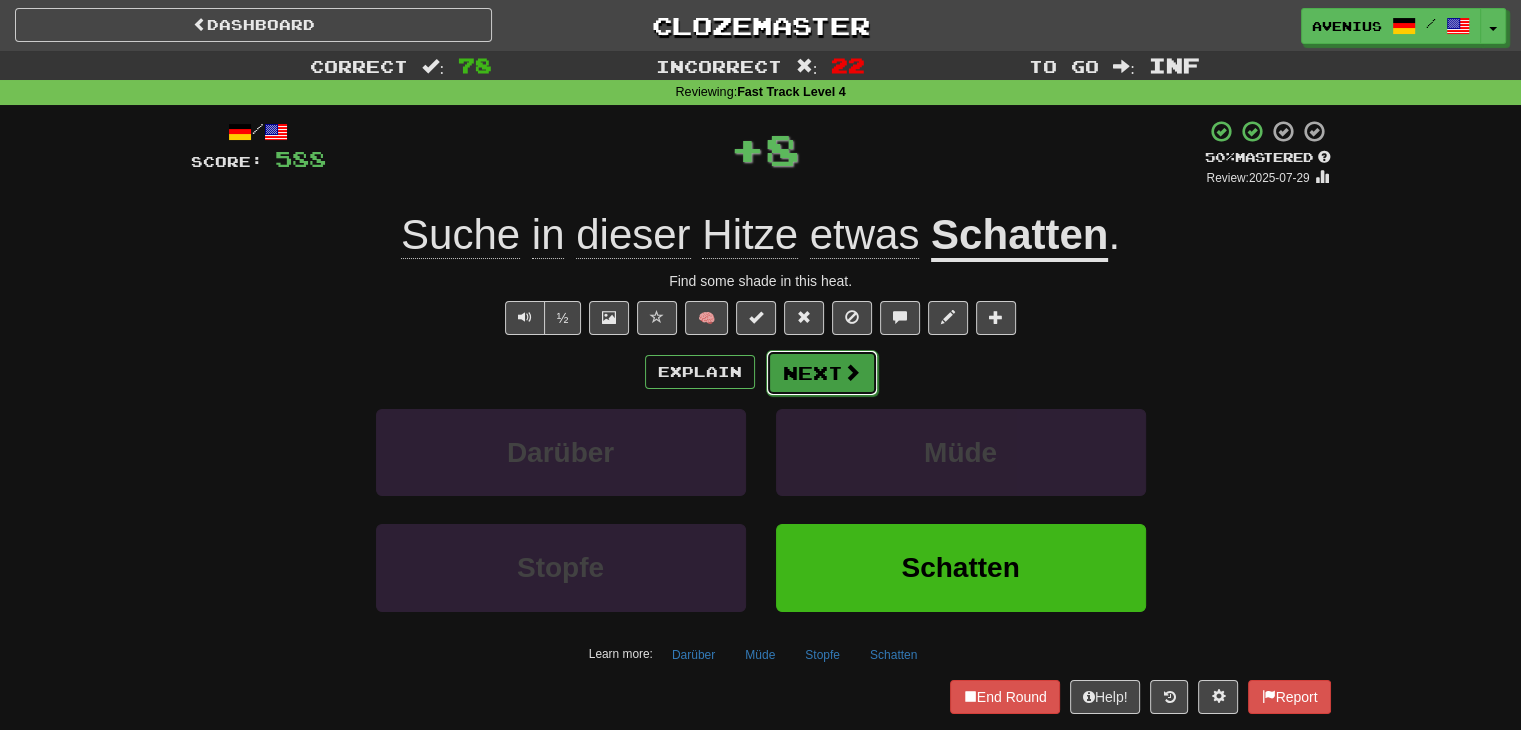 click on "Next" at bounding box center (822, 373) 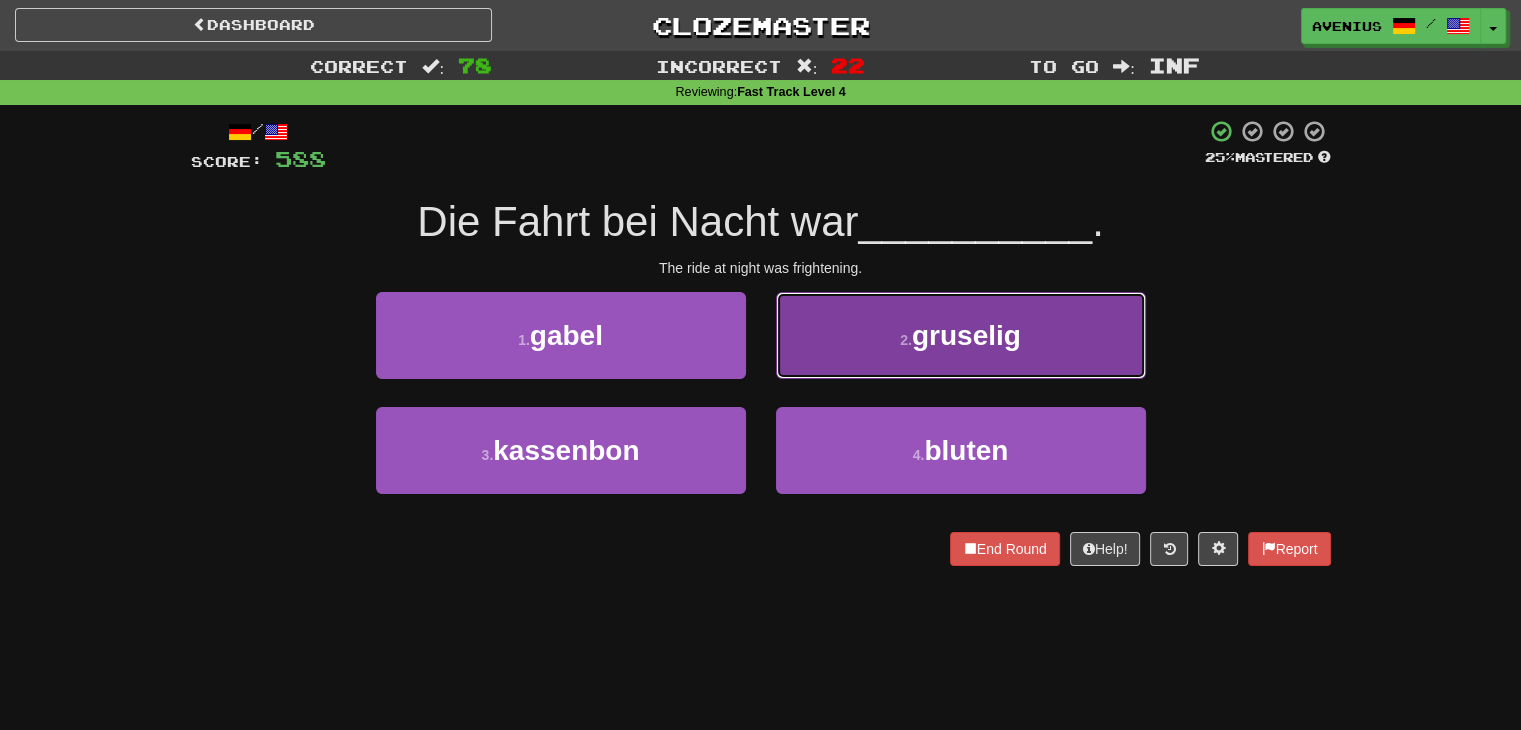 click on "2 .  gruselig" at bounding box center (961, 335) 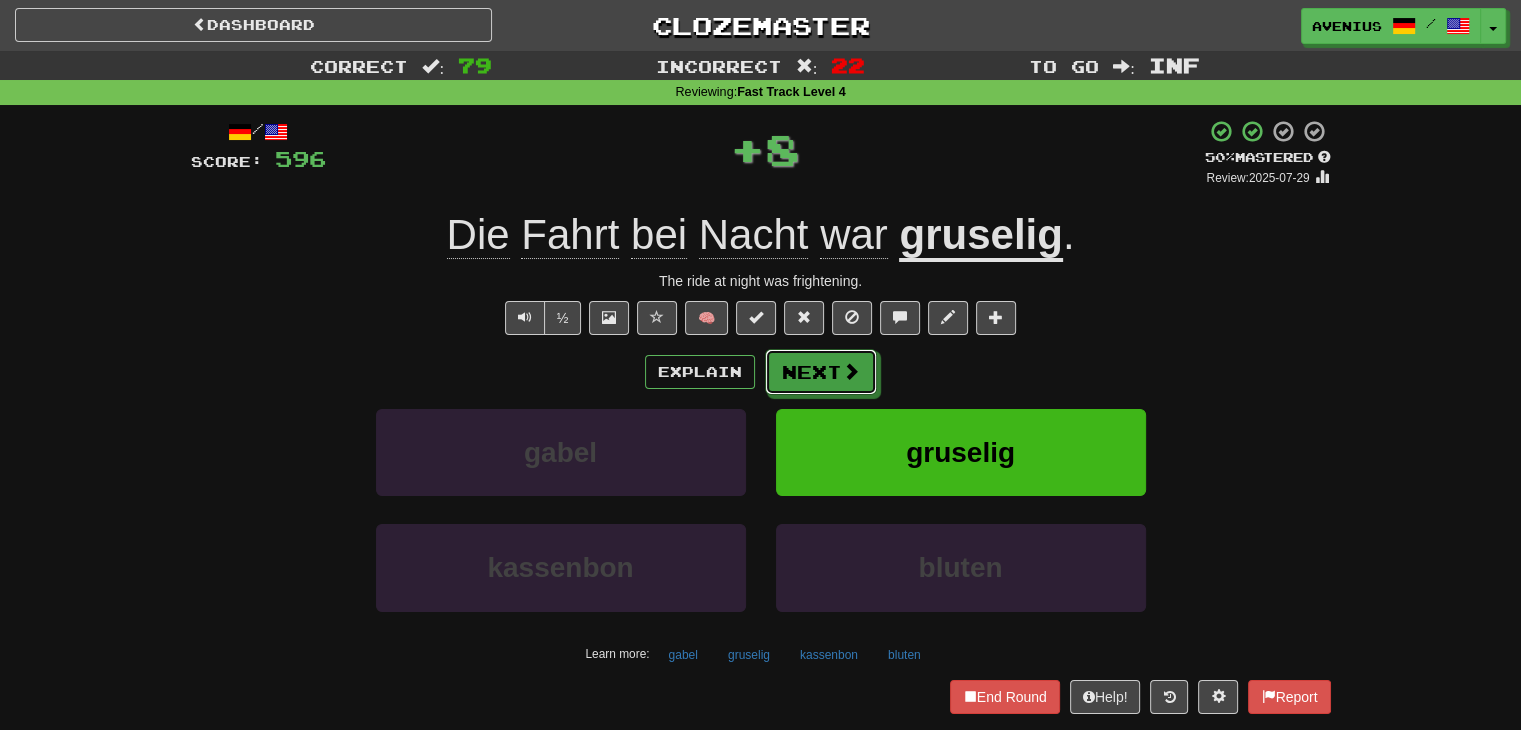 click on "Next" at bounding box center [821, 372] 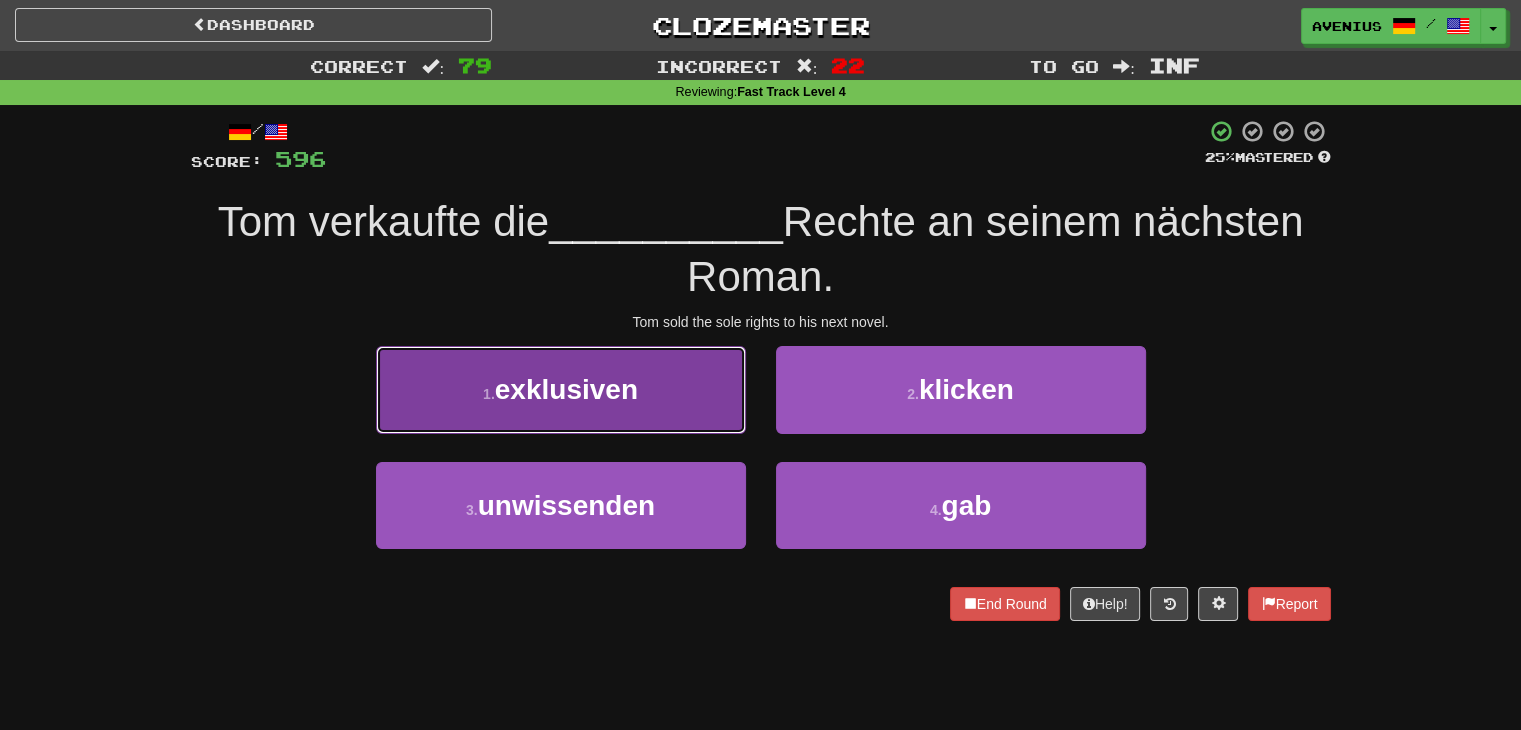 click on "1 . exklusiven" at bounding box center [561, 389] 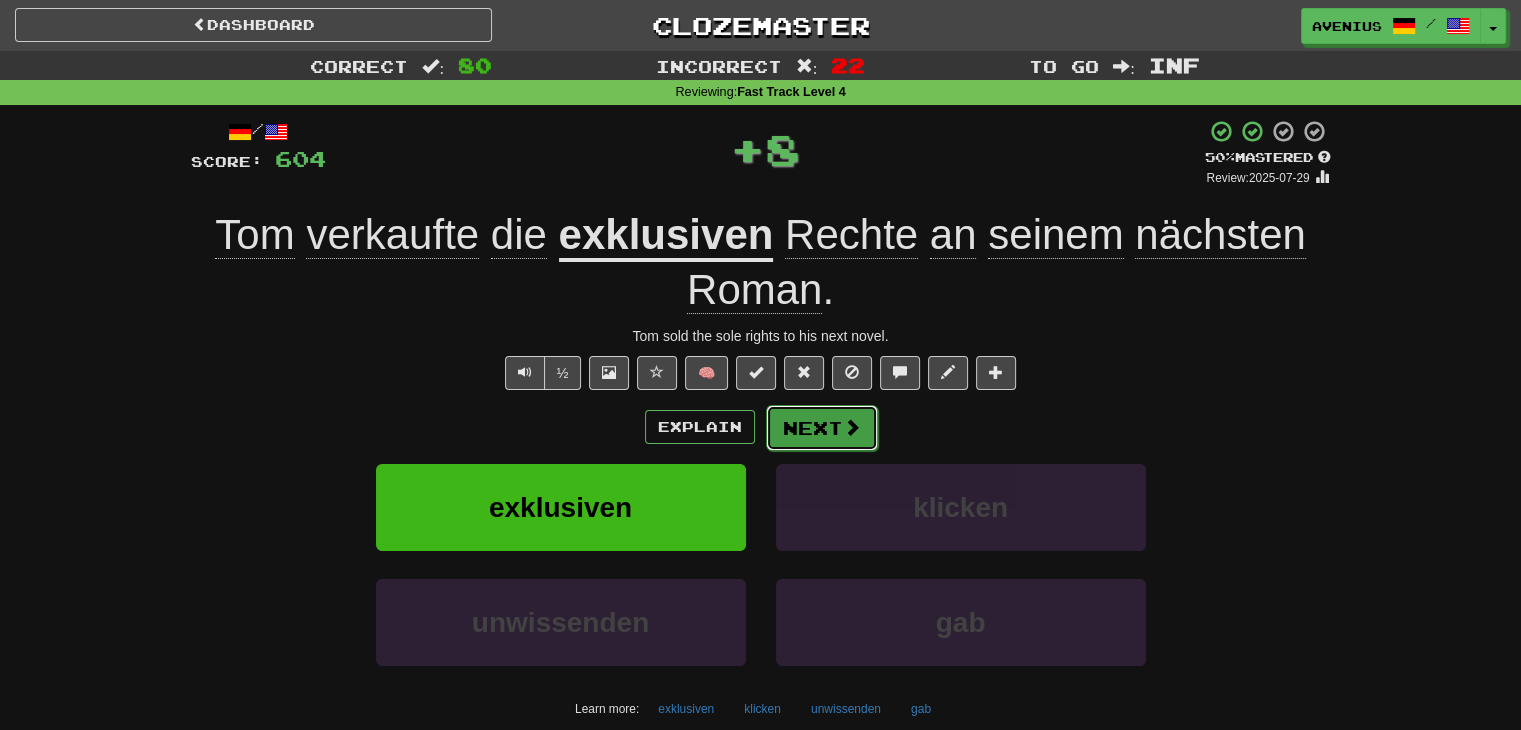 click on "Next" at bounding box center [822, 428] 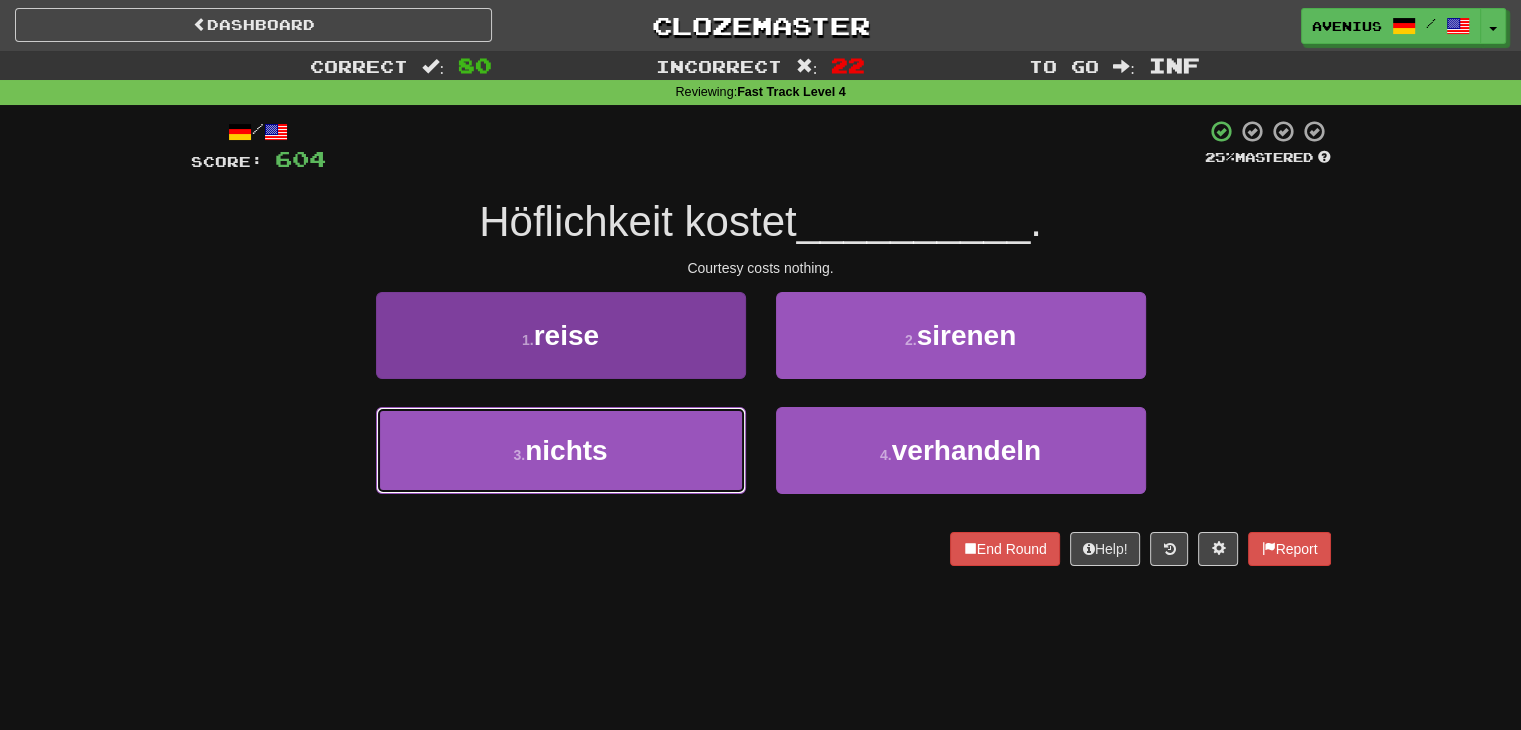 click on "3 .  nichts" at bounding box center (561, 450) 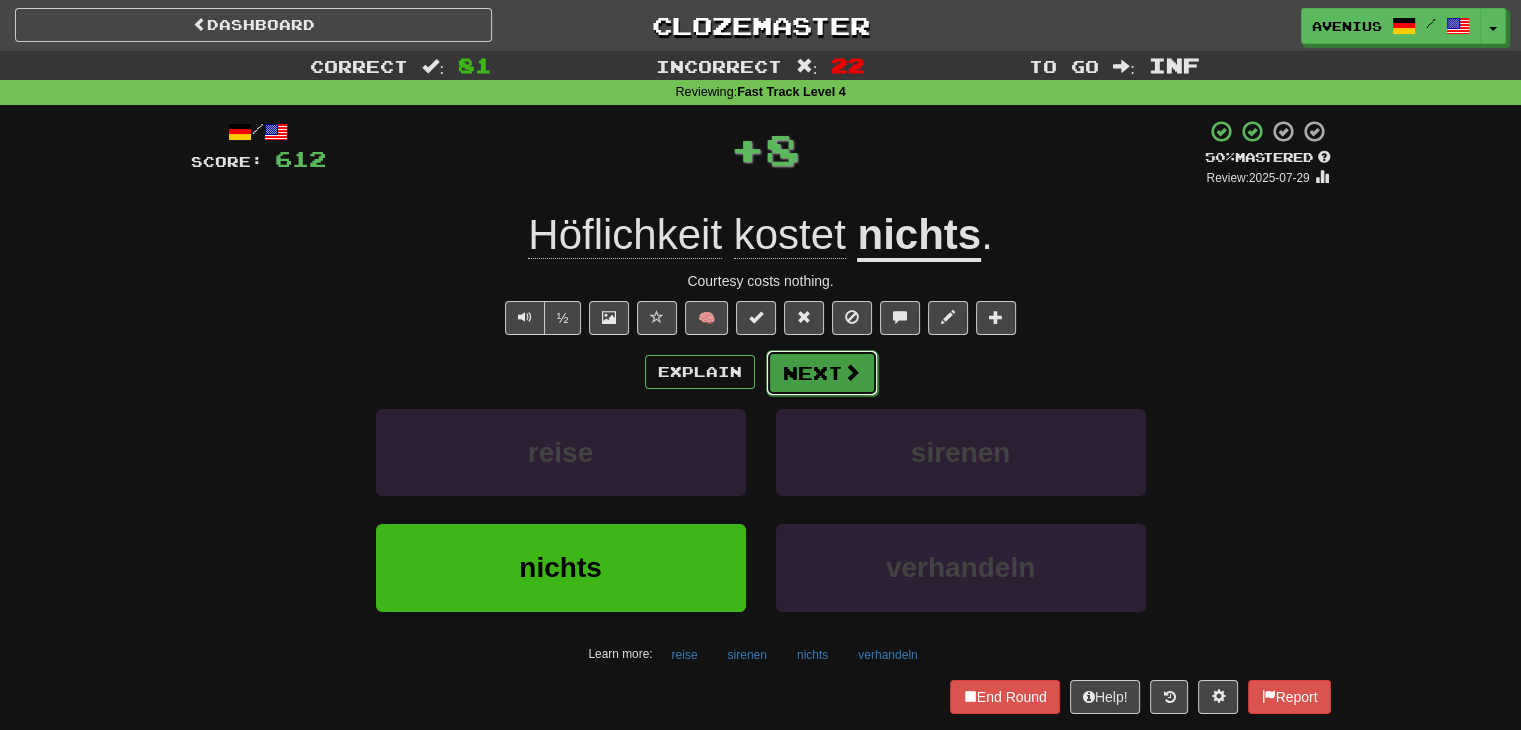 click on "Next" at bounding box center [822, 373] 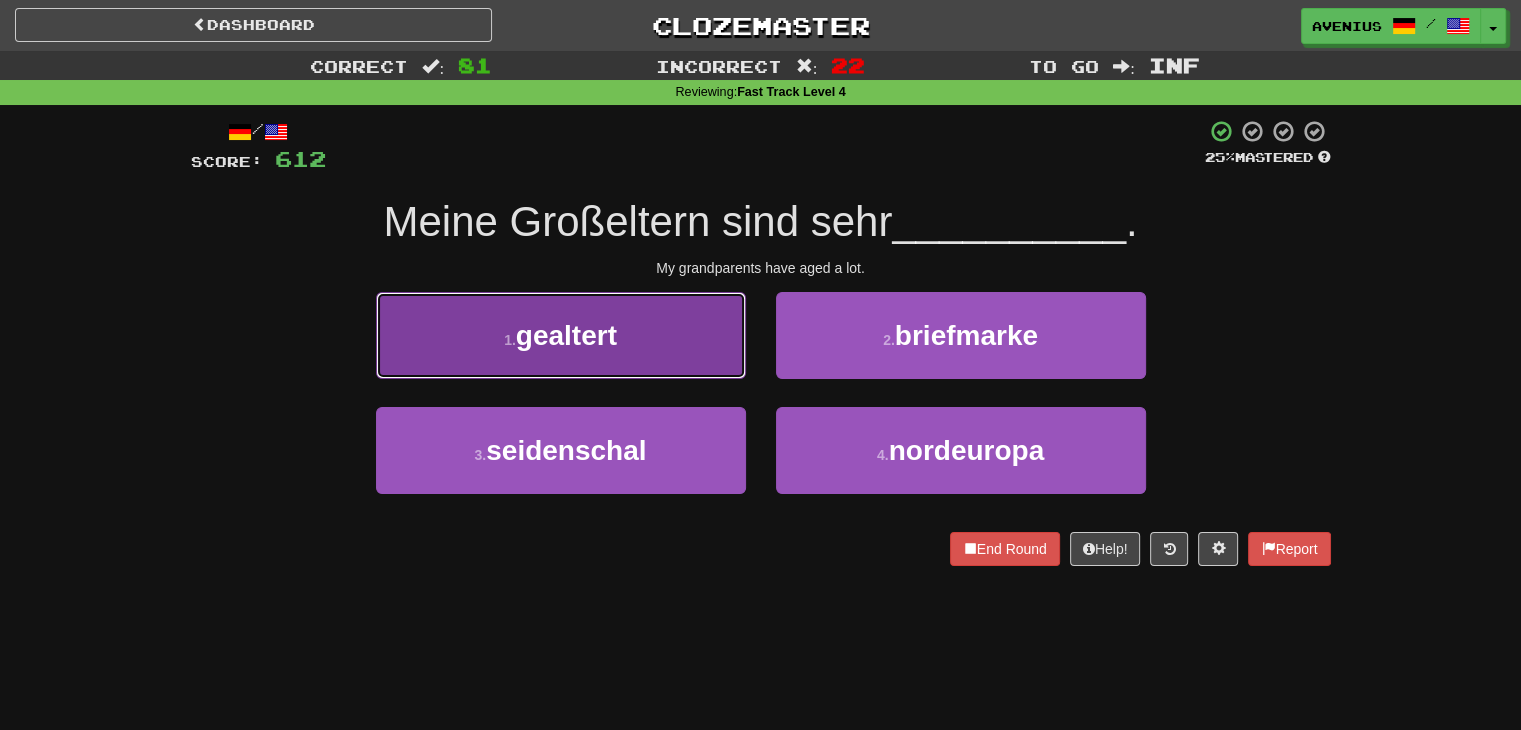 click on "1 .  gealtert" at bounding box center [561, 335] 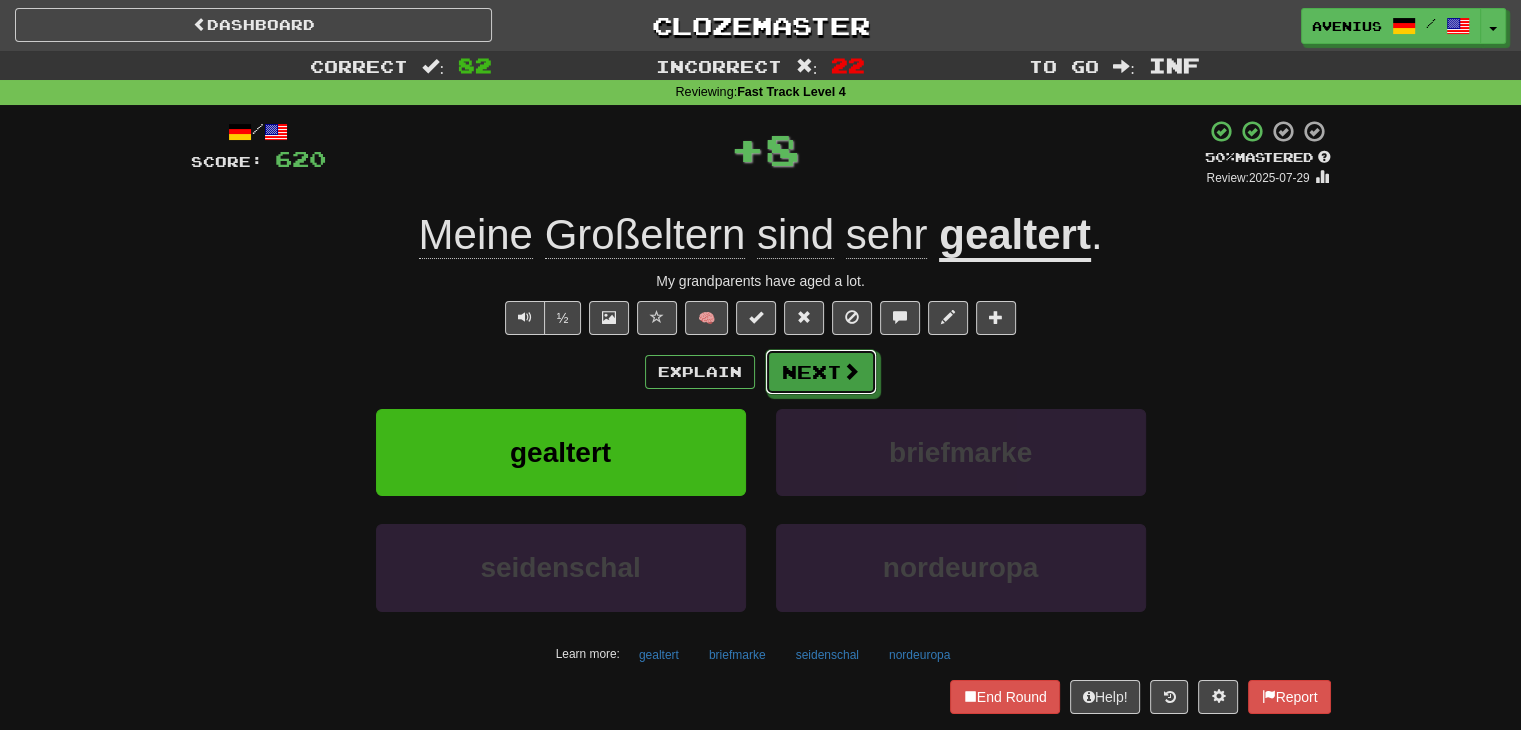 click on "Next" at bounding box center [821, 372] 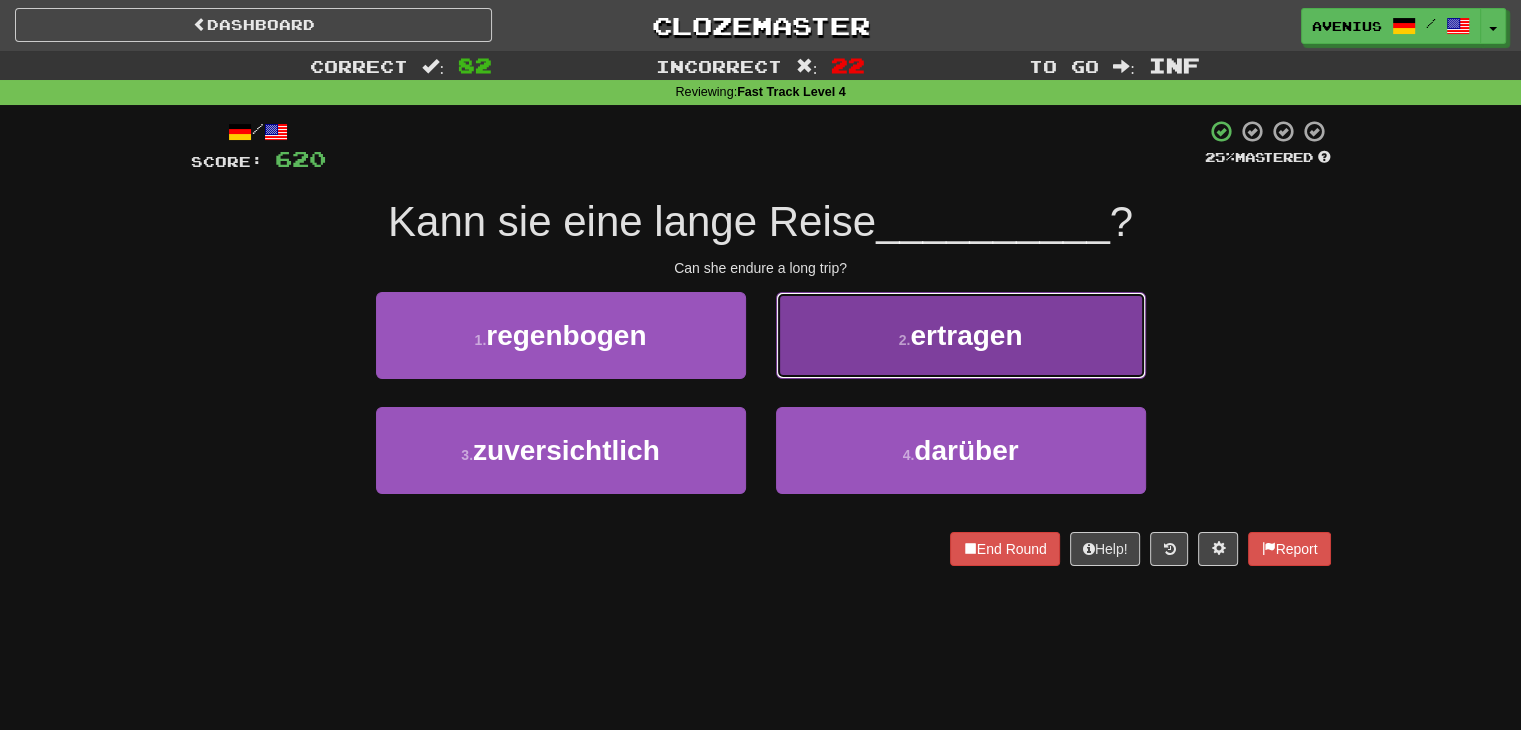 click on "2 . ertragen" at bounding box center [961, 335] 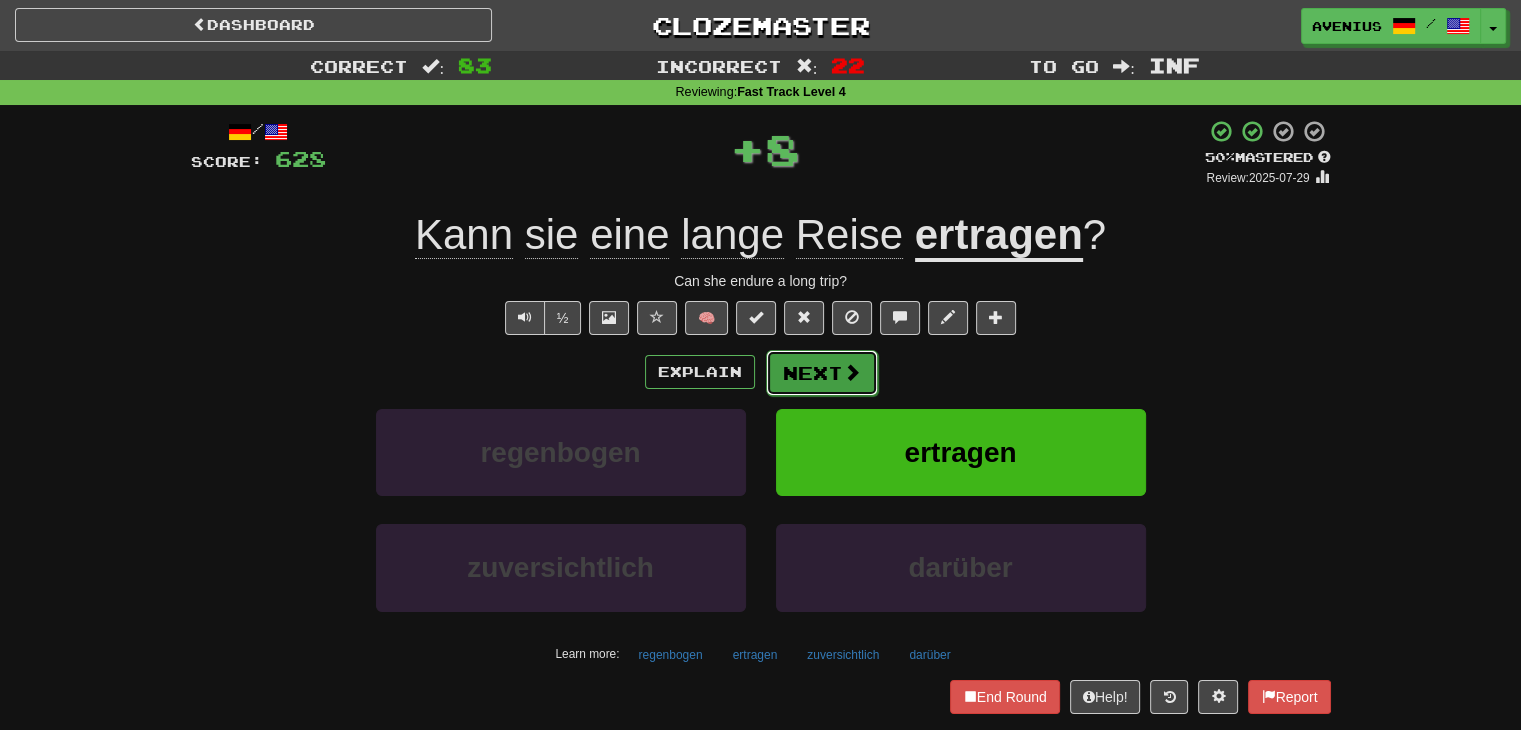 click on "Next" at bounding box center [822, 373] 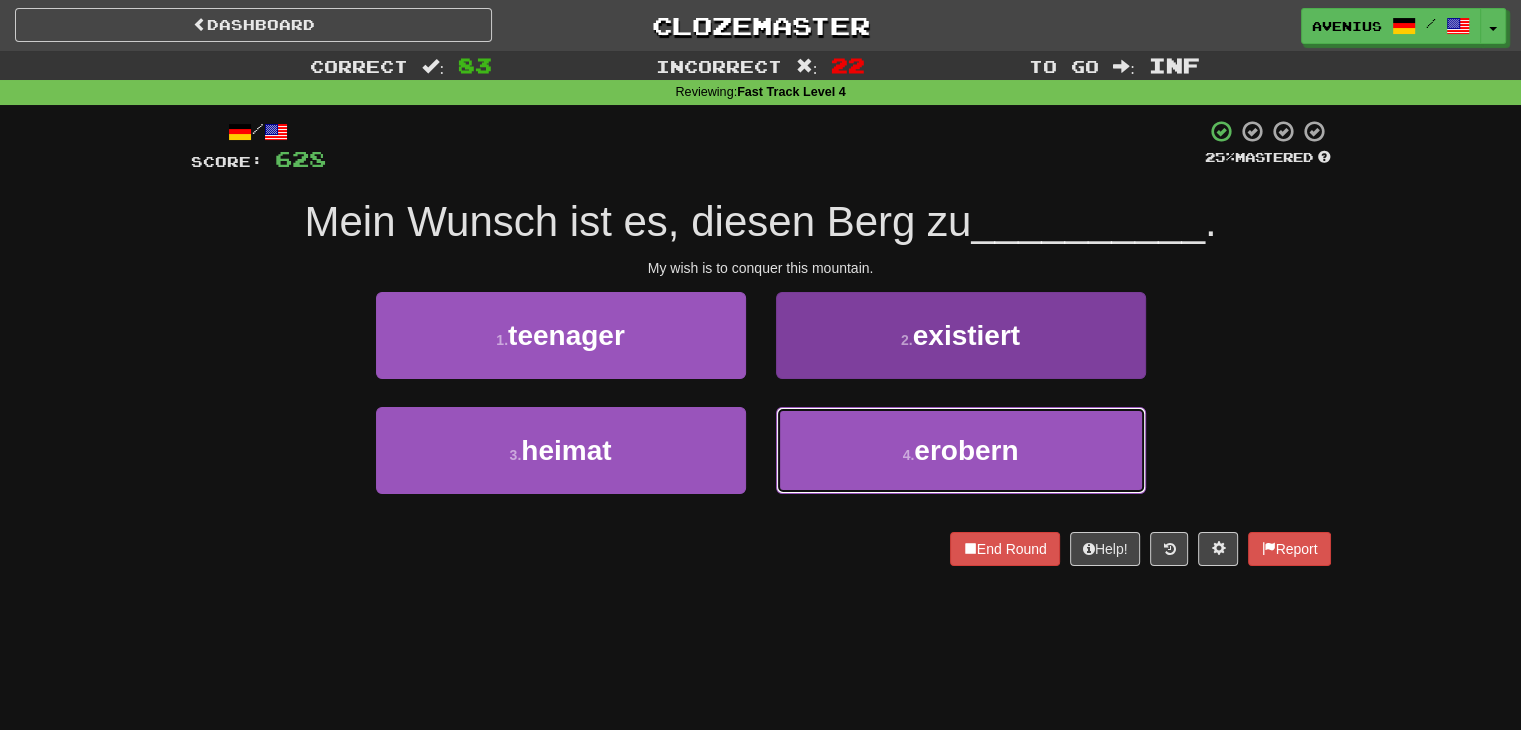 click on "4 . erobern" at bounding box center [961, 450] 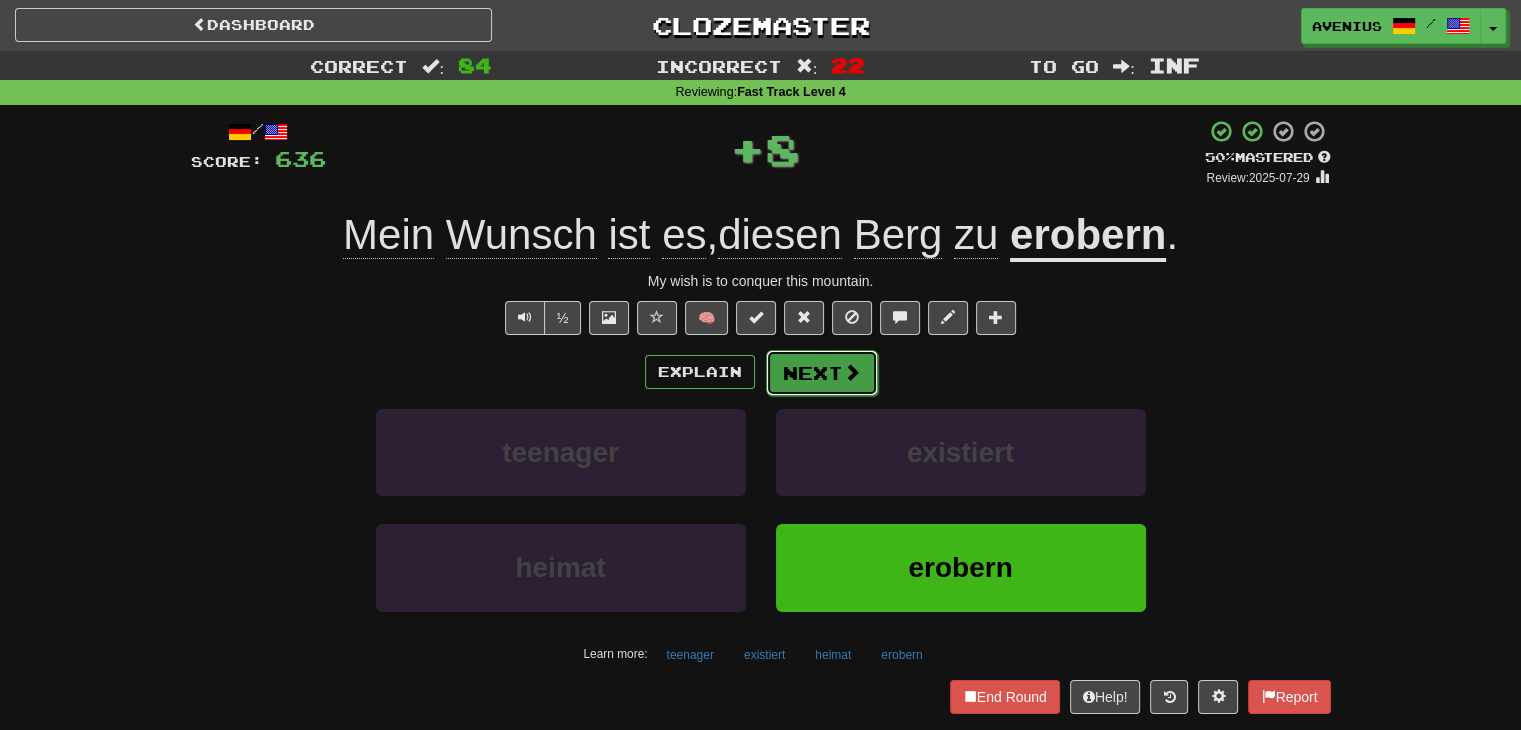 click on "Next" at bounding box center (822, 373) 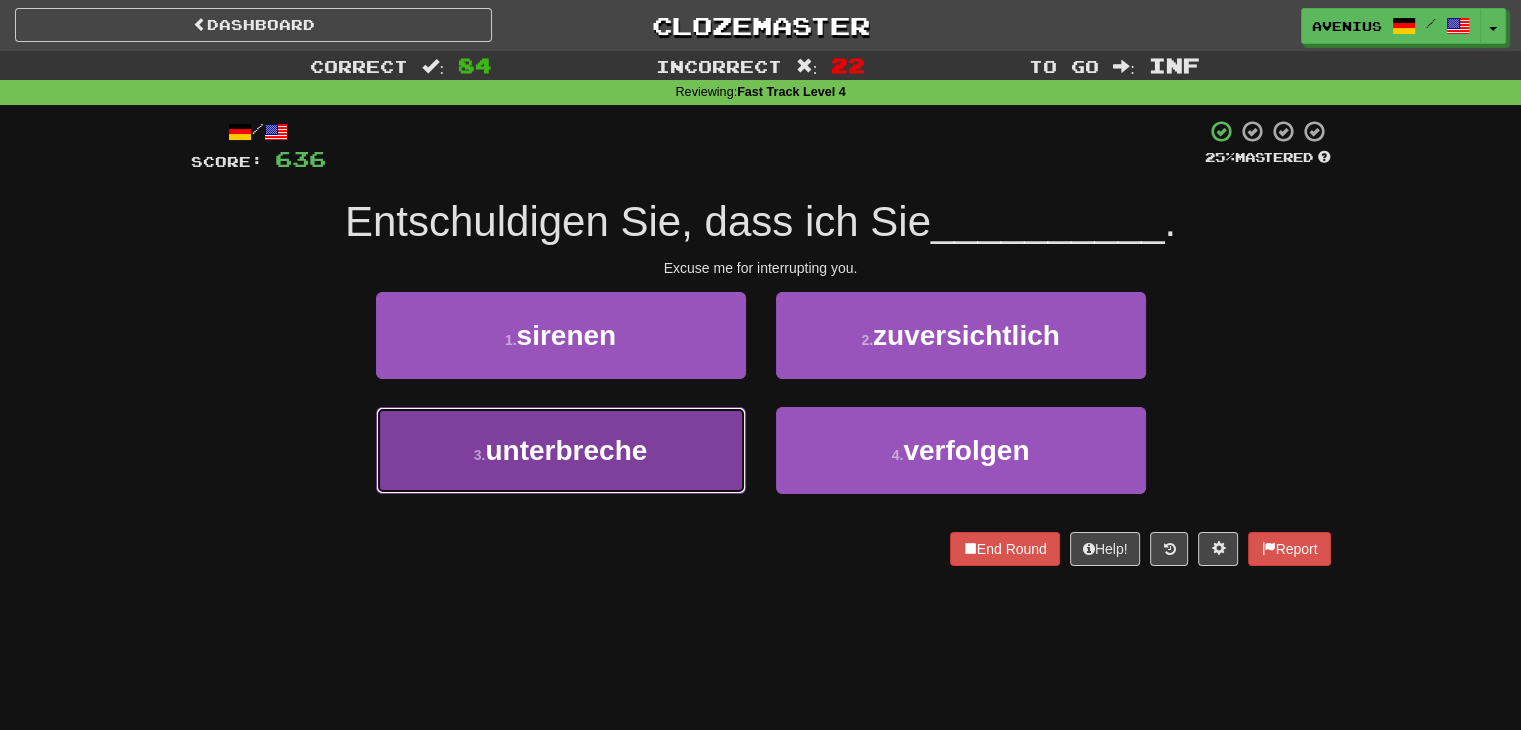 click on "3 .  unterbreche" at bounding box center (561, 450) 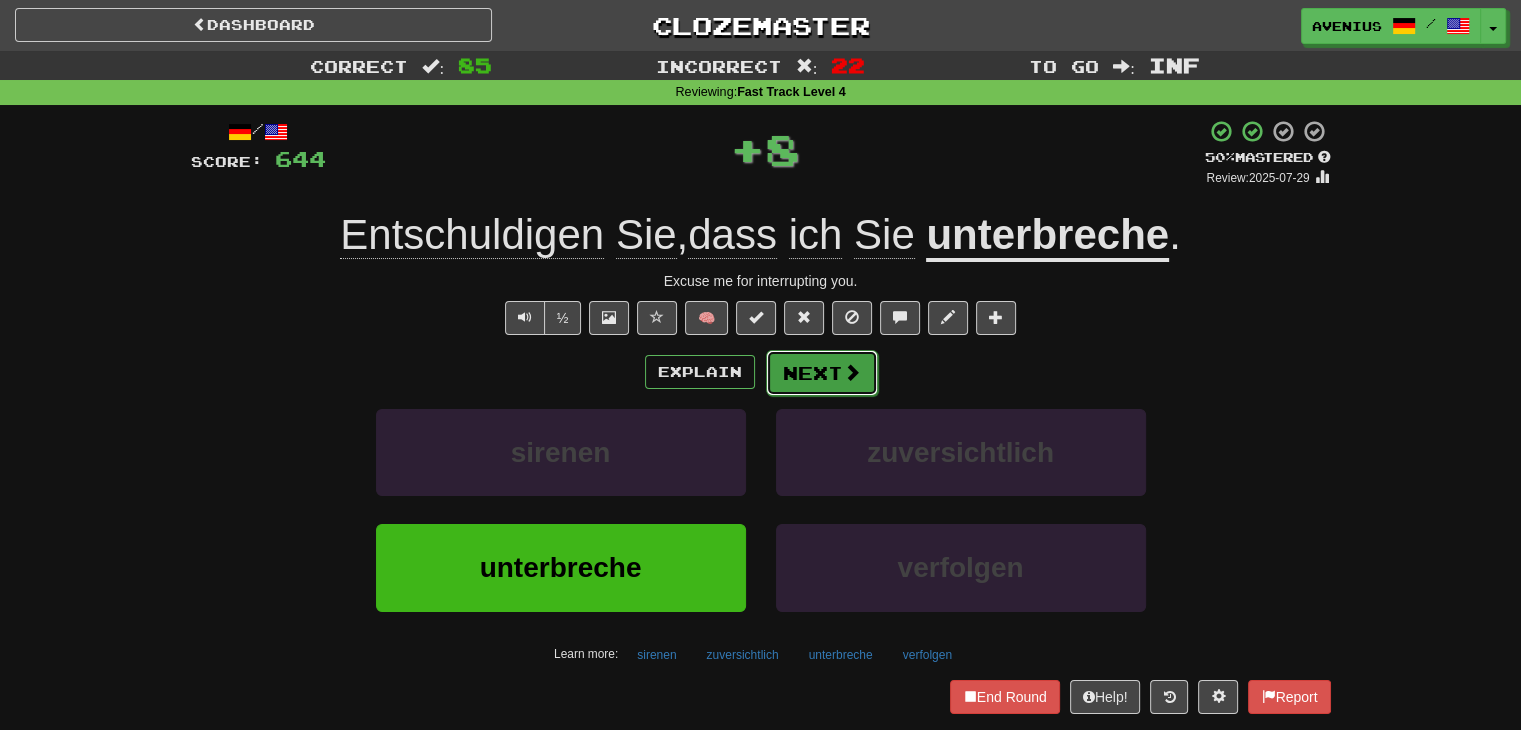 click on "Next" at bounding box center (822, 373) 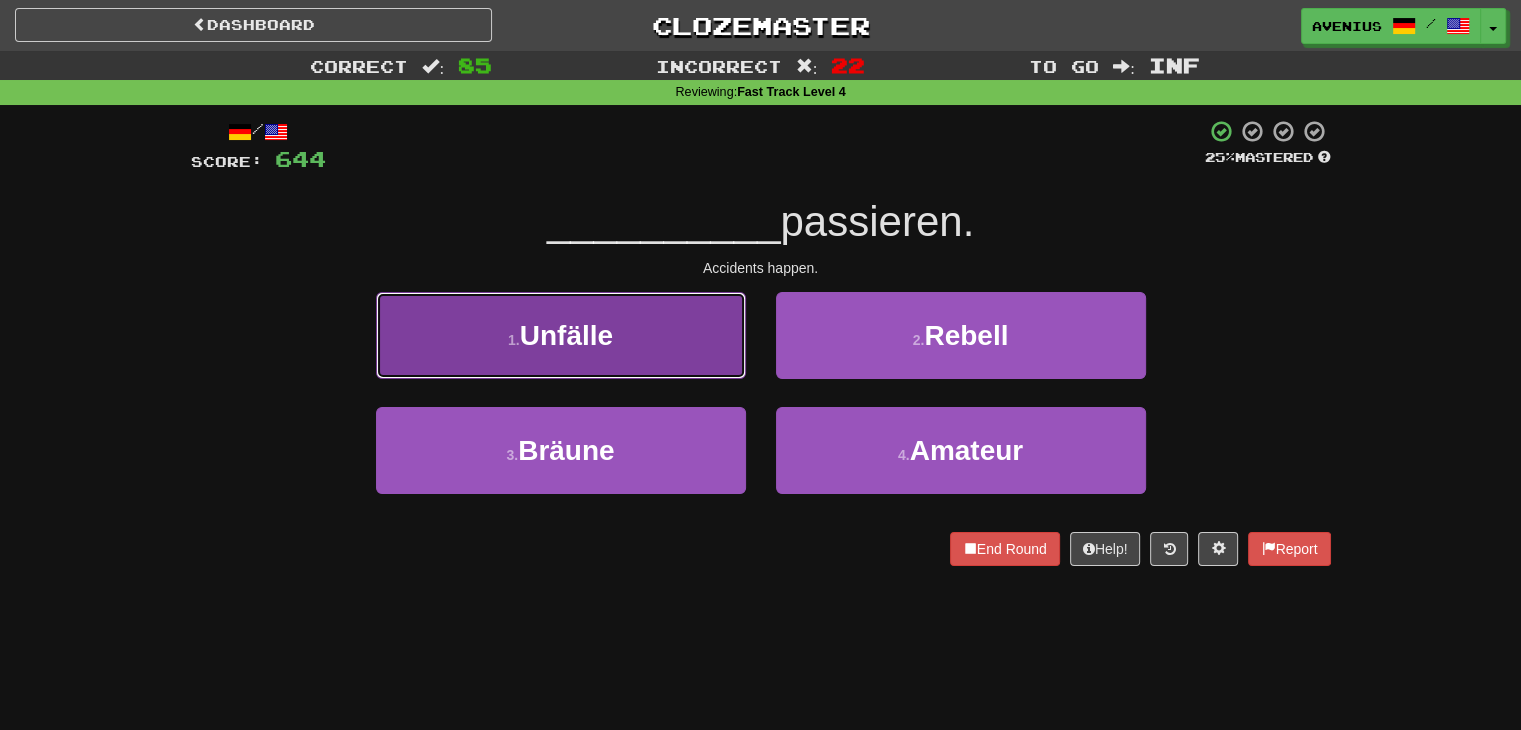 click on "1 . Unfälle" at bounding box center [561, 335] 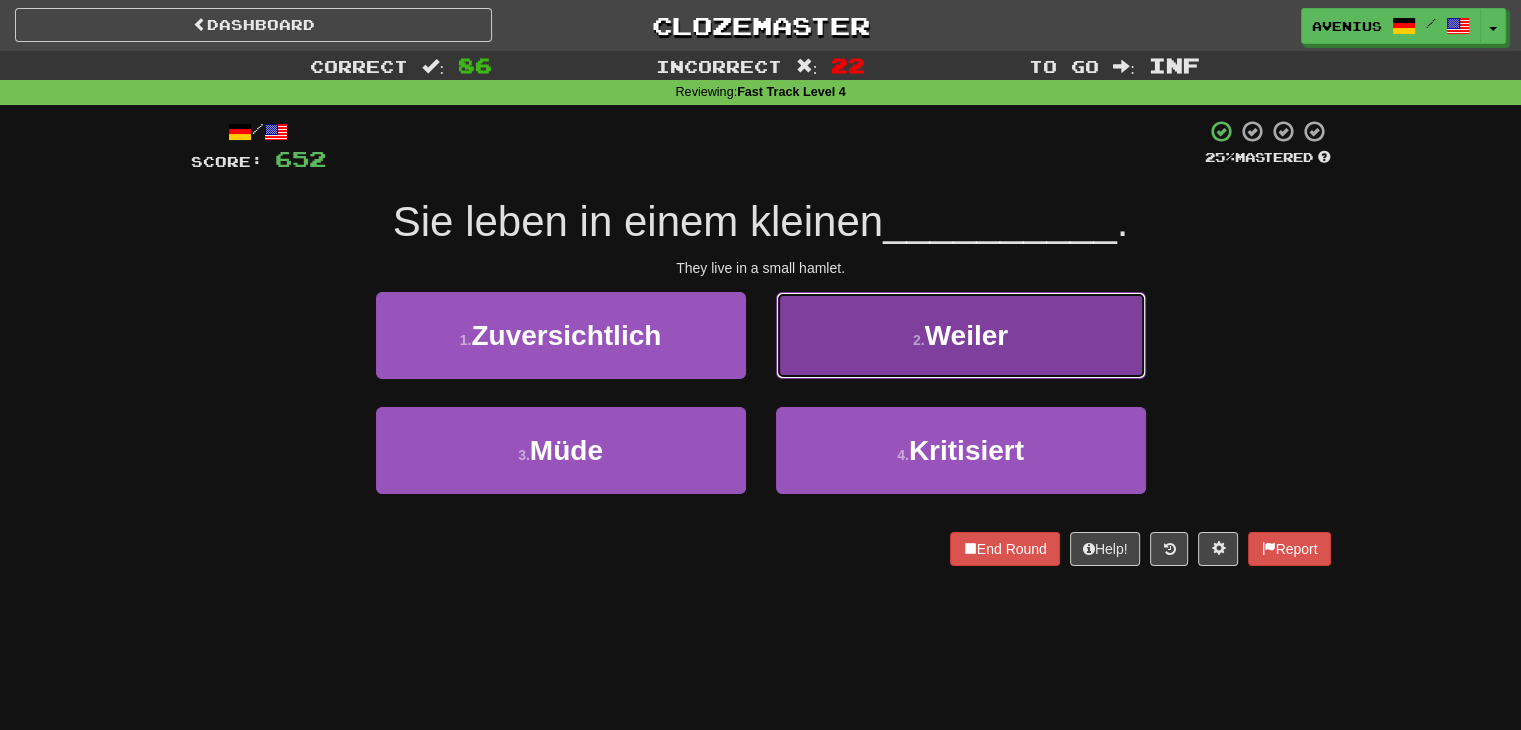 click on "2 .  Weiler" at bounding box center [961, 335] 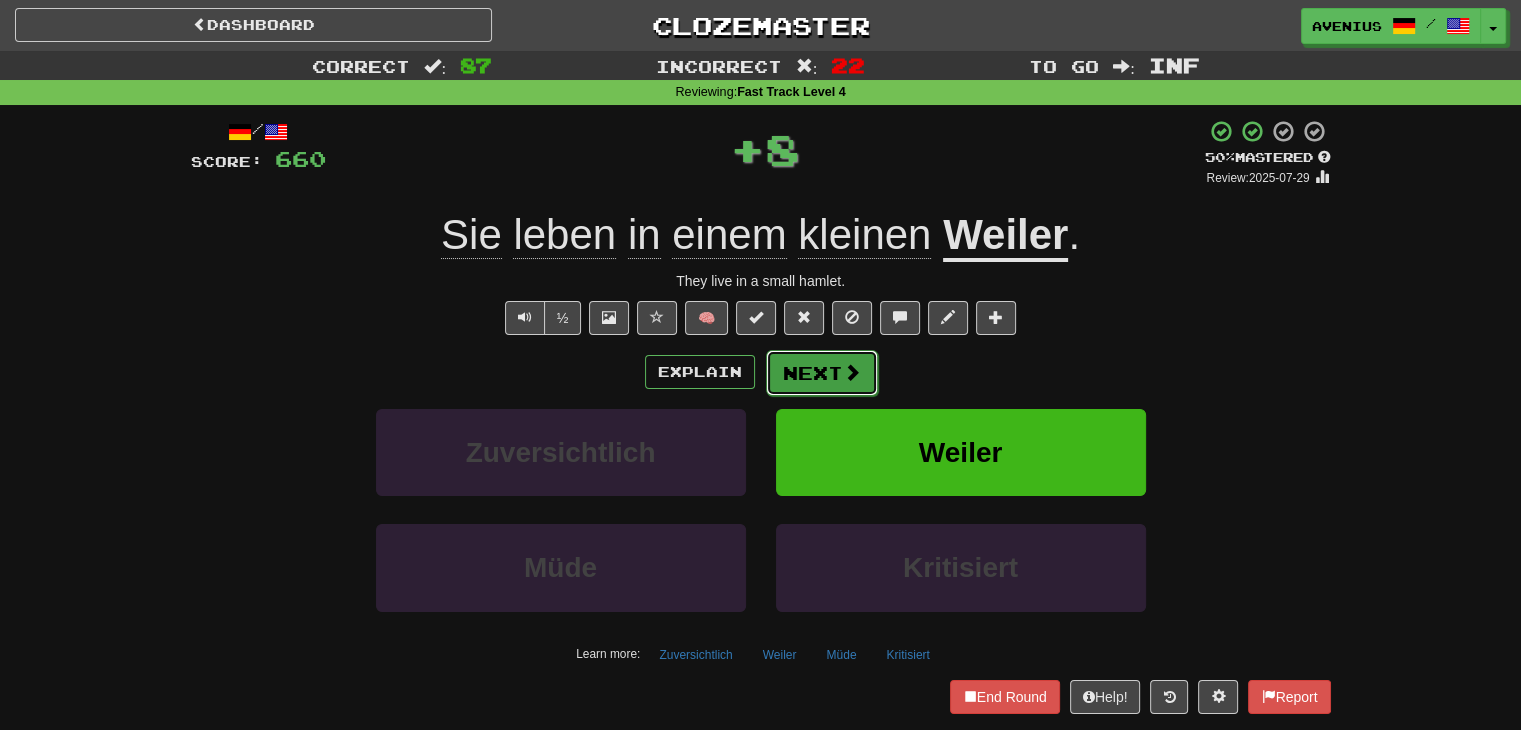 click on "Next" at bounding box center [822, 373] 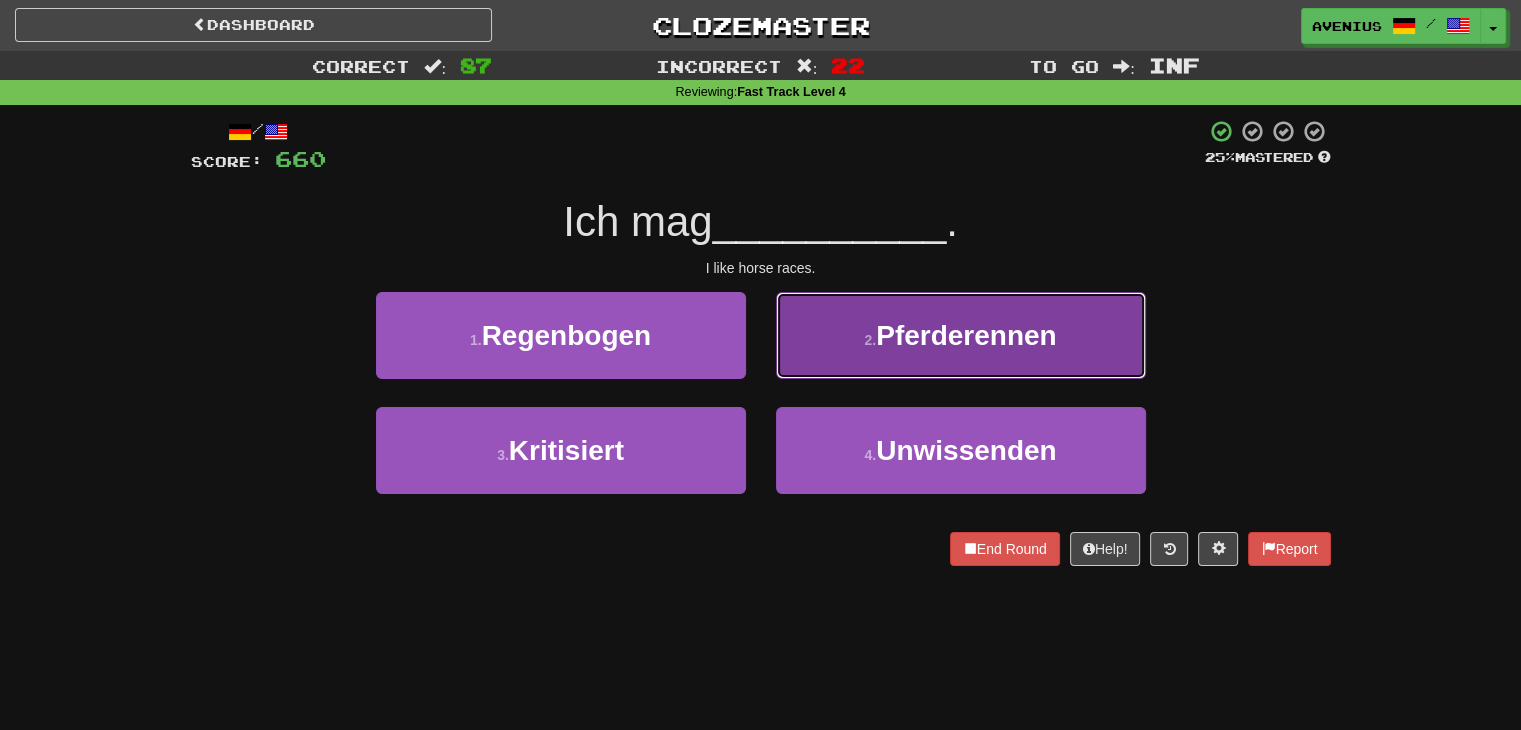 click on "2 .  Pferderennen" at bounding box center (961, 335) 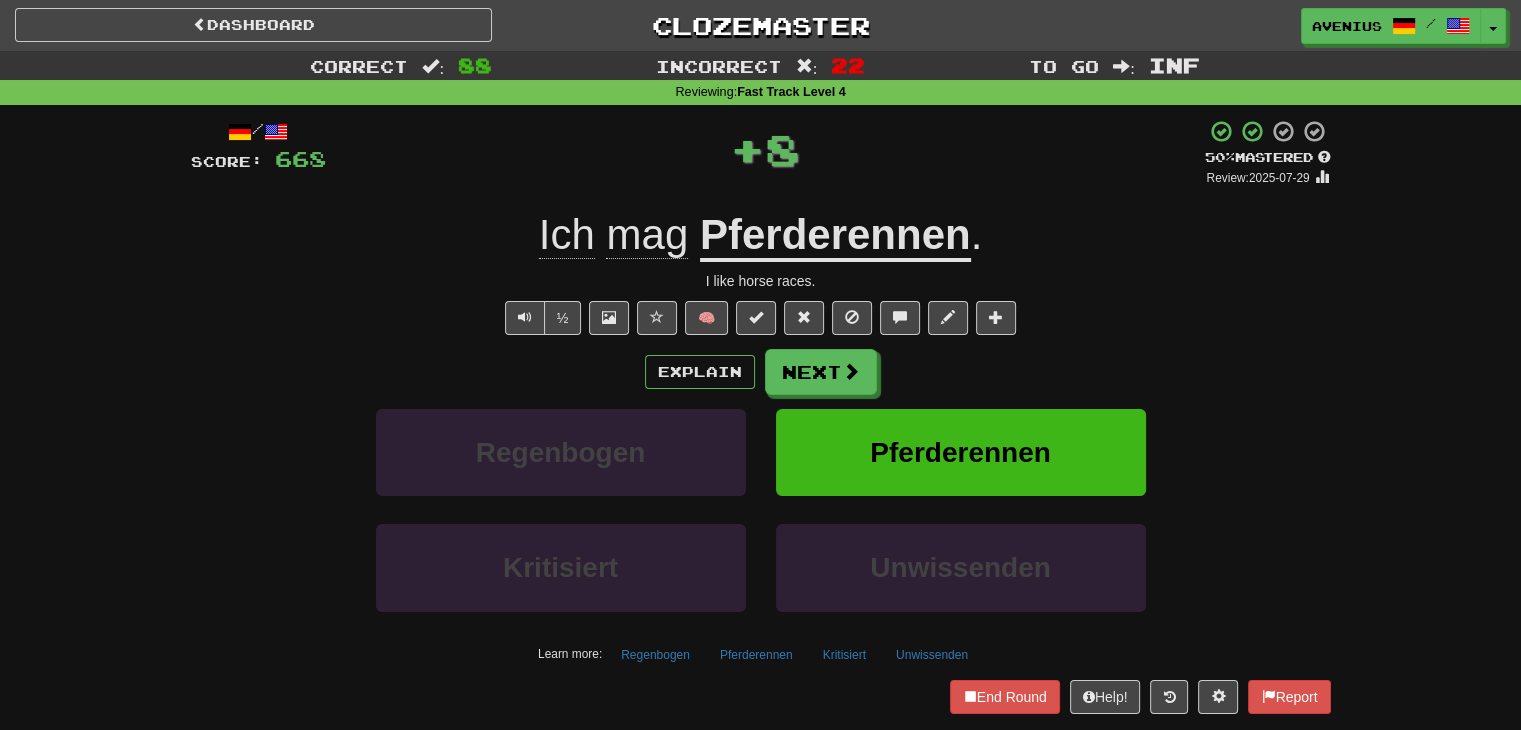click on "Next" at bounding box center [821, 372] 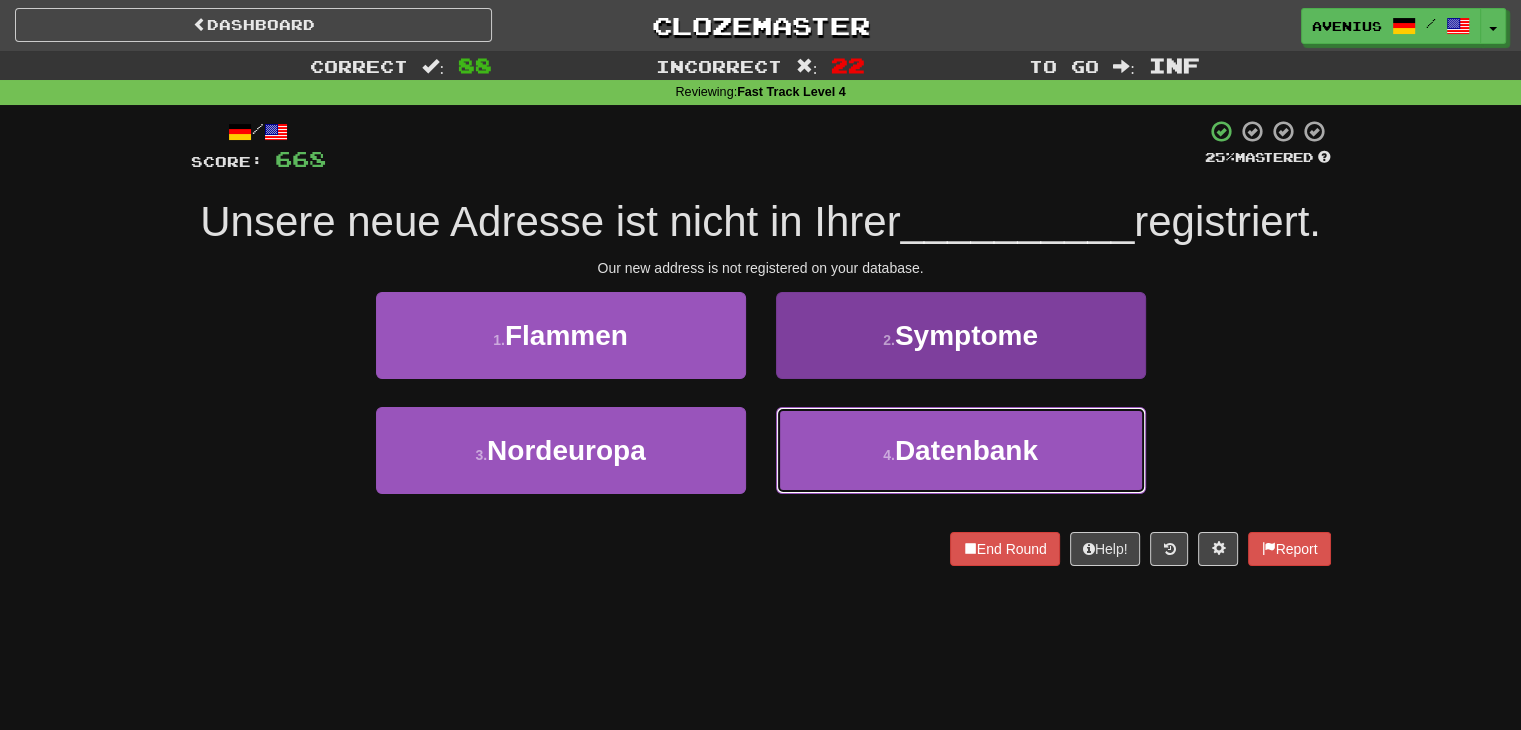 click on "4 .  Datenbank" at bounding box center [961, 450] 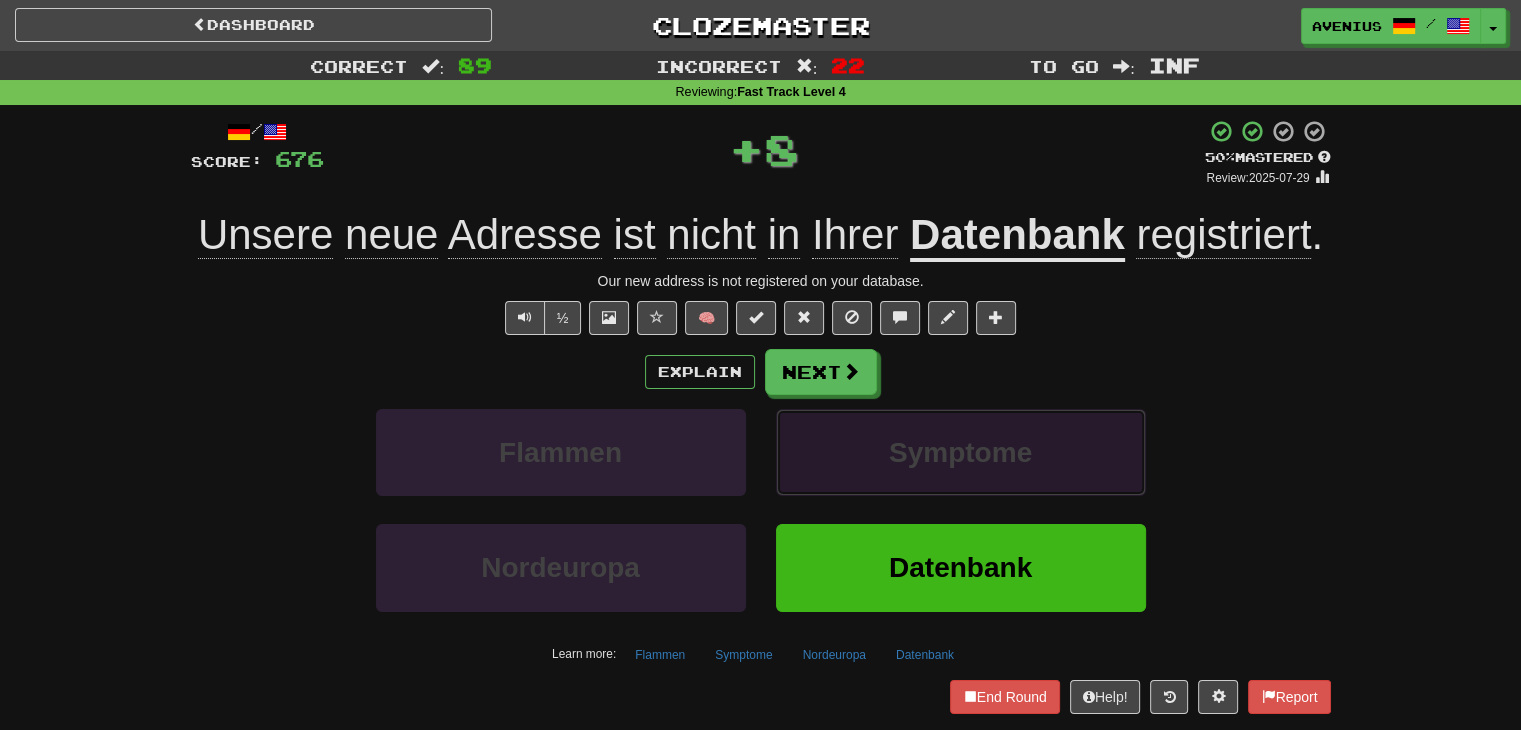 click on "Symptome" at bounding box center [961, 452] 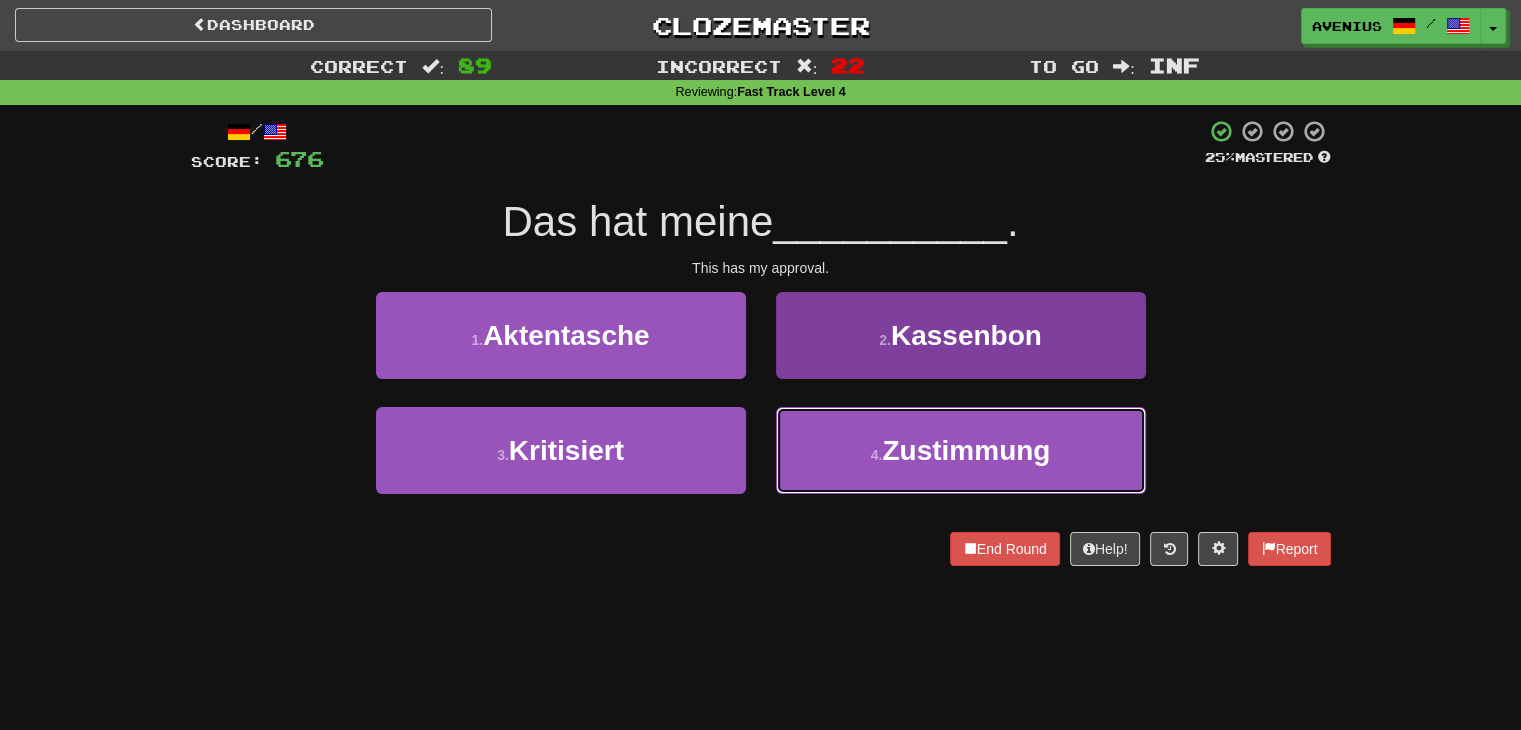 click on "4 .  Zustimmung" at bounding box center [961, 450] 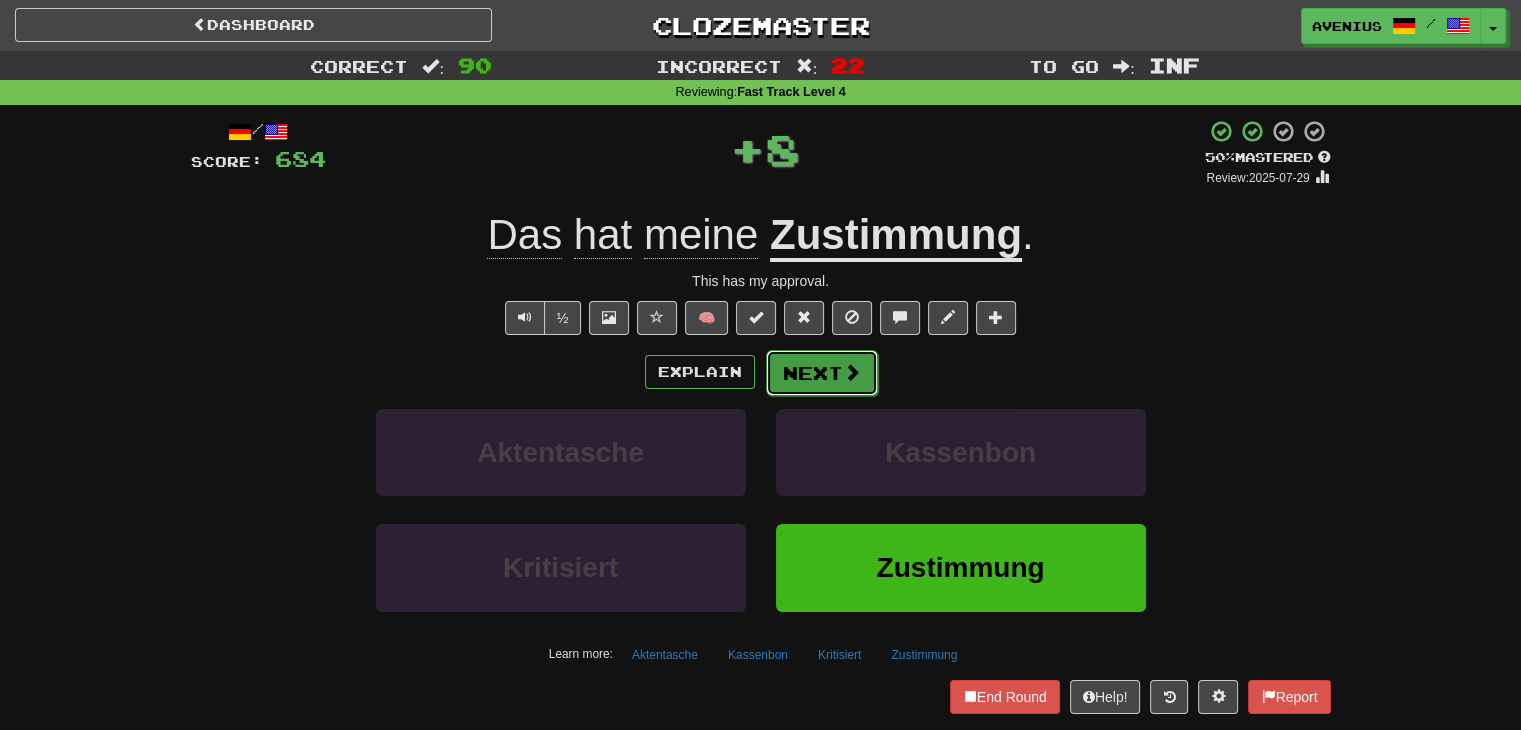 click on "Next" at bounding box center [822, 373] 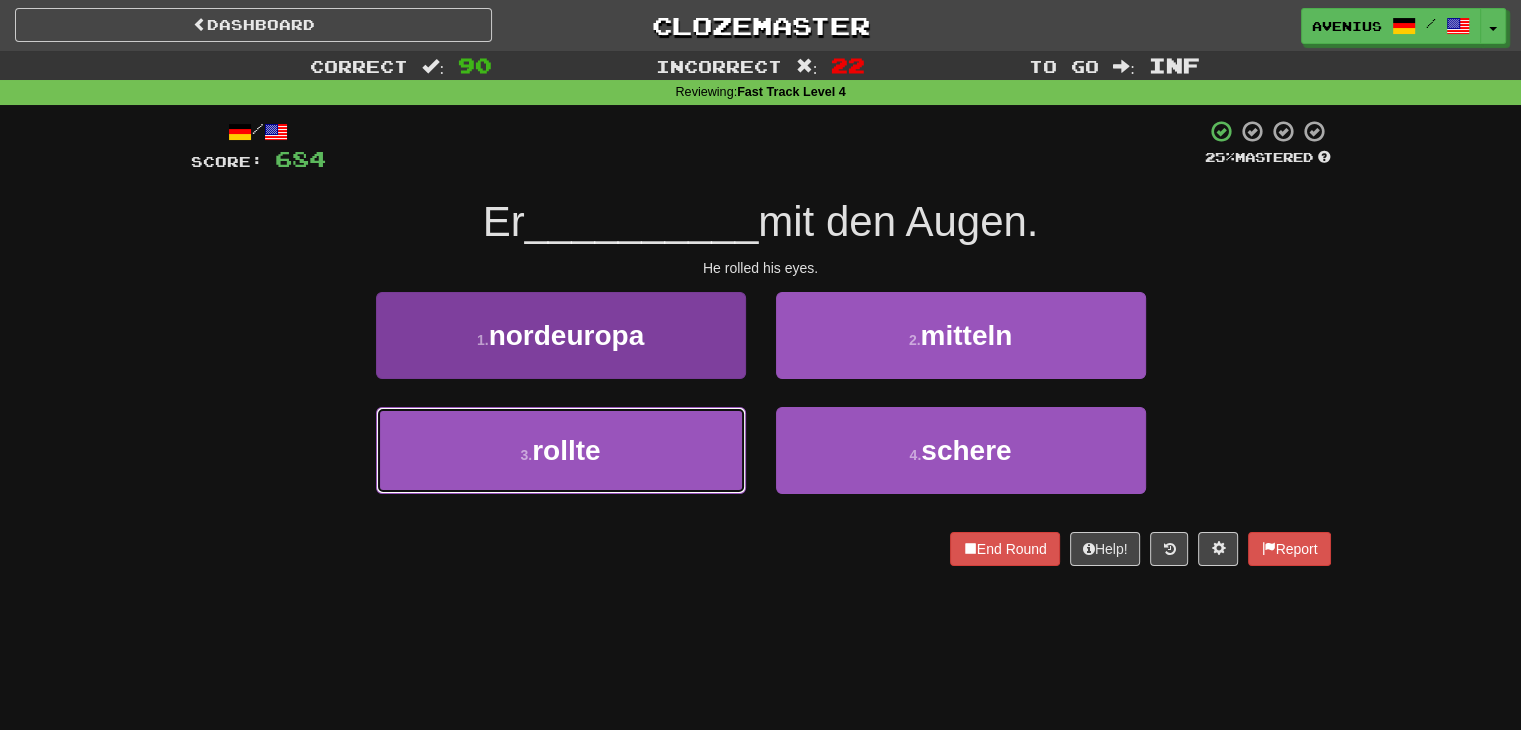 drag, startPoint x: 704, startPoint y: 443, endPoint x: 732, endPoint y: 418, distance: 37.536648 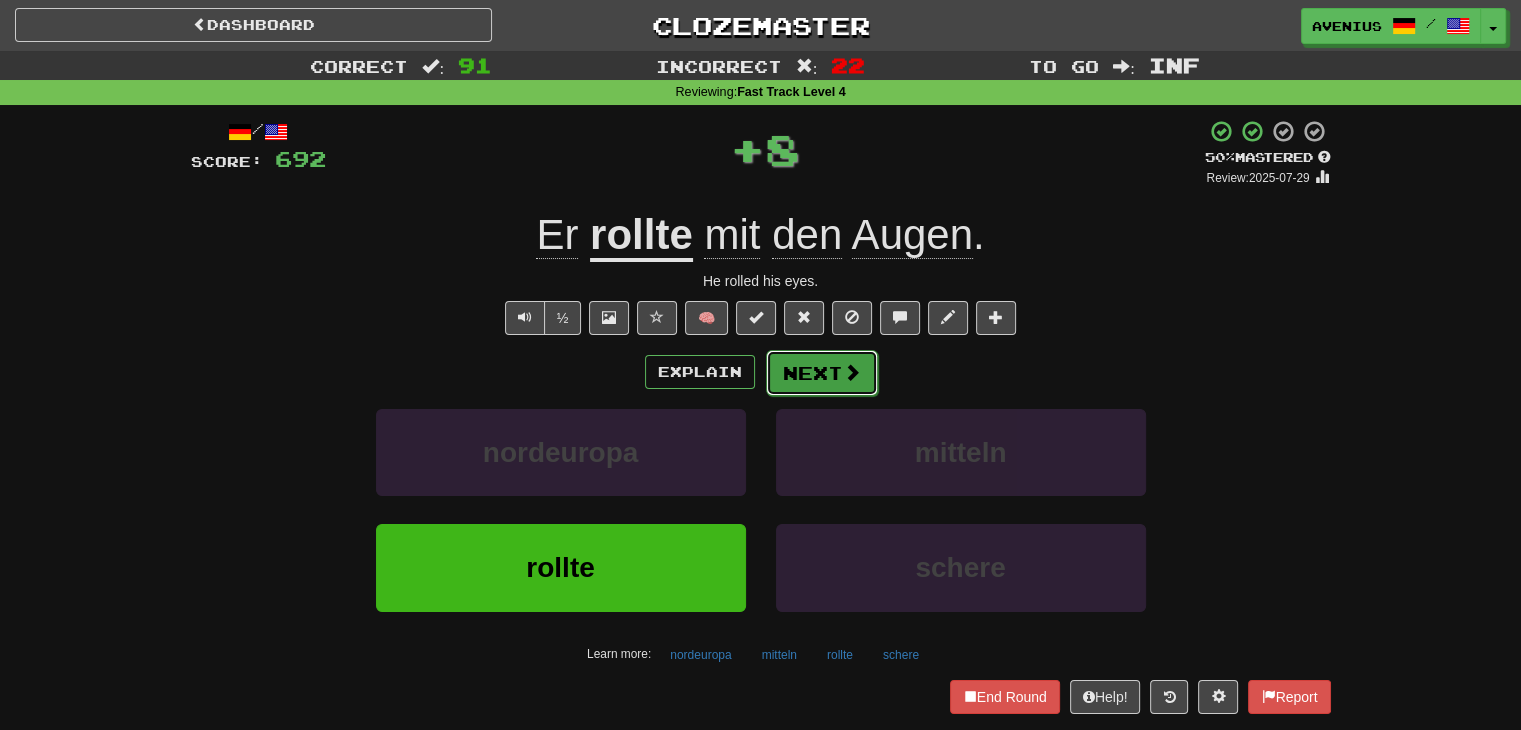 click on "Next" at bounding box center (822, 373) 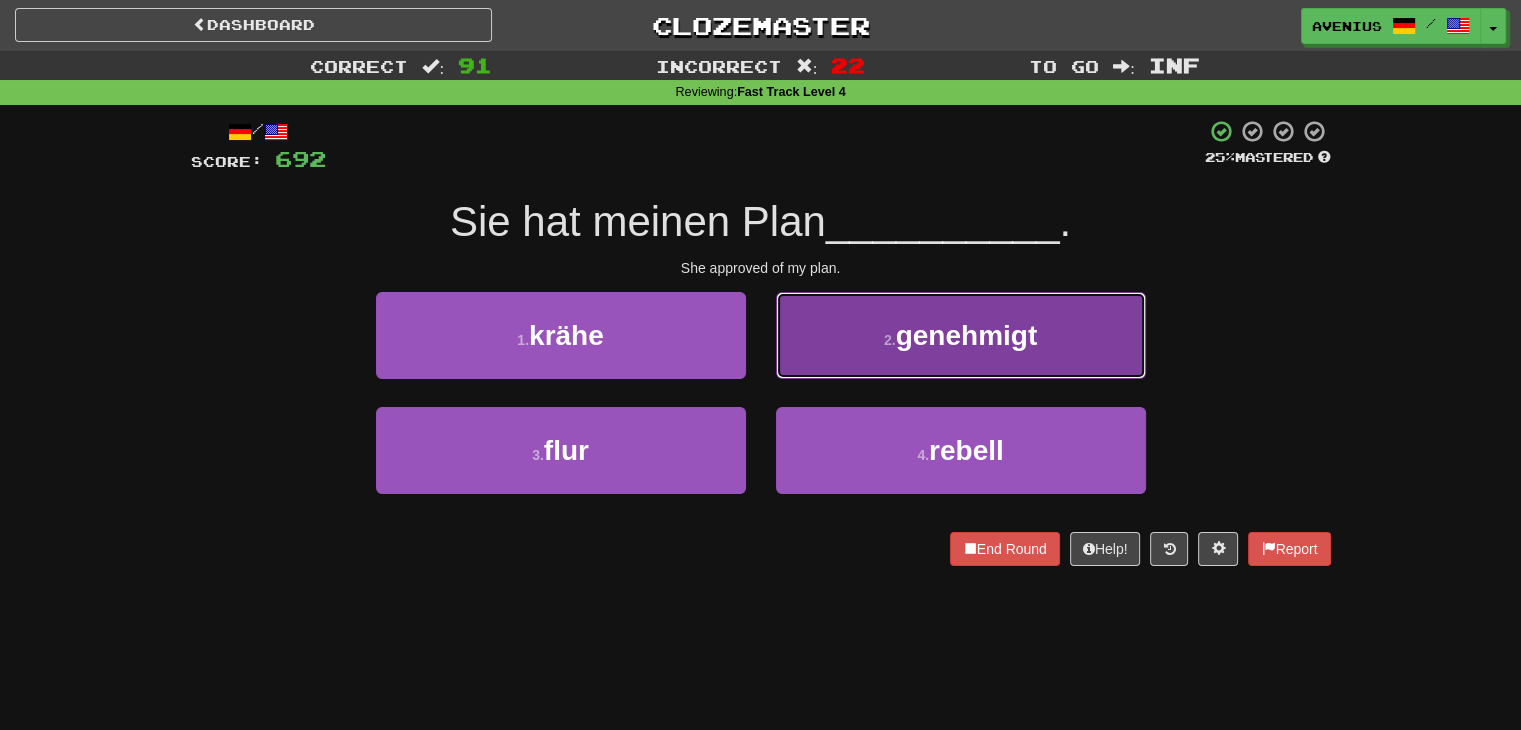 click on "2 .  genehmigt" at bounding box center [961, 335] 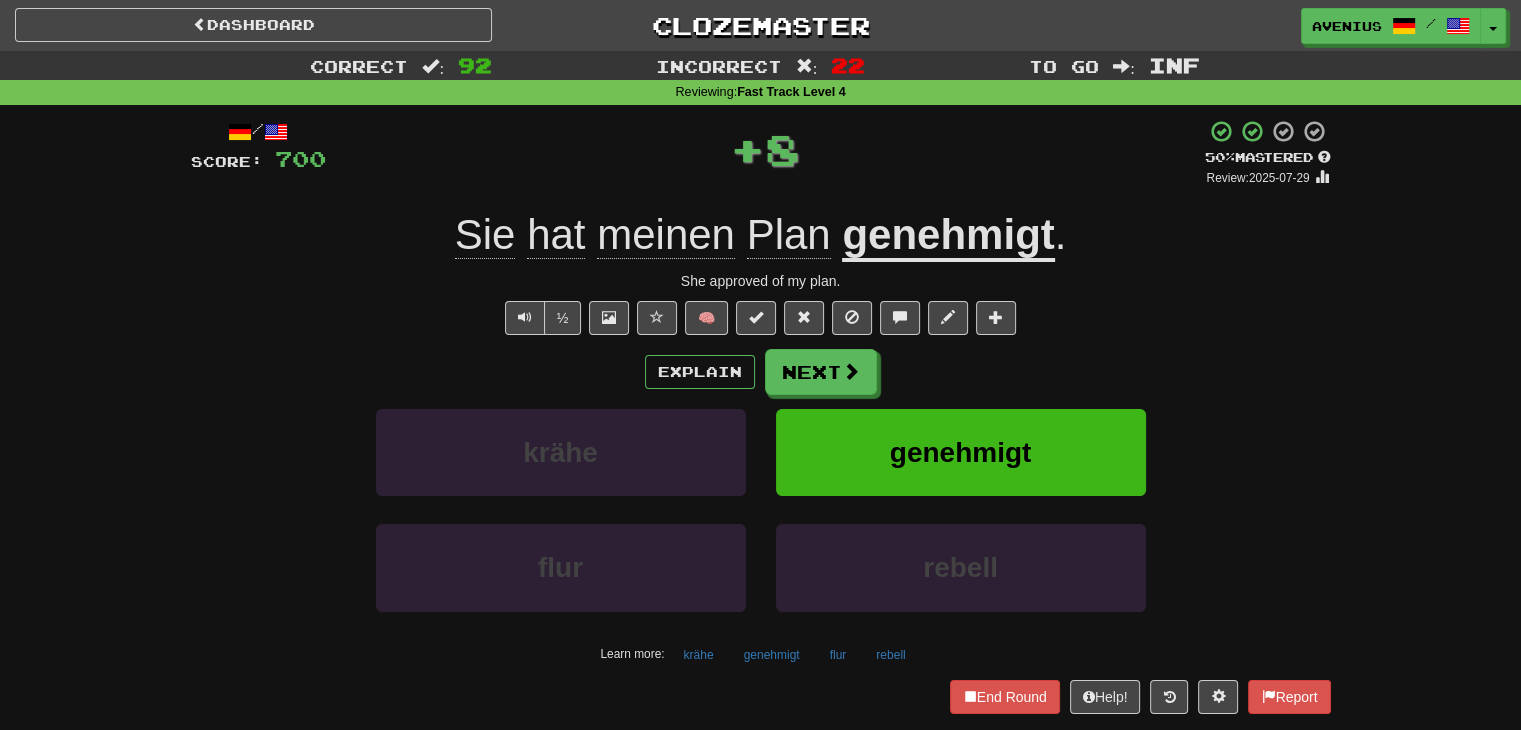 click on "Next" at bounding box center [821, 372] 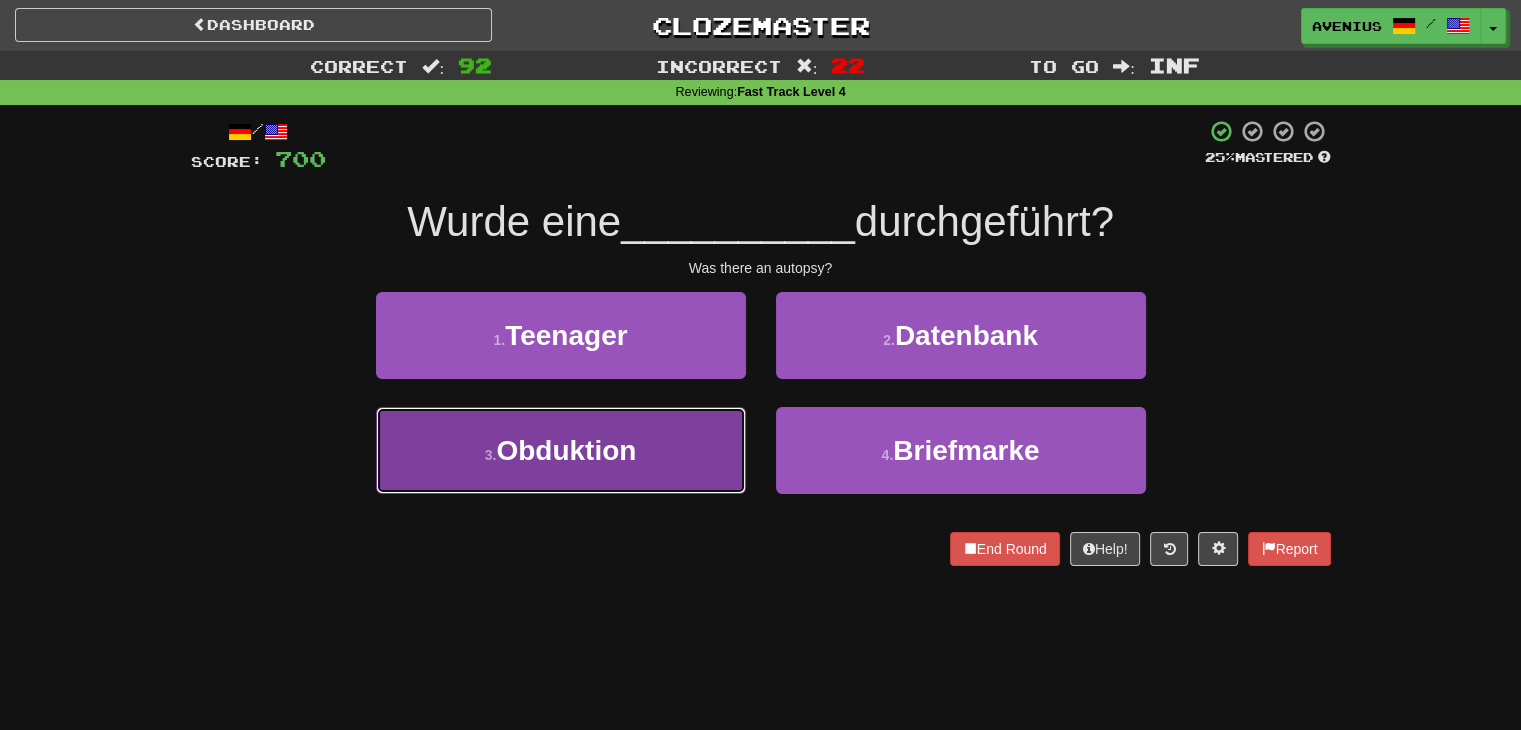 click on "3 .  Obduktion" at bounding box center (561, 450) 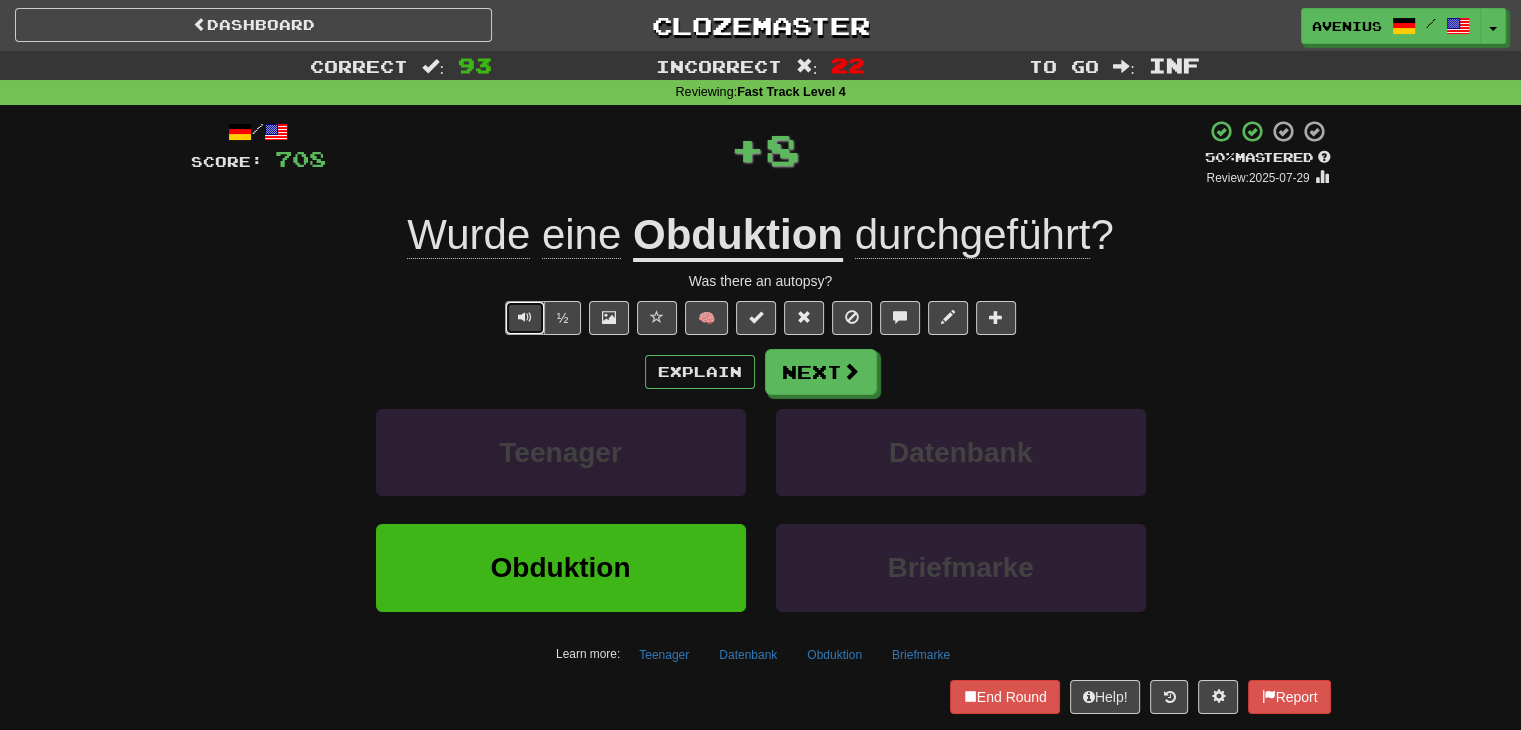 click at bounding box center [525, 317] 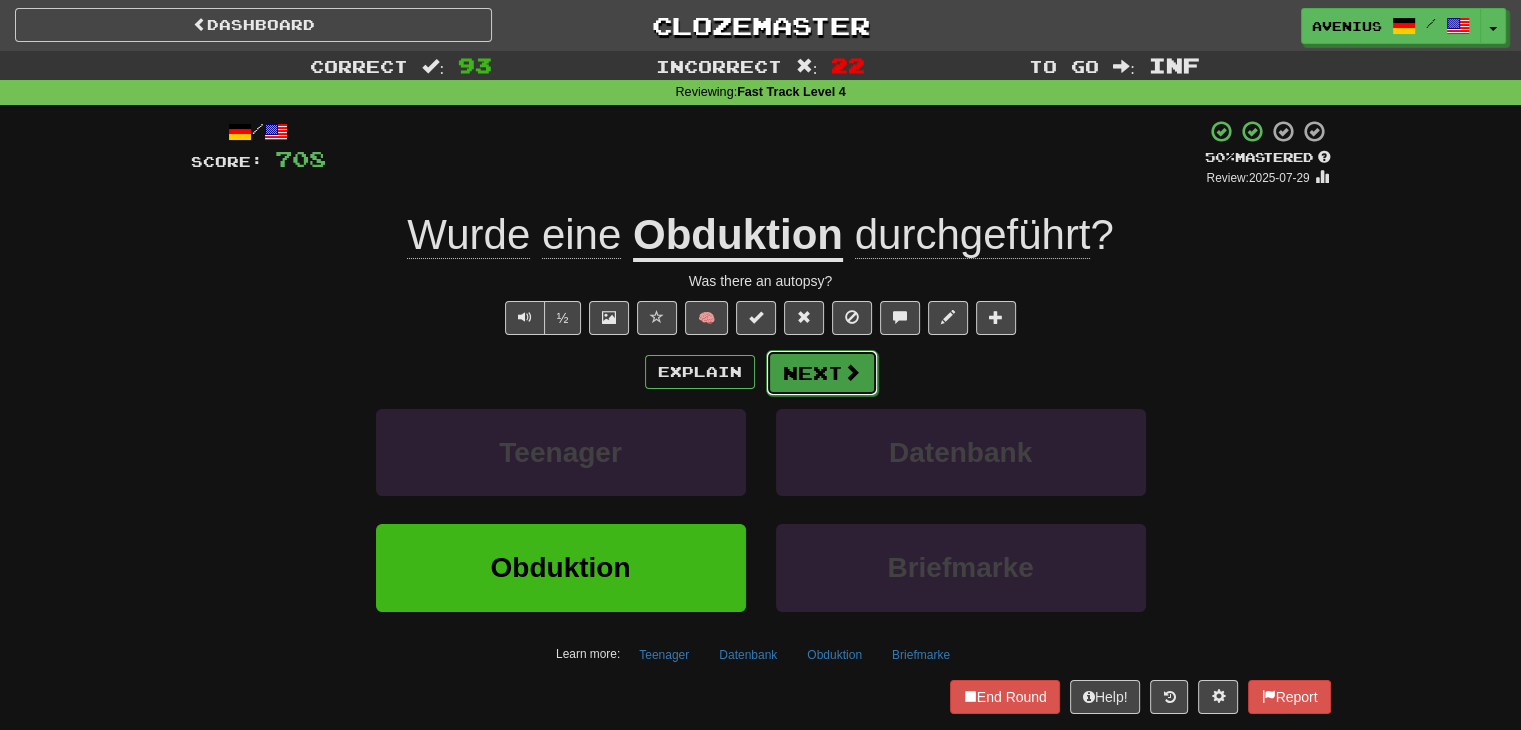 click on "Next" at bounding box center (822, 373) 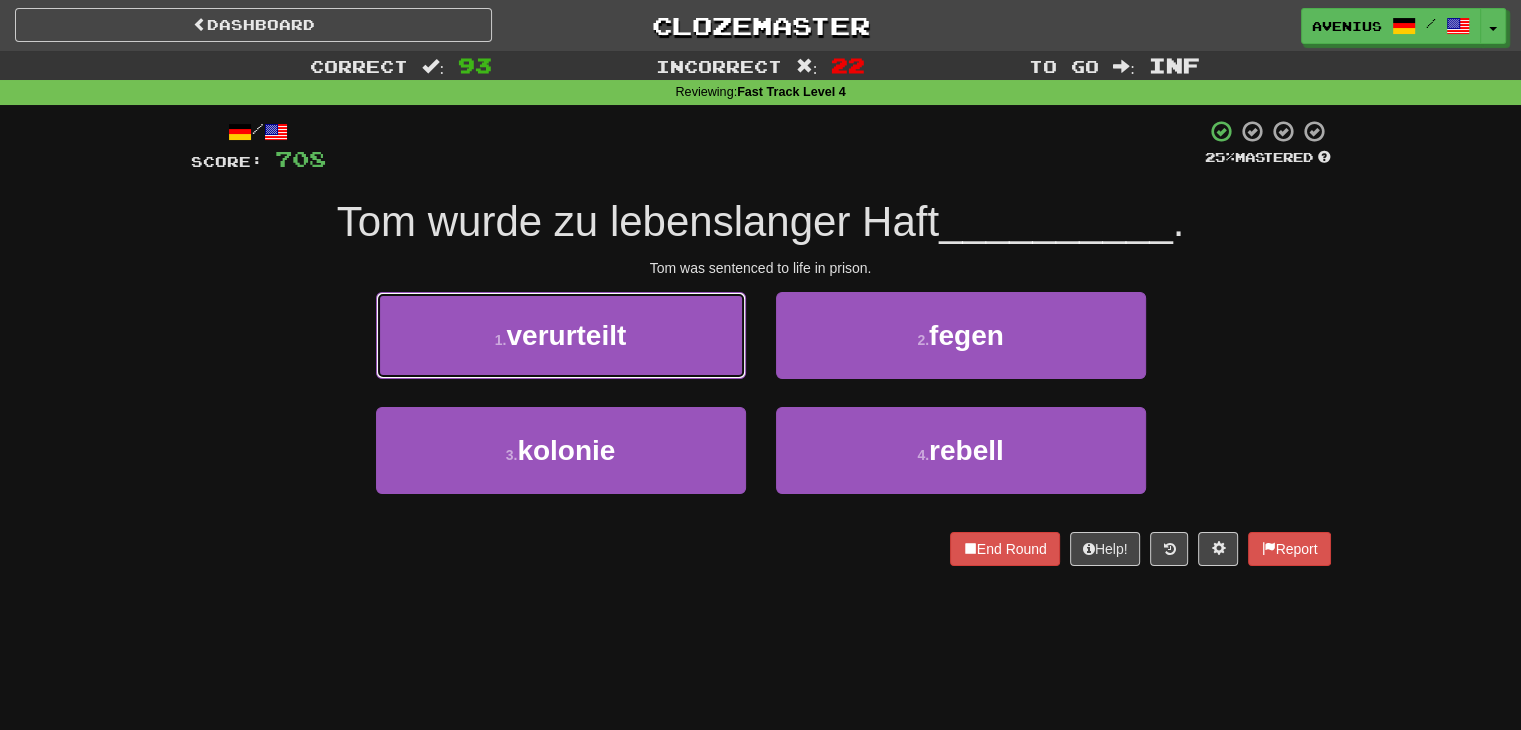 drag, startPoint x: 696, startPoint y: 347, endPoint x: 758, endPoint y: 401, distance: 82.219215 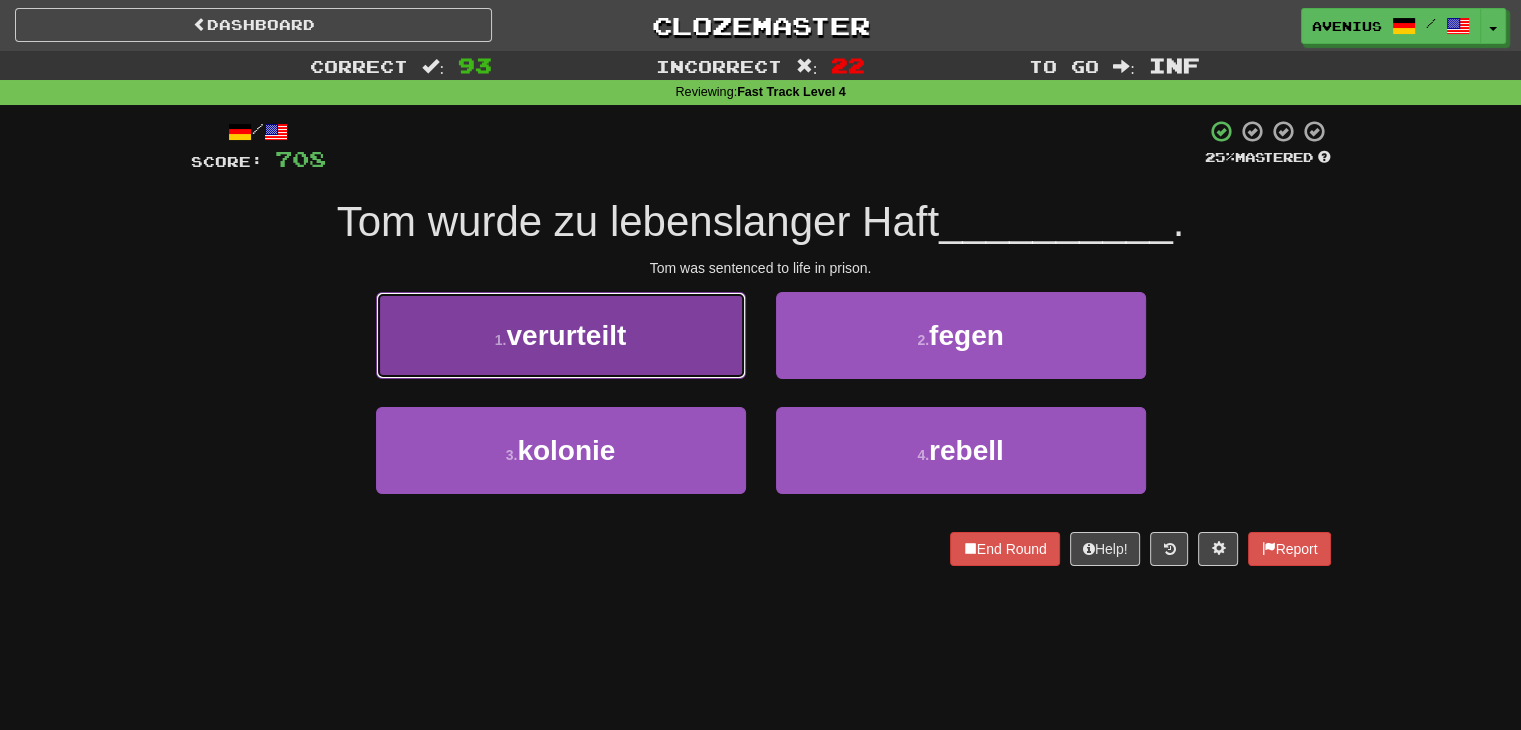 click on "1 .  verurteilt" at bounding box center [561, 335] 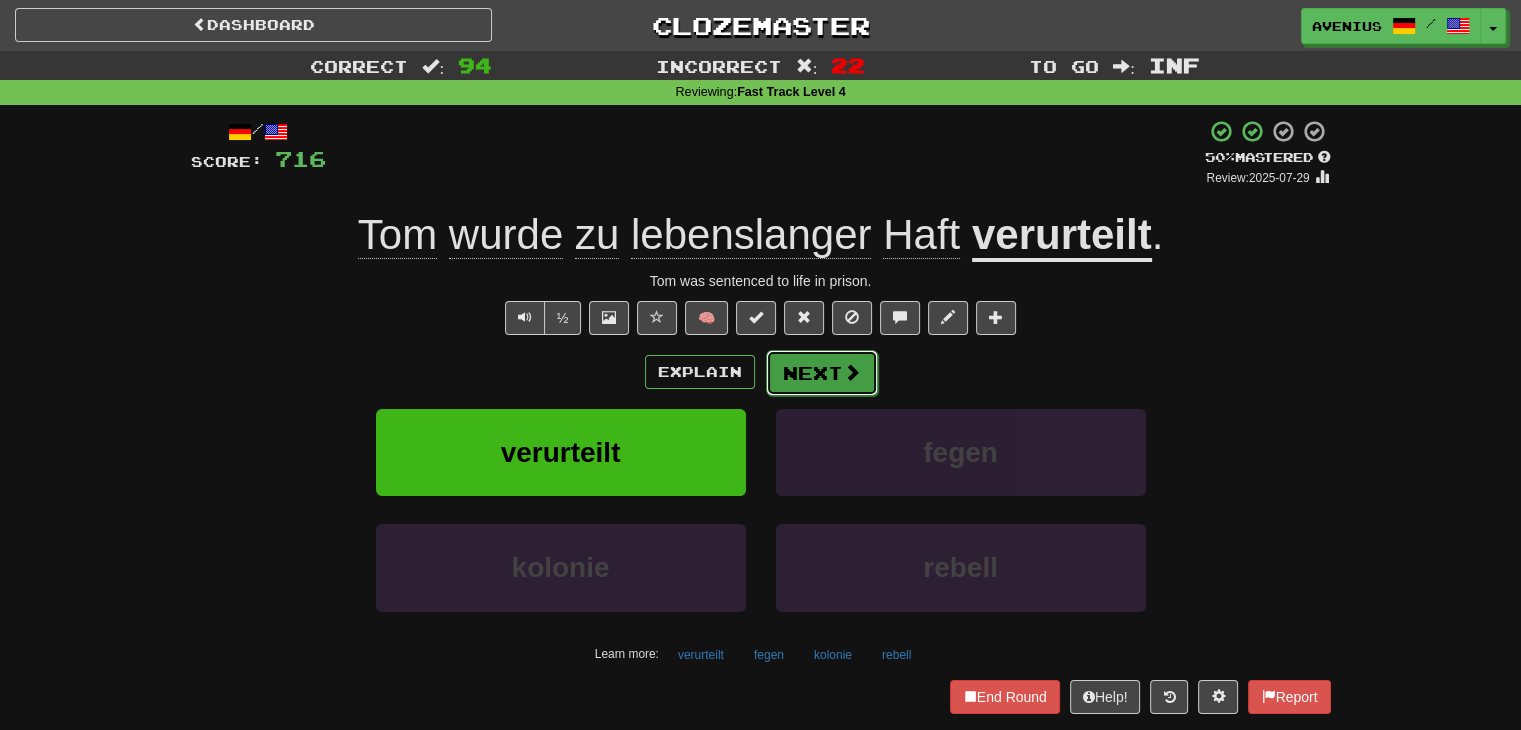 click on "Next" at bounding box center [822, 373] 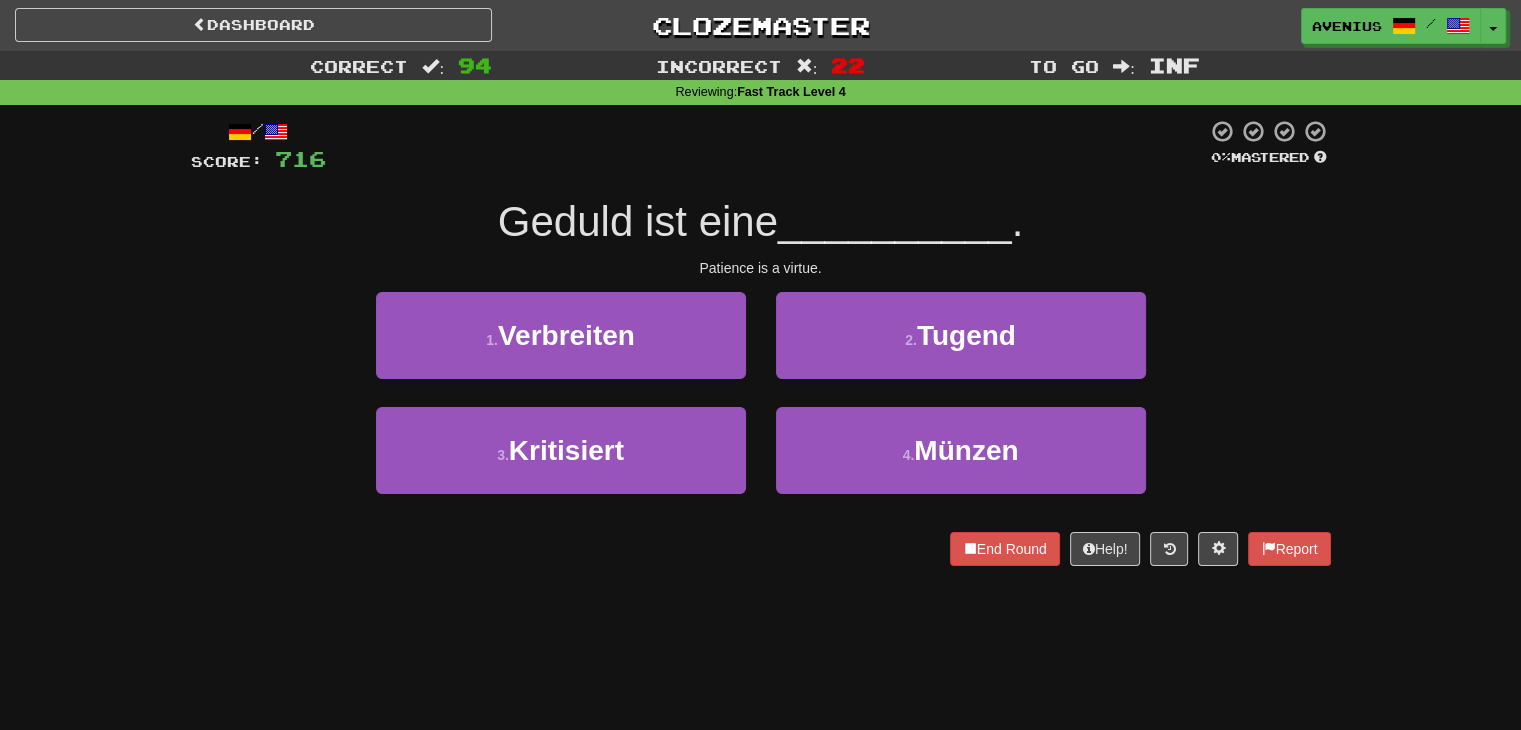drag, startPoint x: 752, startPoint y: 398, endPoint x: 736, endPoint y: 399, distance: 16.03122 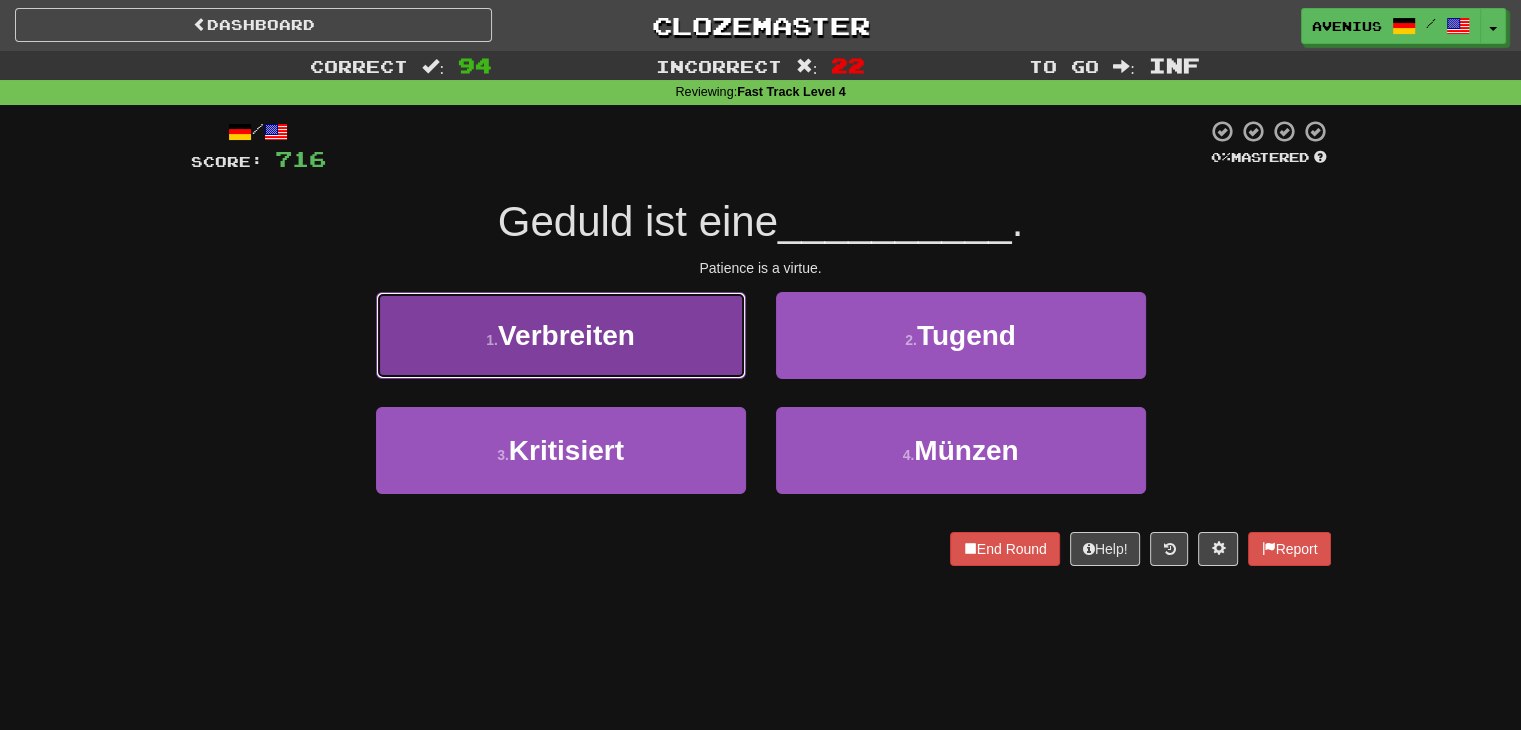 click on "1 .  Verbreiten" at bounding box center [561, 335] 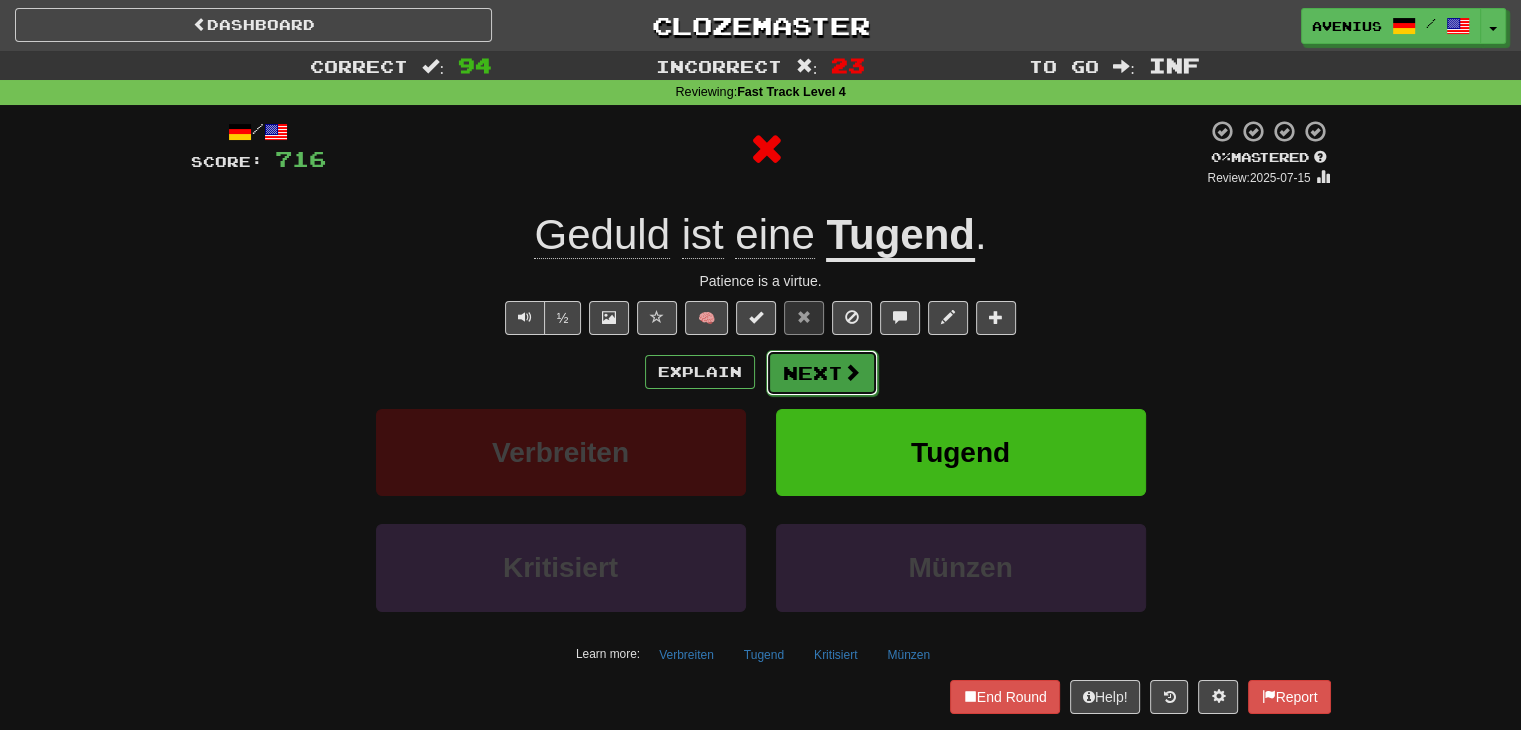 click on "Next" at bounding box center [822, 373] 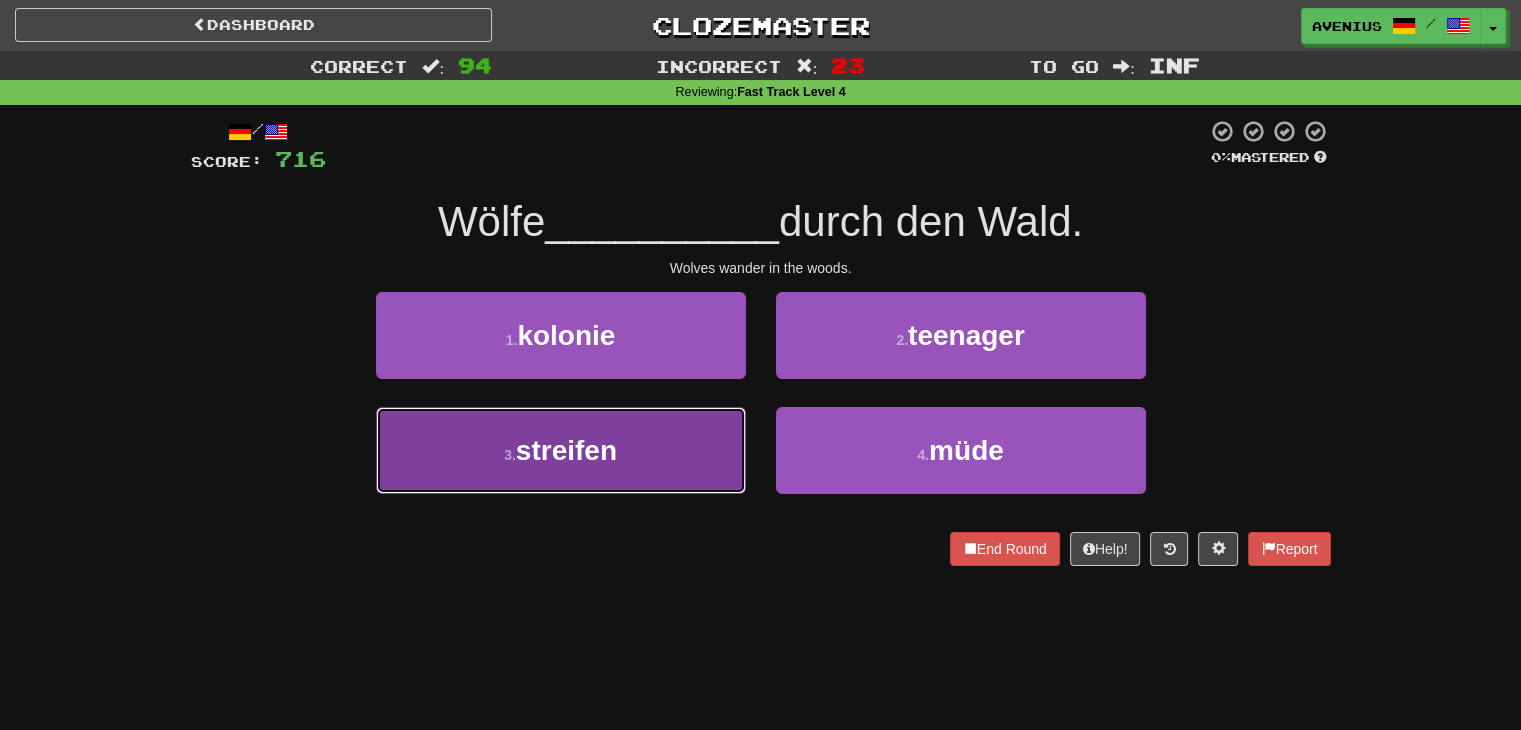 click on "3 .  streifen" at bounding box center [561, 450] 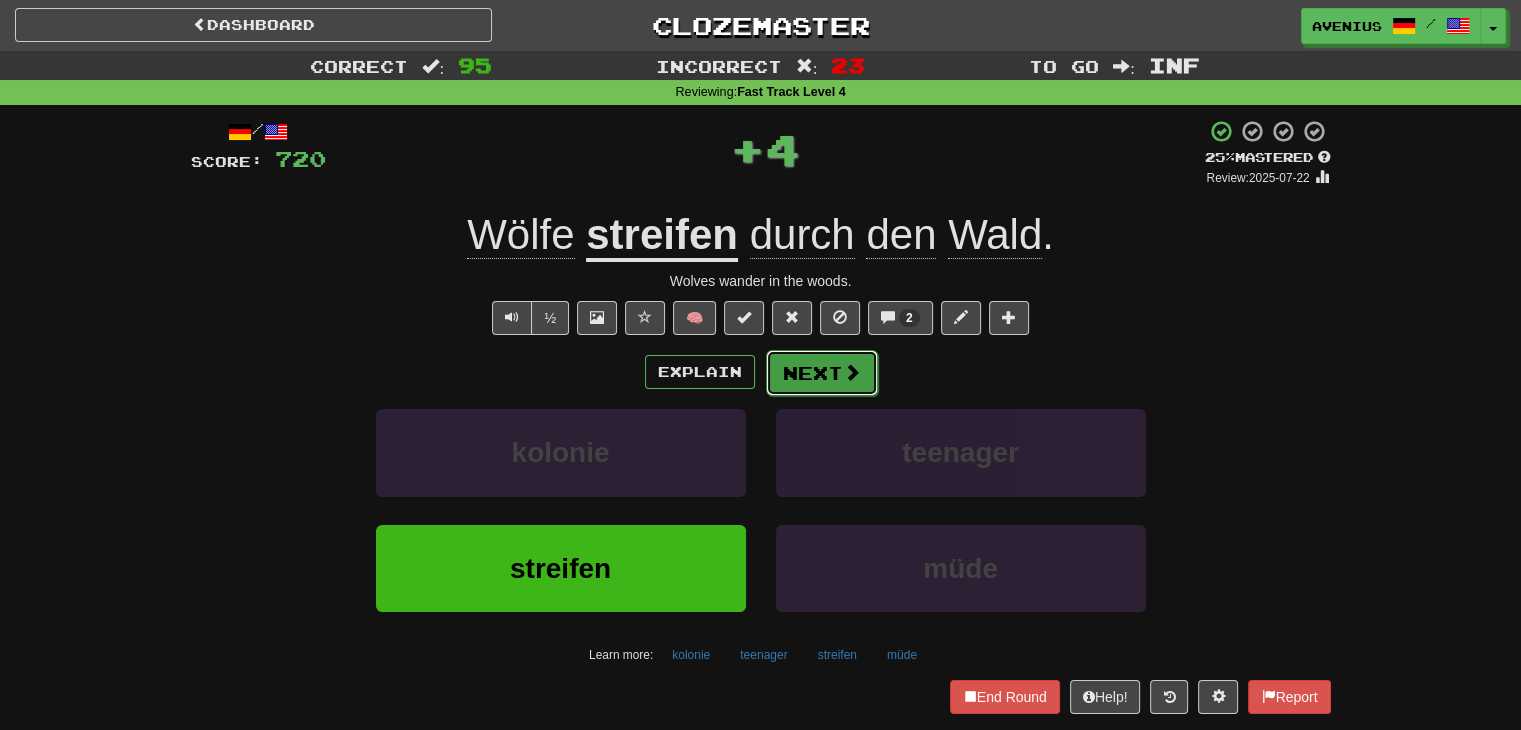 click on "Next" at bounding box center [822, 373] 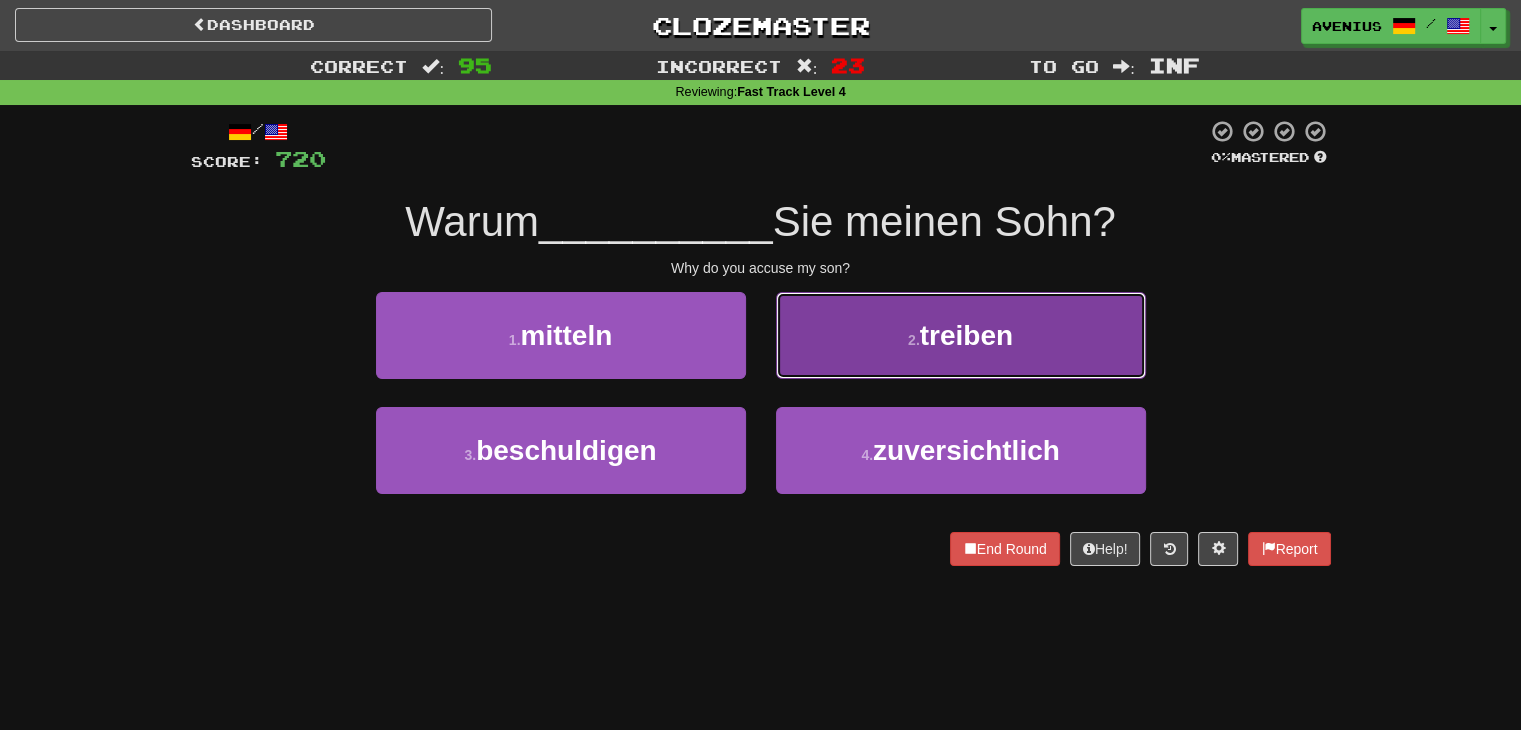click on "2 .  treiben" at bounding box center [961, 335] 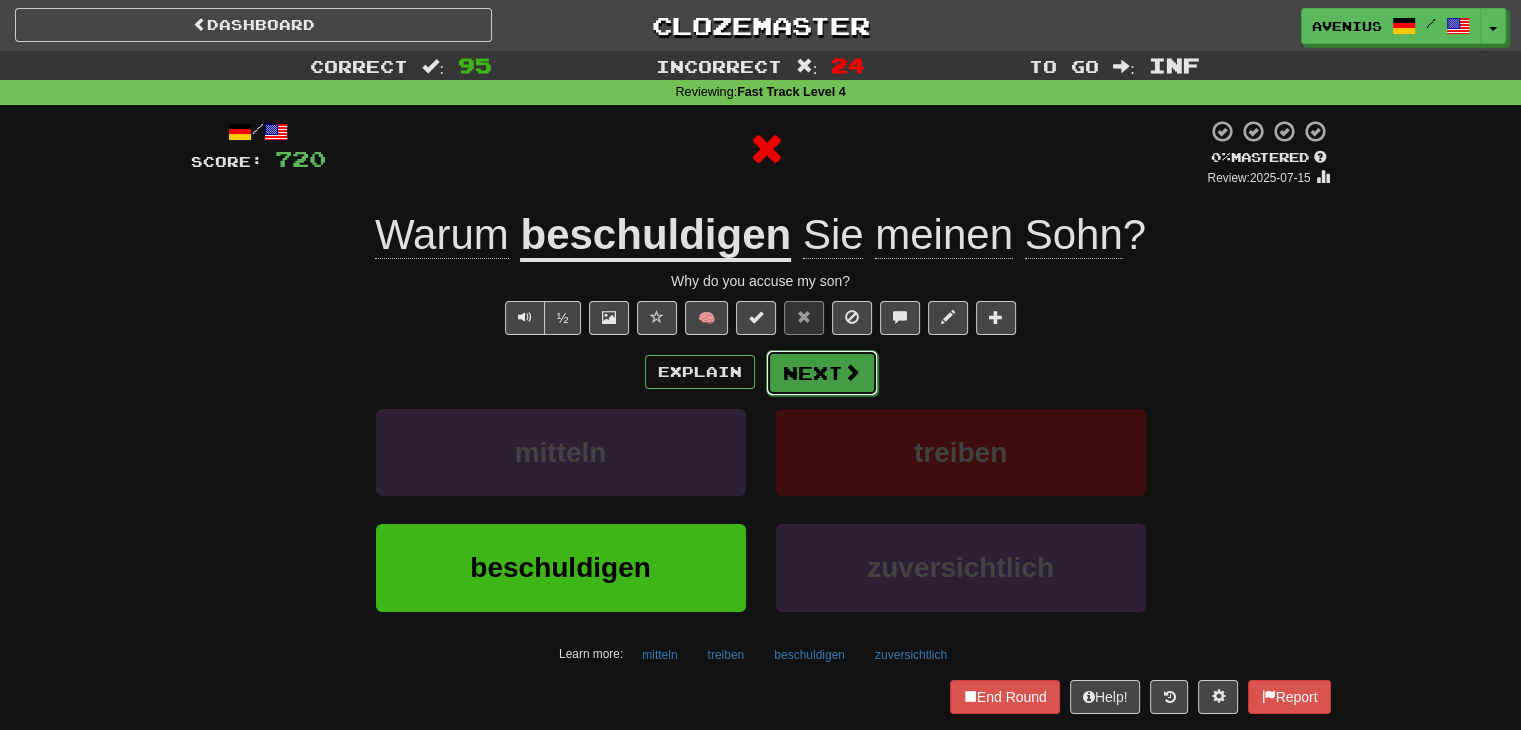 click on "Next" at bounding box center [822, 373] 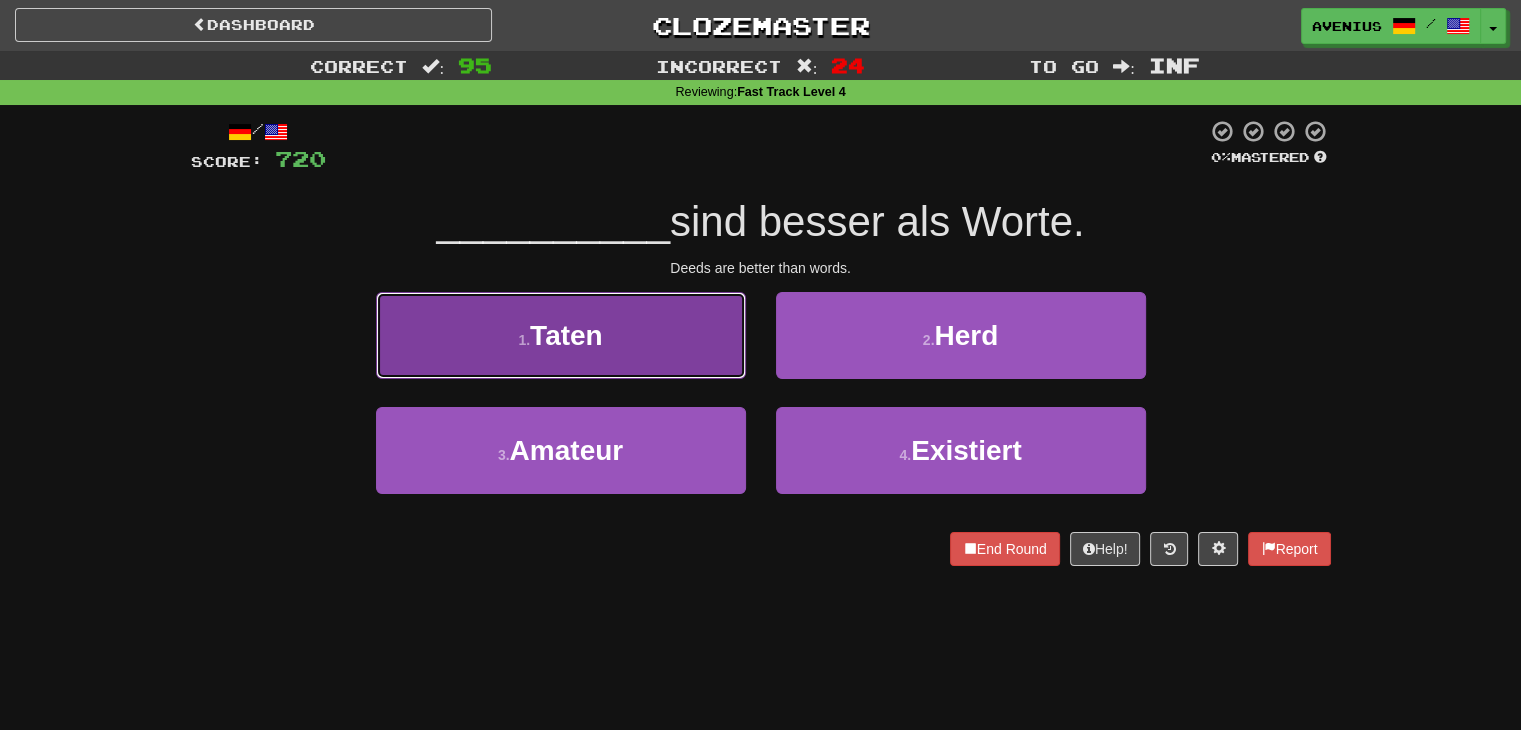 click on "1 .  Taten" at bounding box center (561, 335) 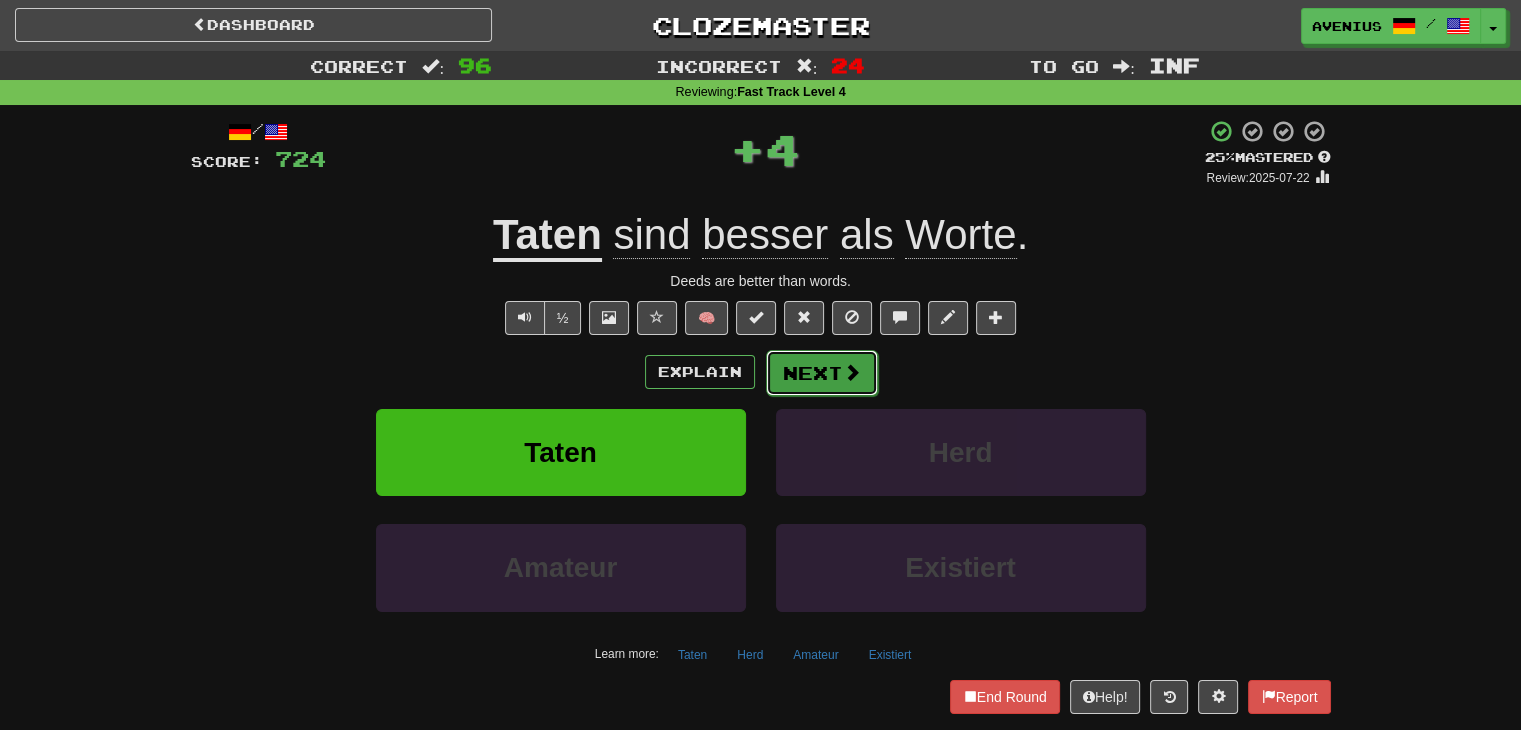 click on "Next" at bounding box center [822, 373] 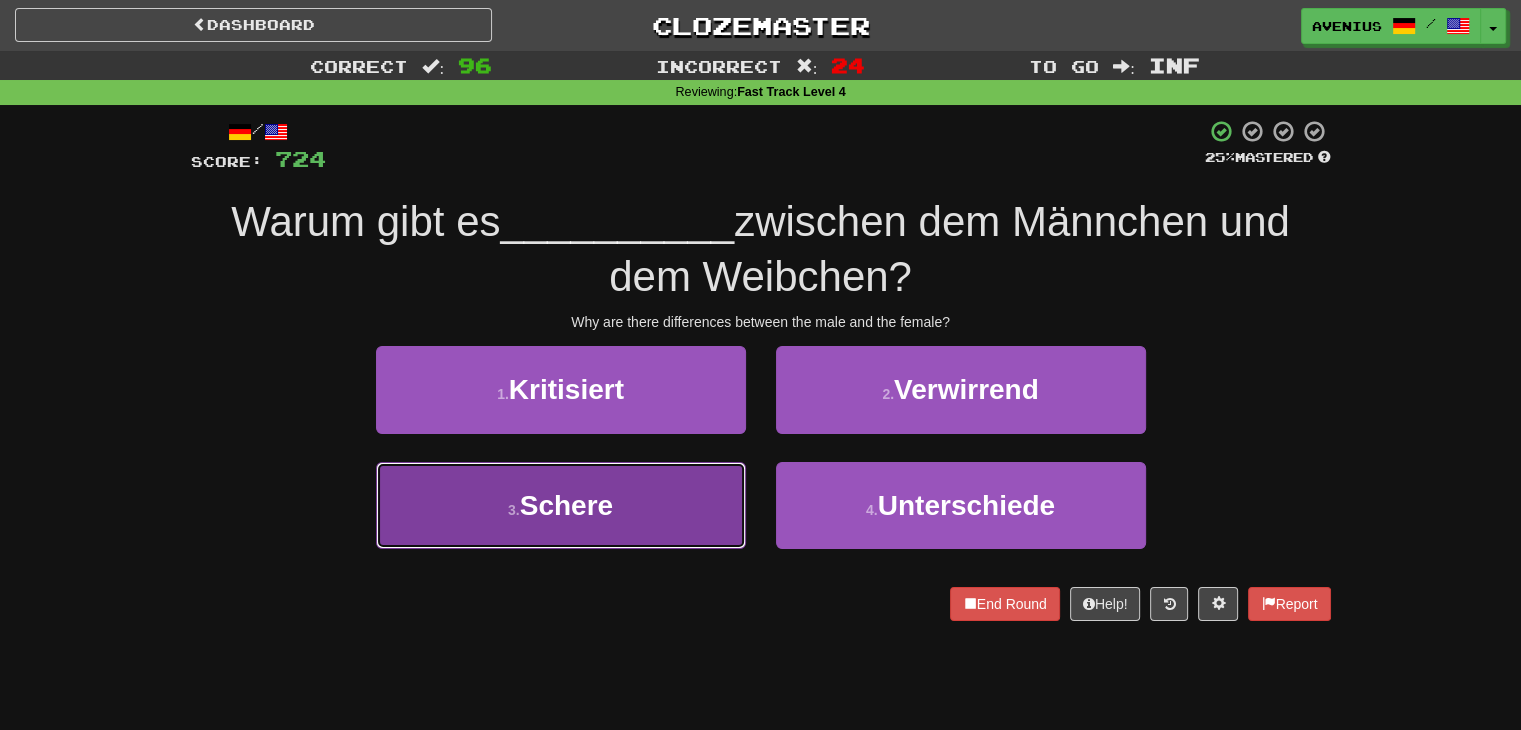 click on "3 .  Schere" at bounding box center (561, 505) 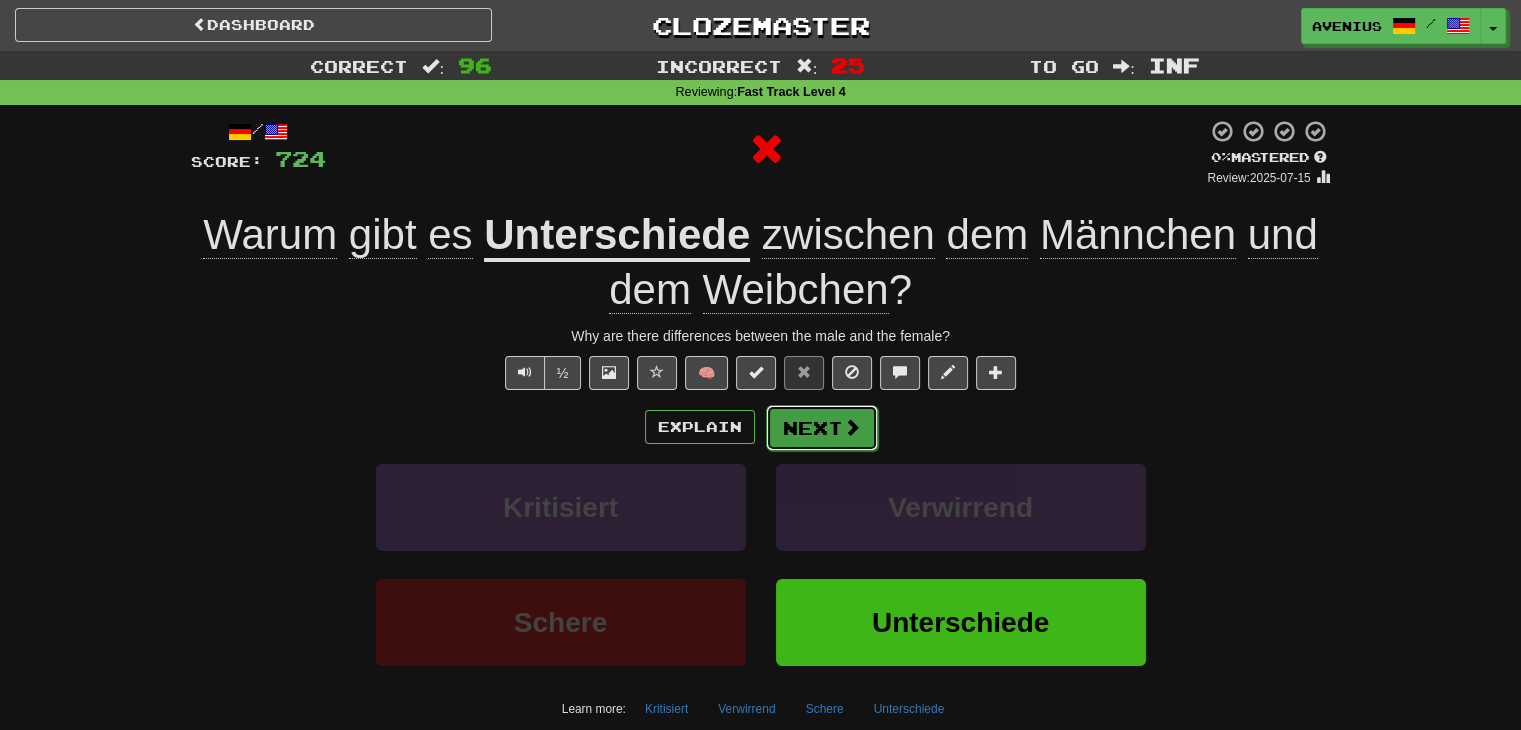 click on "Next" at bounding box center [822, 428] 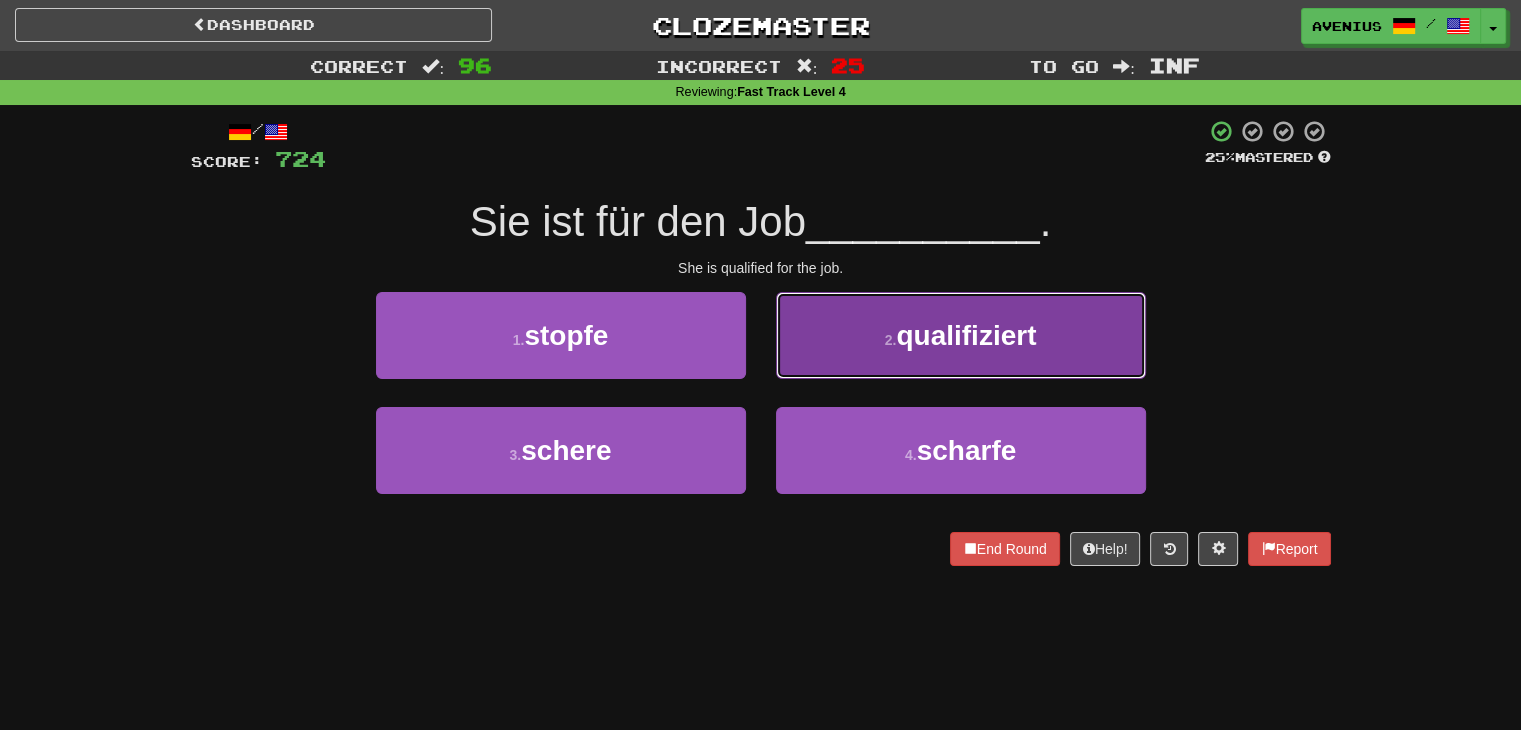click on "2 .  qualifiziert" at bounding box center [961, 335] 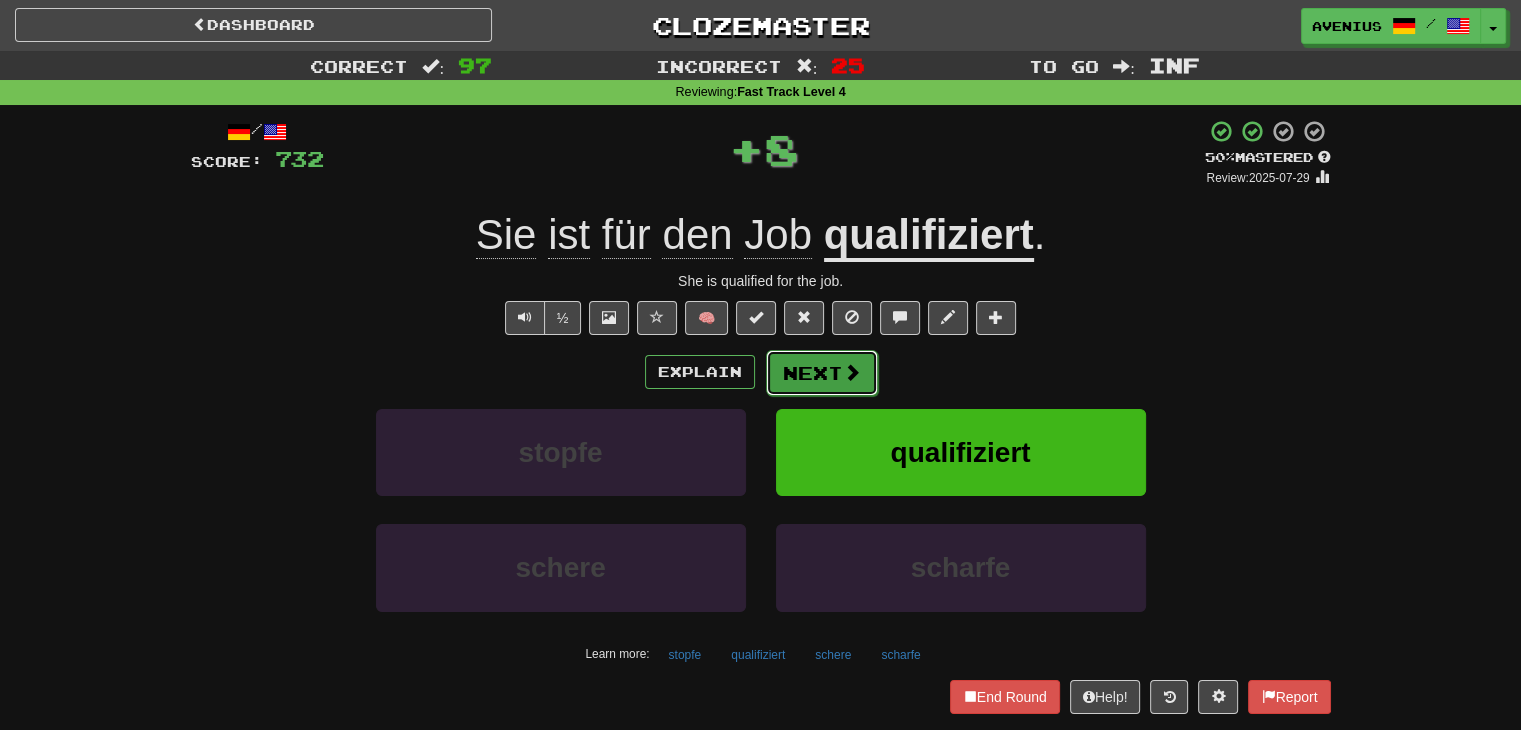 click on "Next" at bounding box center [822, 373] 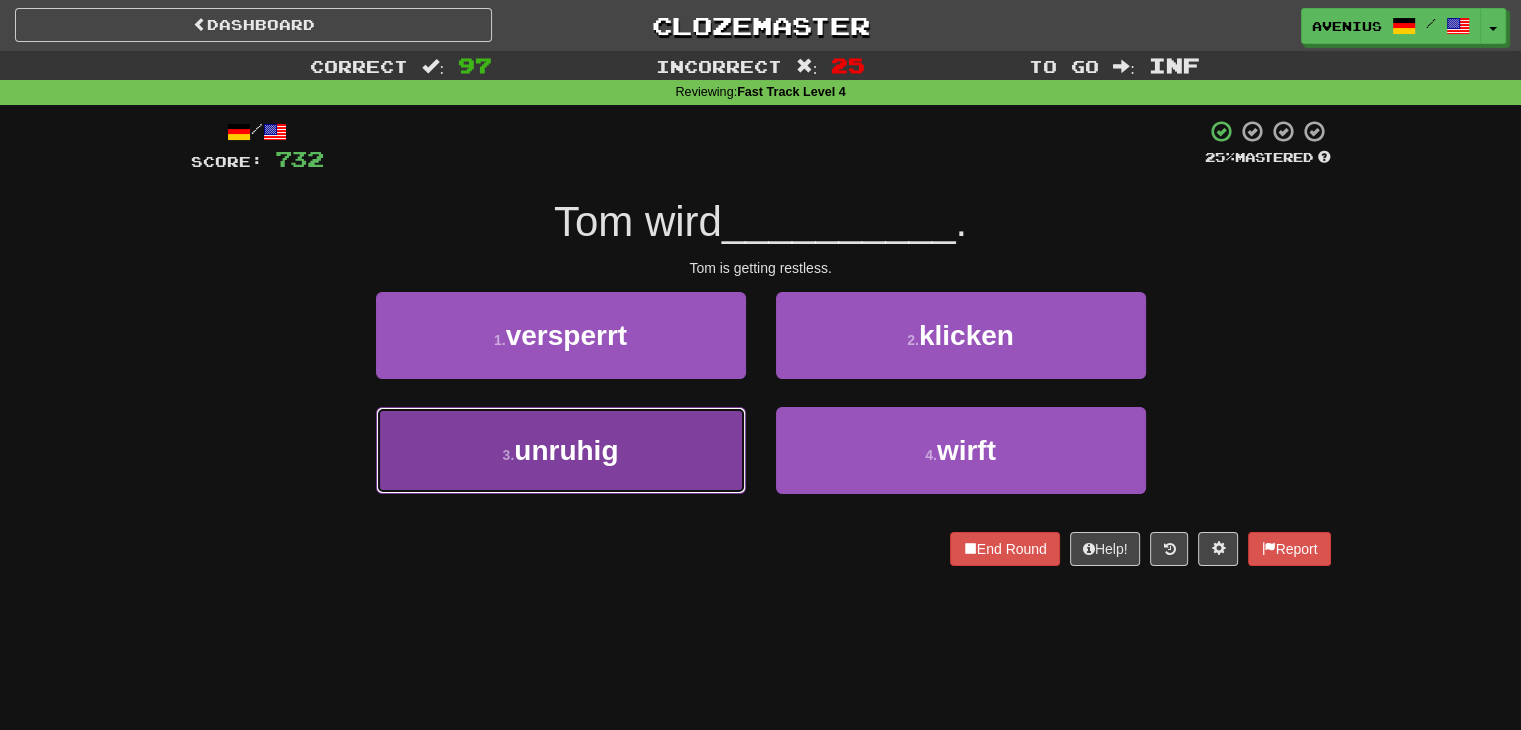 click on "3 . unruhig" at bounding box center (561, 450) 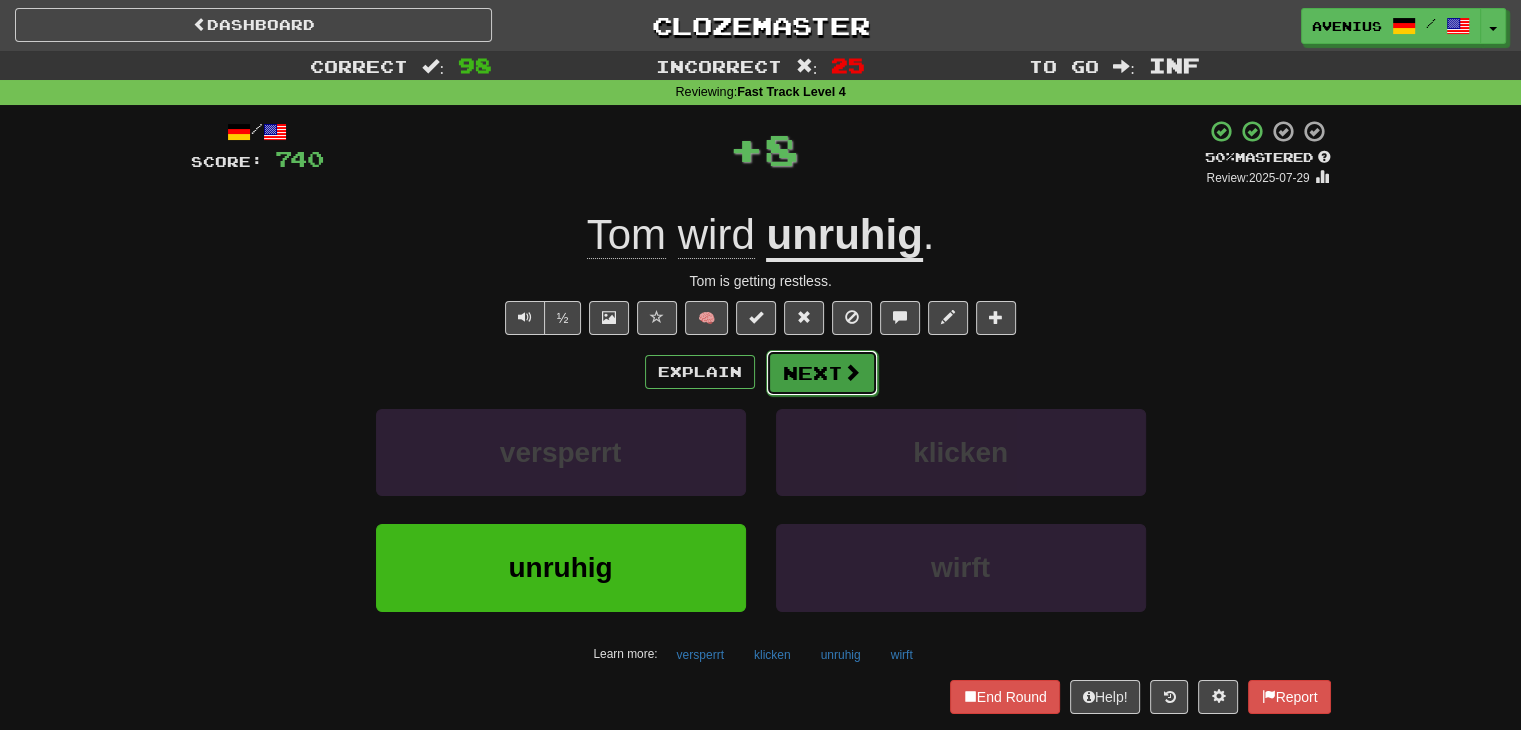 click on "Next" at bounding box center [822, 373] 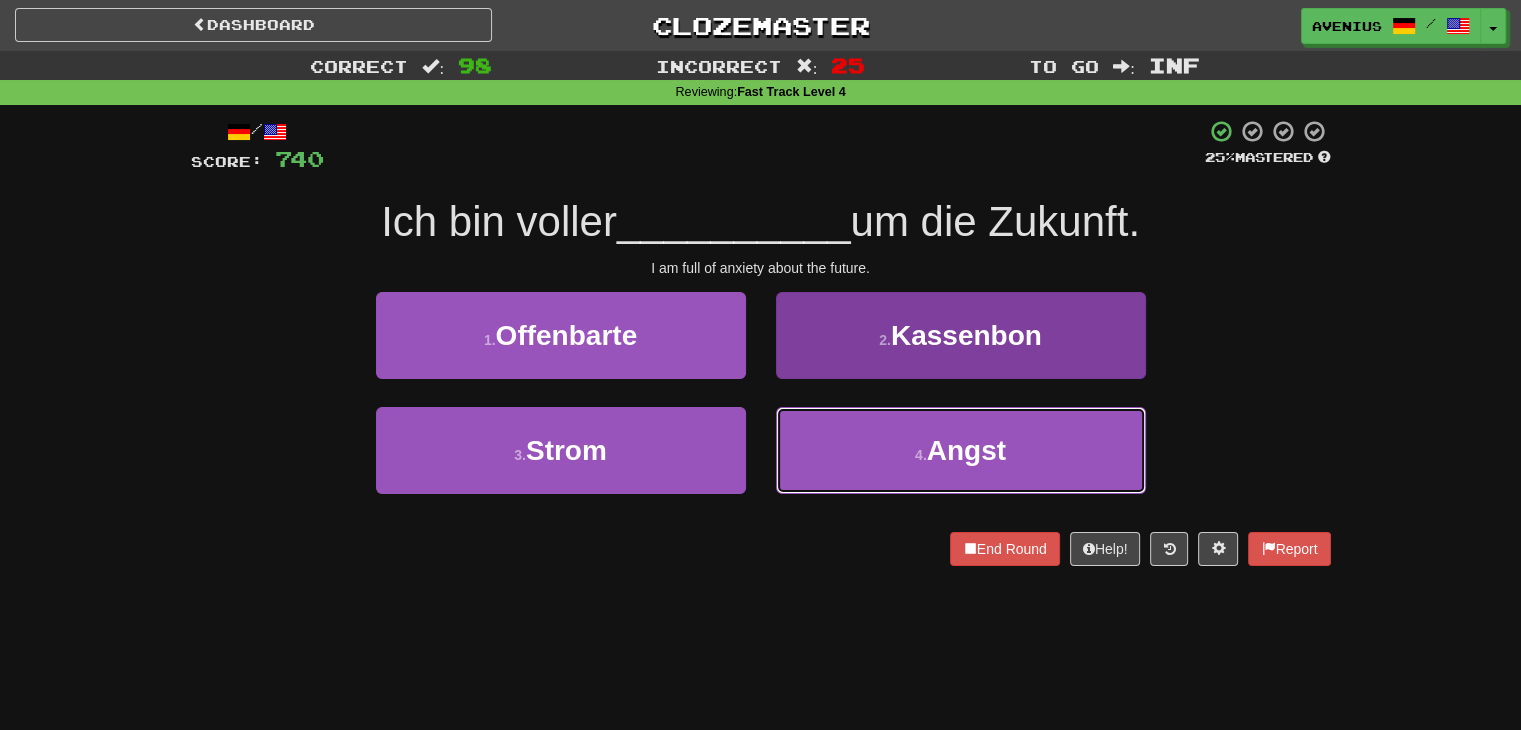 drag, startPoint x: 900, startPoint y: 477, endPoint x: 887, endPoint y: 460, distance: 21.400934 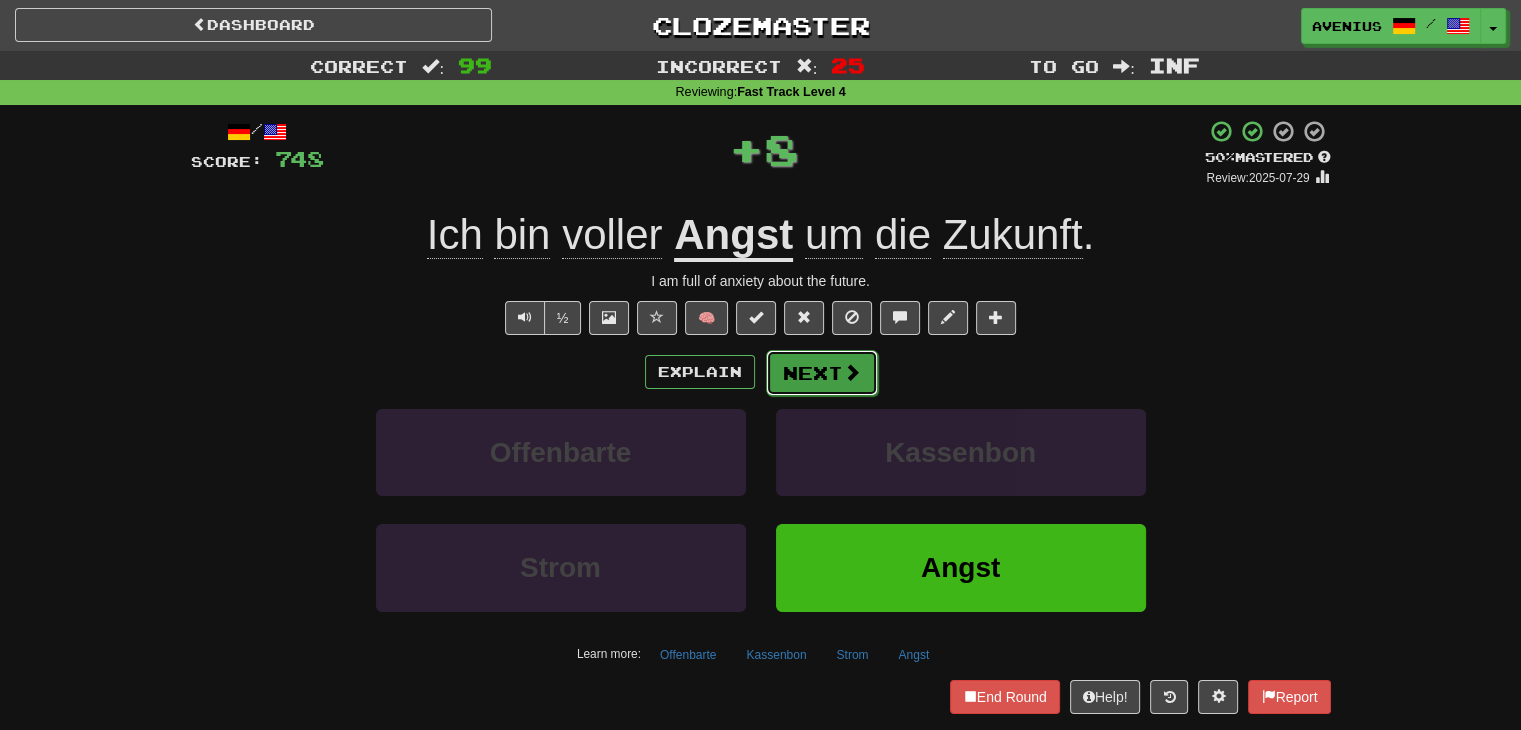 click on "Next" at bounding box center [822, 373] 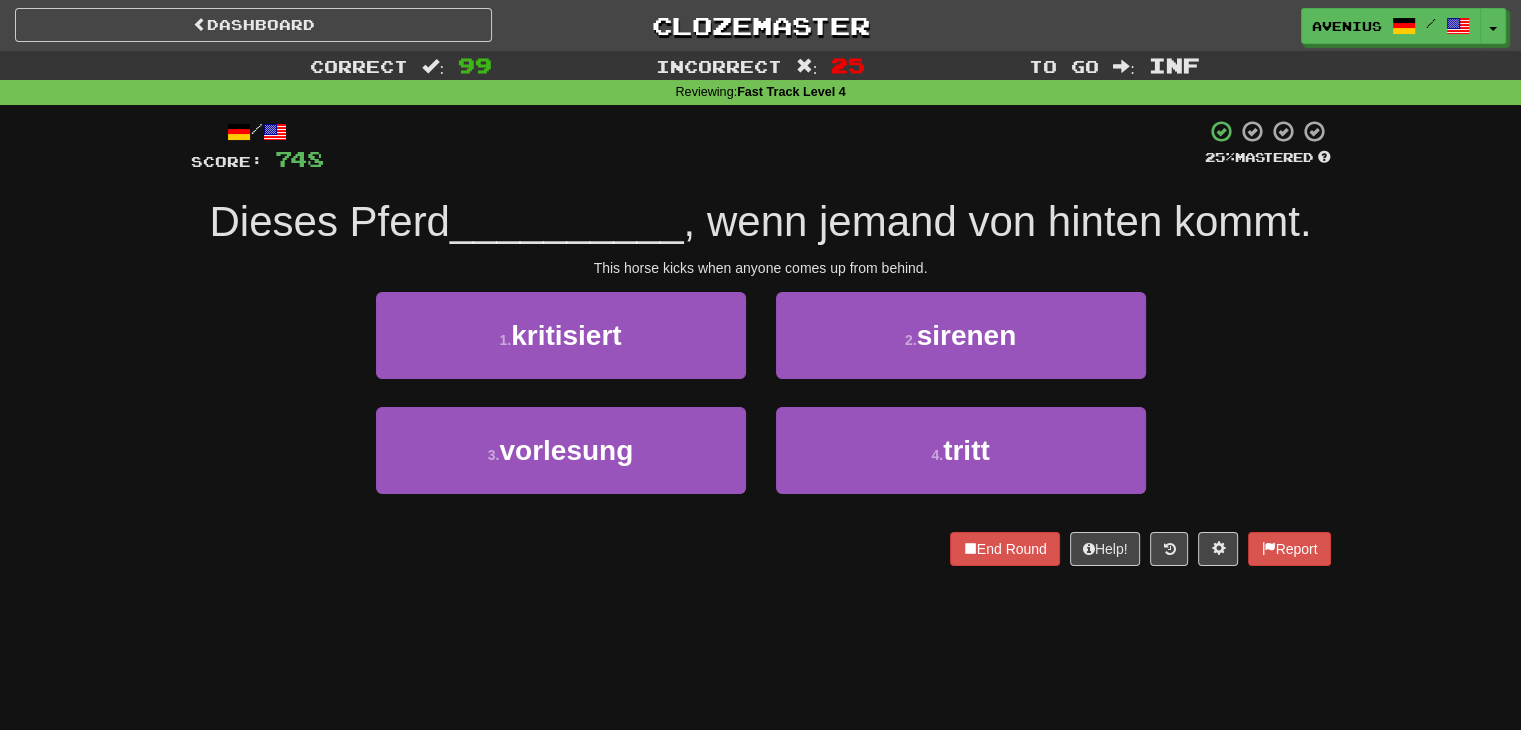 drag, startPoint x: 758, startPoint y: 406, endPoint x: 750, endPoint y: 399, distance: 10.630146 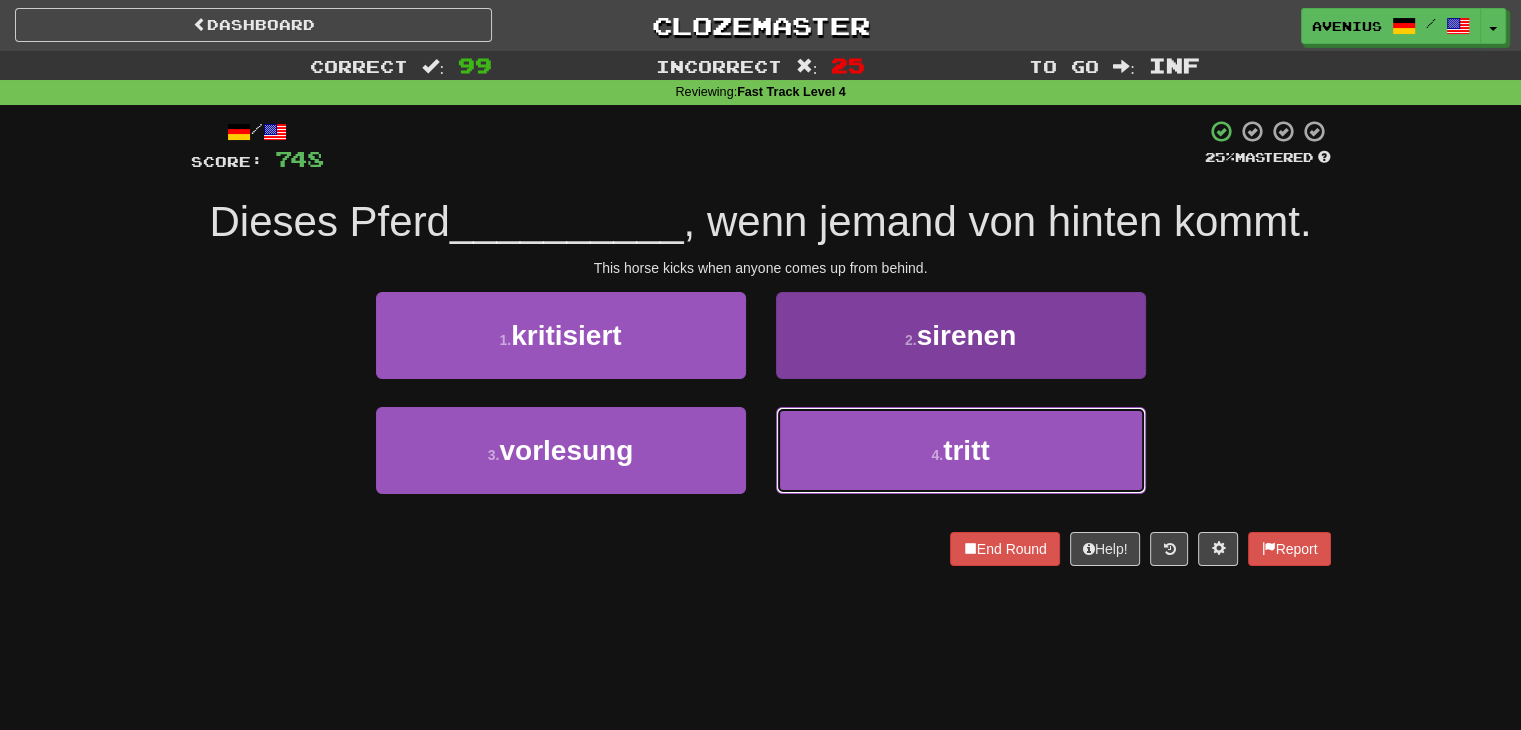 click on "4 .  tritt" at bounding box center [961, 450] 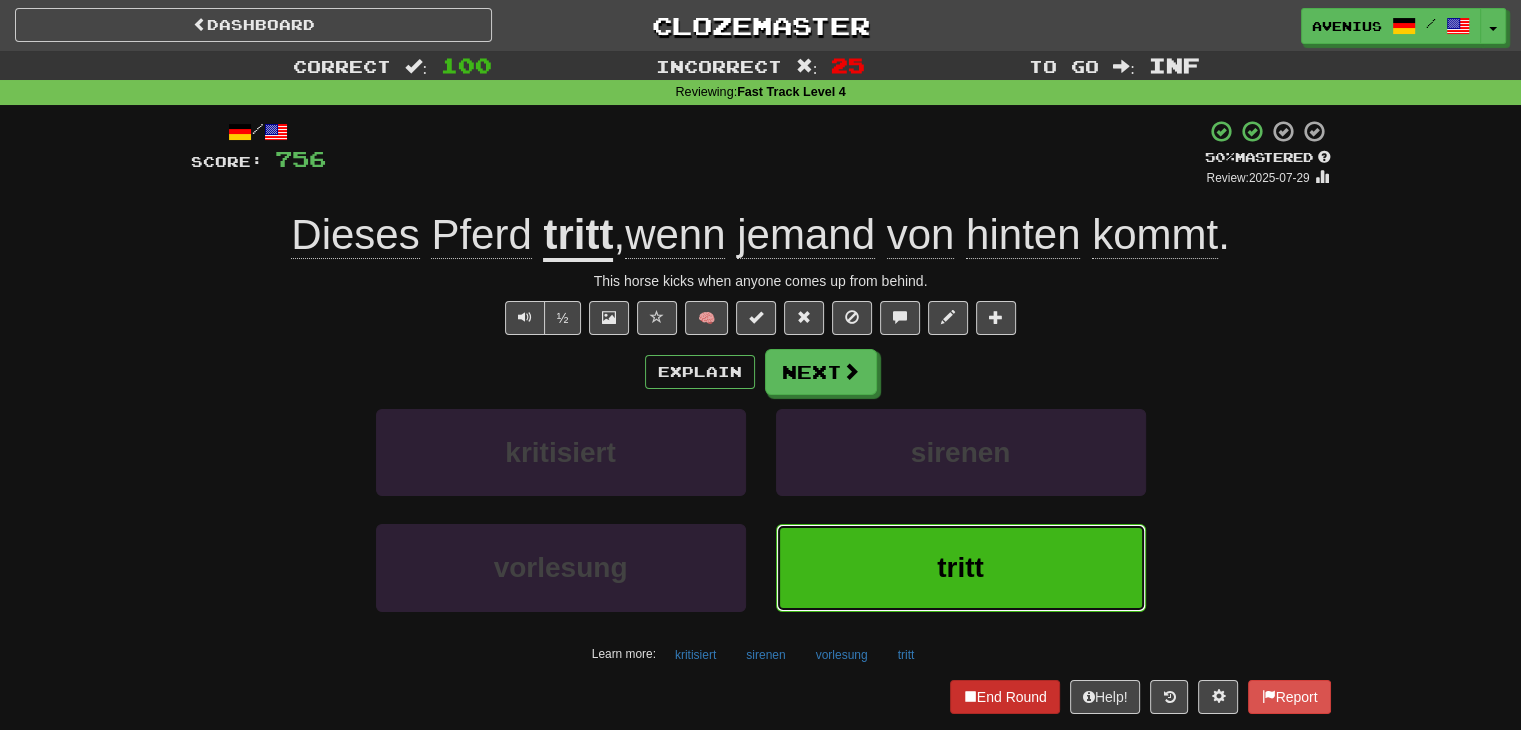 drag, startPoint x: 948, startPoint y: 649, endPoint x: 975, endPoint y: 681, distance: 41.868843 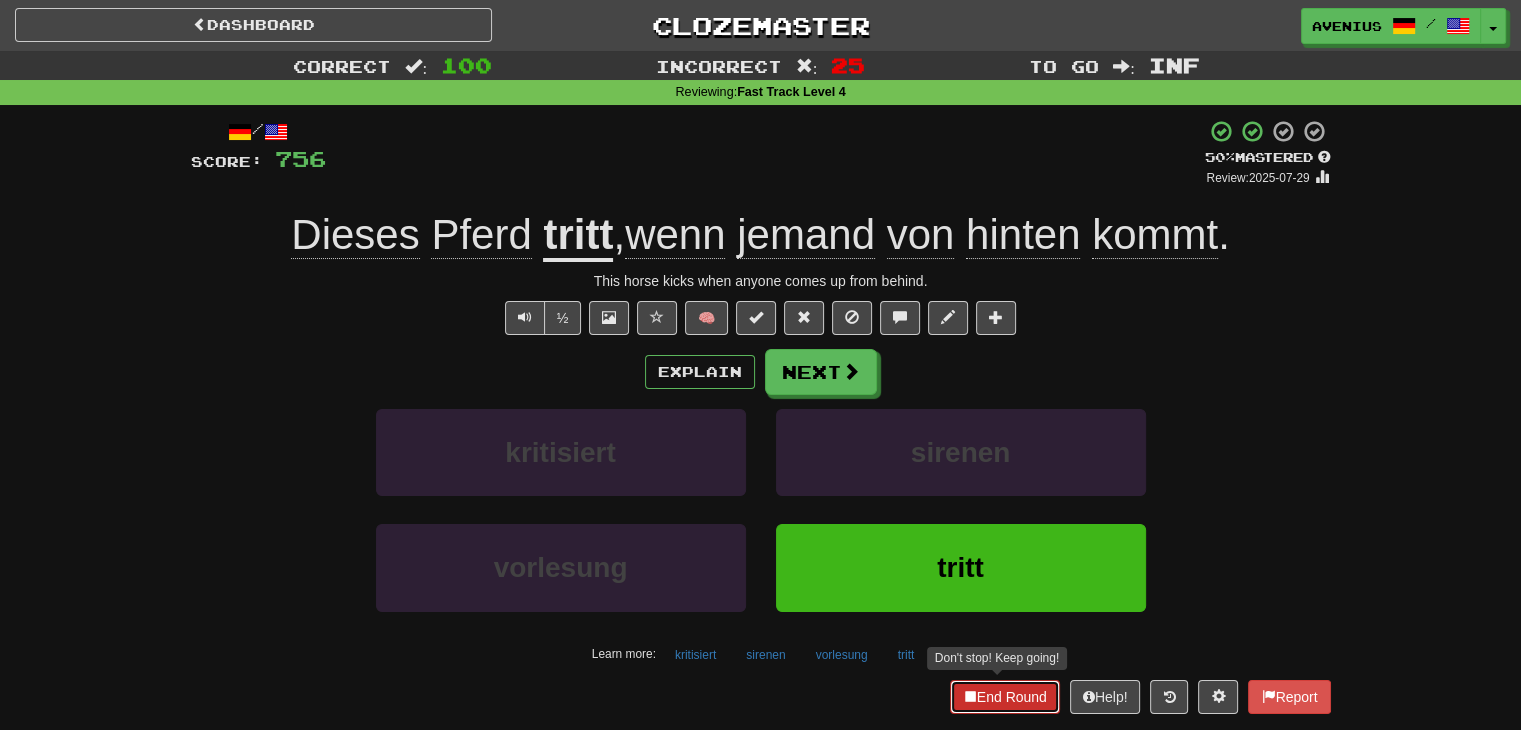 click on "End Round" at bounding box center [1005, 697] 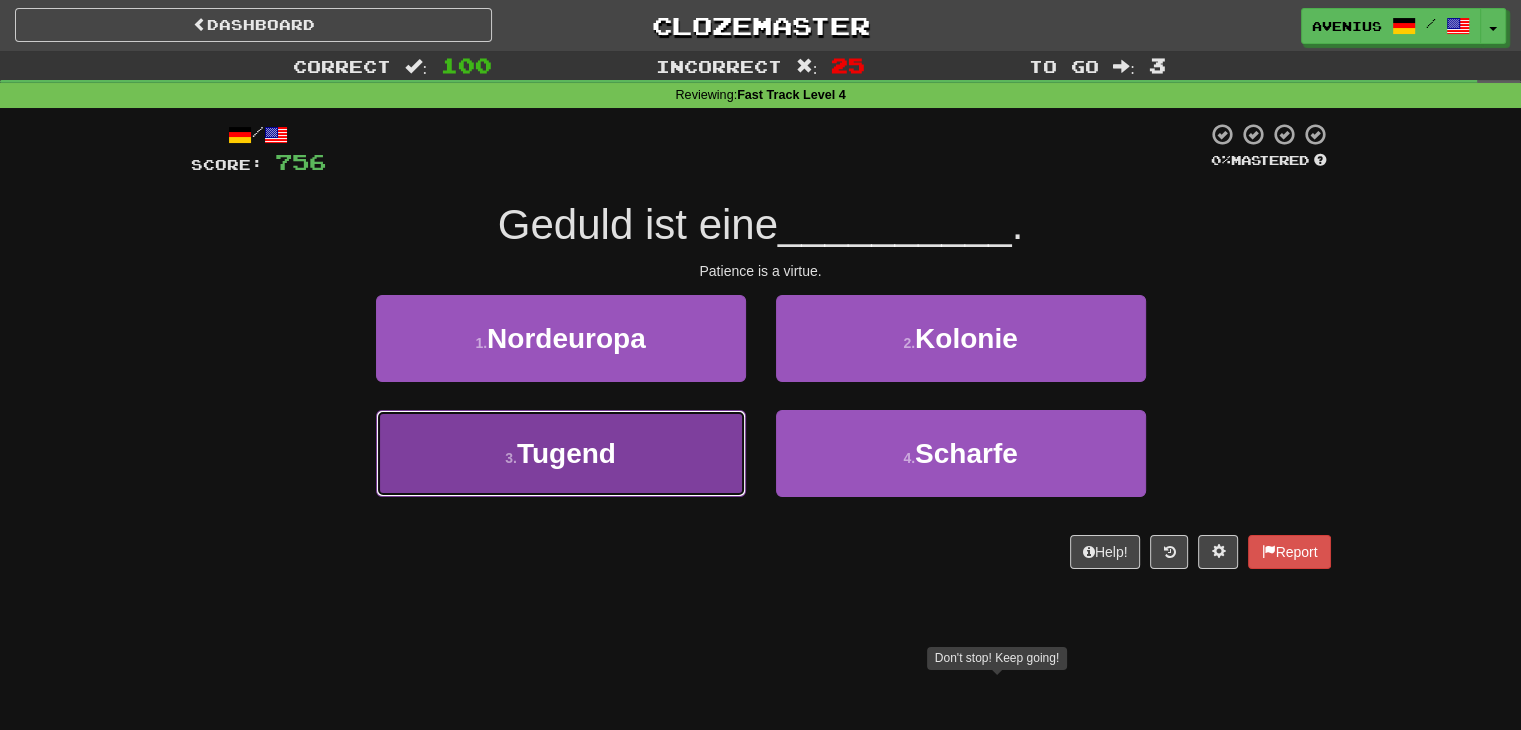 click on "3 .  Tugend" at bounding box center (561, 453) 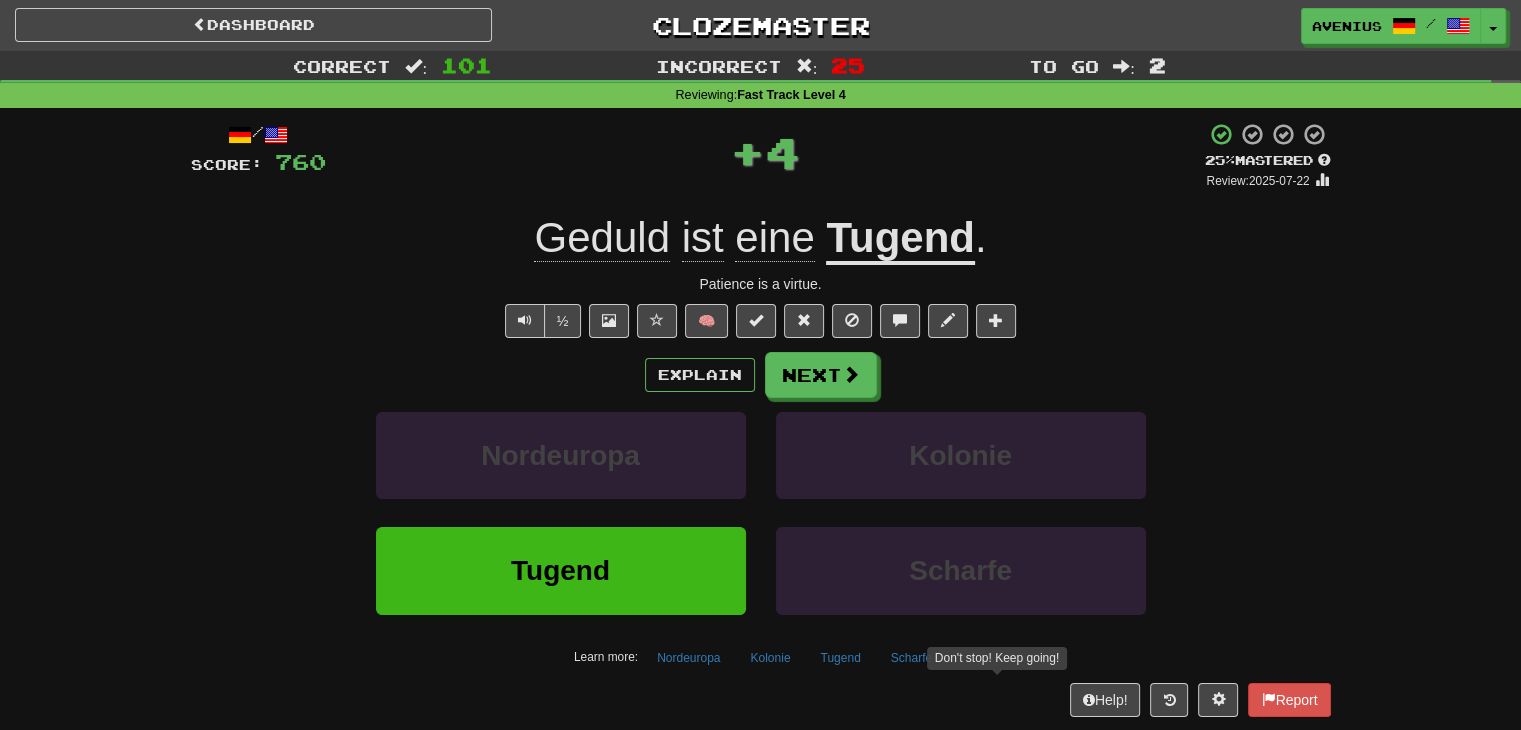 click on "Next" at bounding box center (821, 375) 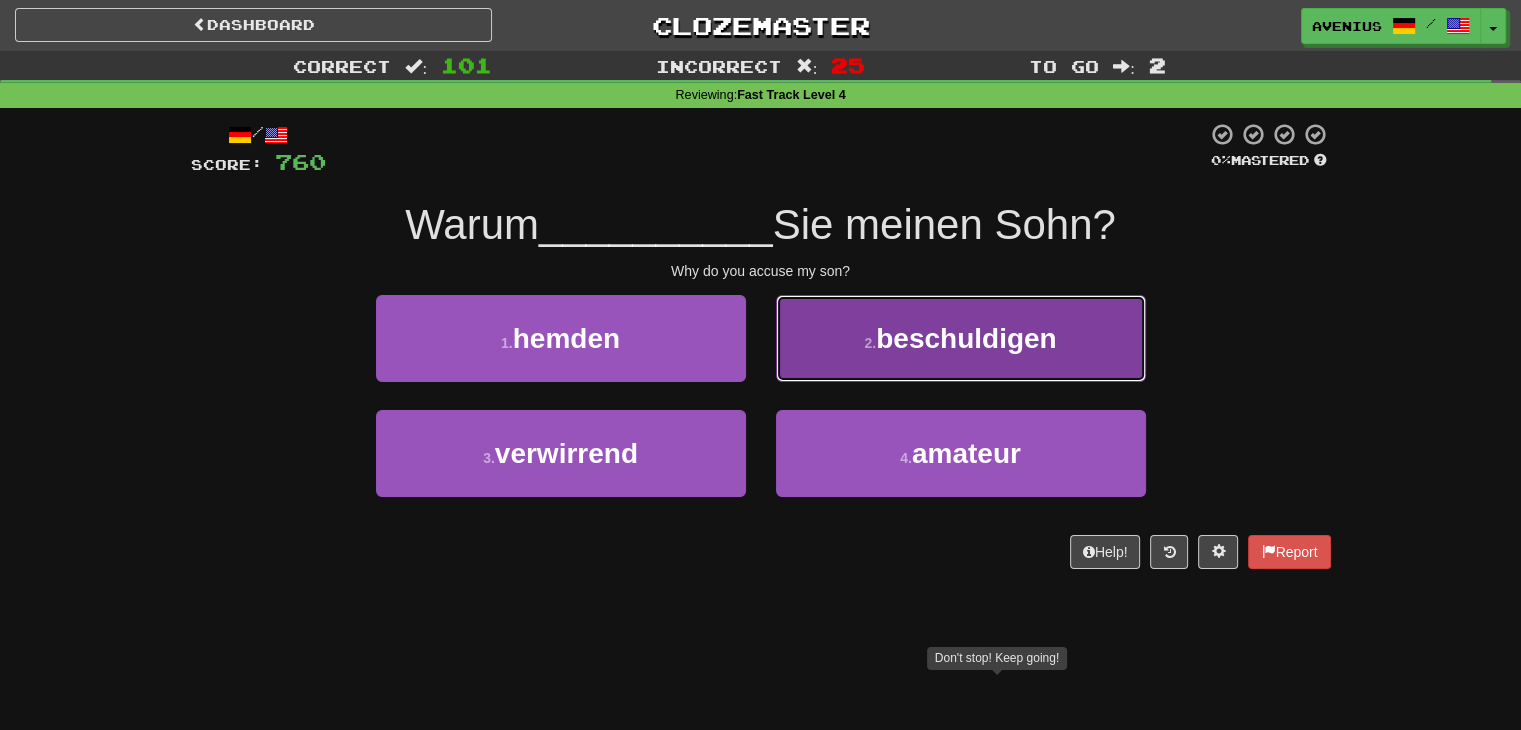 click on "2 . beschuldigen" at bounding box center (961, 338) 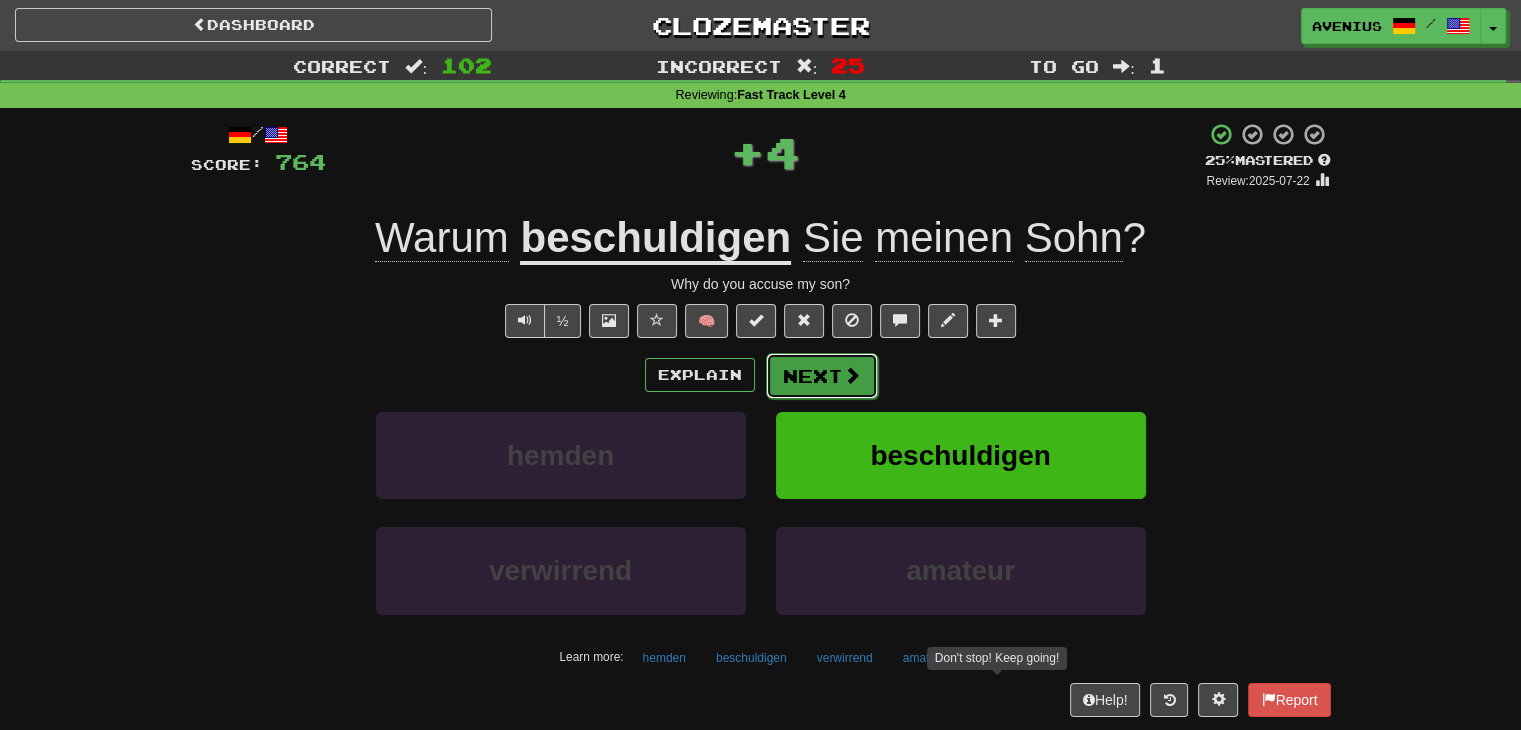 drag, startPoint x: 821, startPoint y: 373, endPoint x: 800, endPoint y: 385, distance: 24.186773 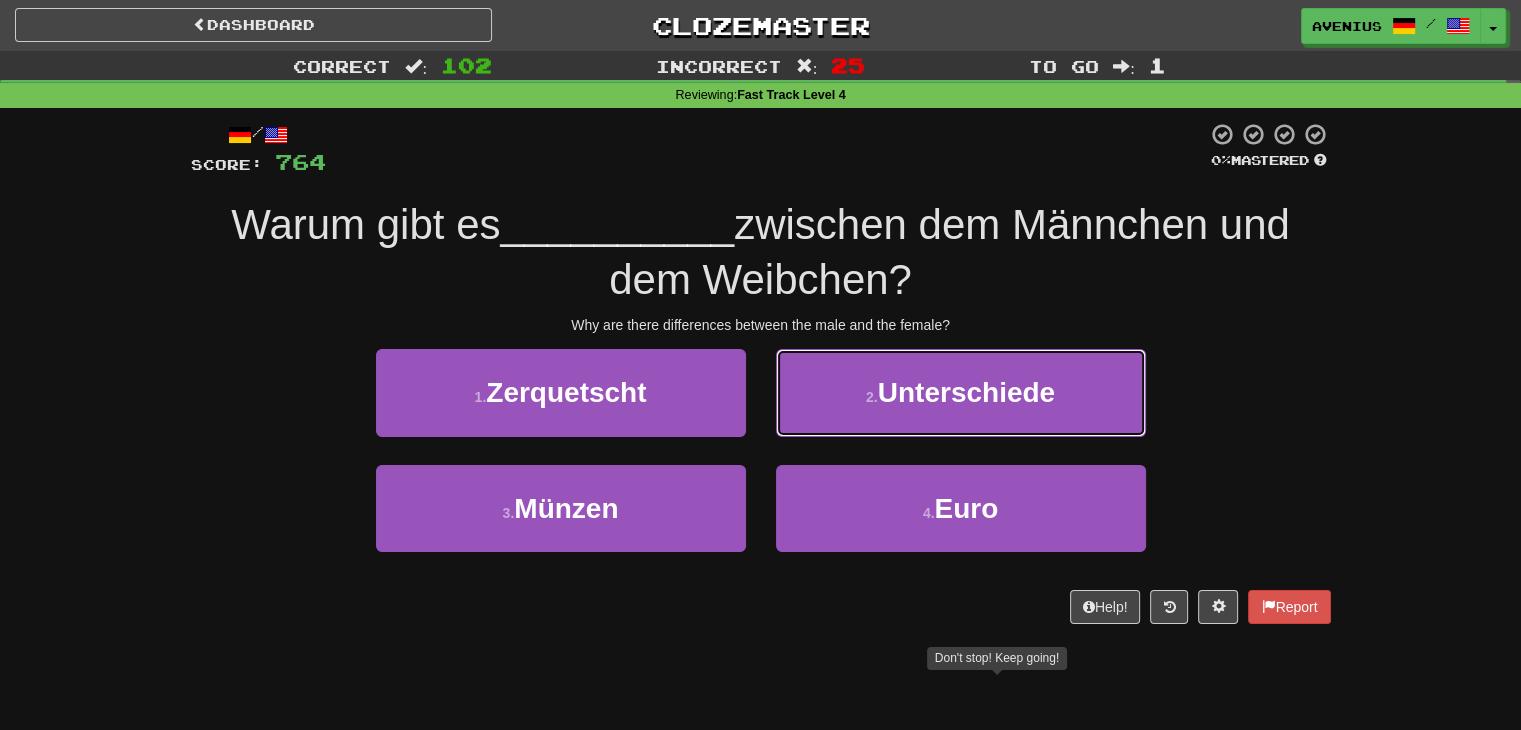 click on "2 .  Unterschiede" at bounding box center (961, 392) 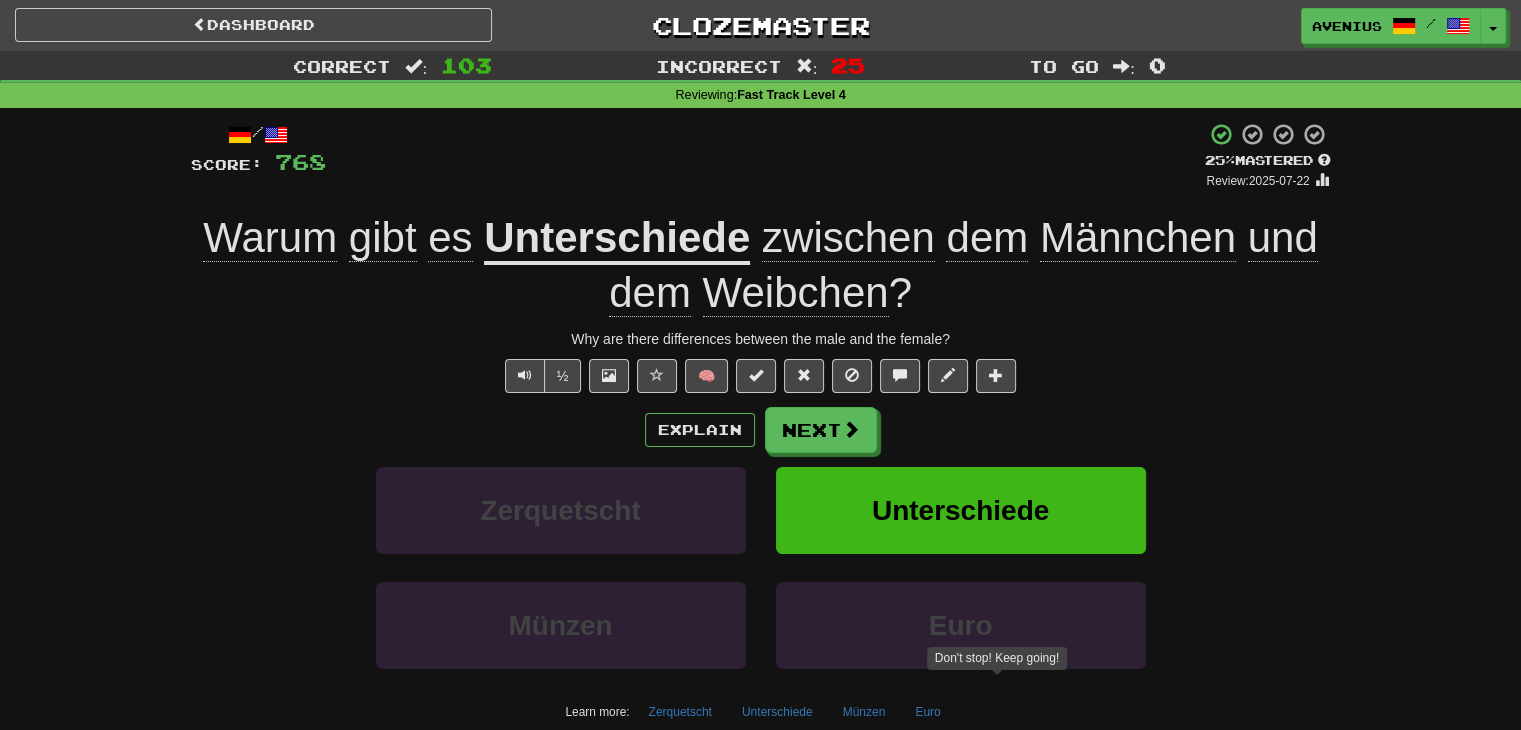 click on "Weibchen" at bounding box center [796, 293] 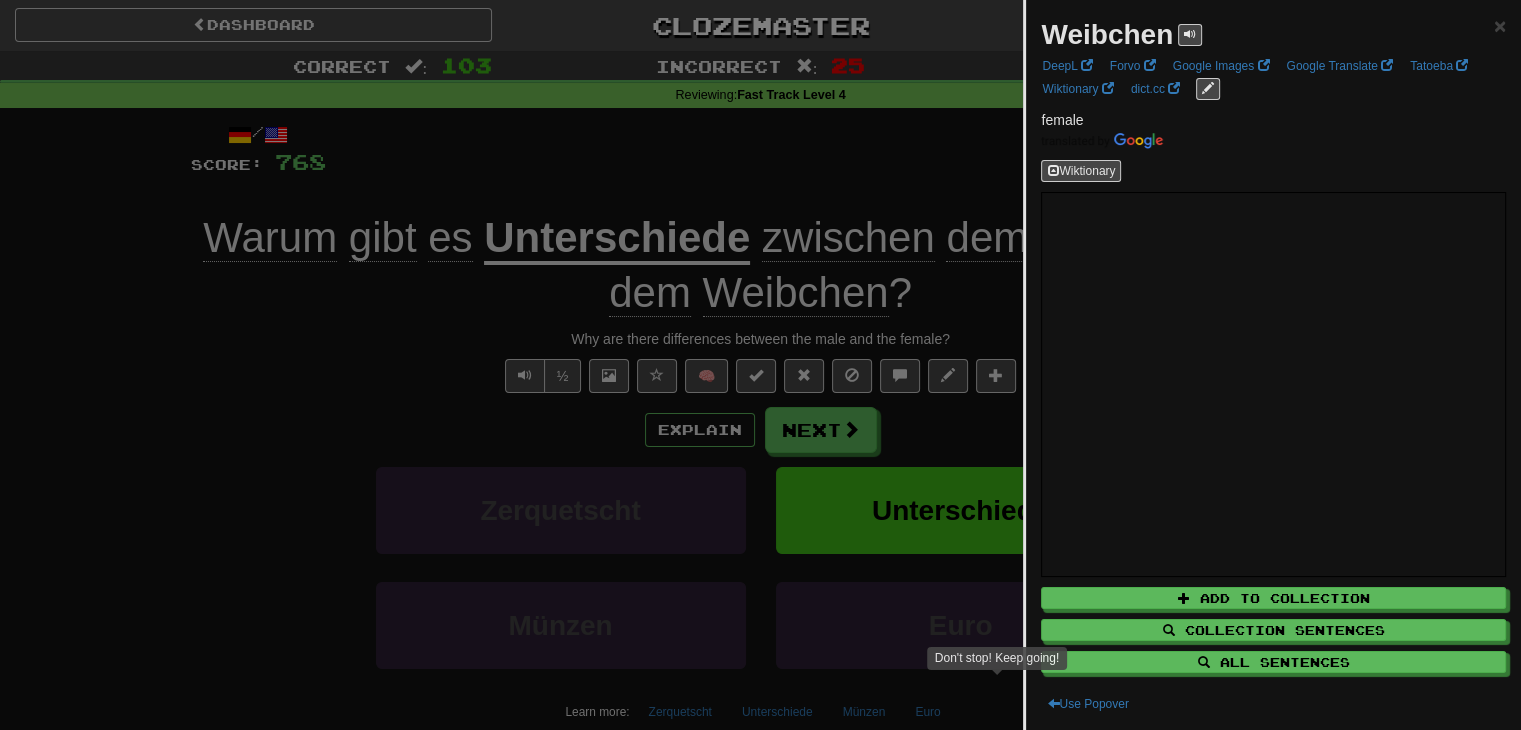 click at bounding box center [760, 365] 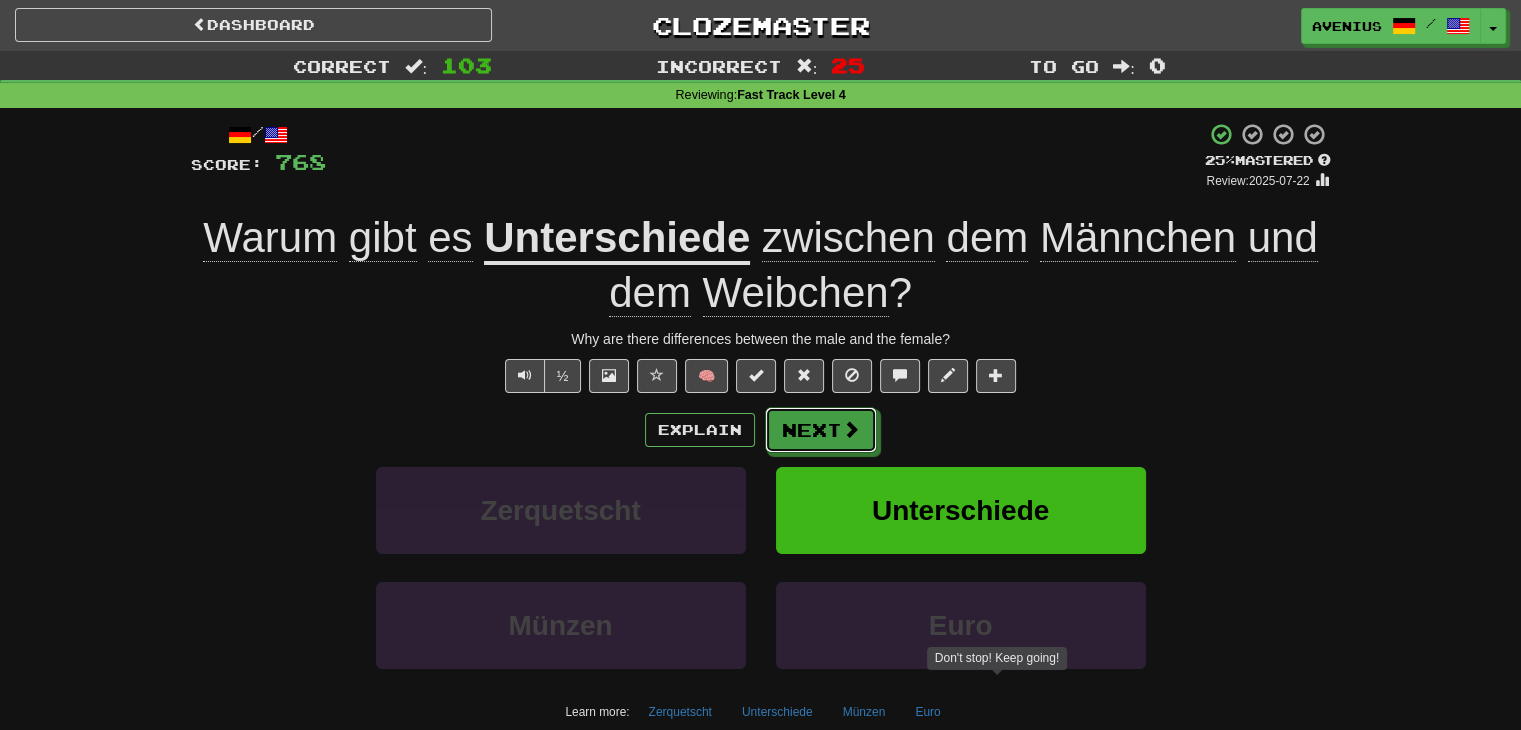 drag, startPoint x: 843, startPoint y: 434, endPoint x: 820, endPoint y: 441, distance: 24.04163 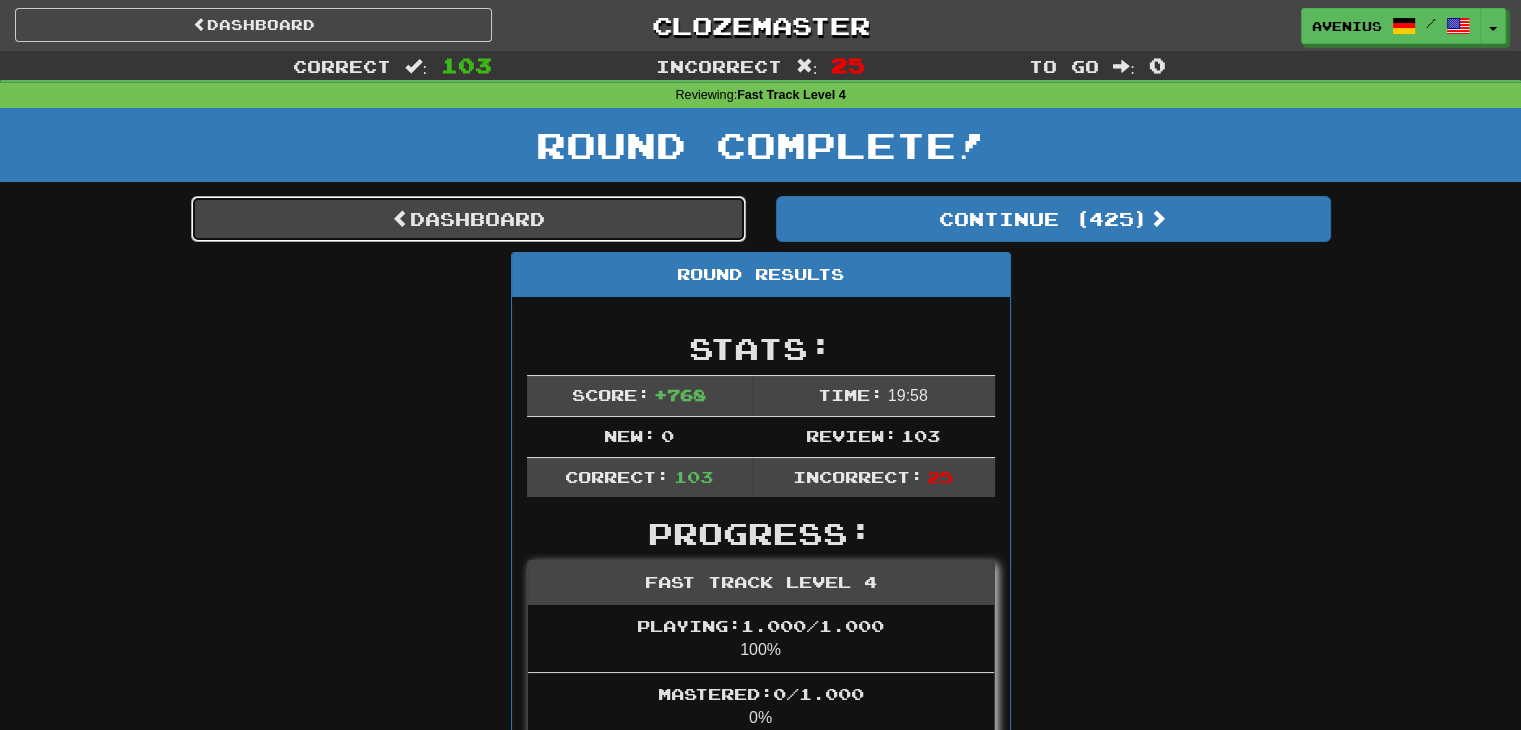click on "Dashboard" at bounding box center [468, 219] 